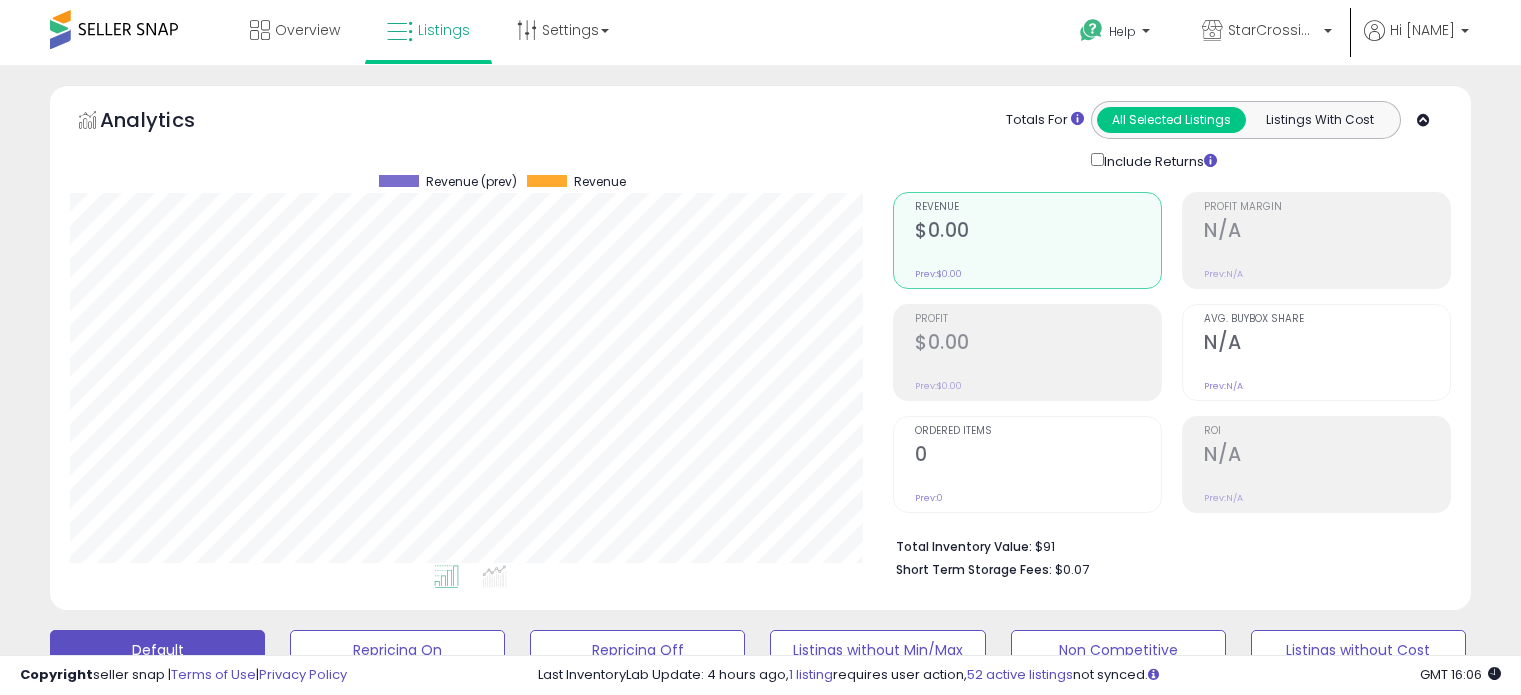 scroll, scrollTop: 633, scrollLeft: 0, axis: vertical 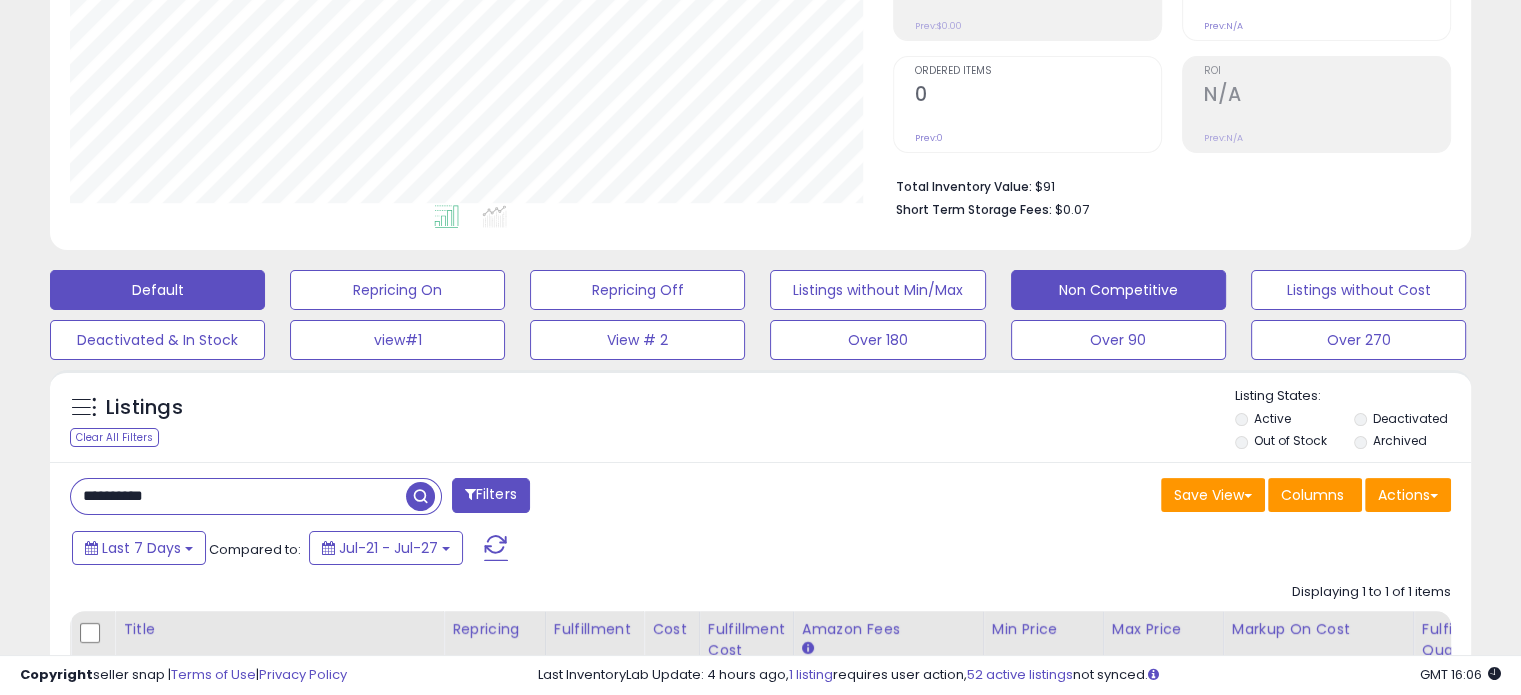 click on "Non Competitive" at bounding box center [397, 290] 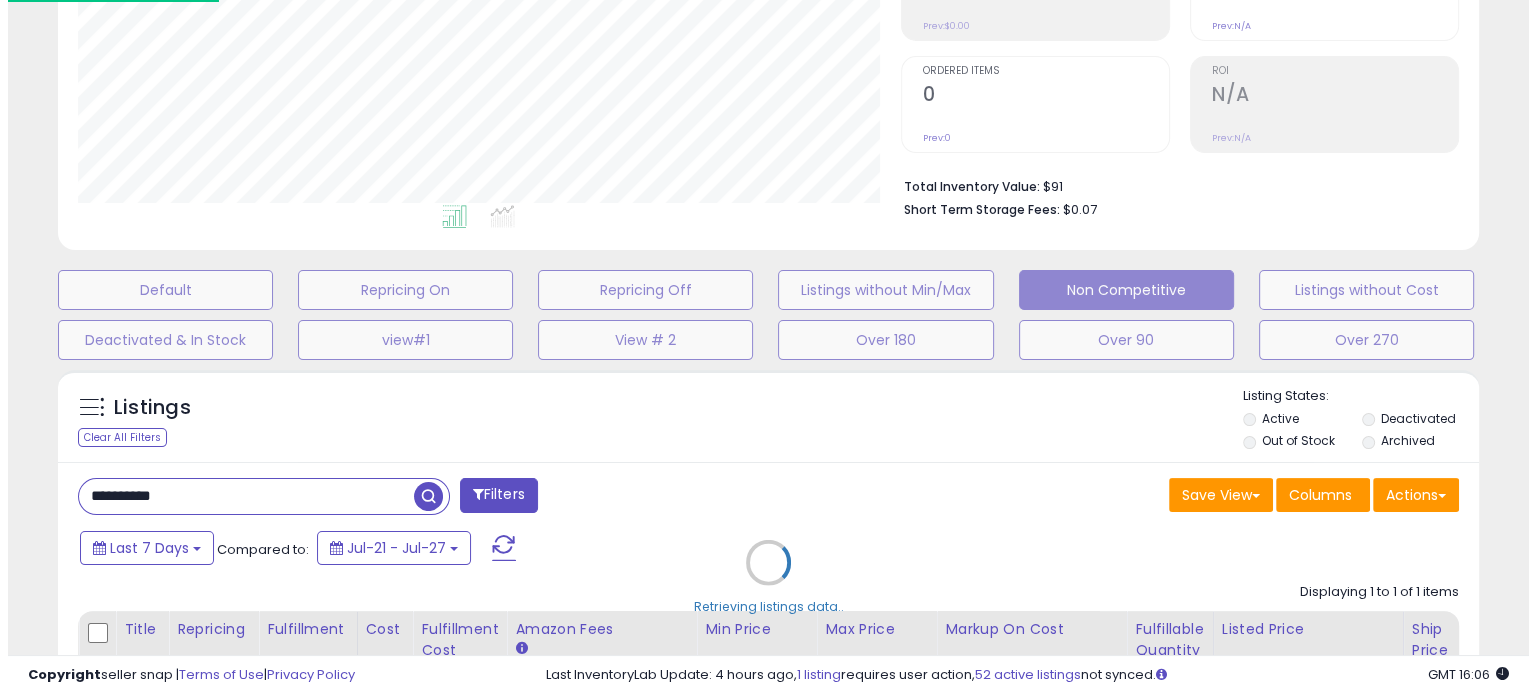 scroll, scrollTop: 999589, scrollLeft: 999168, axis: both 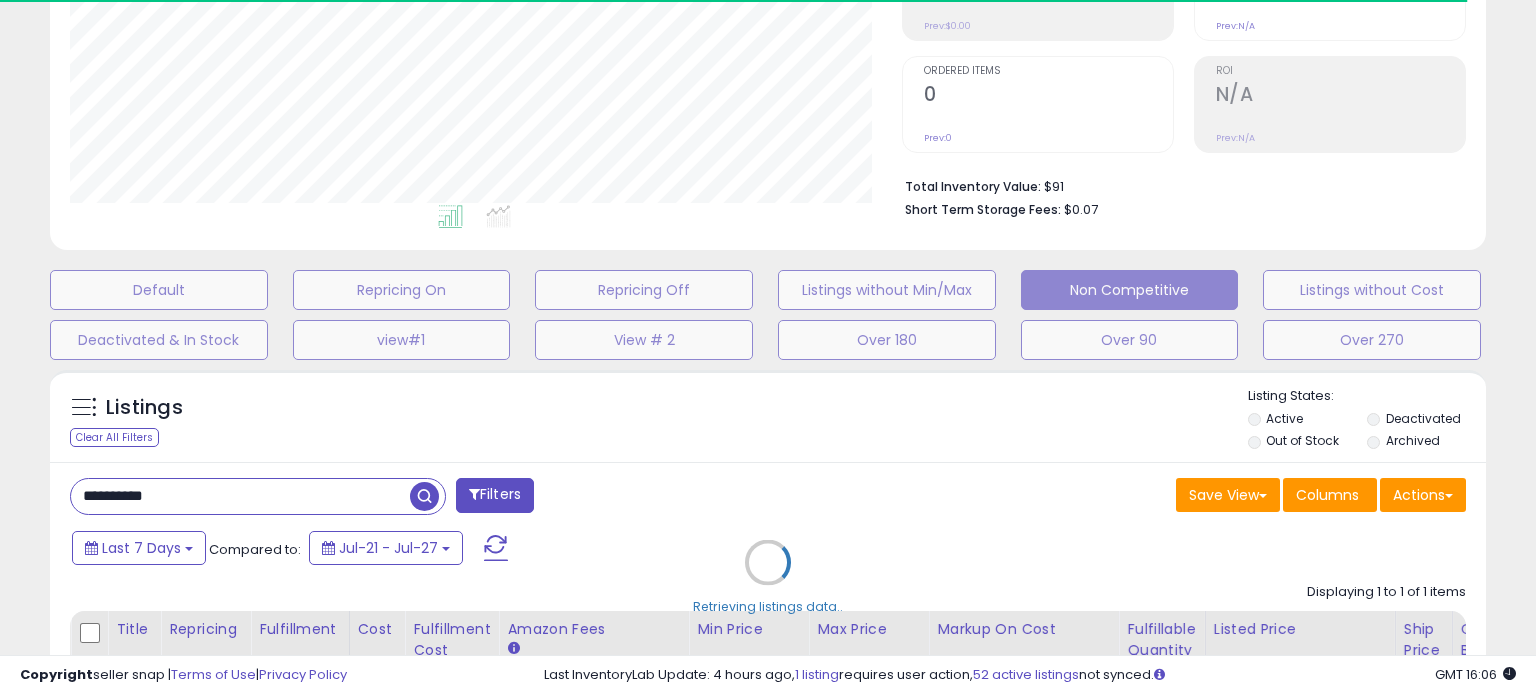 type 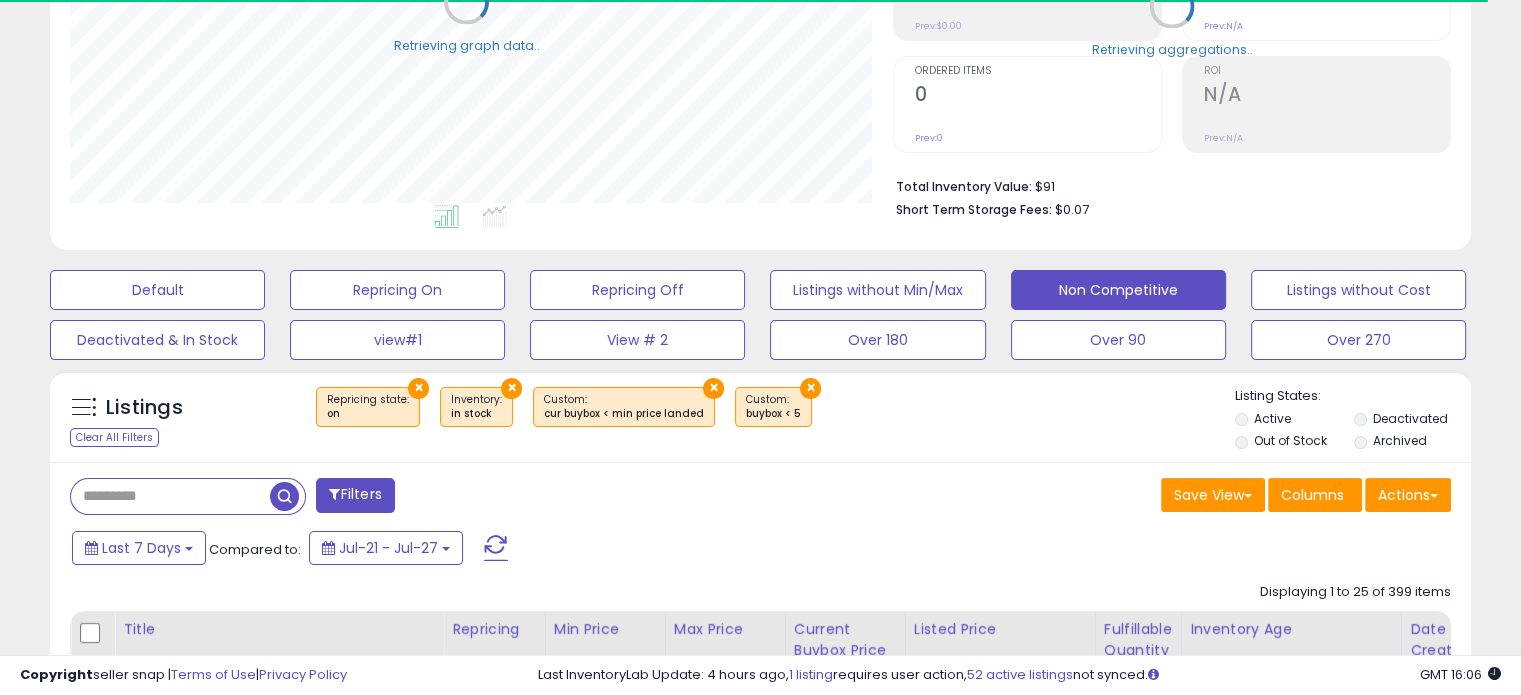 scroll, scrollTop: 409, scrollLeft: 822, axis: both 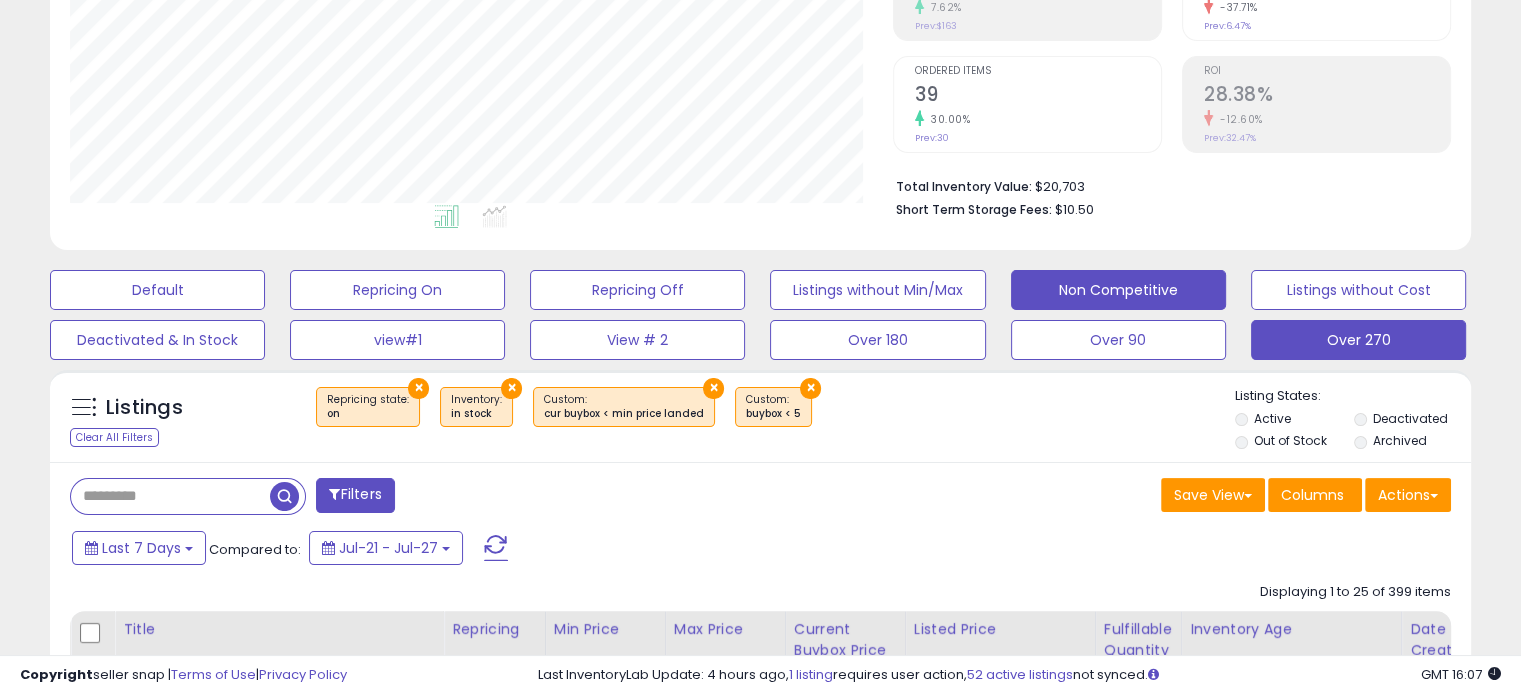 click on "Over 270" at bounding box center [157, 290] 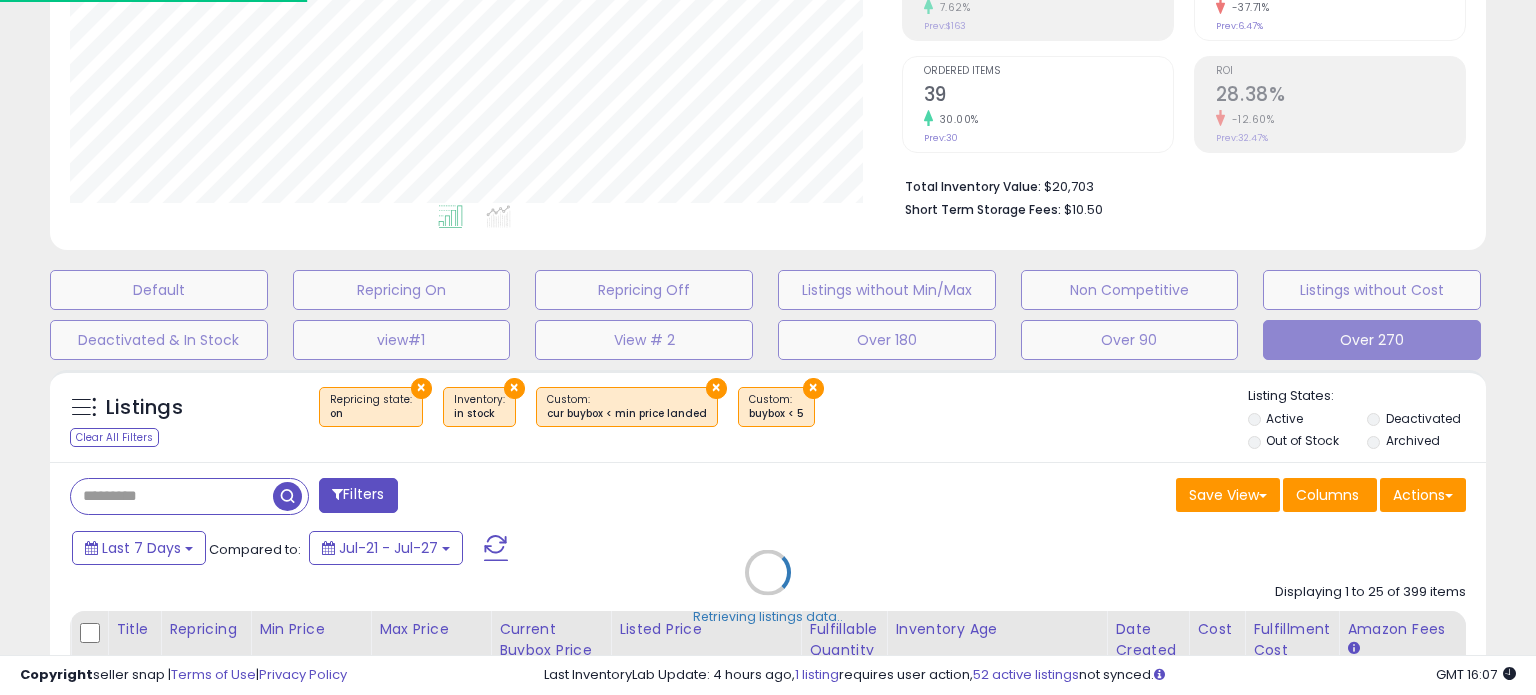 scroll, scrollTop: 999589, scrollLeft: 999168, axis: both 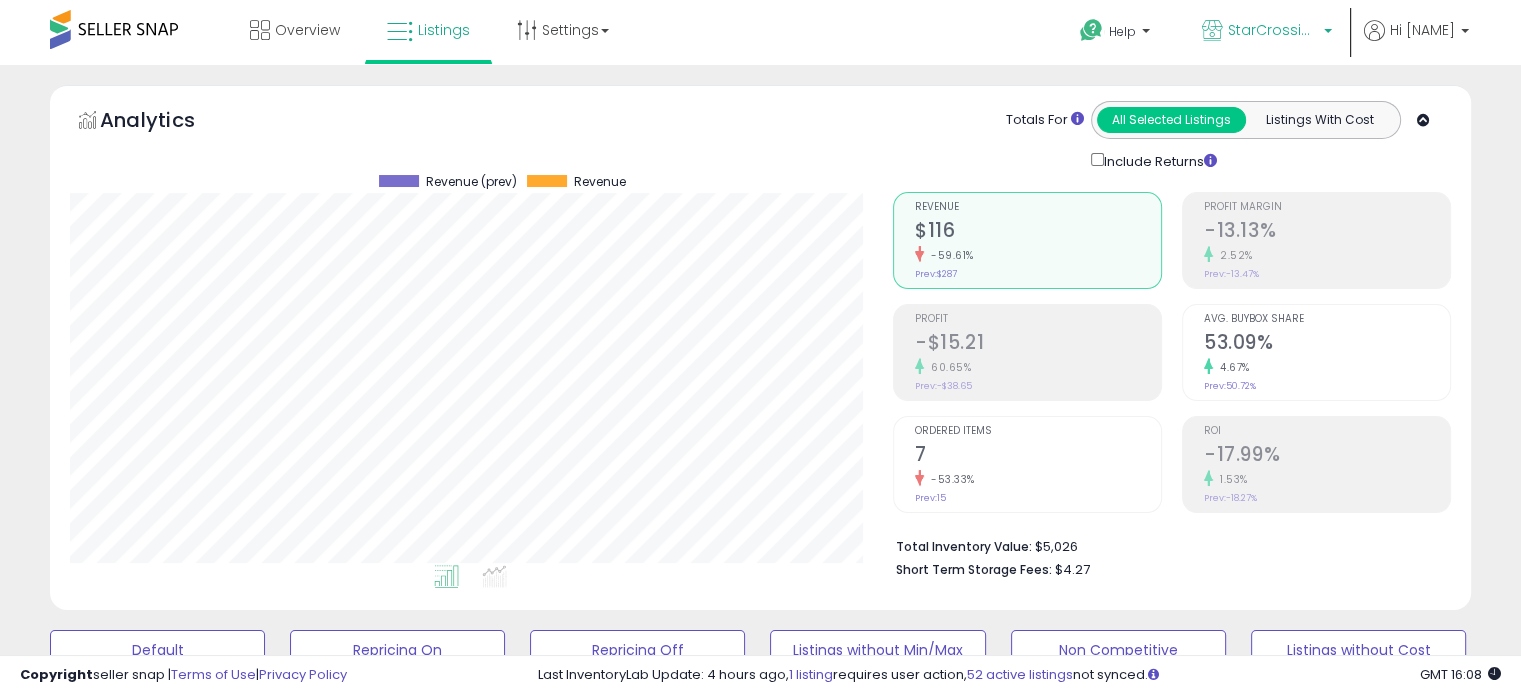 click on "StarCrossing" at bounding box center [1273, 30] 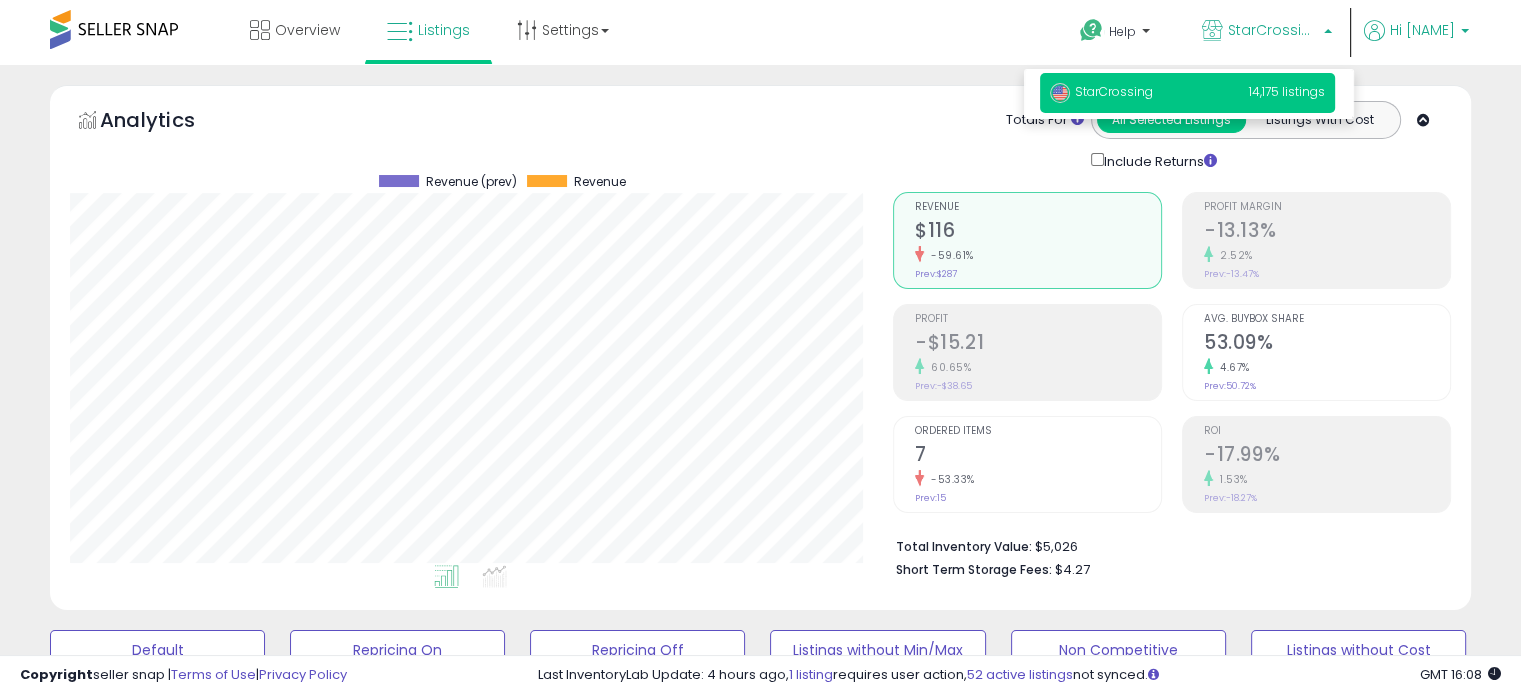click on "Hi [NAME]" at bounding box center [1422, 30] 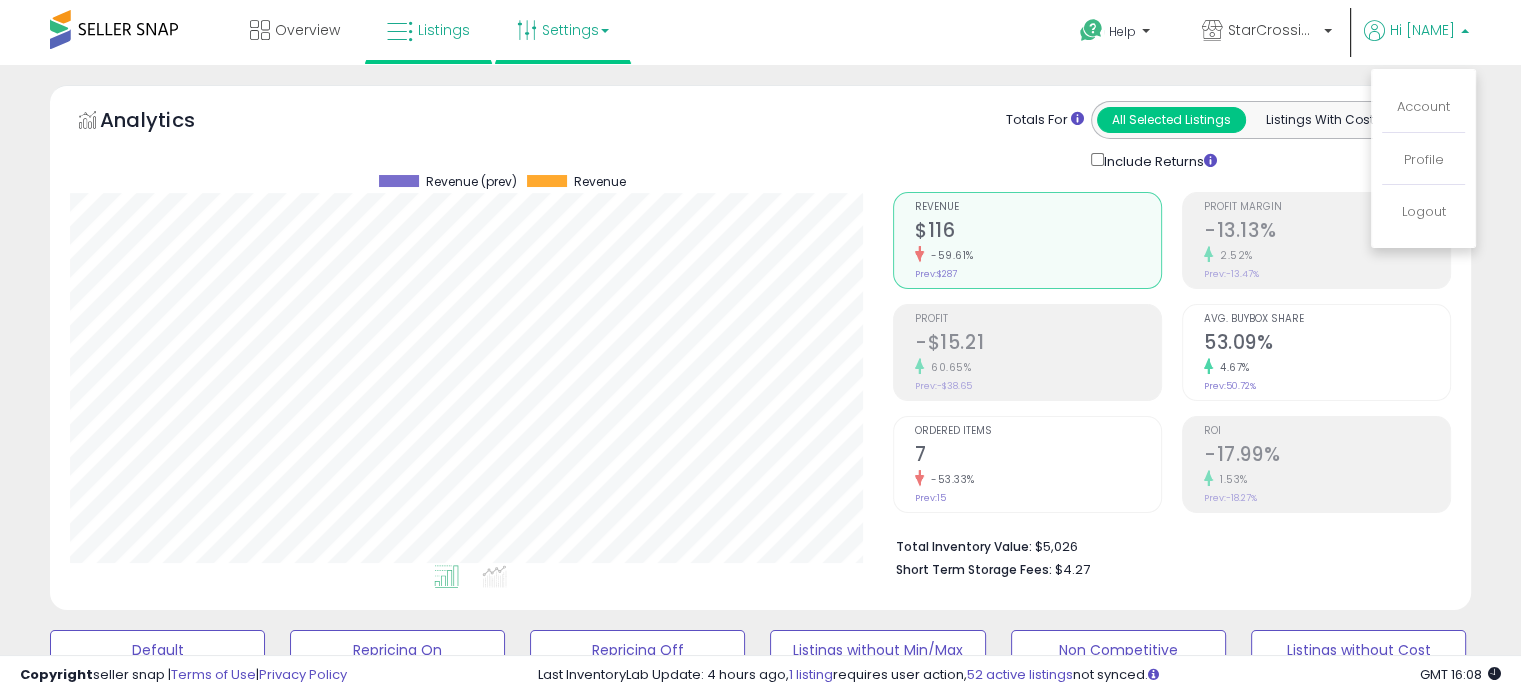 click on "Settings" at bounding box center [563, 30] 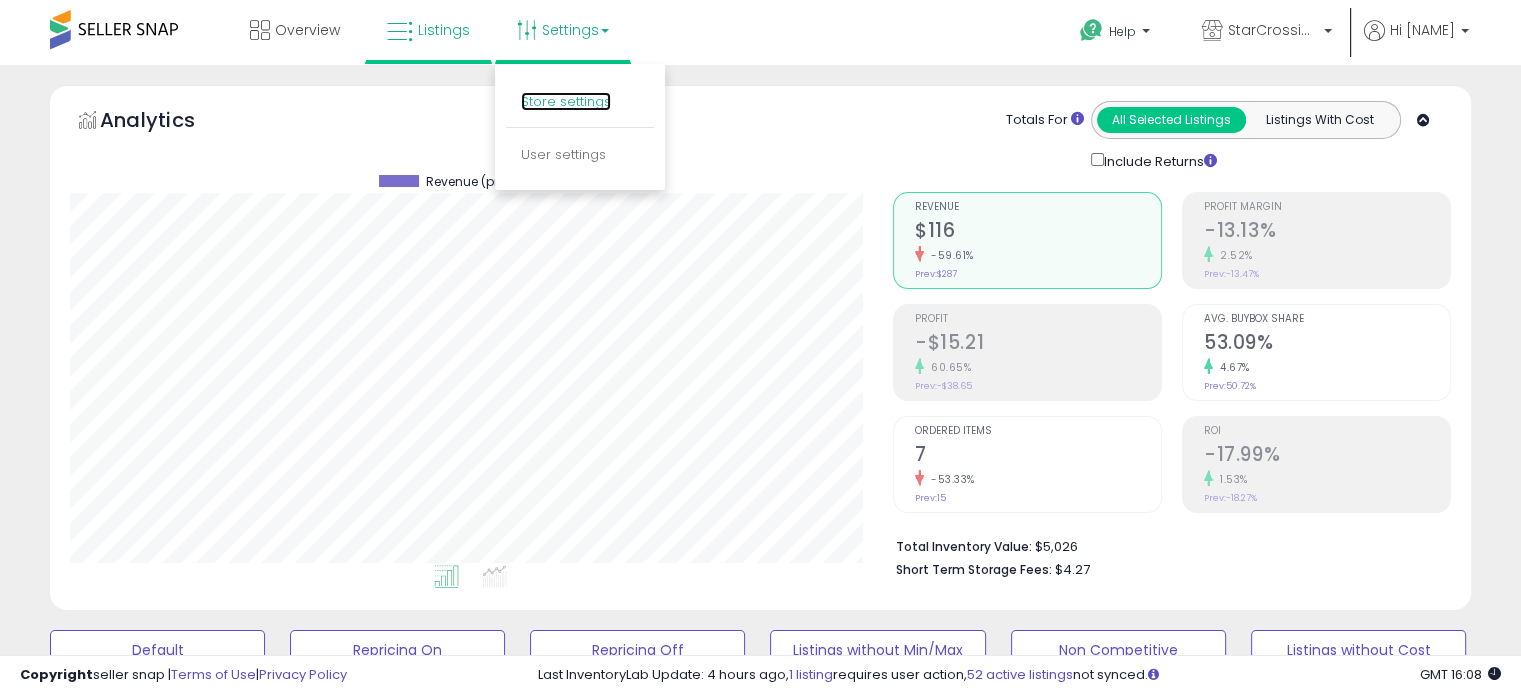 click on "Store
settings" at bounding box center (566, 101) 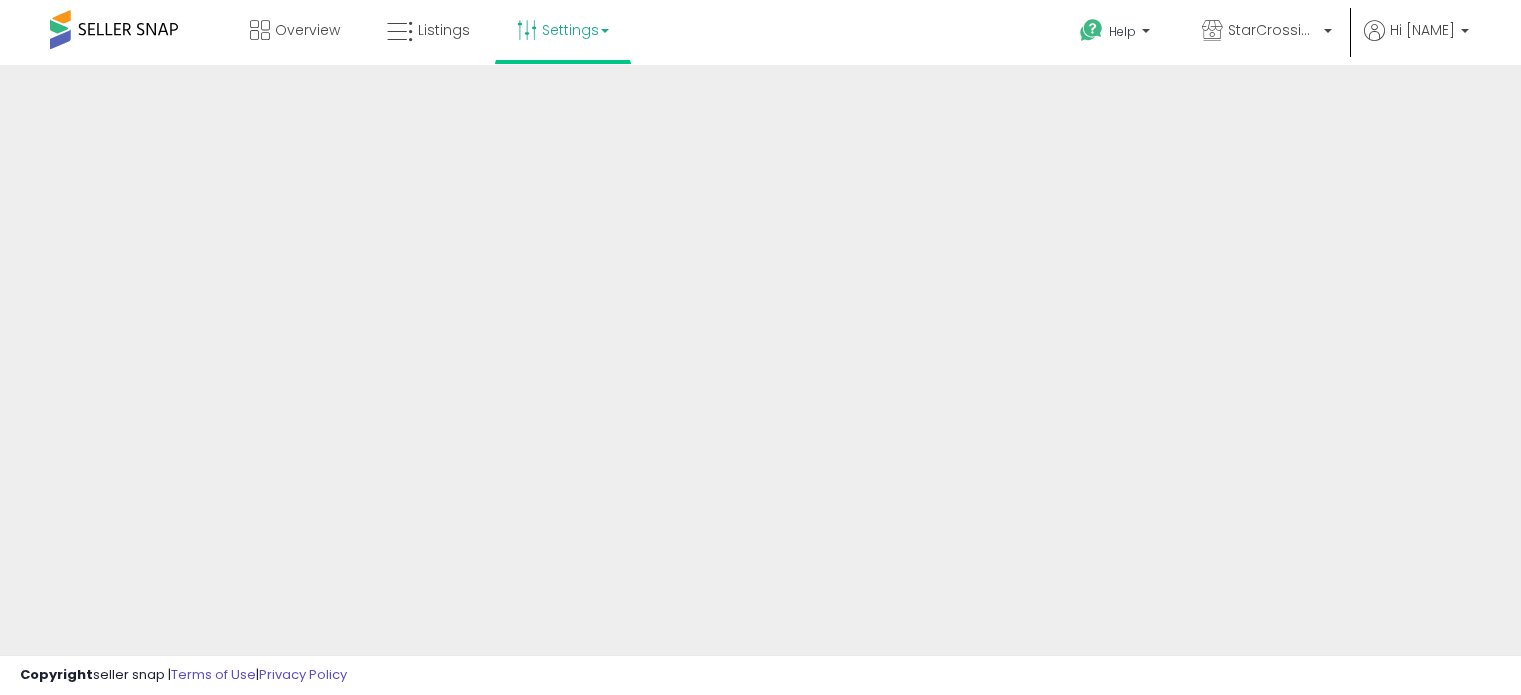 scroll, scrollTop: 0, scrollLeft: 0, axis: both 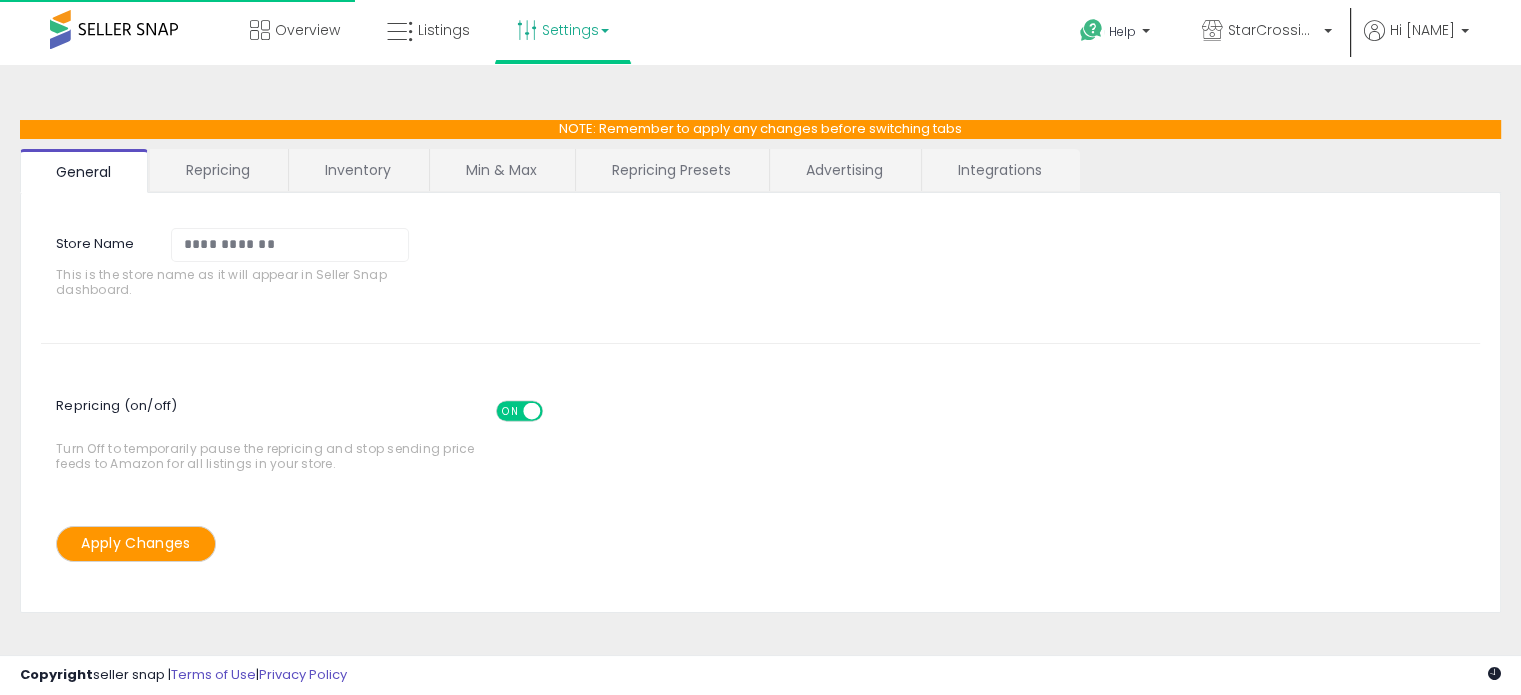 select on "*******" 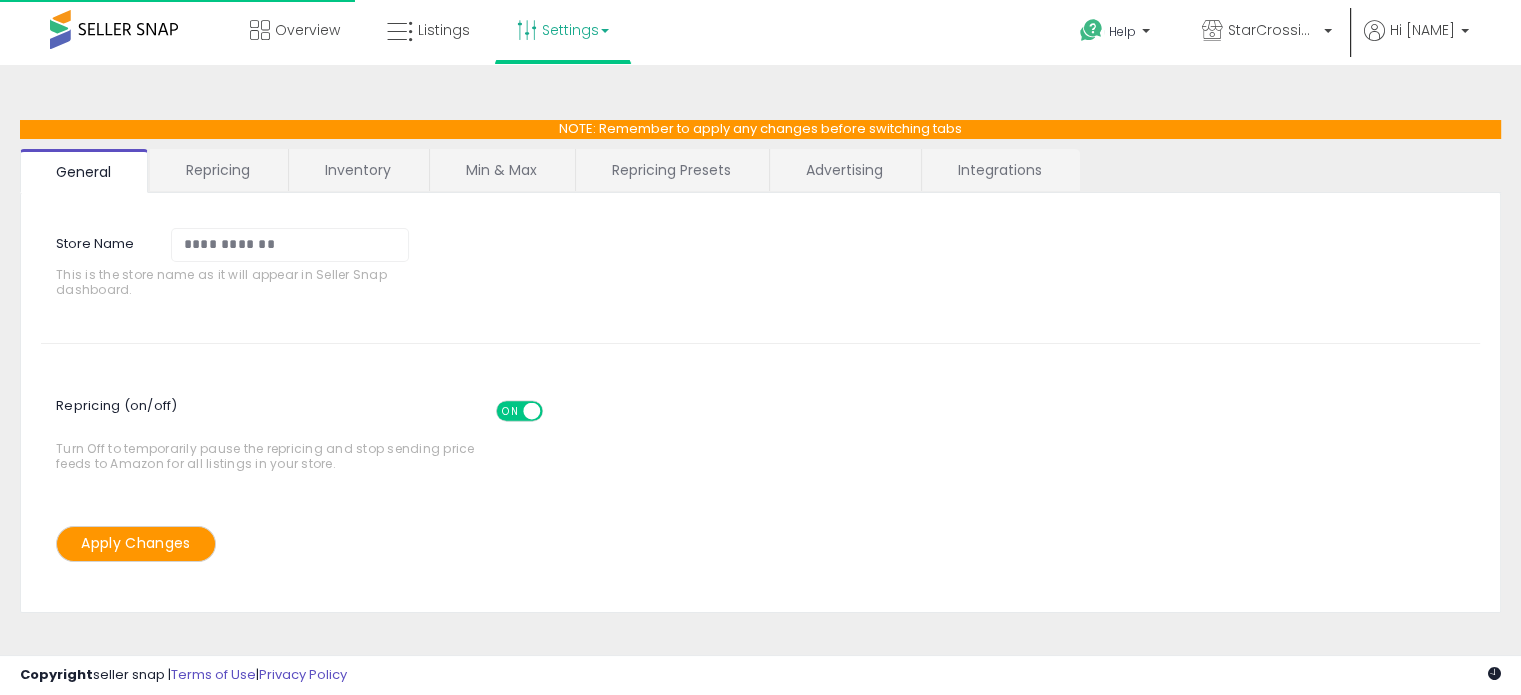 select on "********" 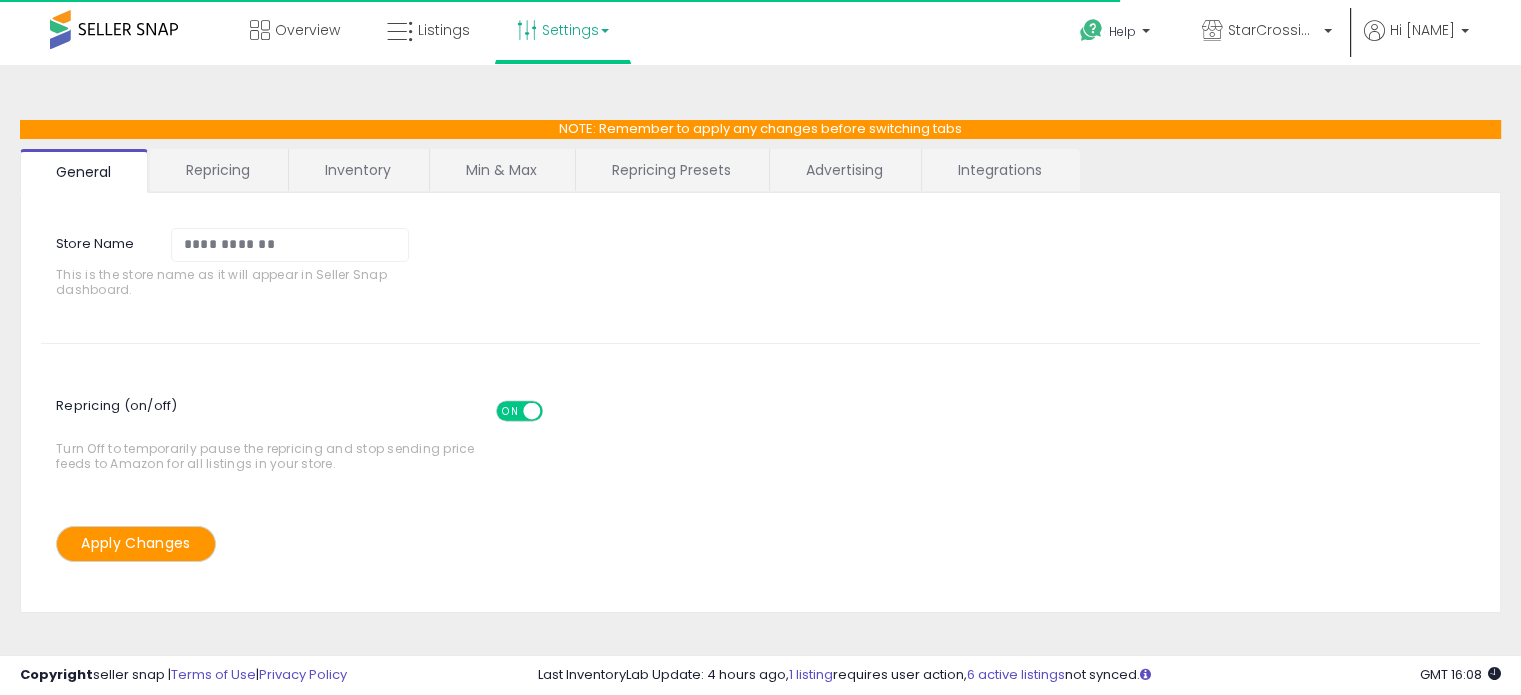 select on "*********" 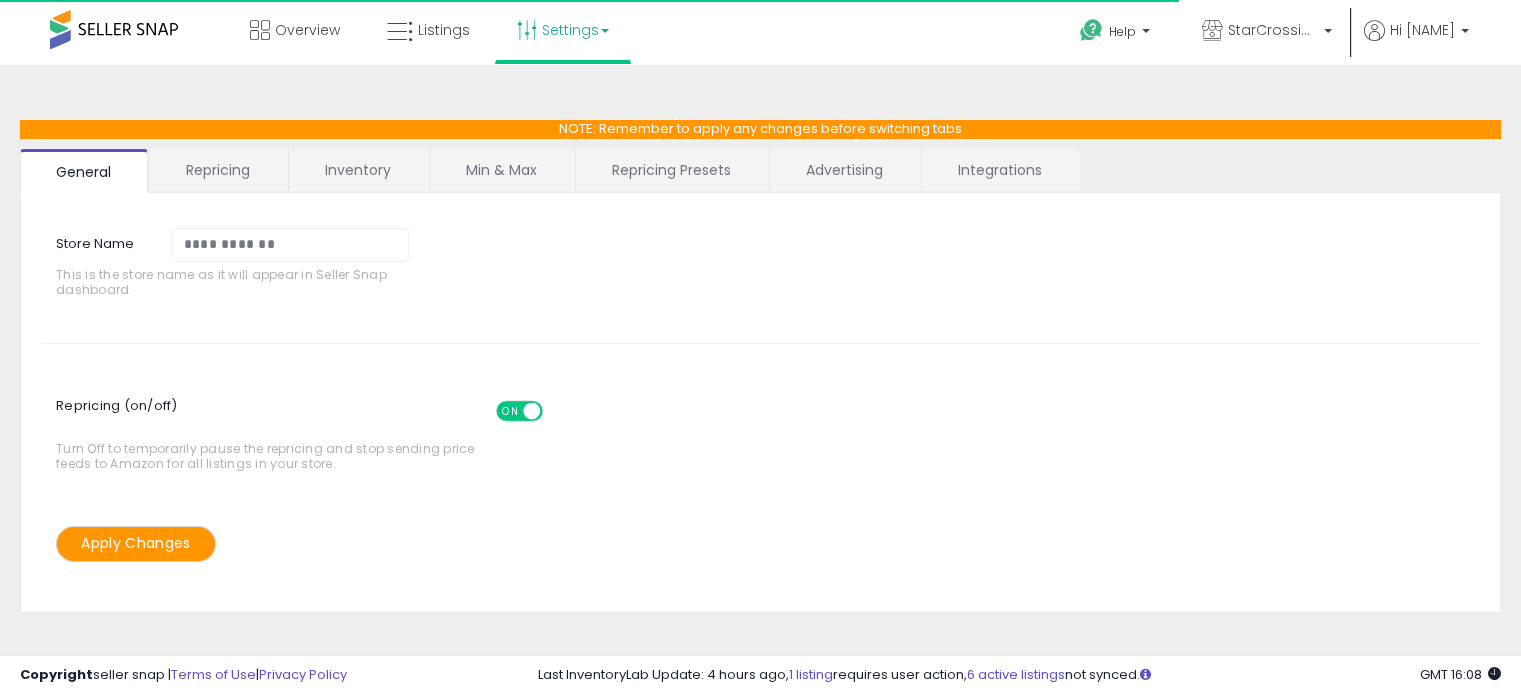 select on "**********" 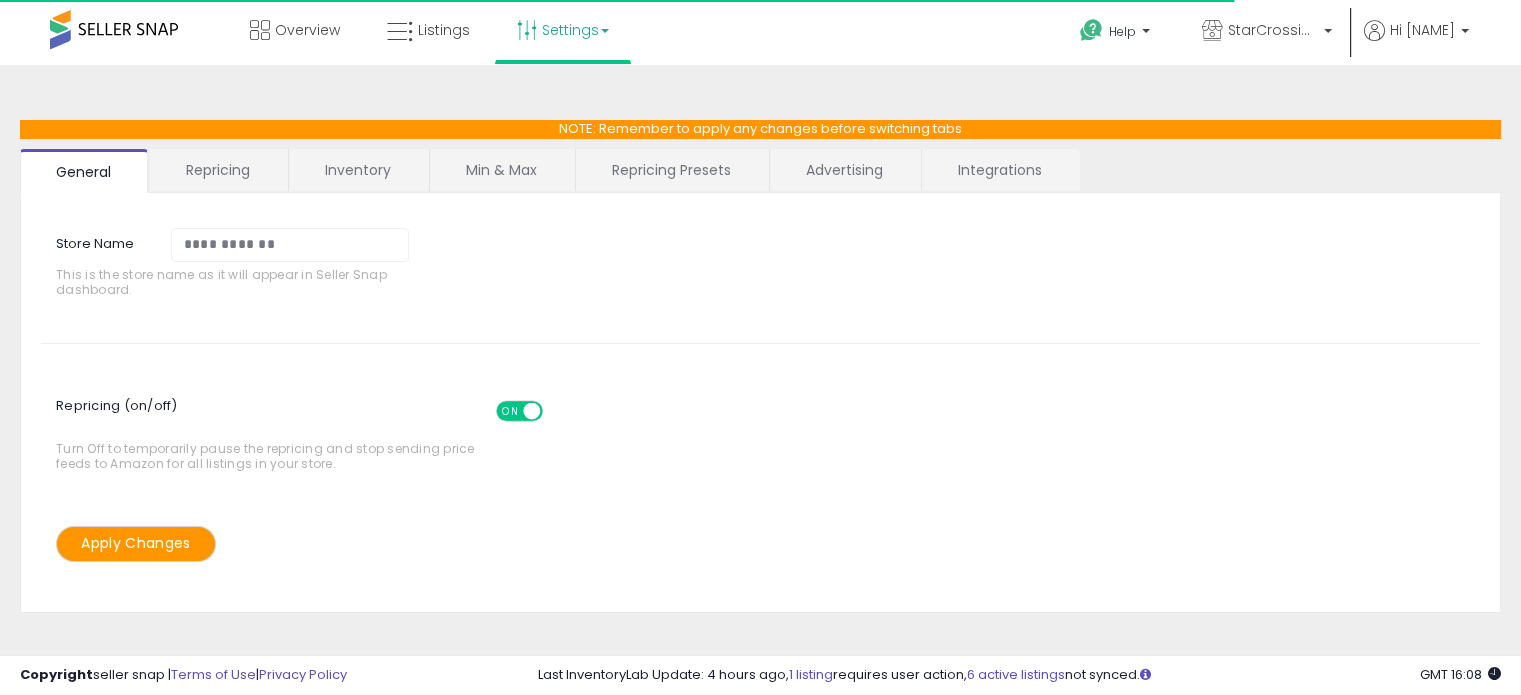 select on "**********" 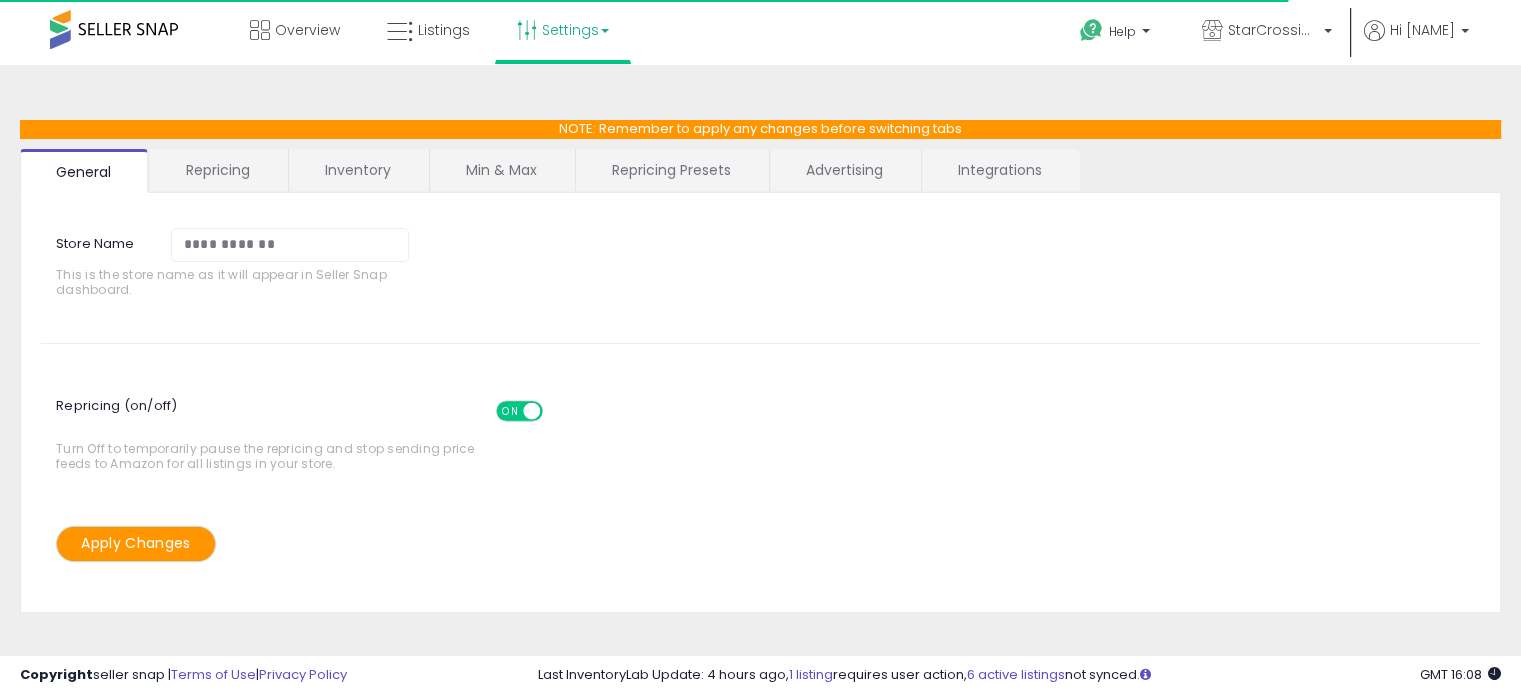 select on "**********" 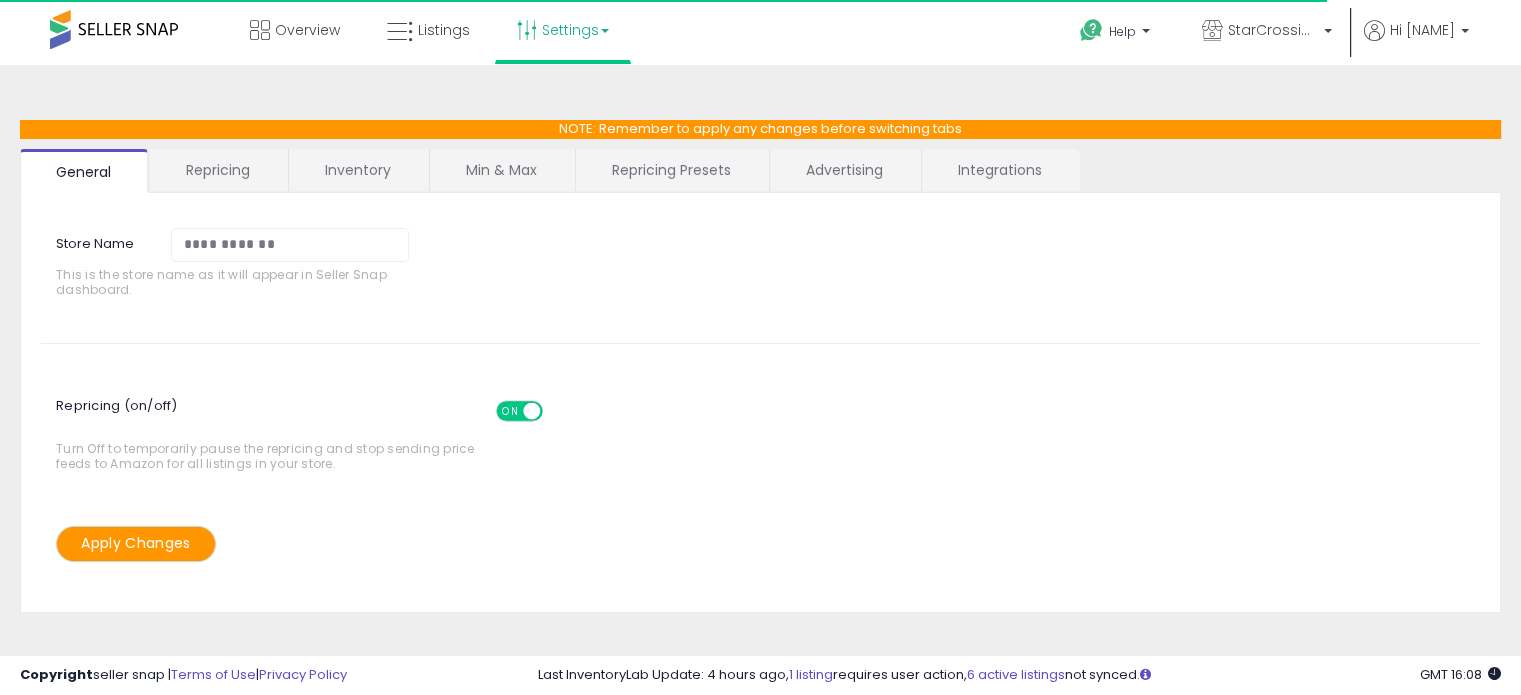 select on "**********" 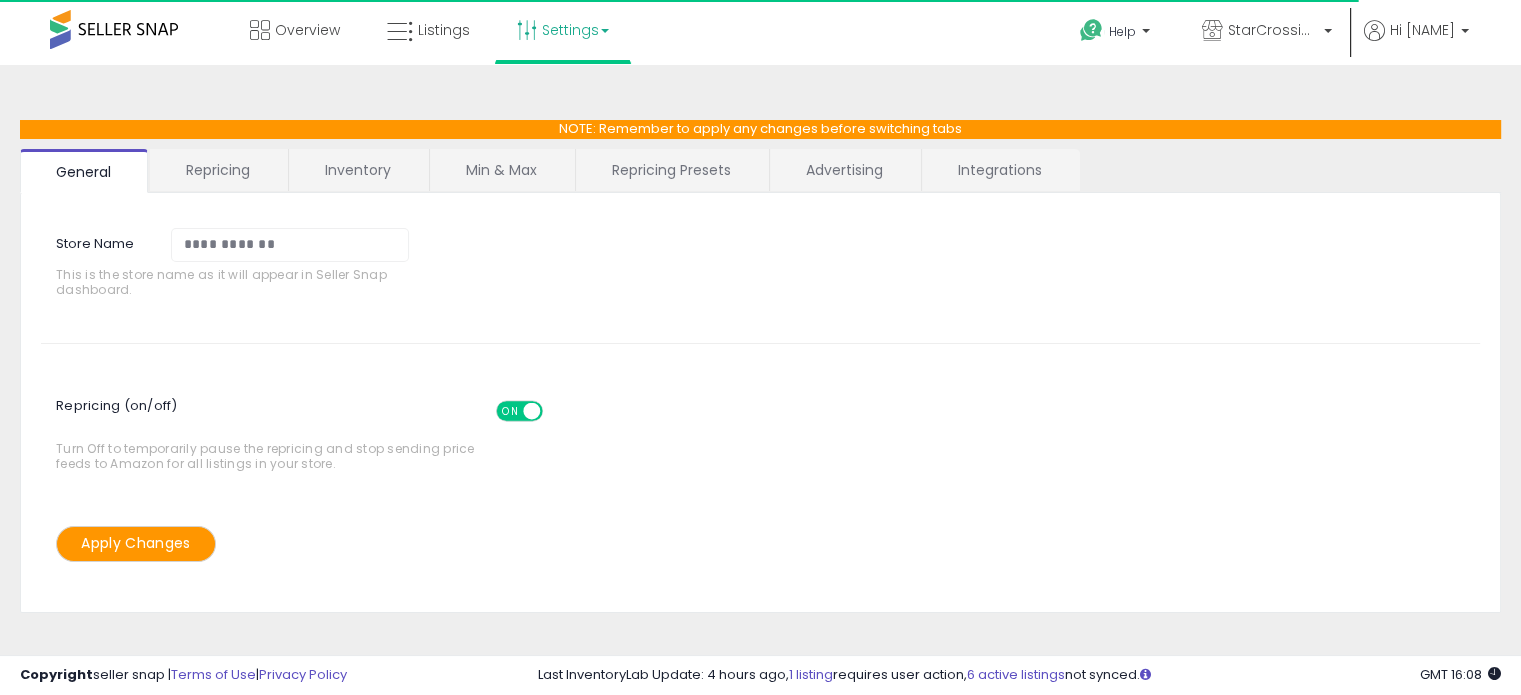 select on "**********" 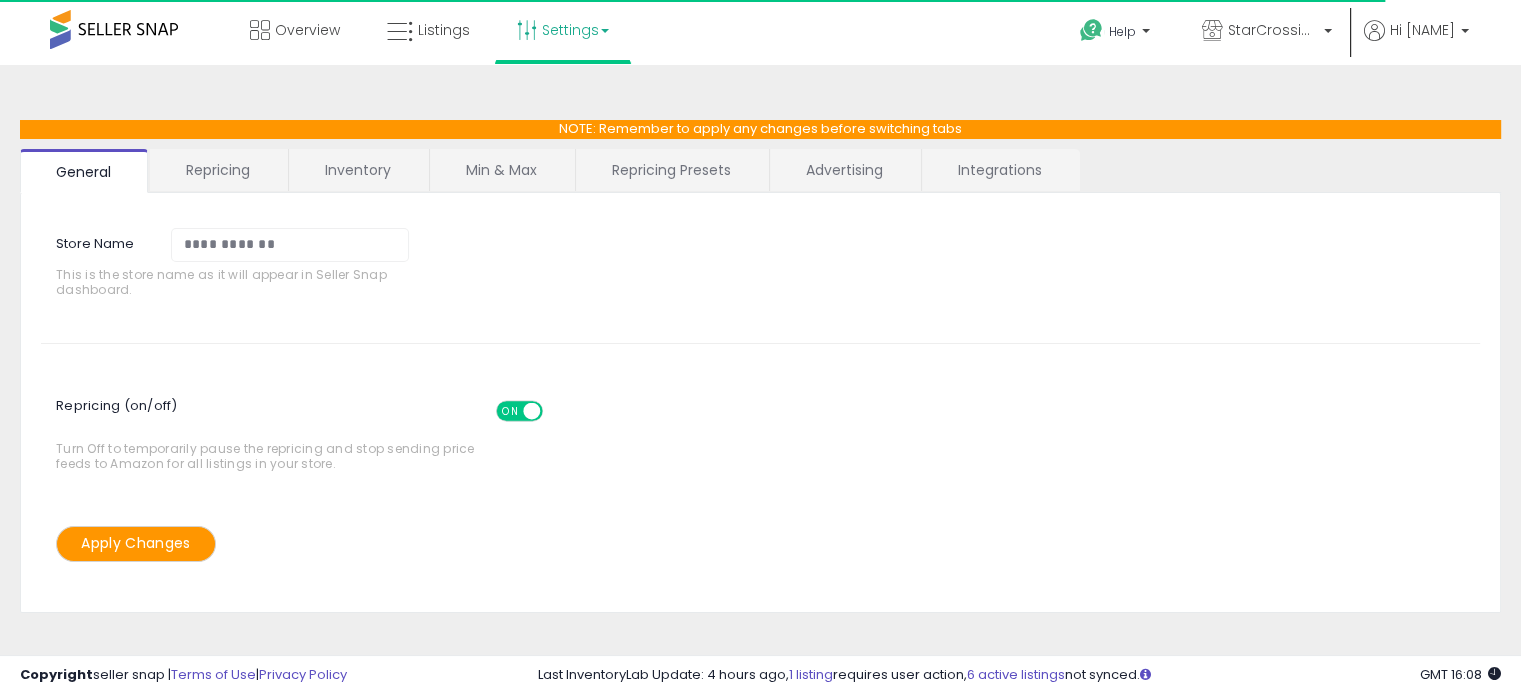 select on "**********" 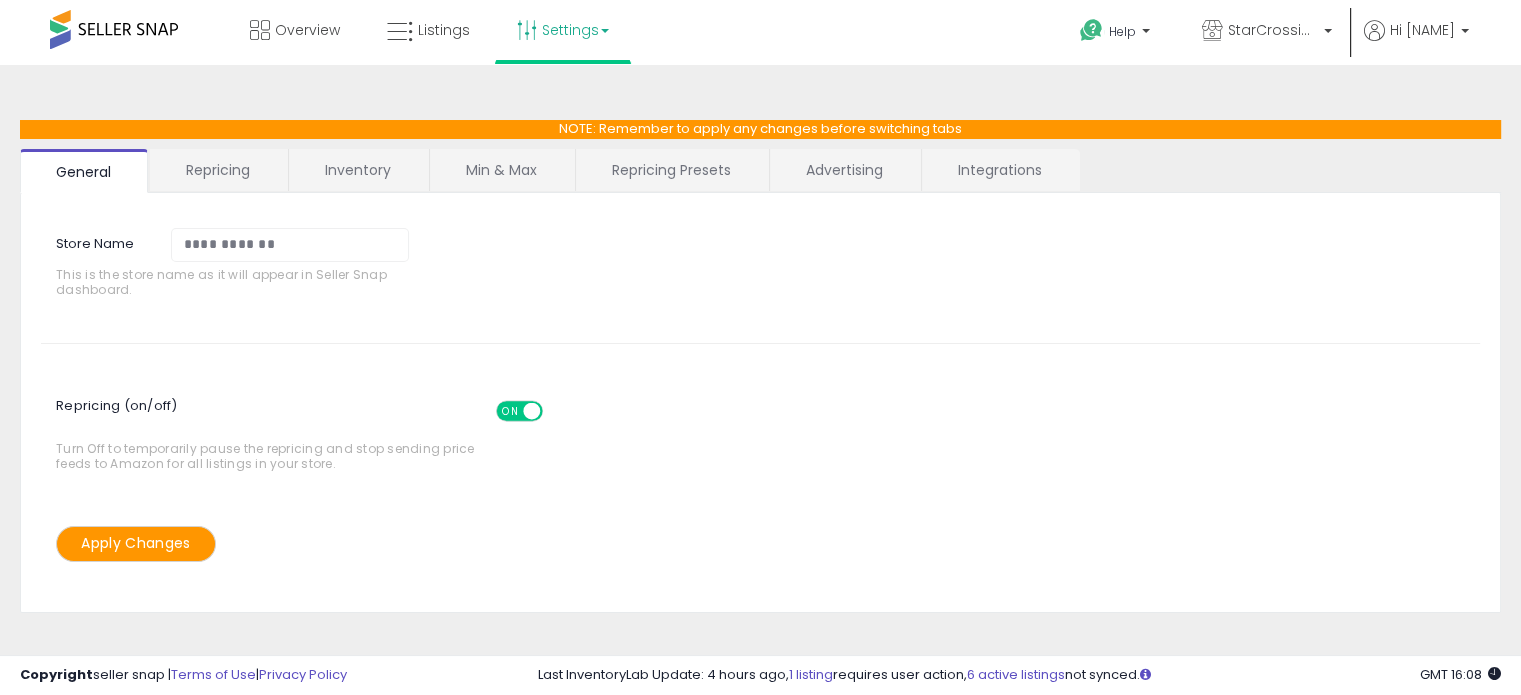 click on "Repricing Presets" at bounding box center (671, 170) 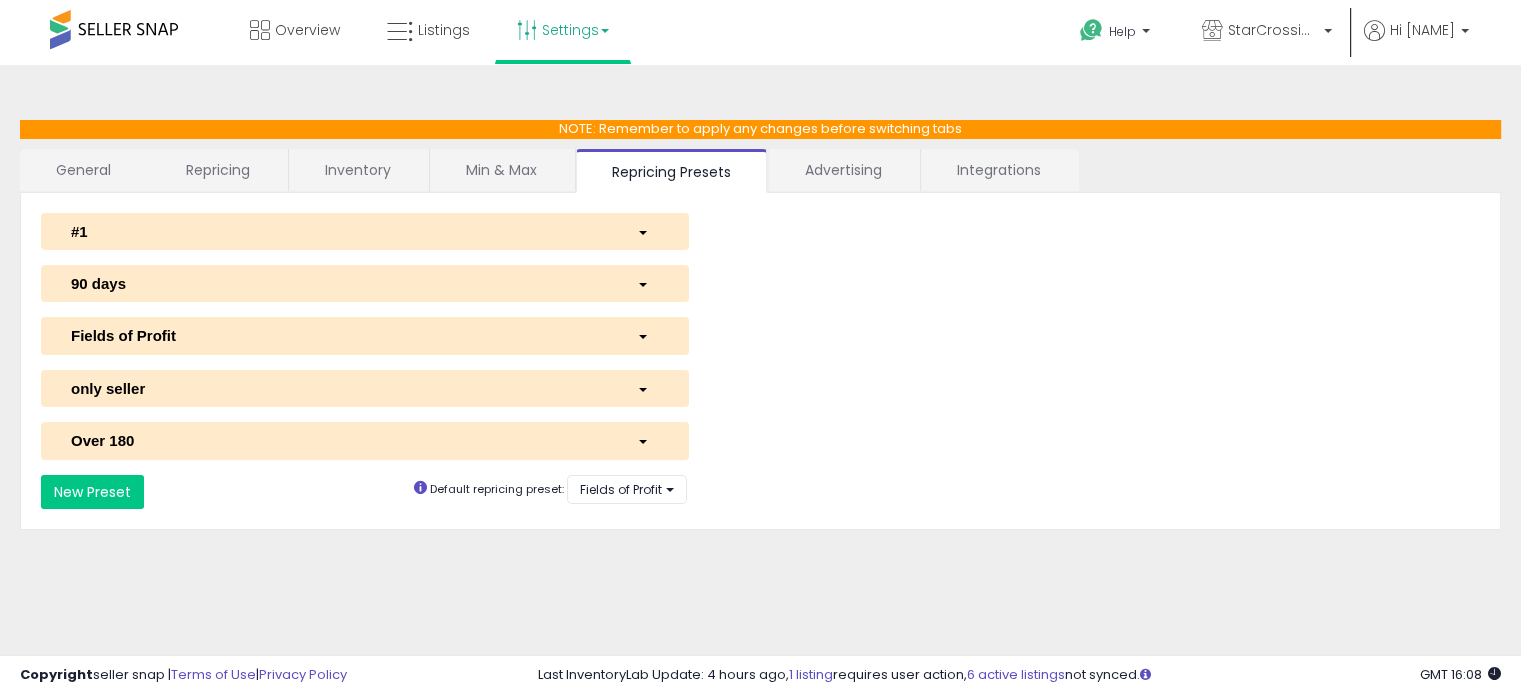 click at bounding box center (643, 337) 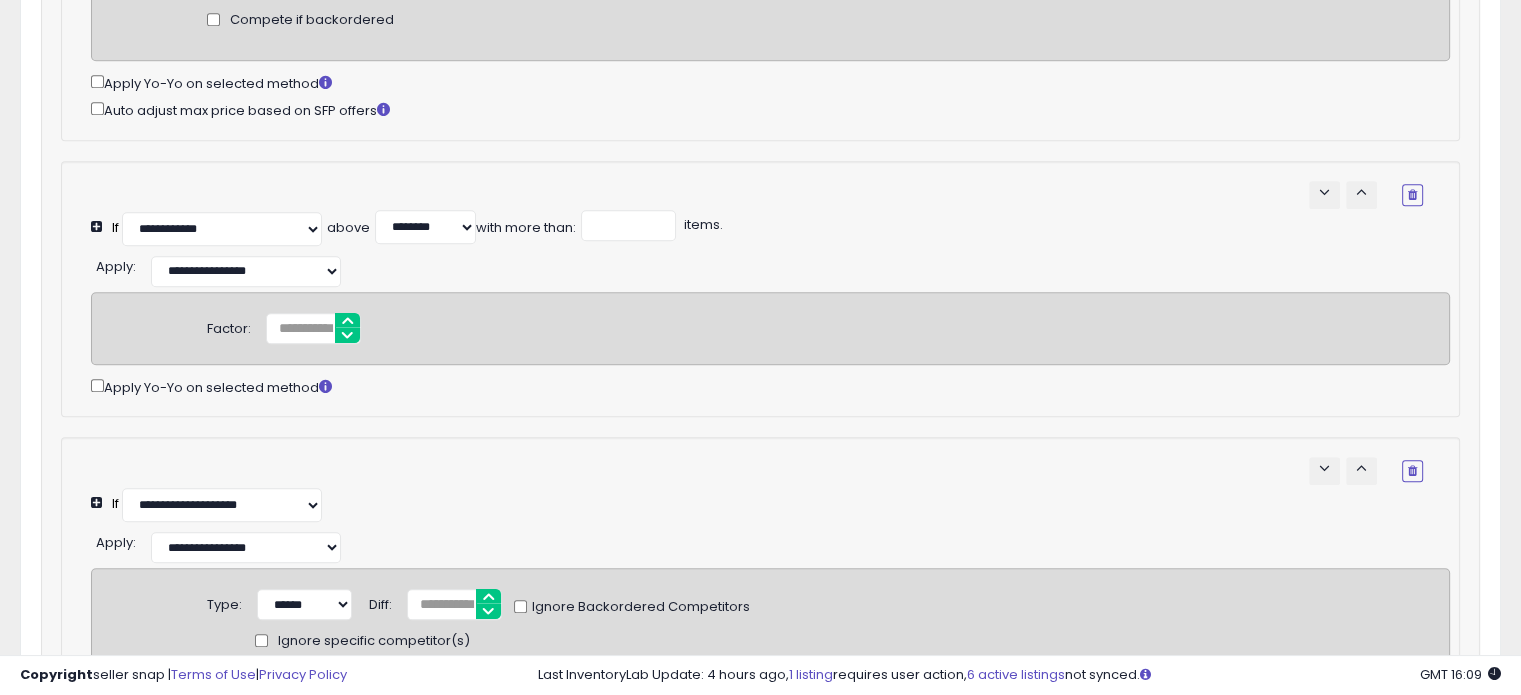 scroll, scrollTop: 1500, scrollLeft: 0, axis: vertical 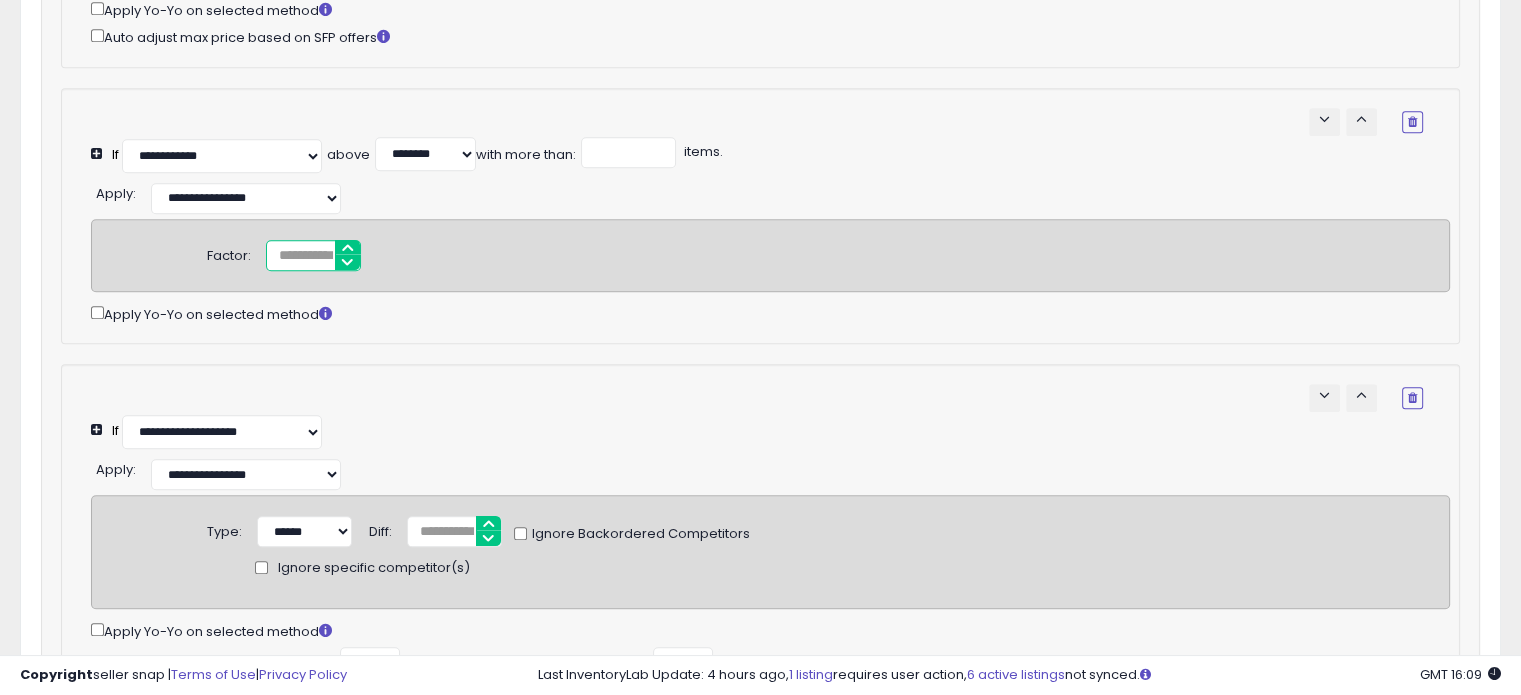 click on "****" at bounding box center (313, 255) 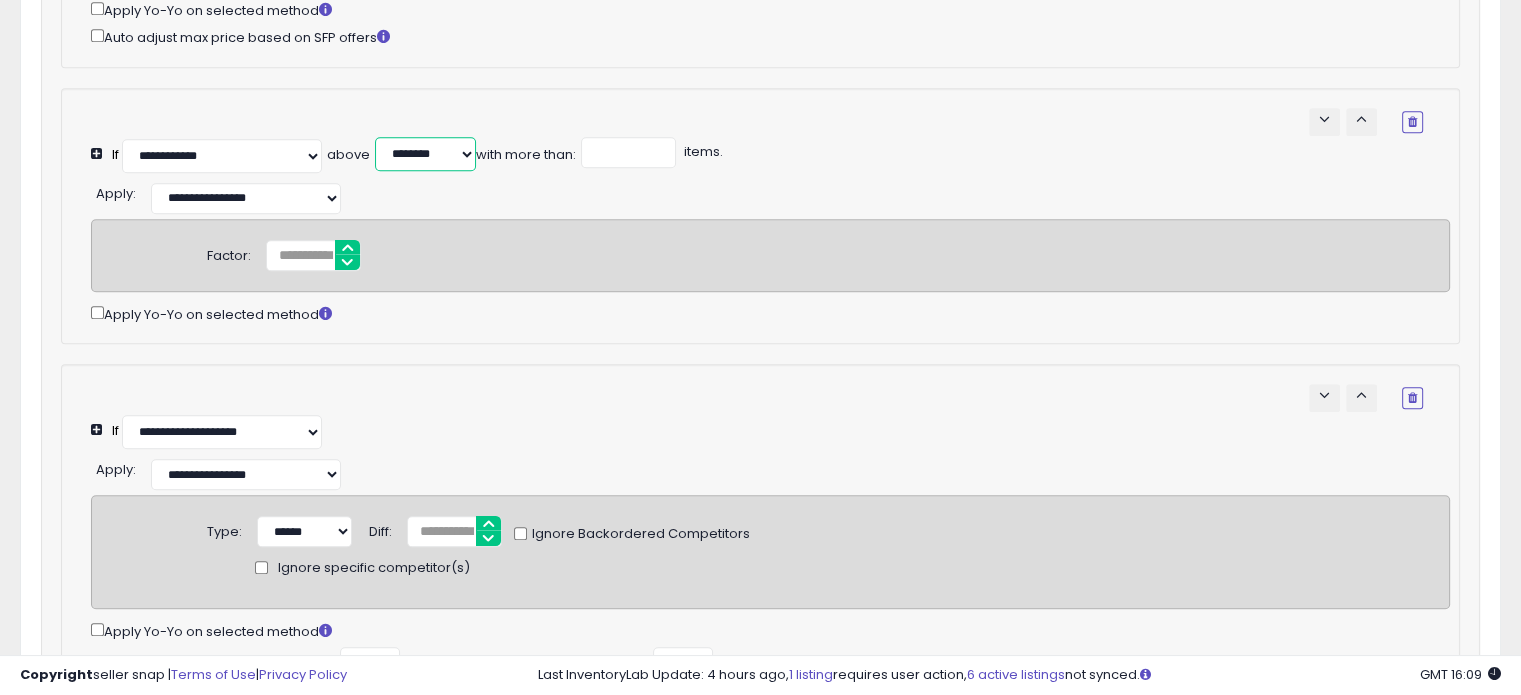 click on "*******
*******
*******
********
********
********" at bounding box center [425, 154] 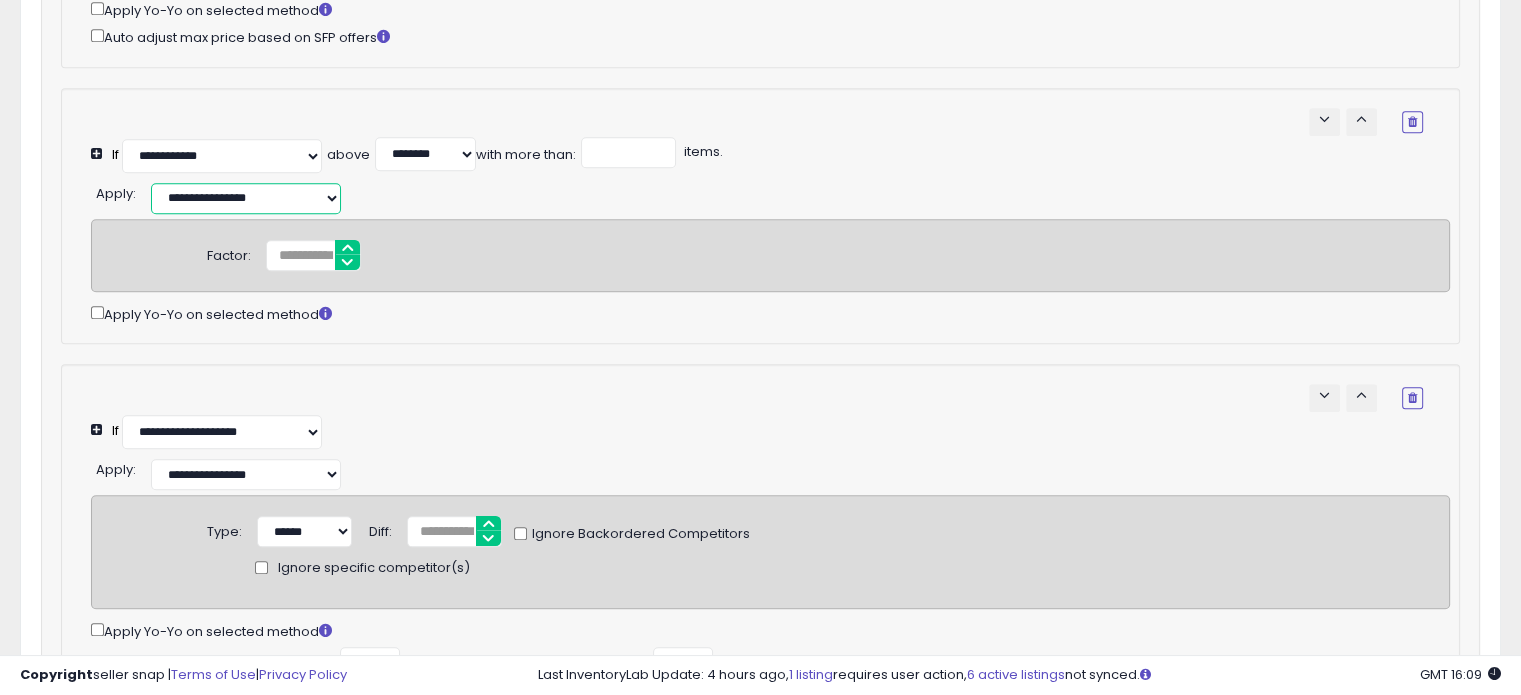 click on "**********" at bounding box center [246, 198] 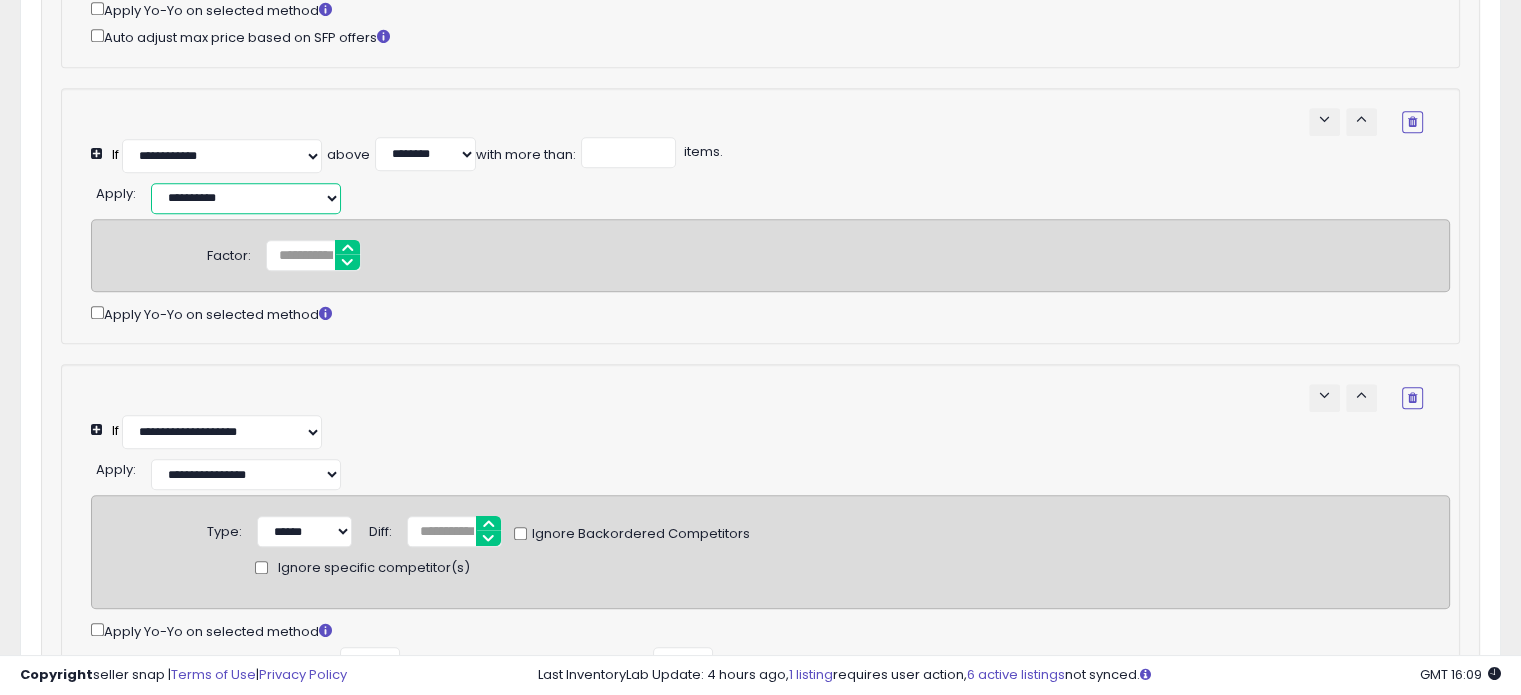click on "**********" at bounding box center [246, 198] 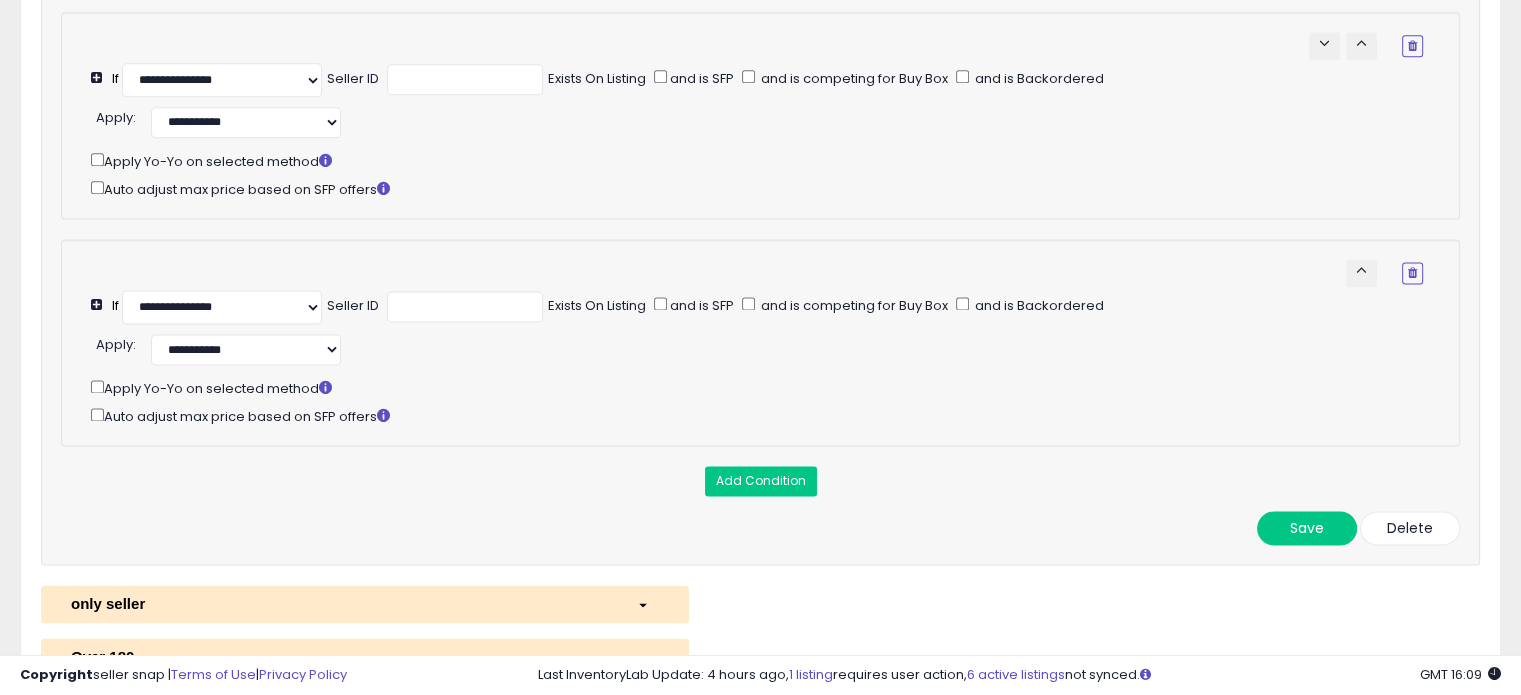 scroll, scrollTop: 2892, scrollLeft: 0, axis: vertical 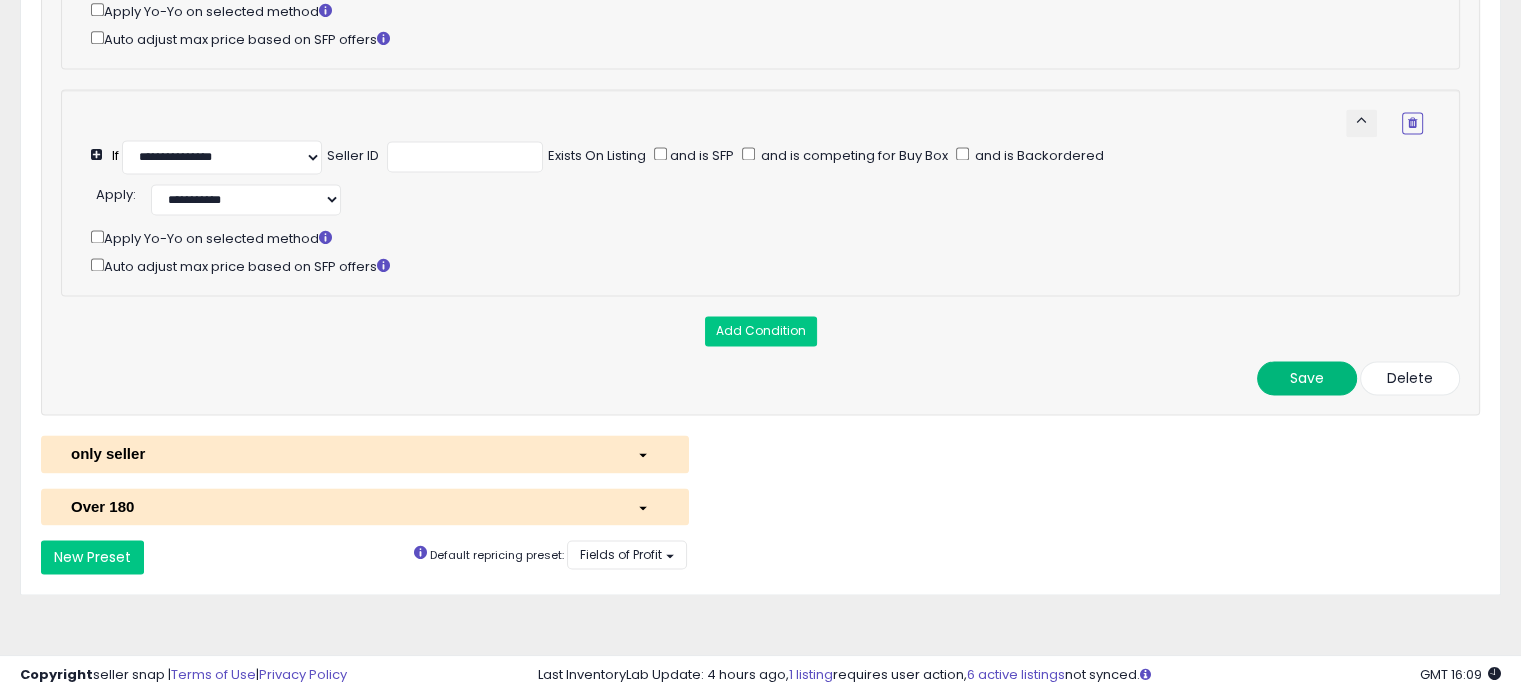 click on "Save" at bounding box center (1307, 378) 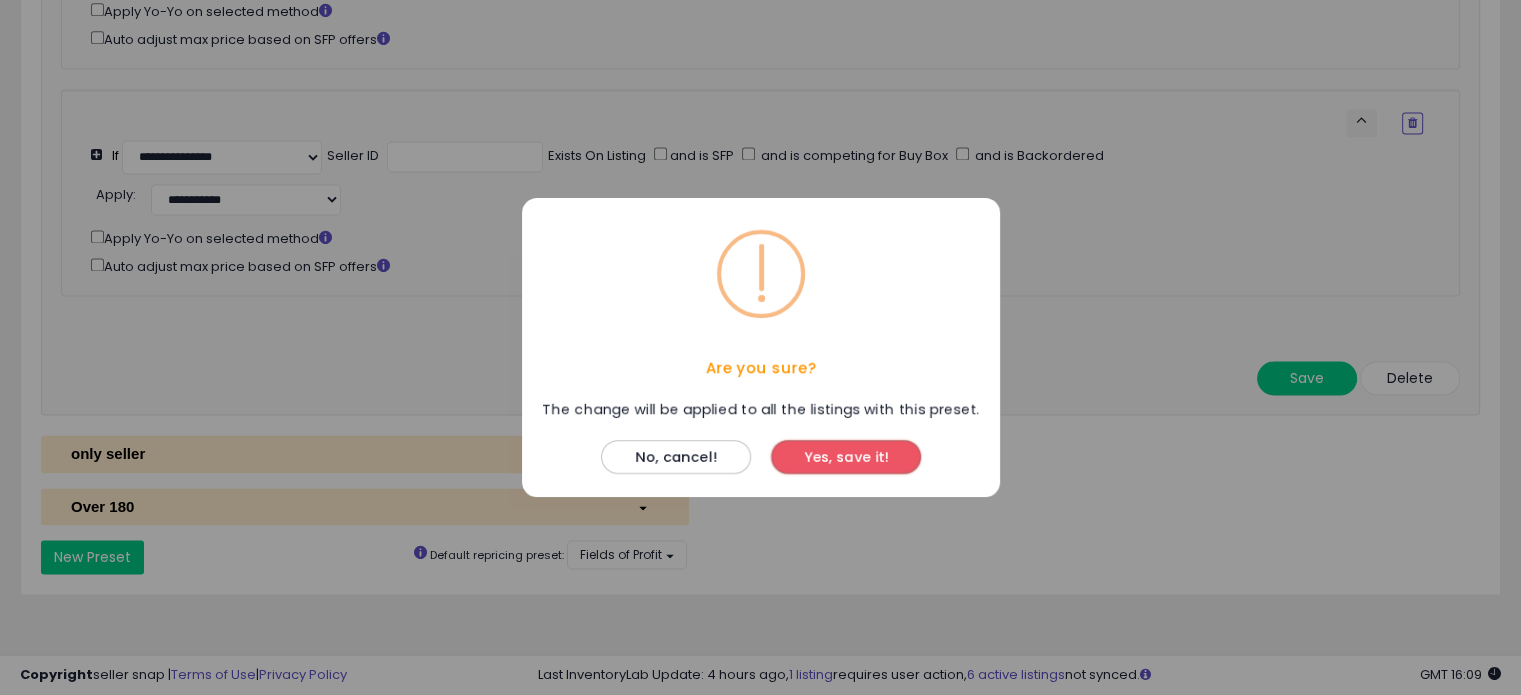 click on "Yes, save it!" at bounding box center [846, 457] 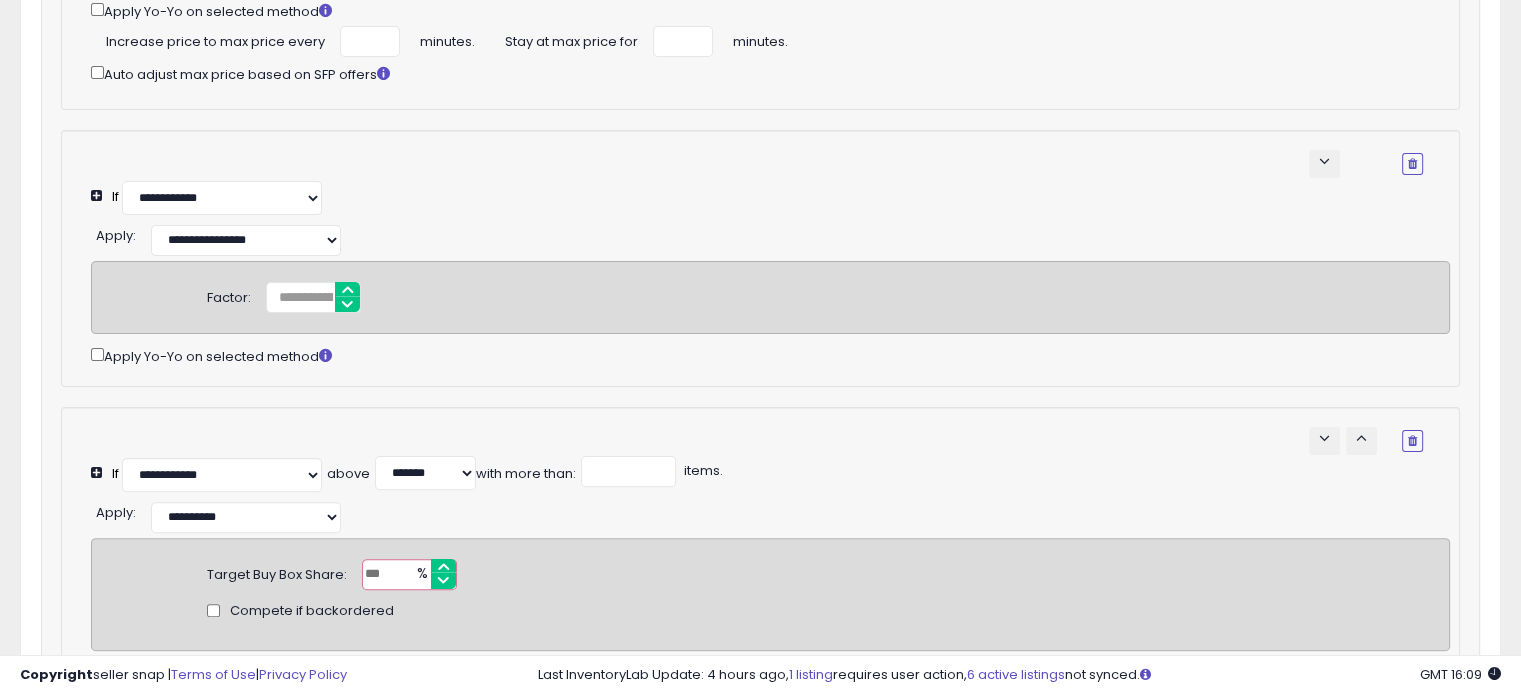scroll, scrollTop: 0, scrollLeft: 0, axis: both 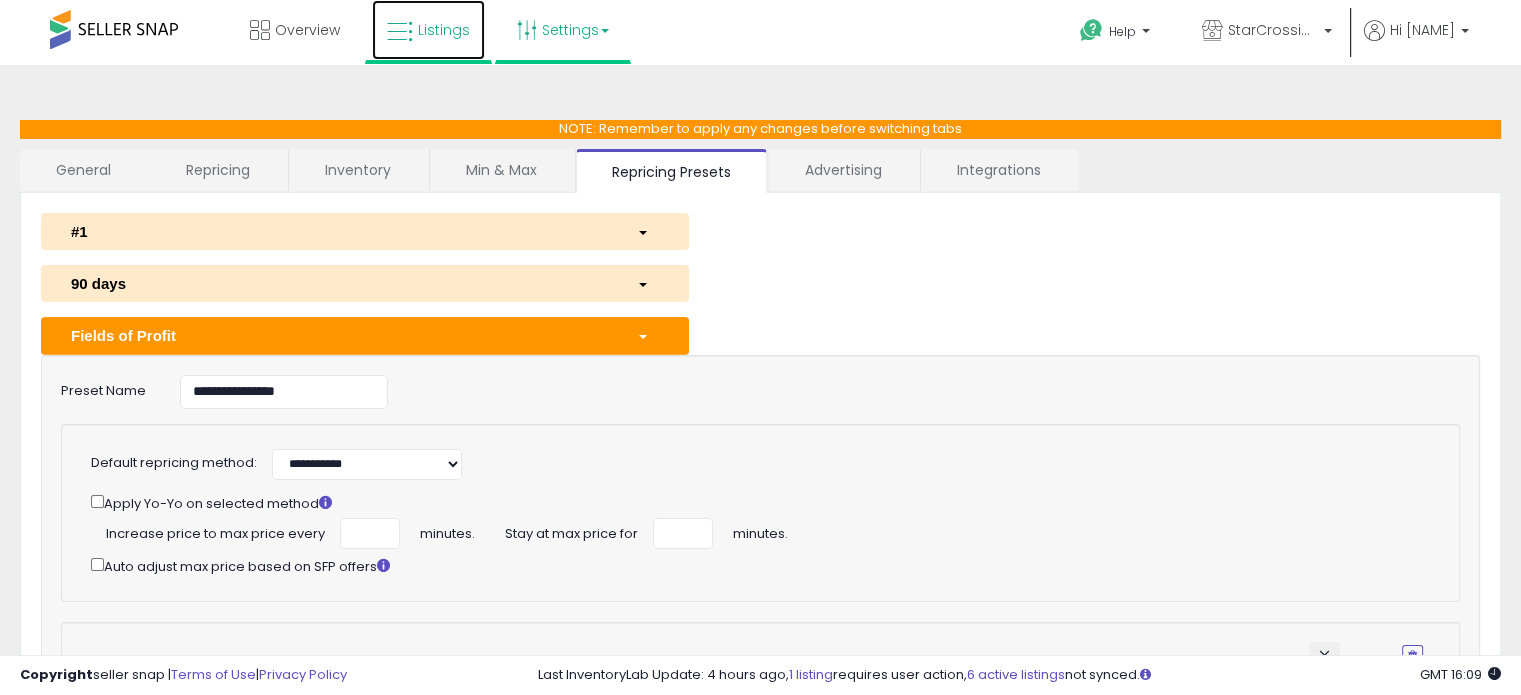 click on "Listings" at bounding box center (444, 30) 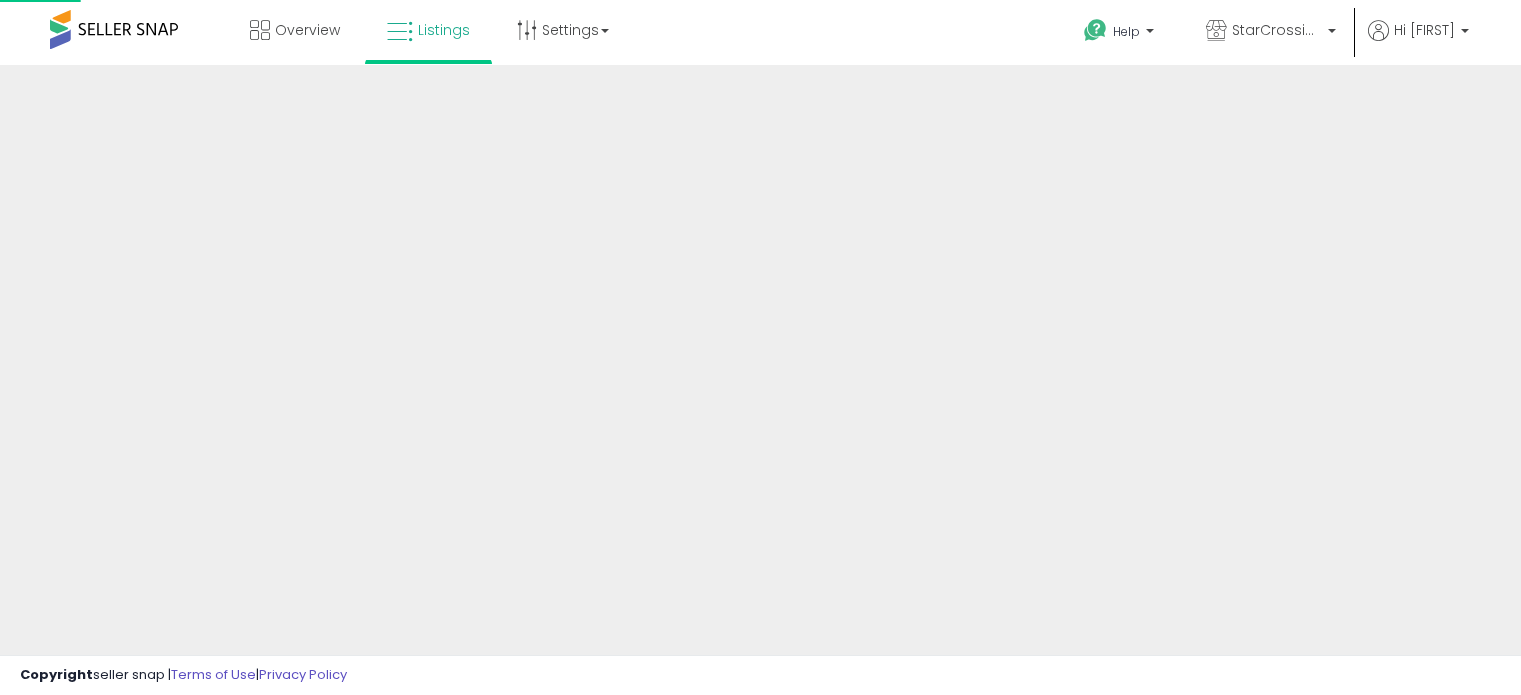 scroll, scrollTop: 0, scrollLeft: 0, axis: both 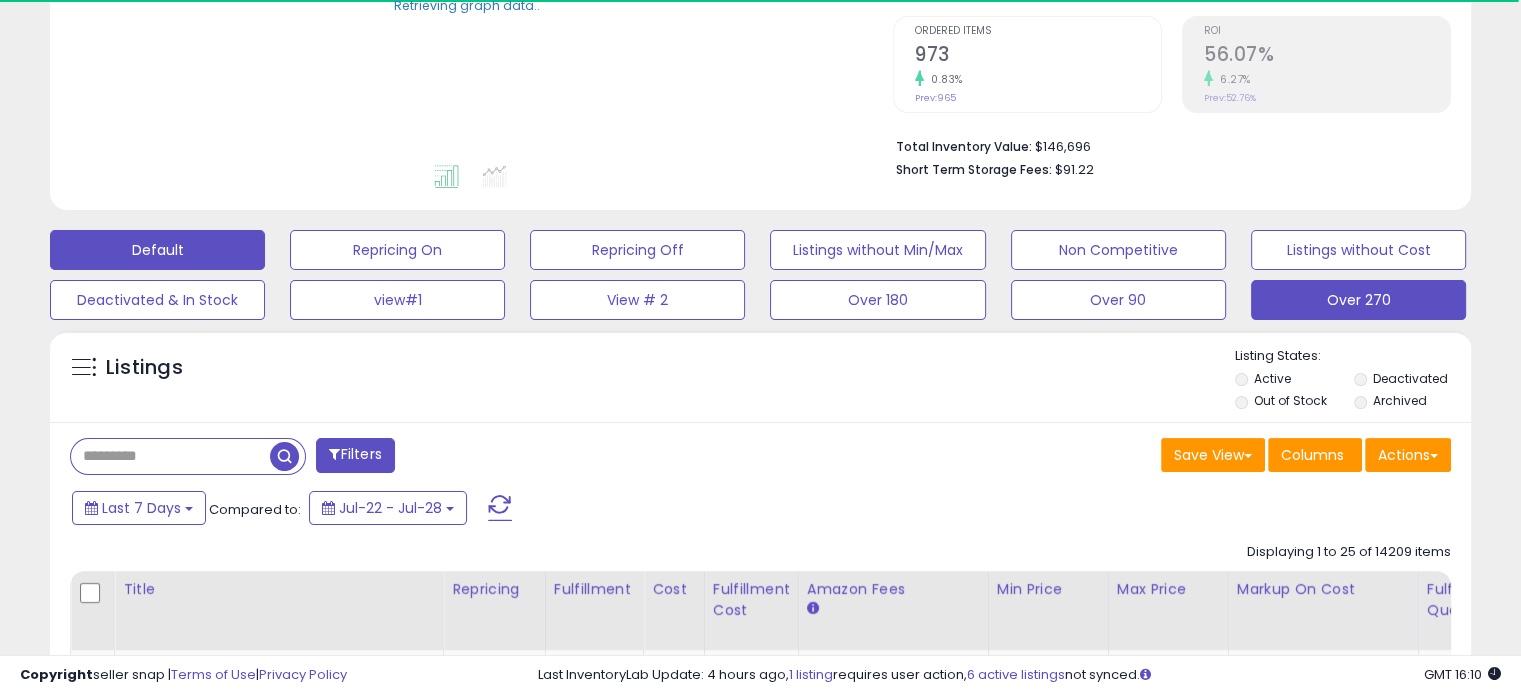 click on "Over 270" at bounding box center [397, 250] 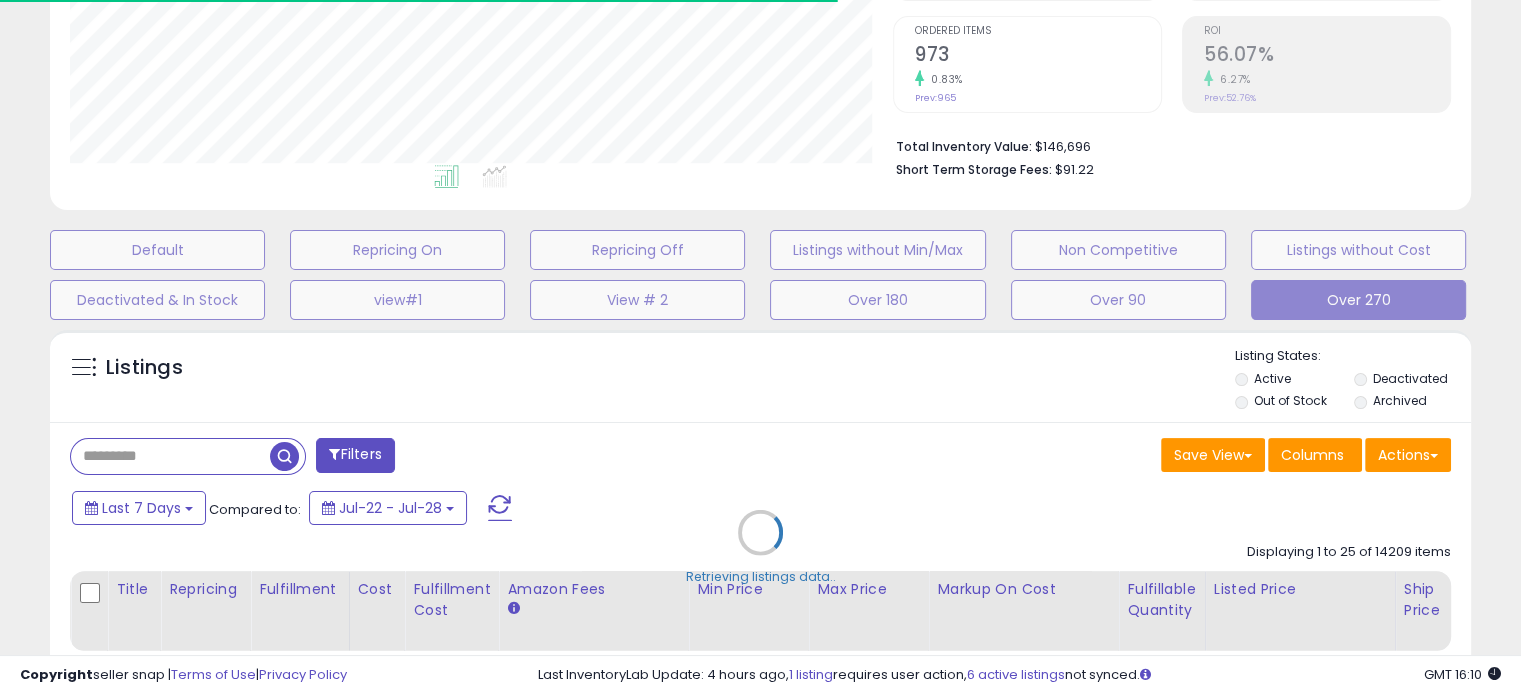 scroll, scrollTop: 999589, scrollLeft: 999176, axis: both 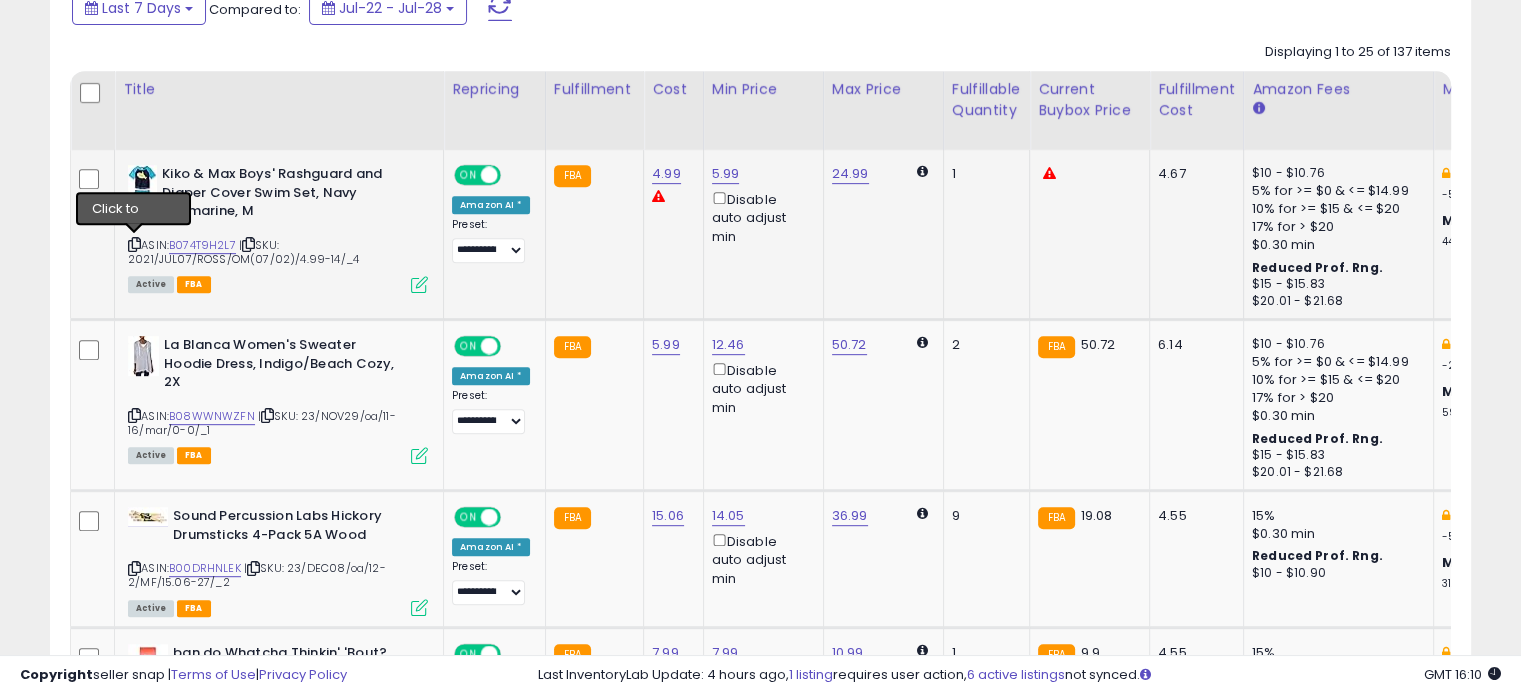 click at bounding box center [134, 244] 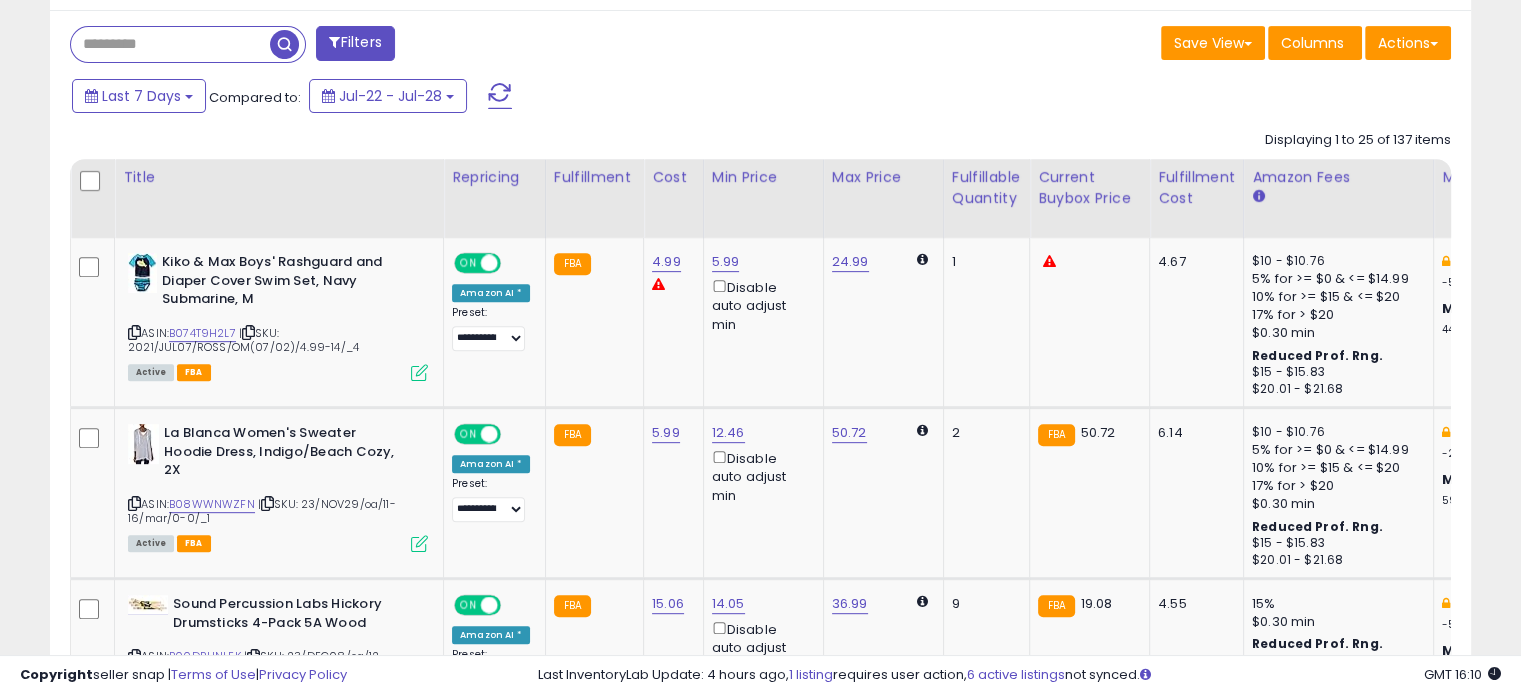 scroll, scrollTop: 800, scrollLeft: 0, axis: vertical 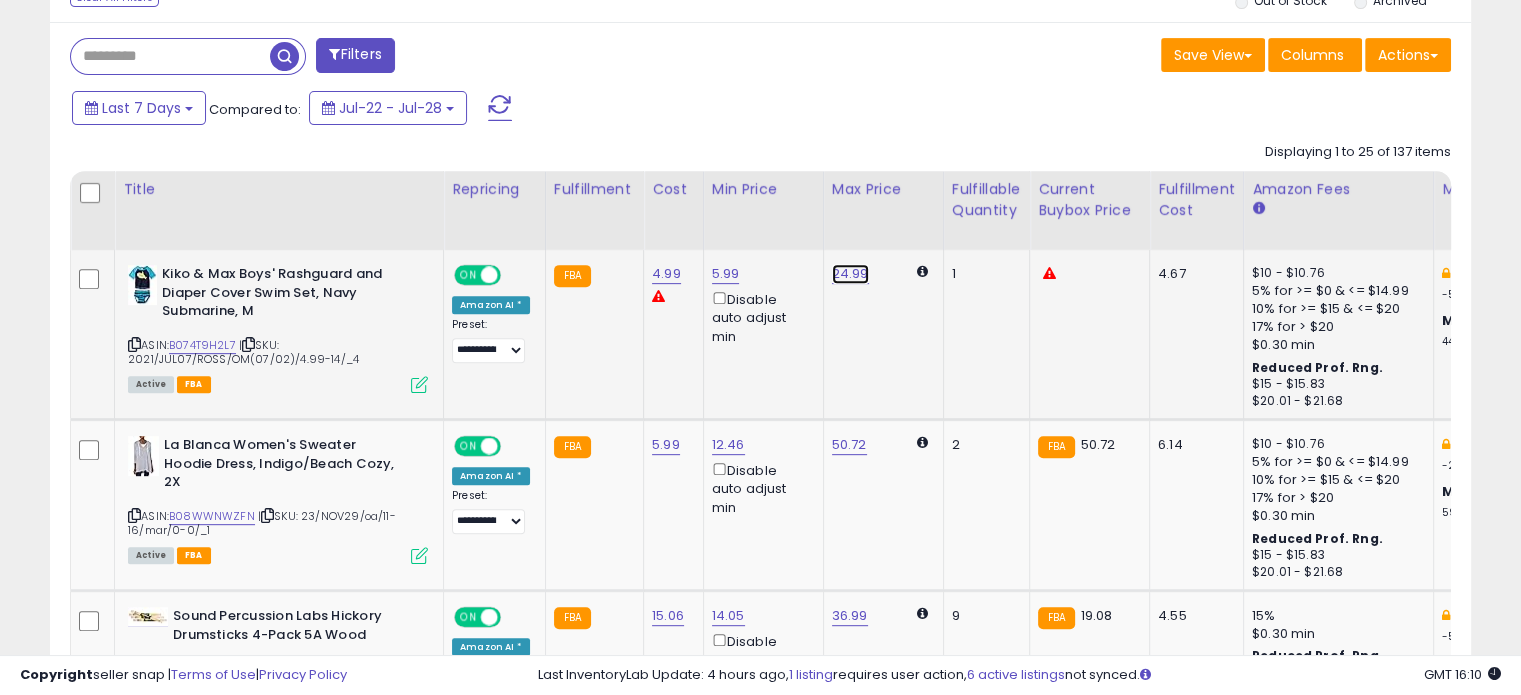 click on "24.99" at bounding box center [850, 274] 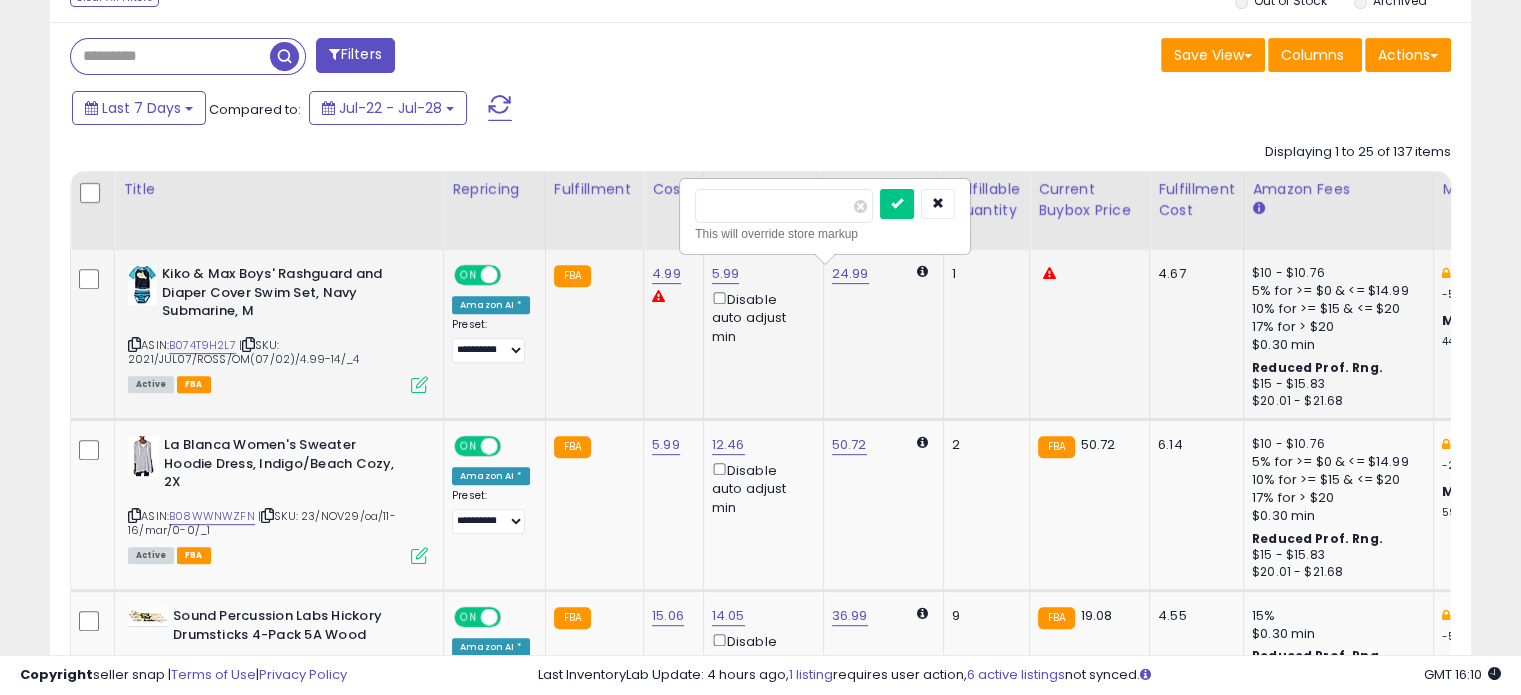 drag, startPoint x: 722, startPoint y: 215, endPoint x: 681, endPoint y: 207, distance: 41.773197 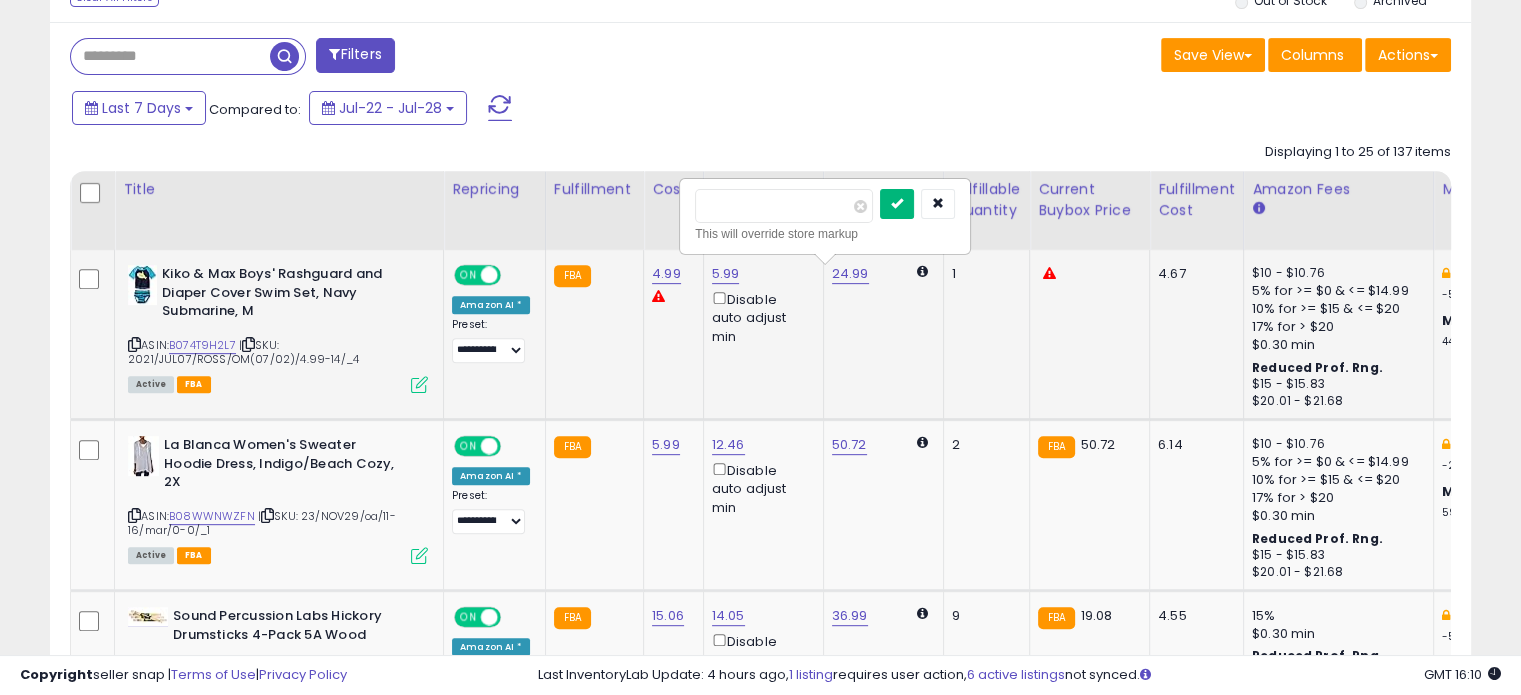 type on "****" 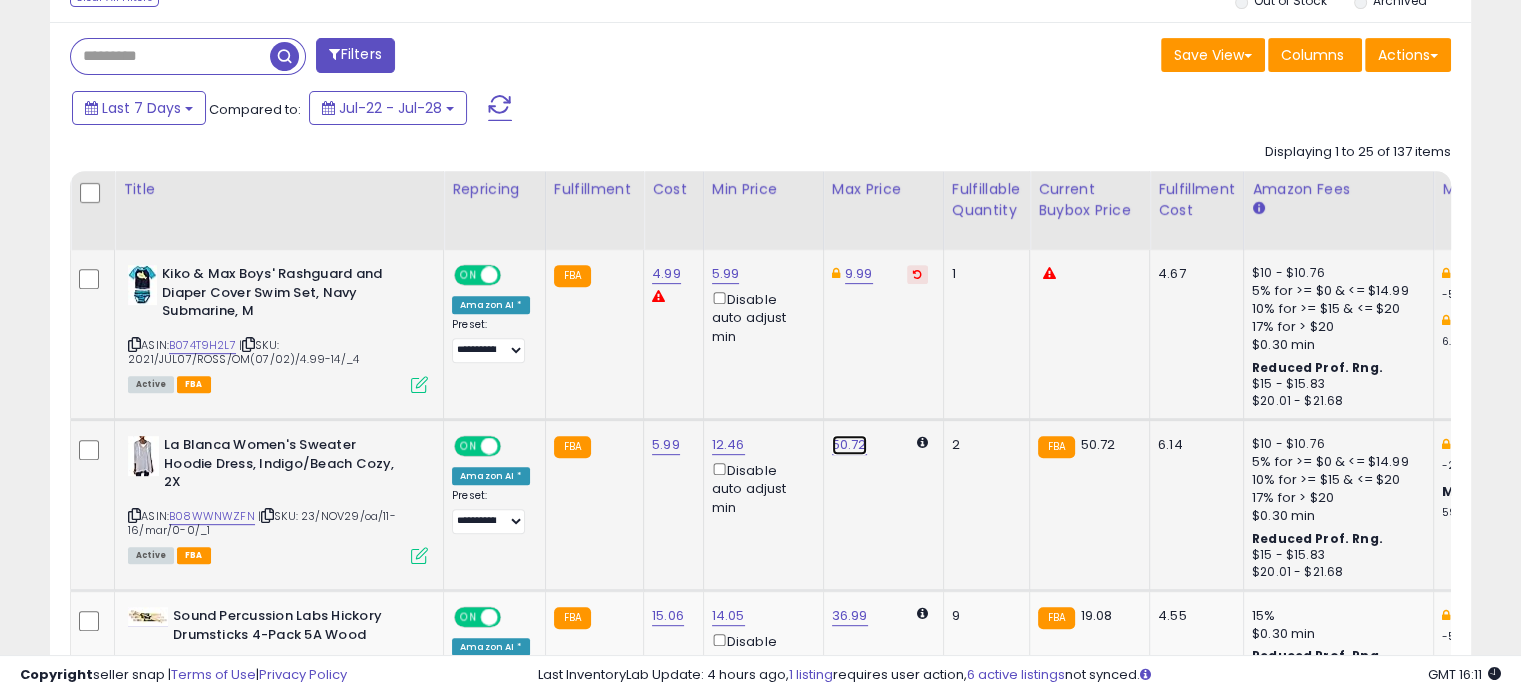 click on "50.72" at bounding box center [849, 445] 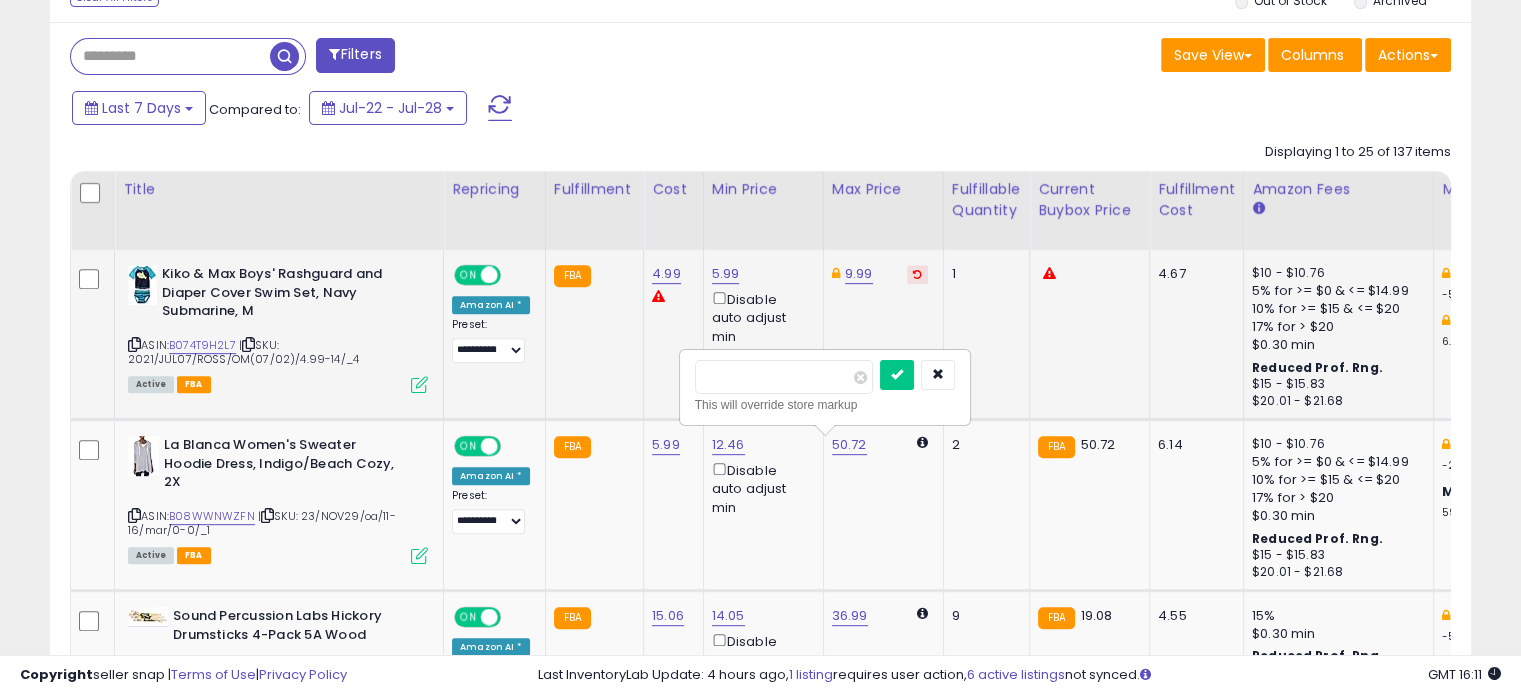 drag, startPoint x: 724, startPoint y: 379, endPoint x: 656, endPoint y: 386, distance: 68.359344 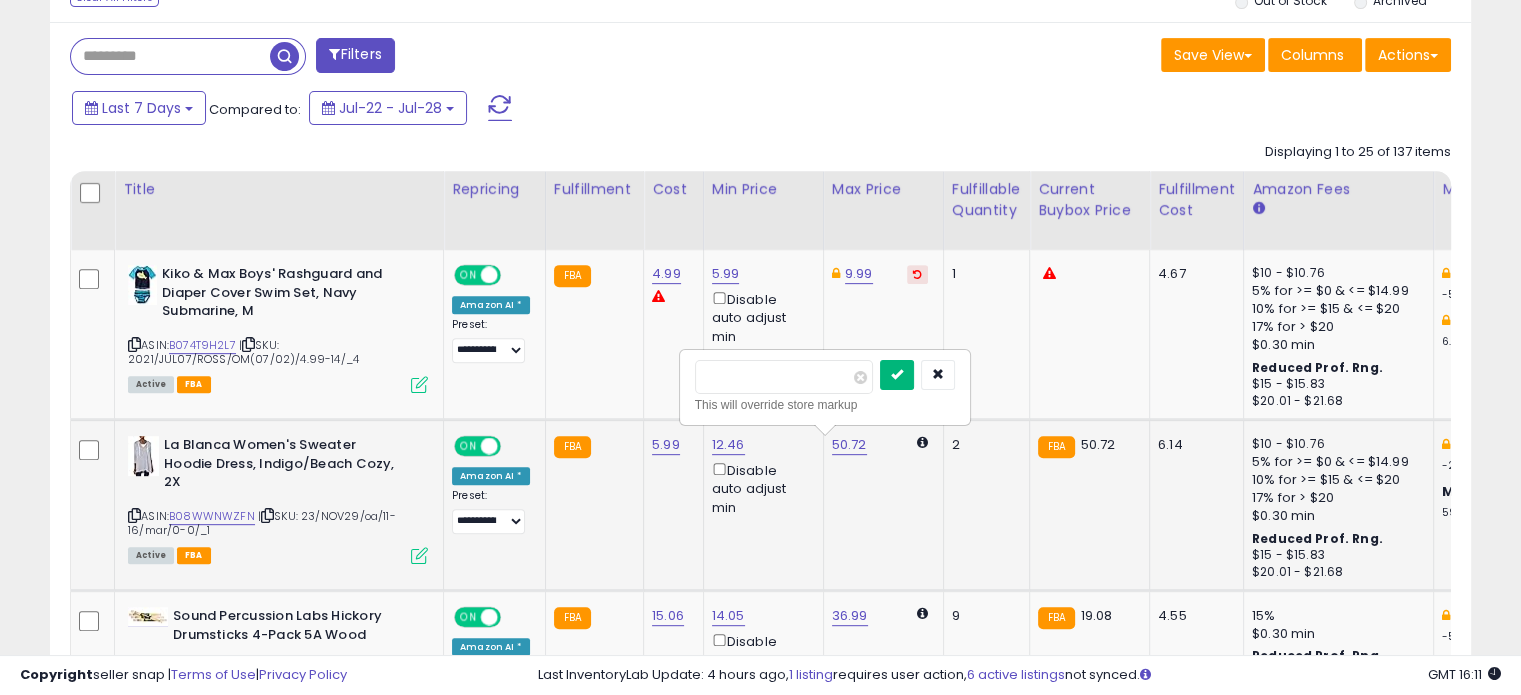 type on "*****" 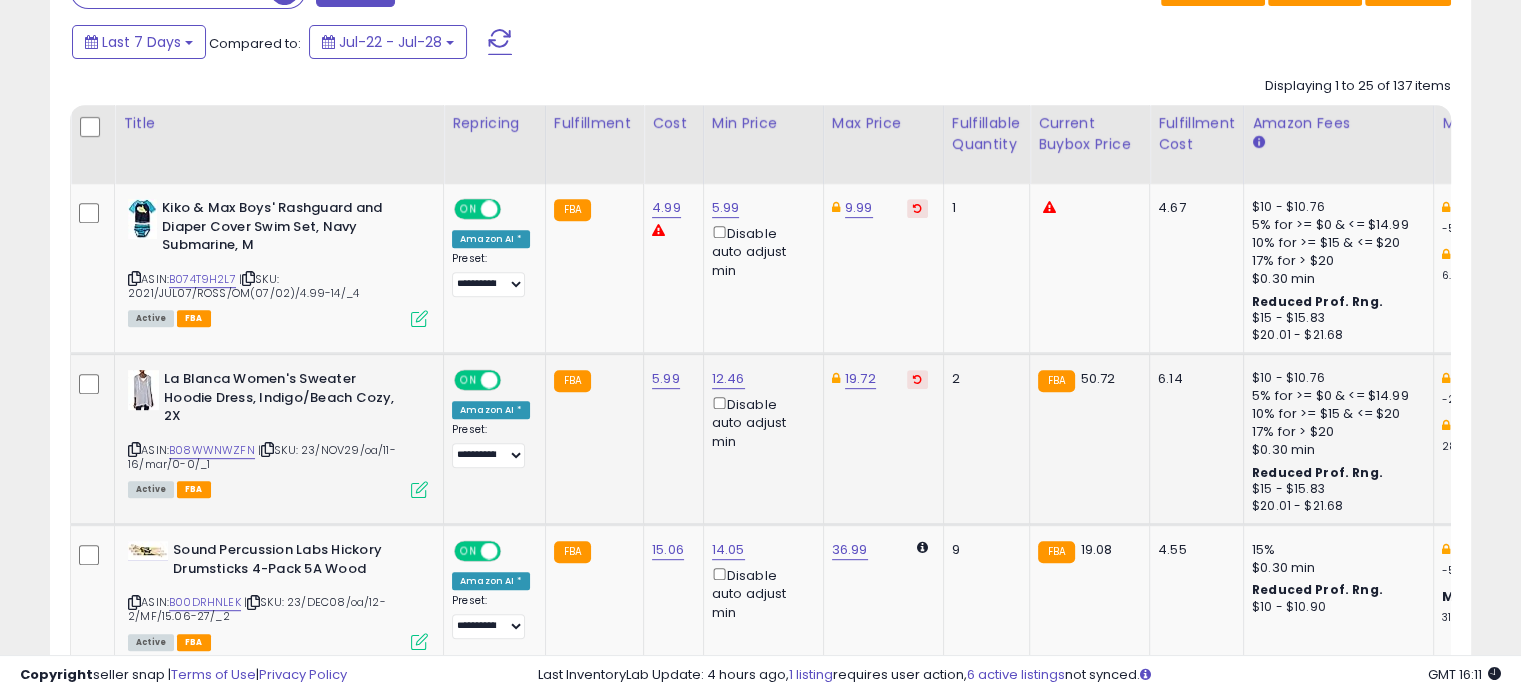 scroll, scrollTop: 1000, scrollLeft: 0, axis: vertical 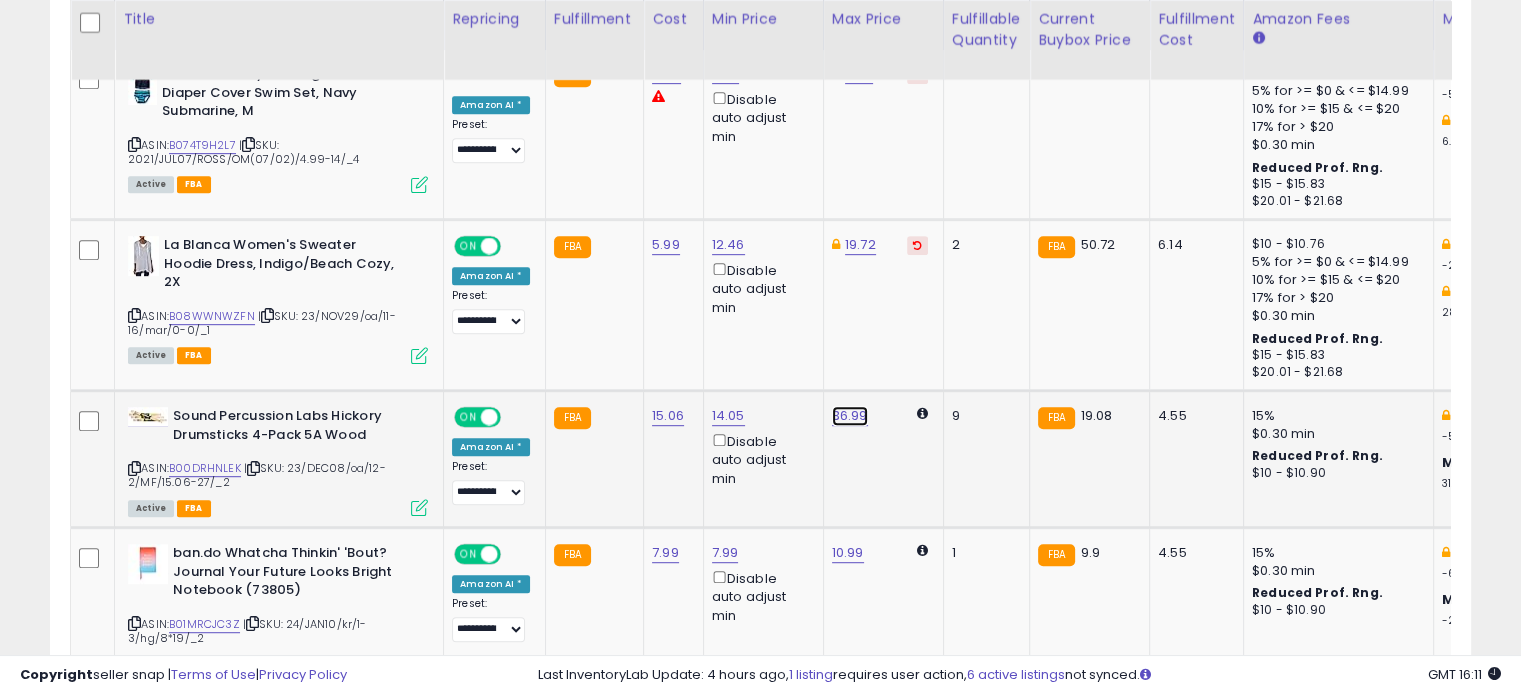 click on "36.99" at bounding box center (850, 416) 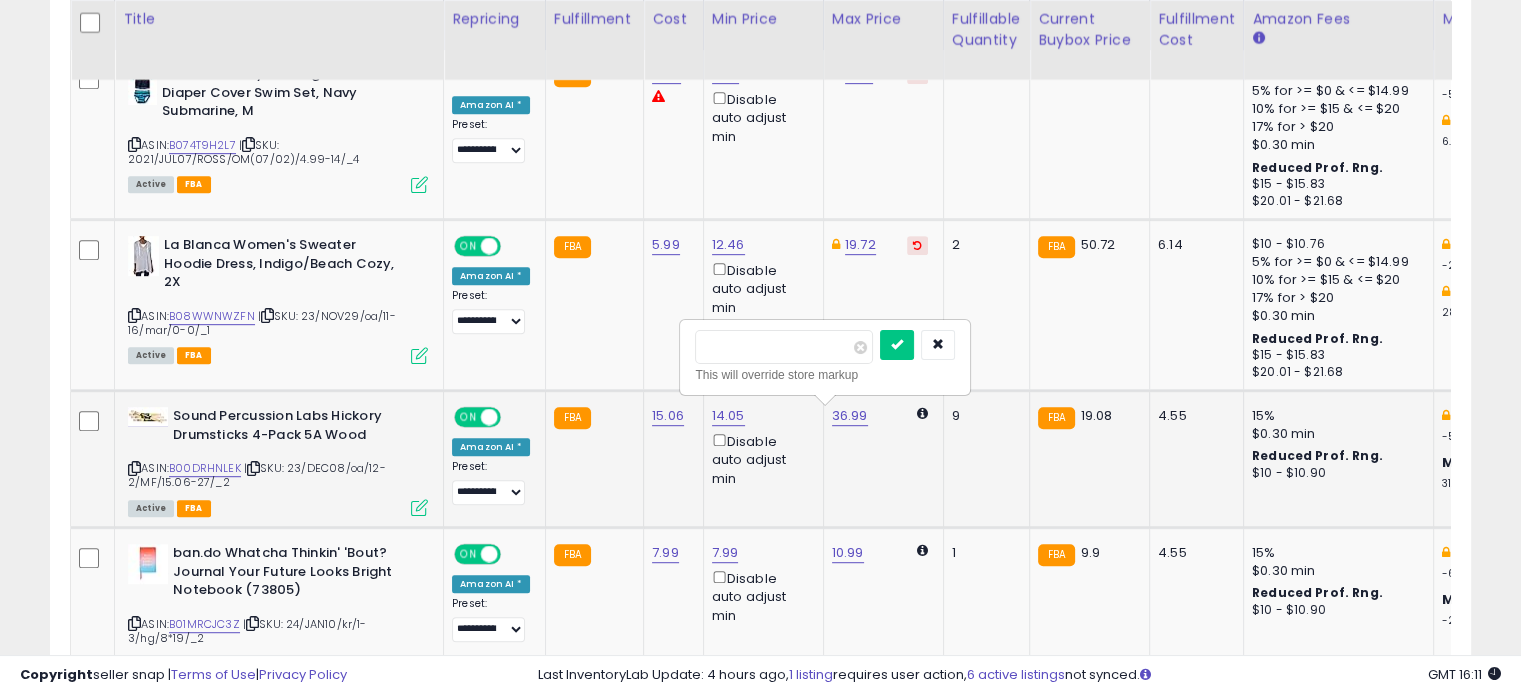 drag, startPoint x: 721, startPoint y: 347, endPoint x: 692, endPoint y: 344, distance: 29.15476 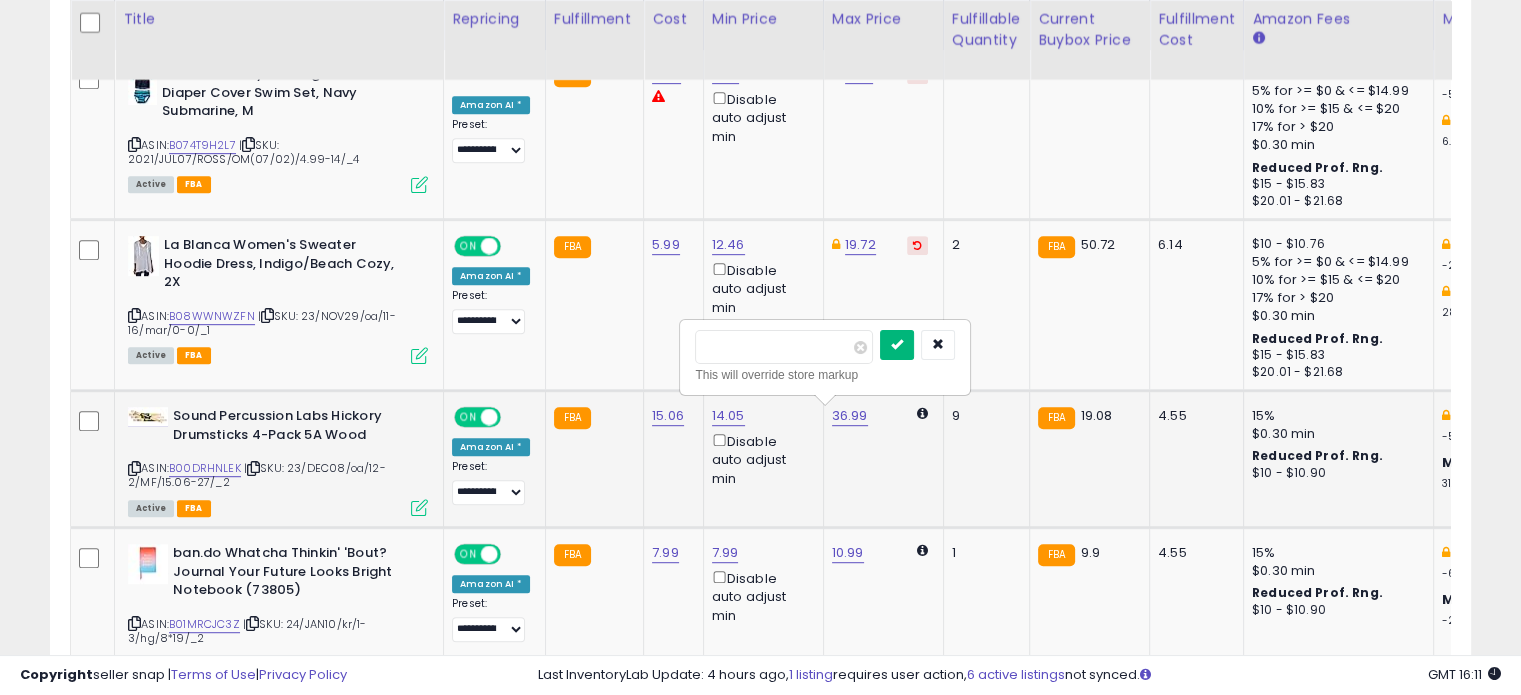type on "*****" 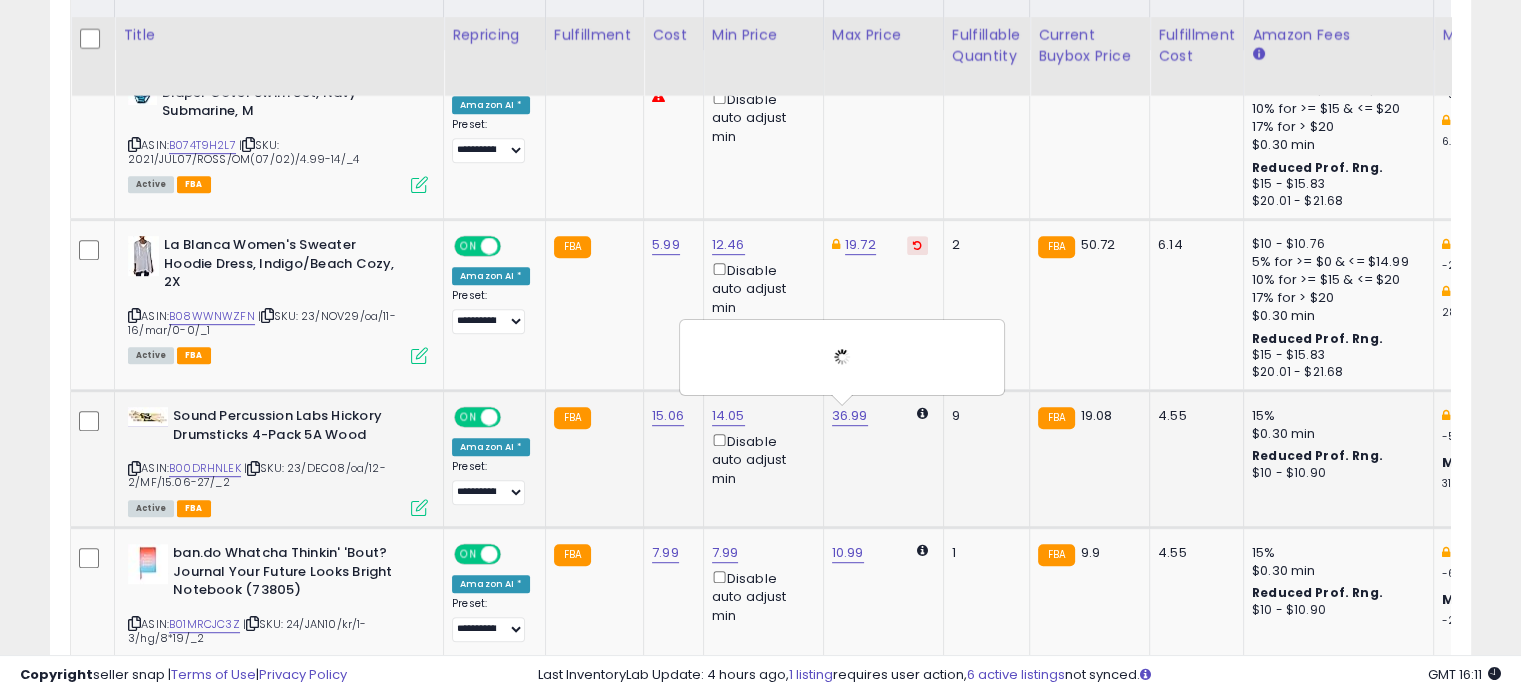 scroll, scrollTop: 1100, scrollLeft: 0, axis: vertical 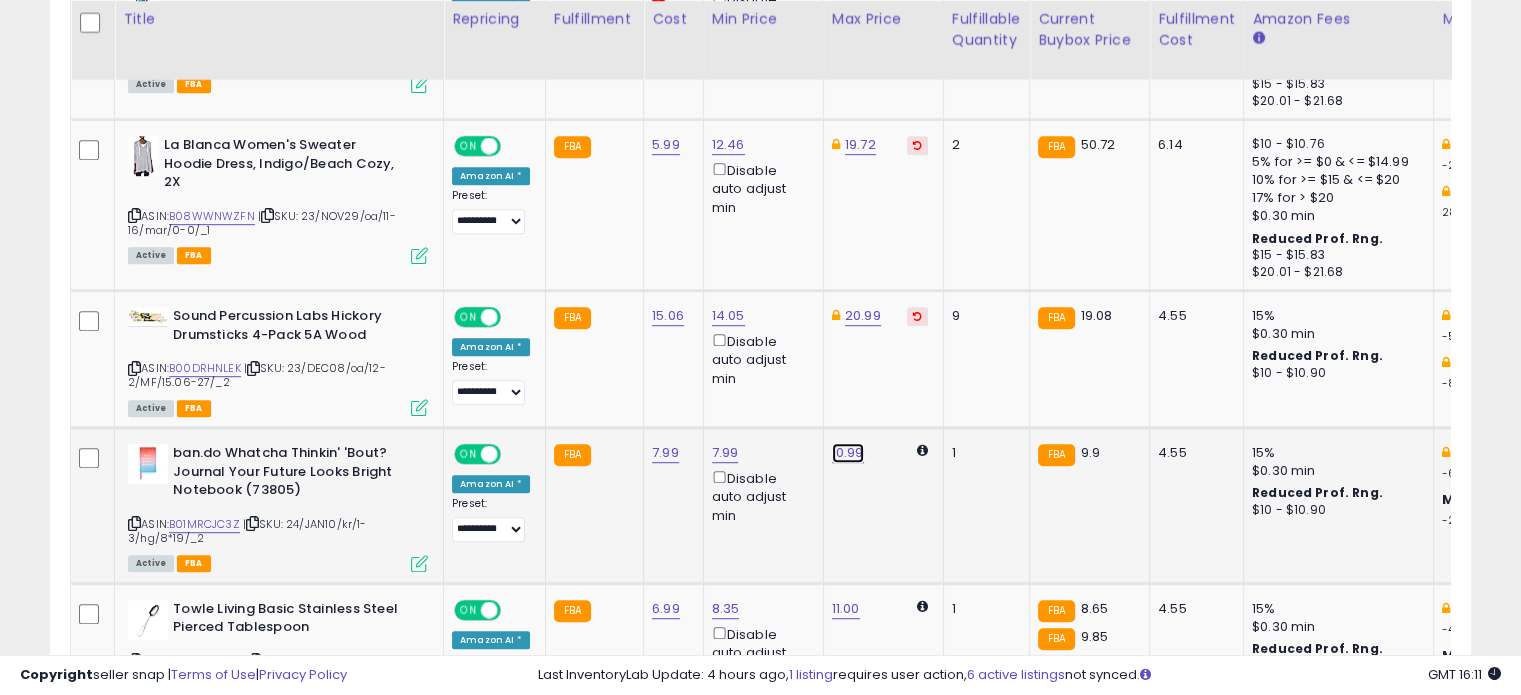 click on "10.99" at bounding box center [848, 453] 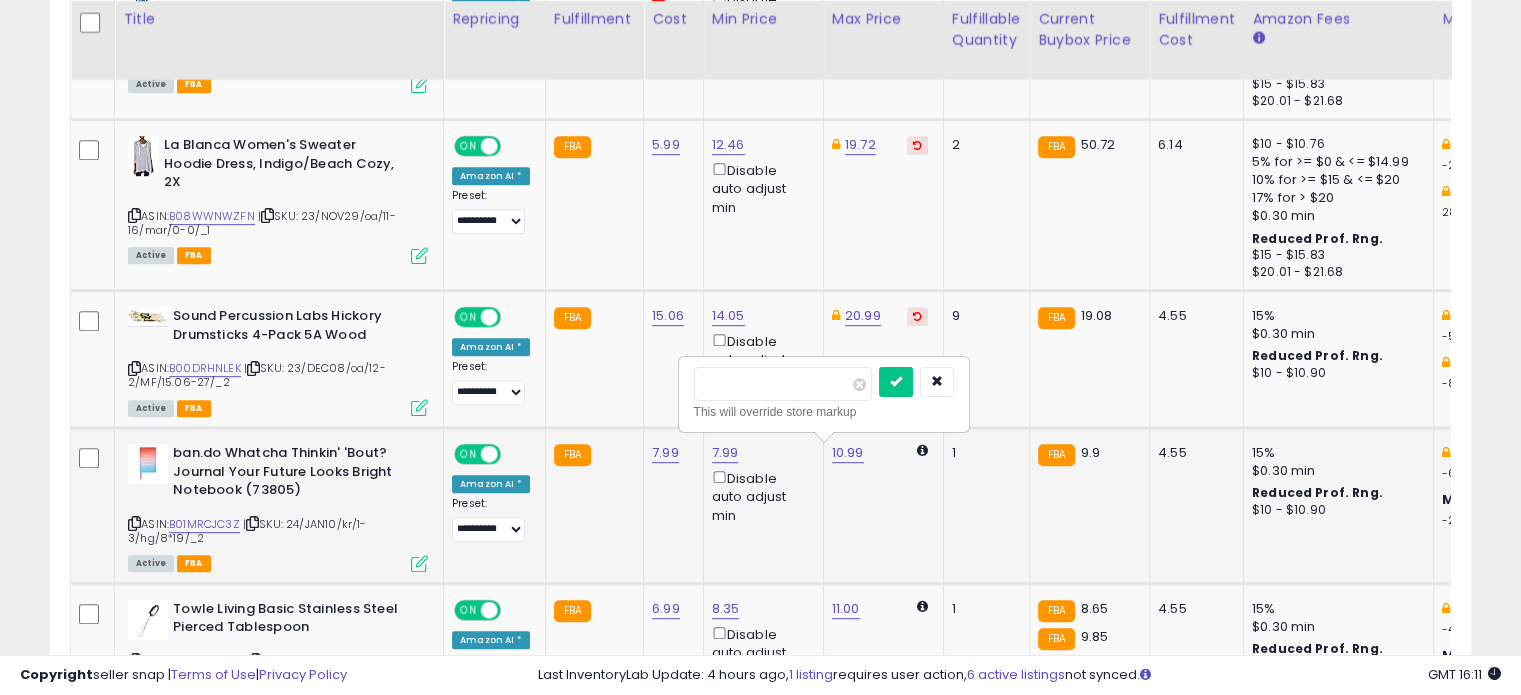 drag, startPoint x: 722, startPoint y: 386, endPoint x: 696, endPoint y: 379, distance: 26.925823 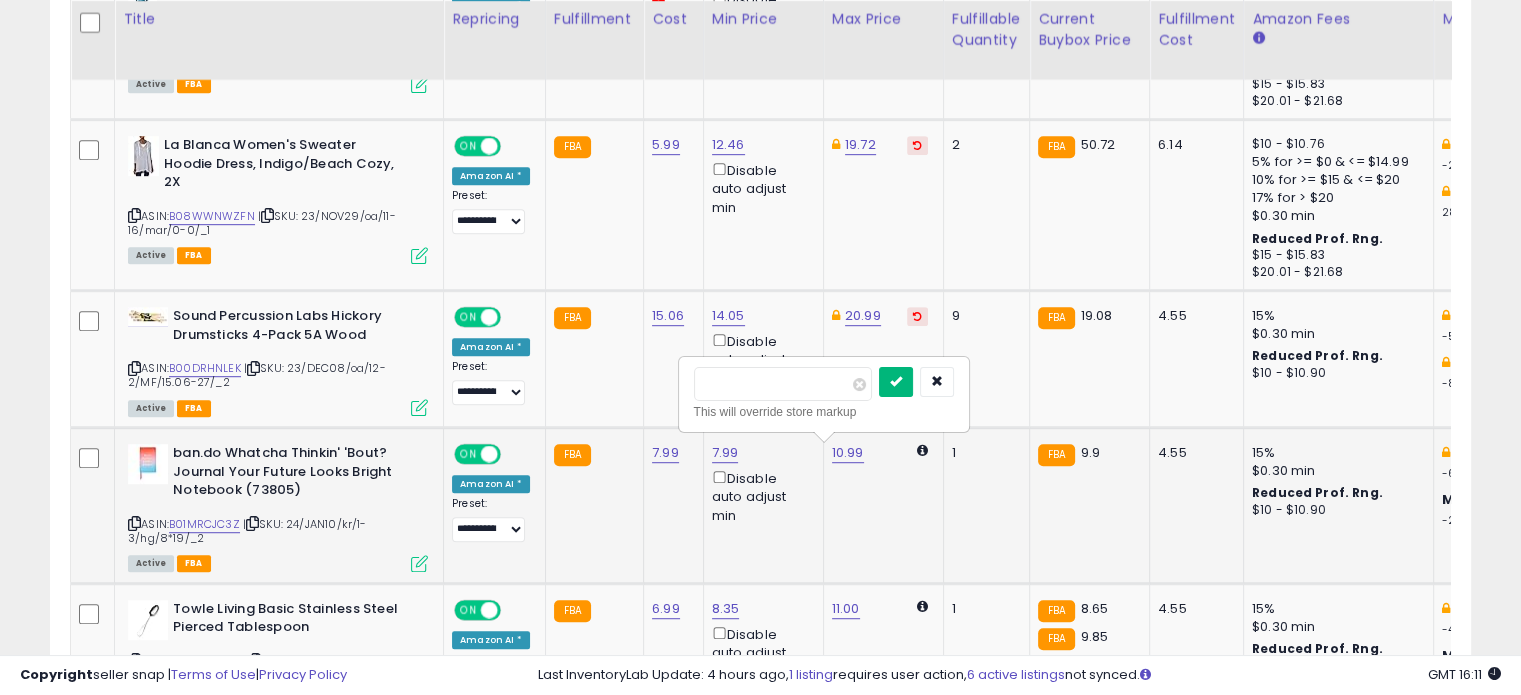 type on "****" 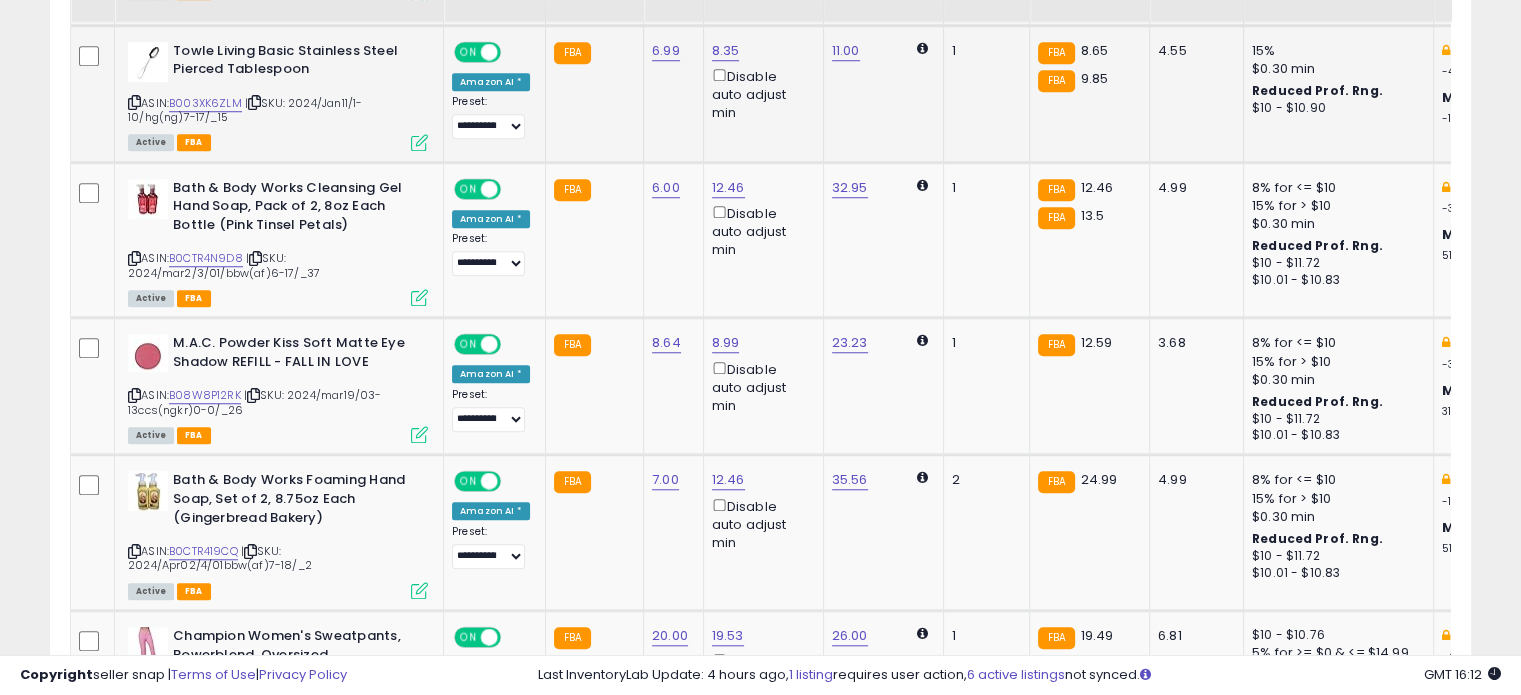 scroll, scrollTop: 1700, scrollLeft: 0, axis: vertical 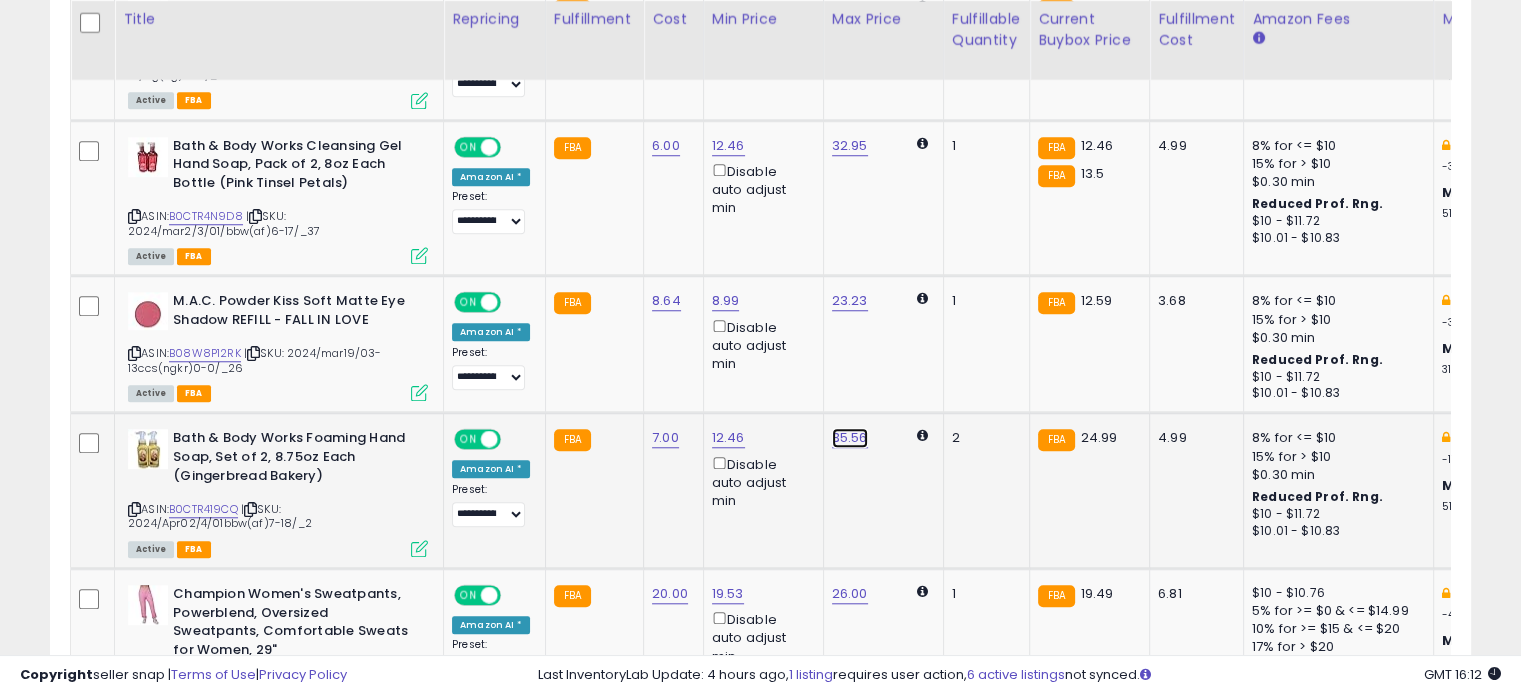 click on "35.56" at bounding box center [846, 9] 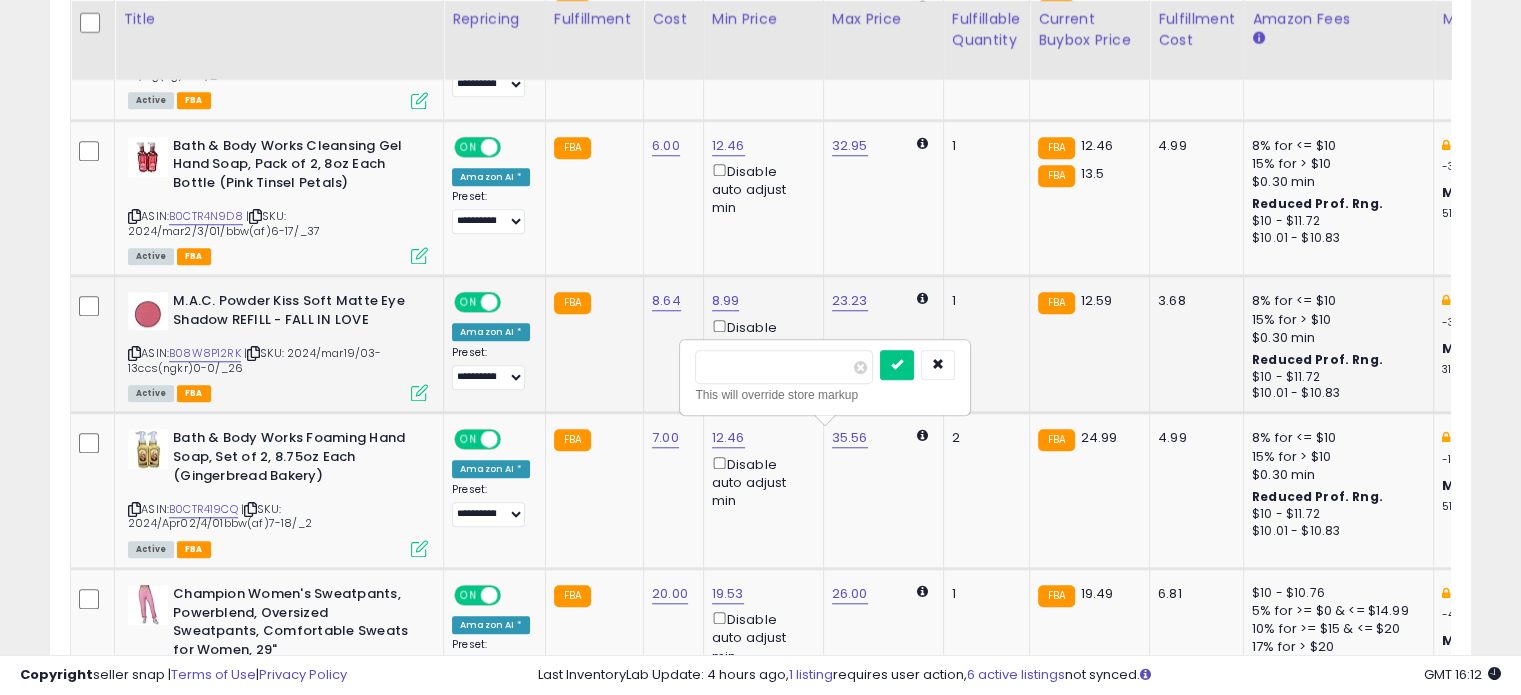 drag, startPoint x: 723, startPoint y: 370, endPoint x: 669, endPoint y: 370, distance: 54 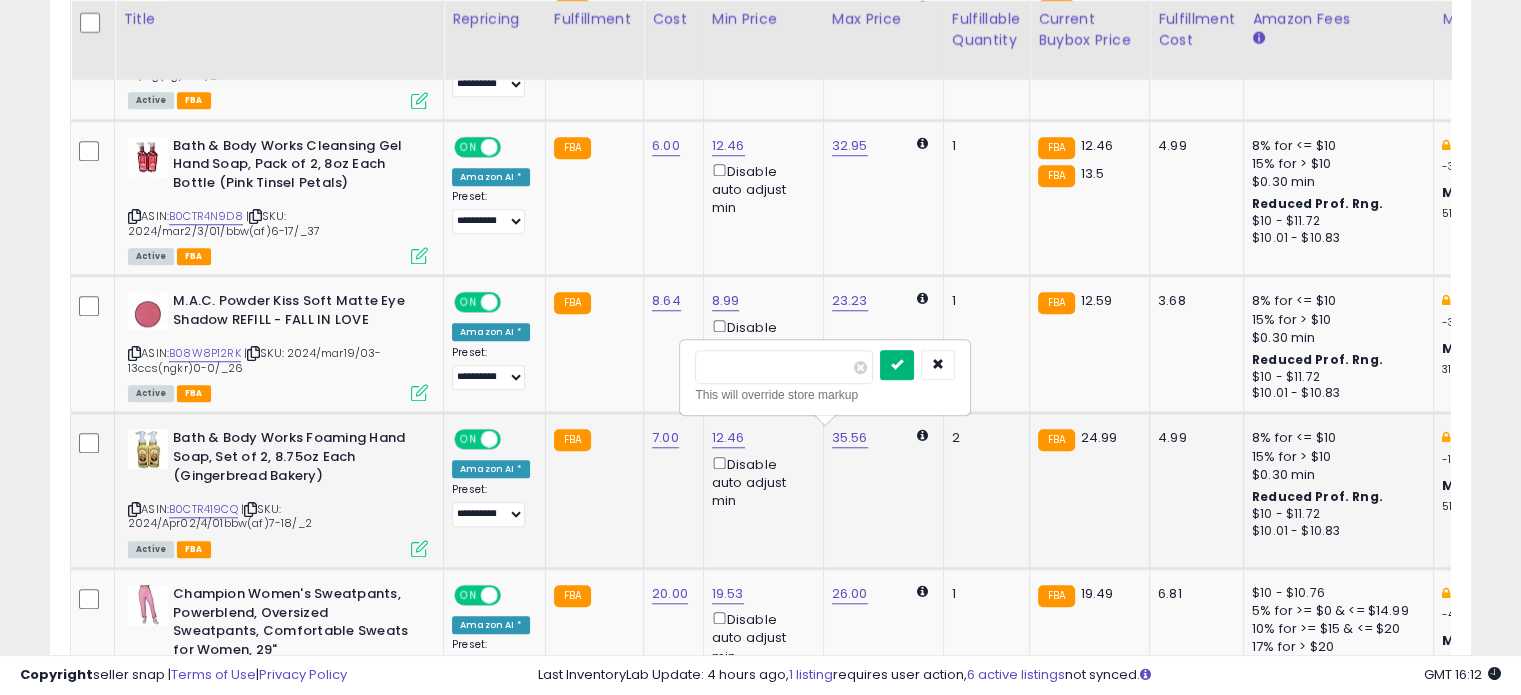type on "*****" 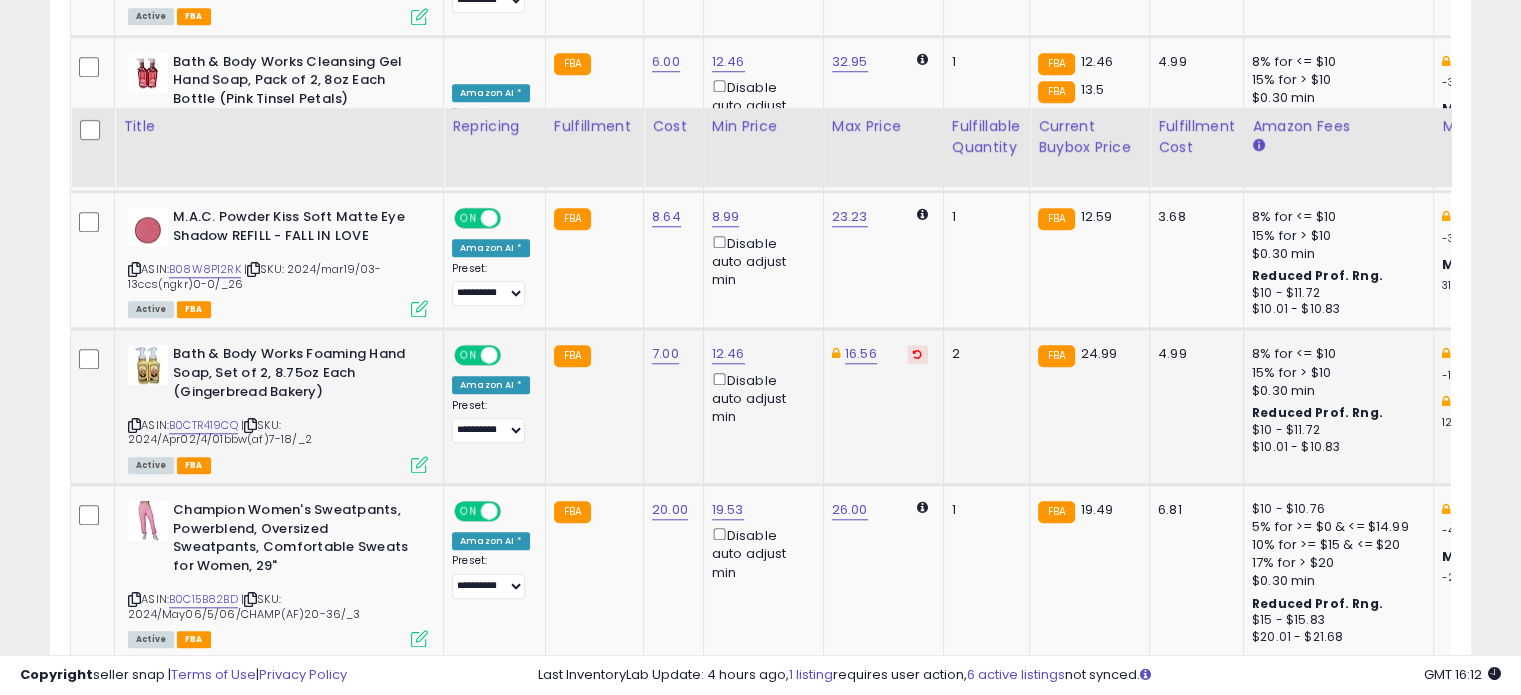 scroll, scrollTop: 1900, scrollLeft: 0, axis: vertical 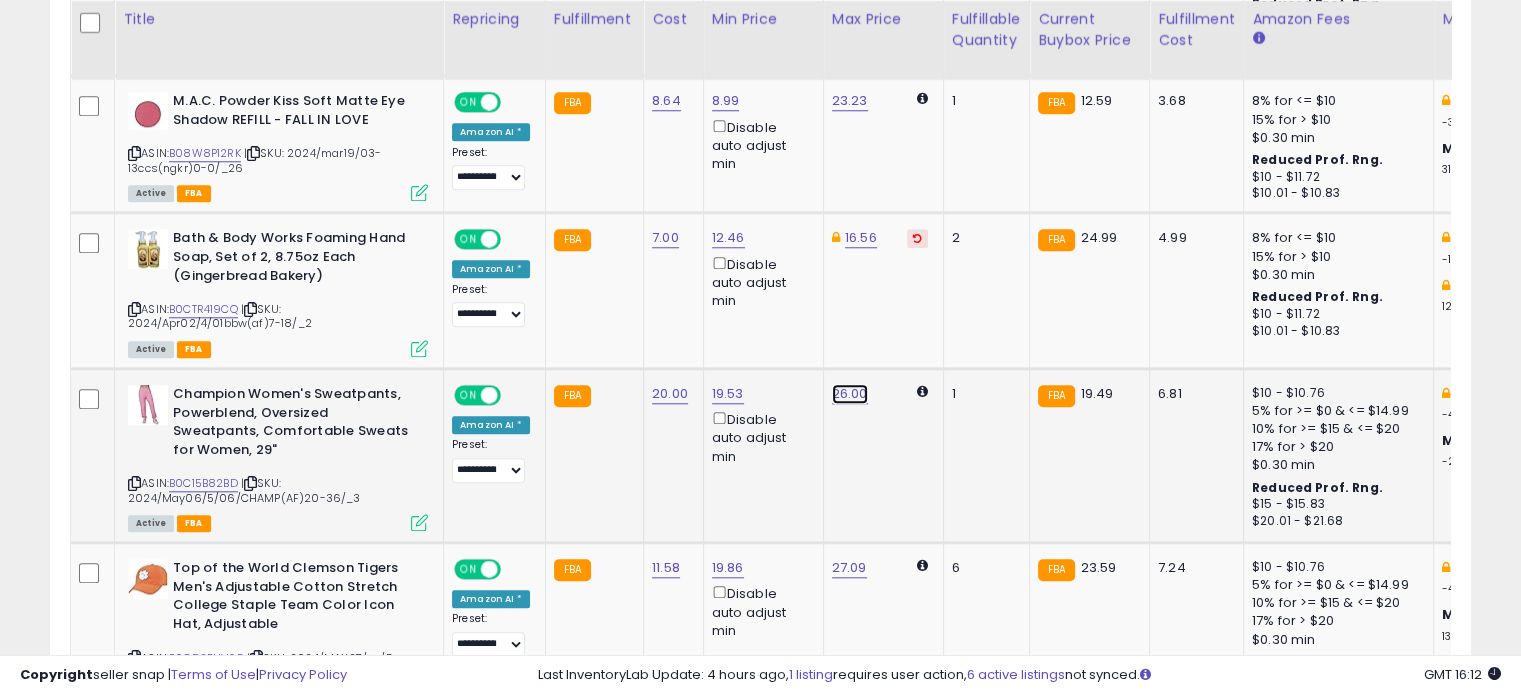 click on "26.00" at bounding box center [846, -191] 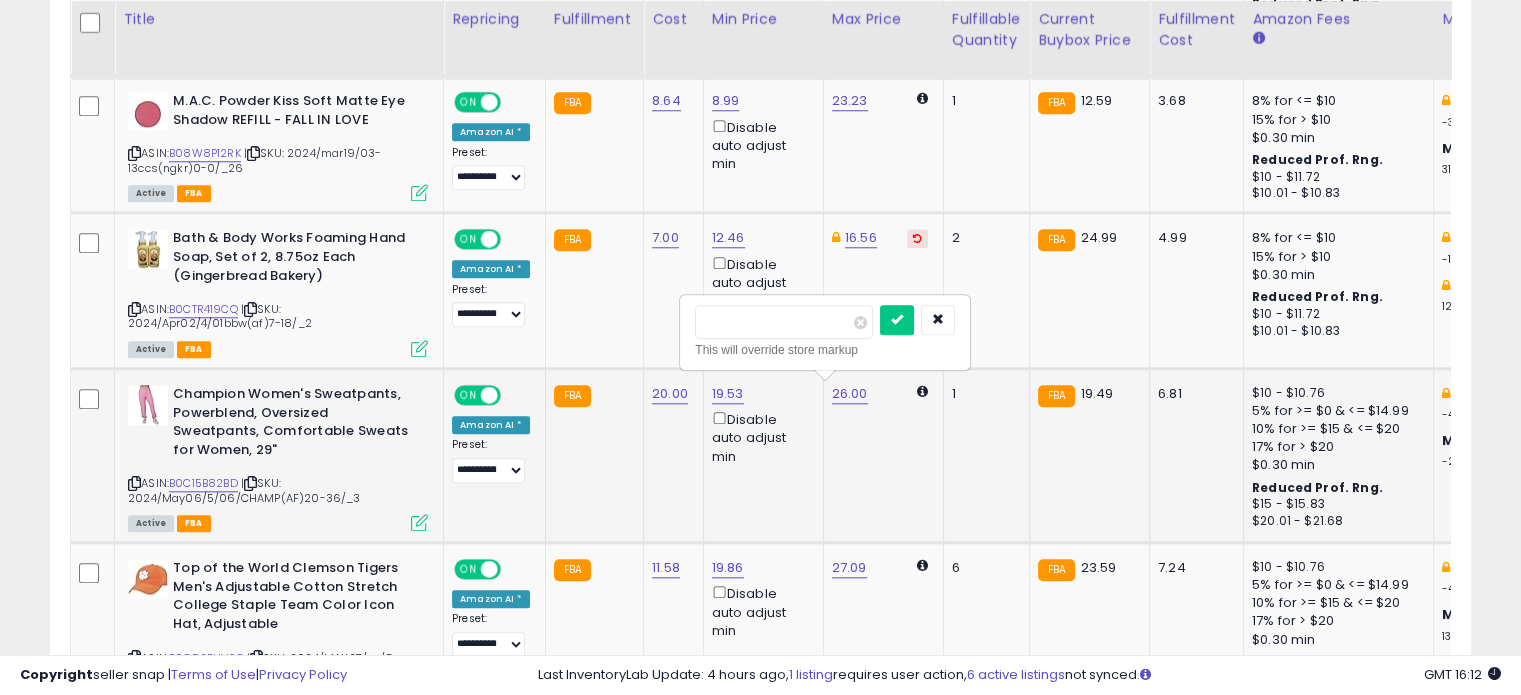 drag, startPoint x: 757, startPoint y: 326, endPoint x: 685, endPoint y: 315, distance: 72.835434 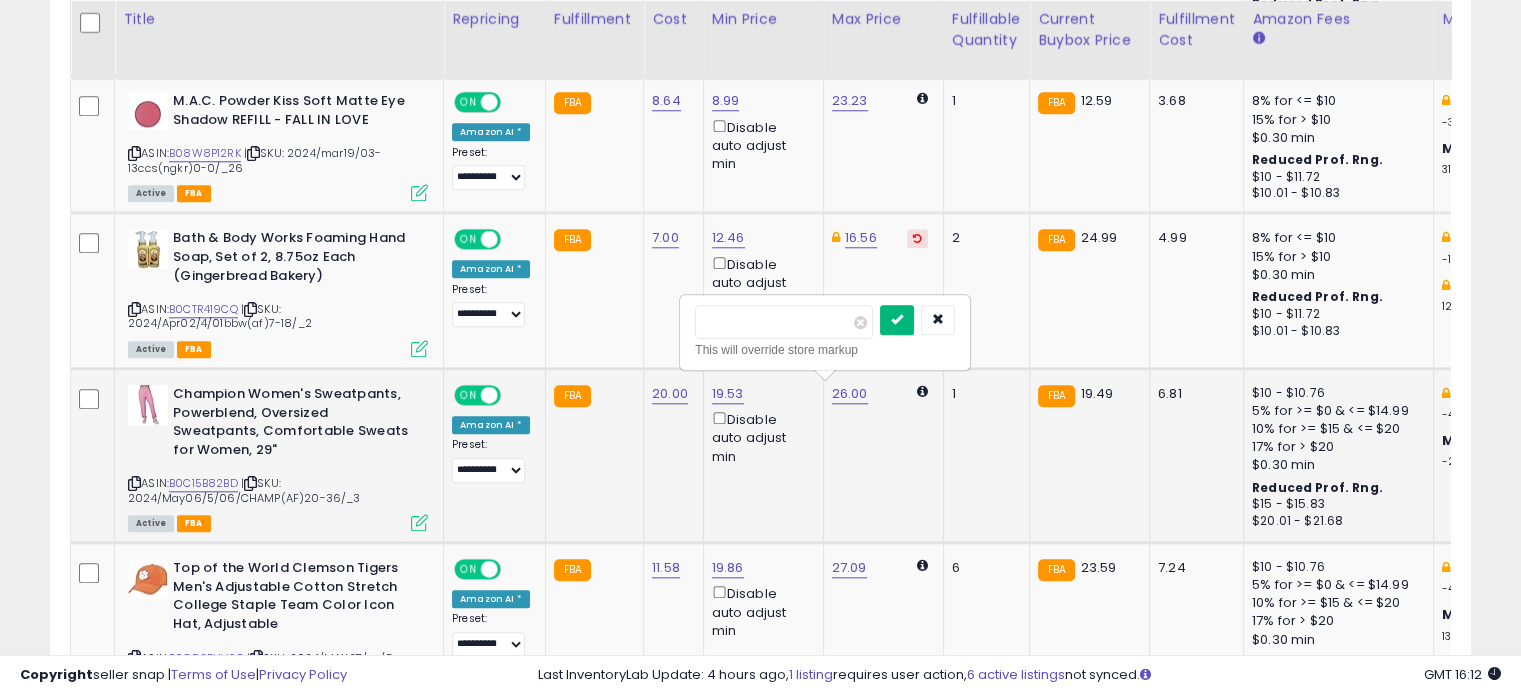 type on "*****" 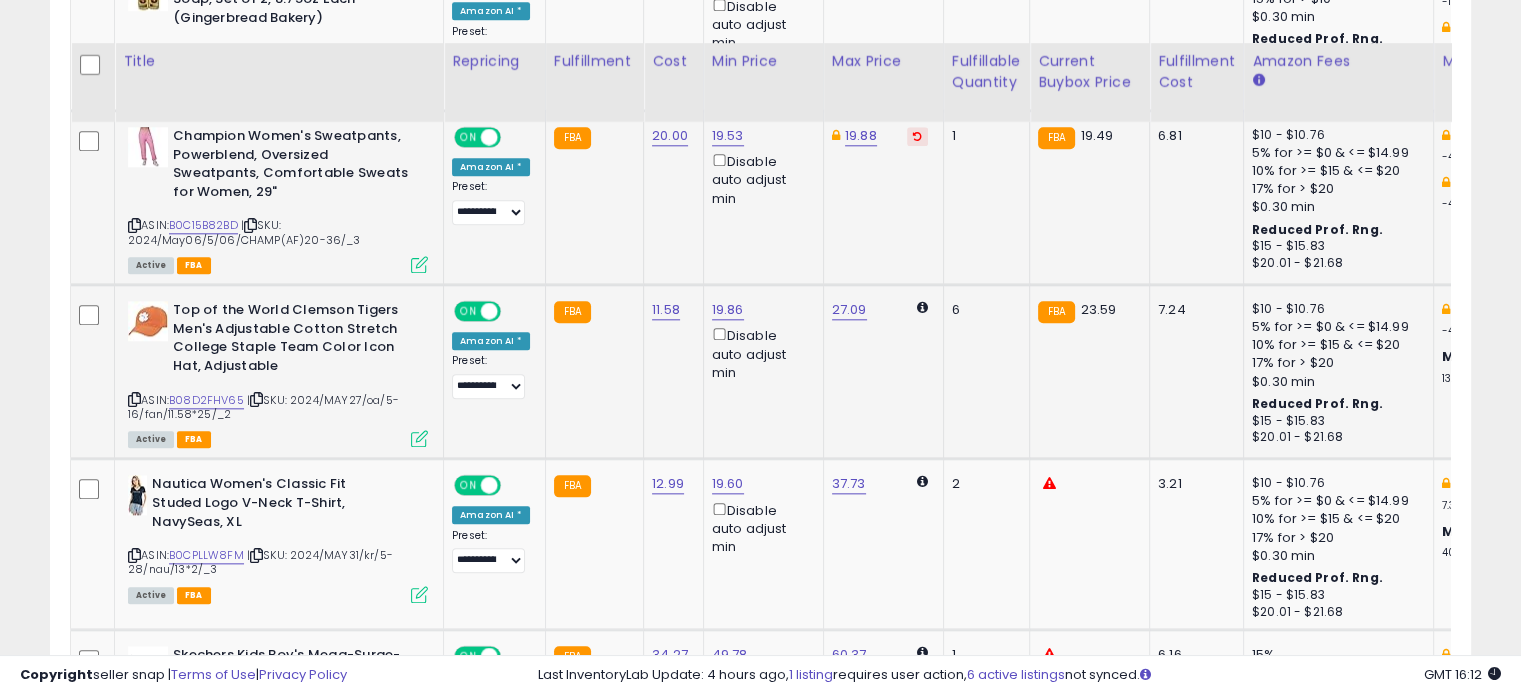 scroll, scrollTop: 2200, scrollLeft: 0, axis: vertical 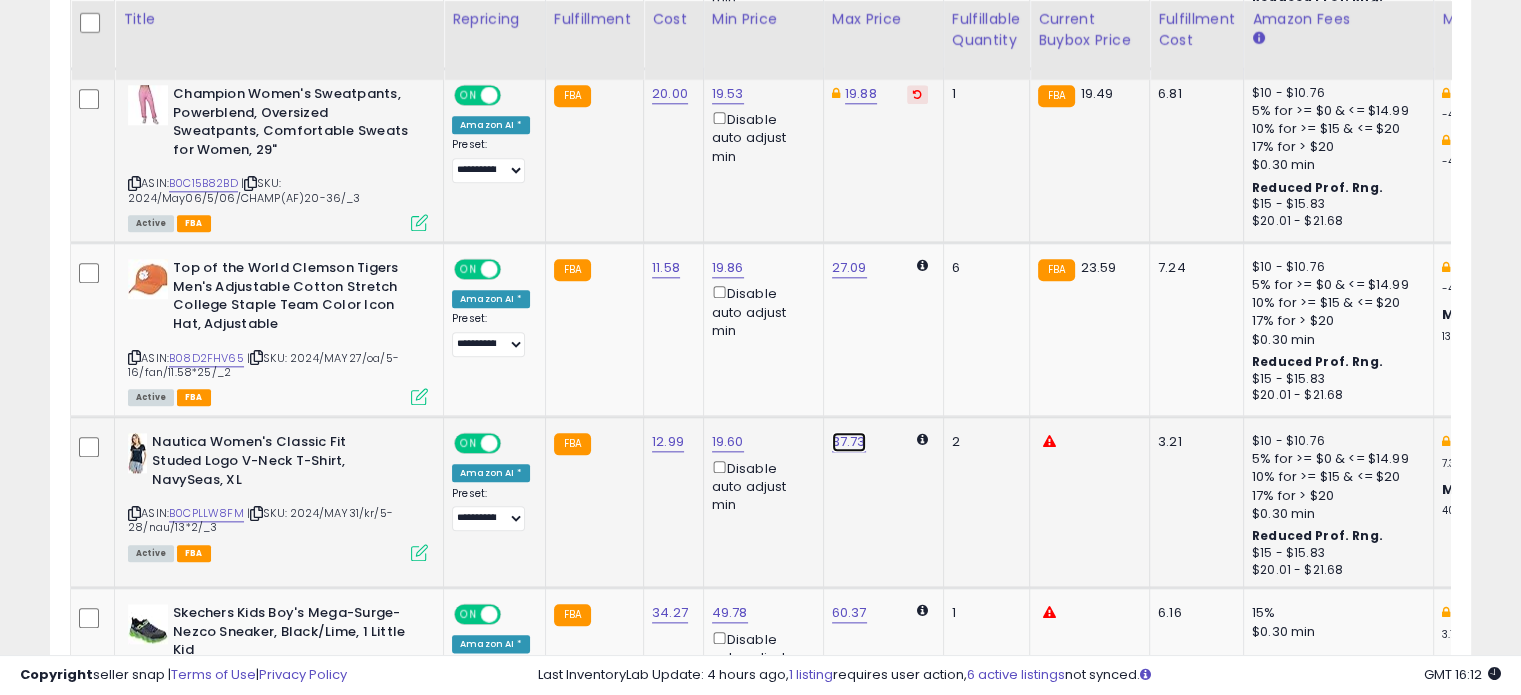 click on "37.73" at bounding box center [846, -491] 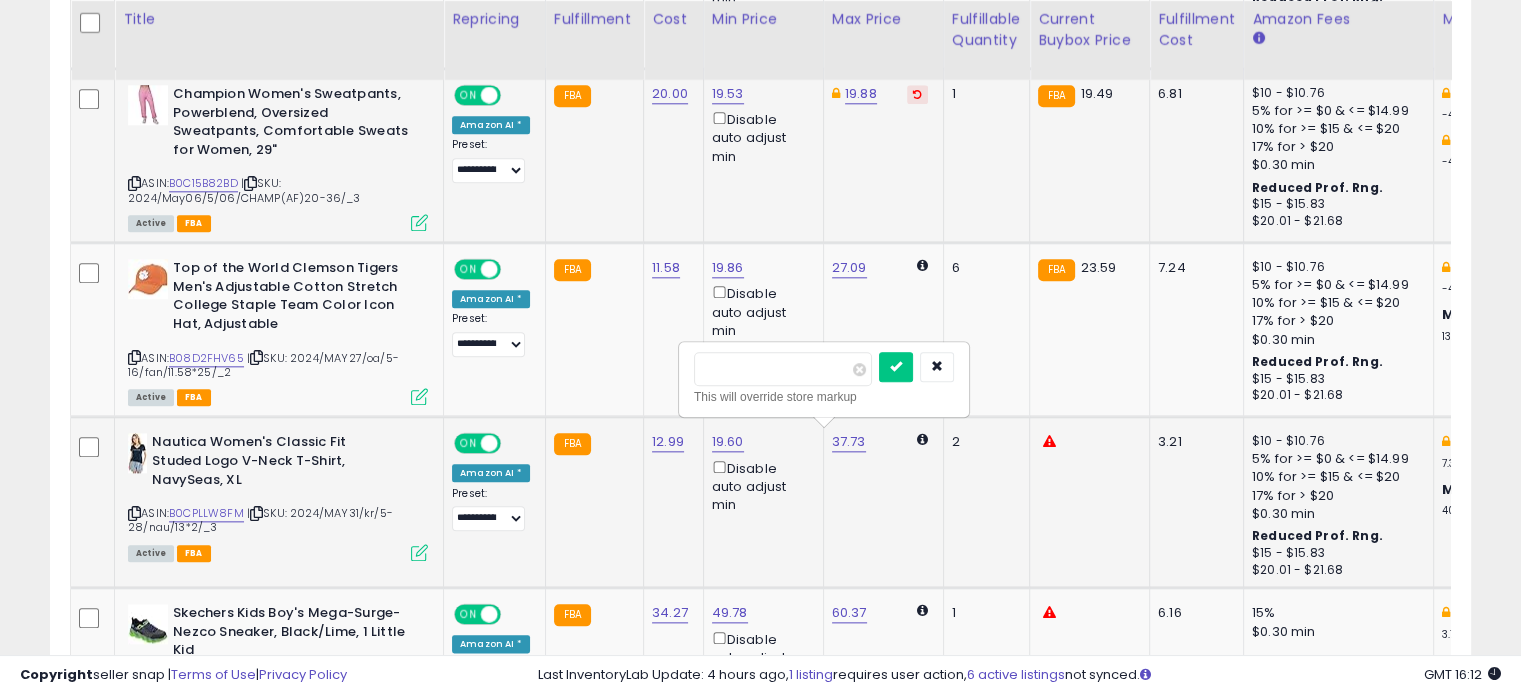 click on "*****" at bounding box center [783, 369] 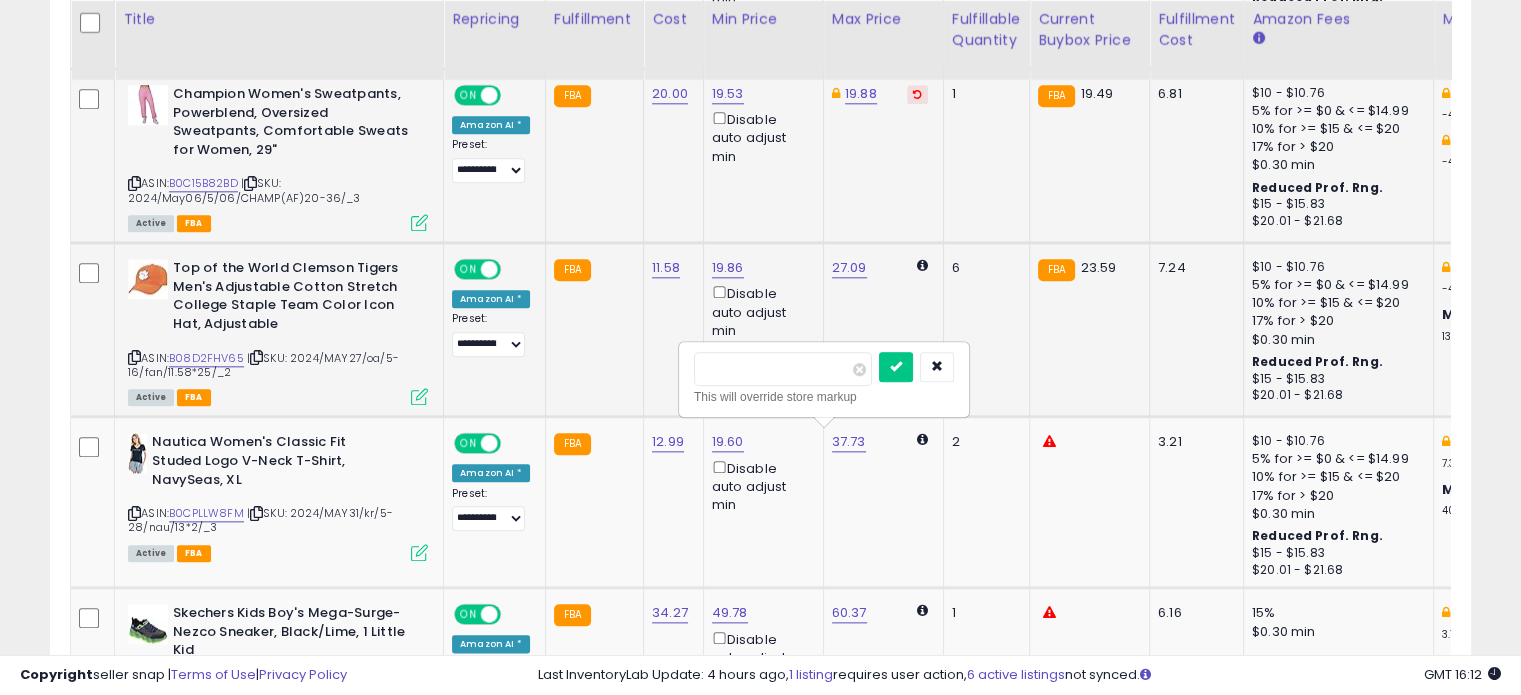 drag, startPoint x: 721, startPoint y: 371, endPoint x: 654, endPoint y: 369, distance: 67.02985 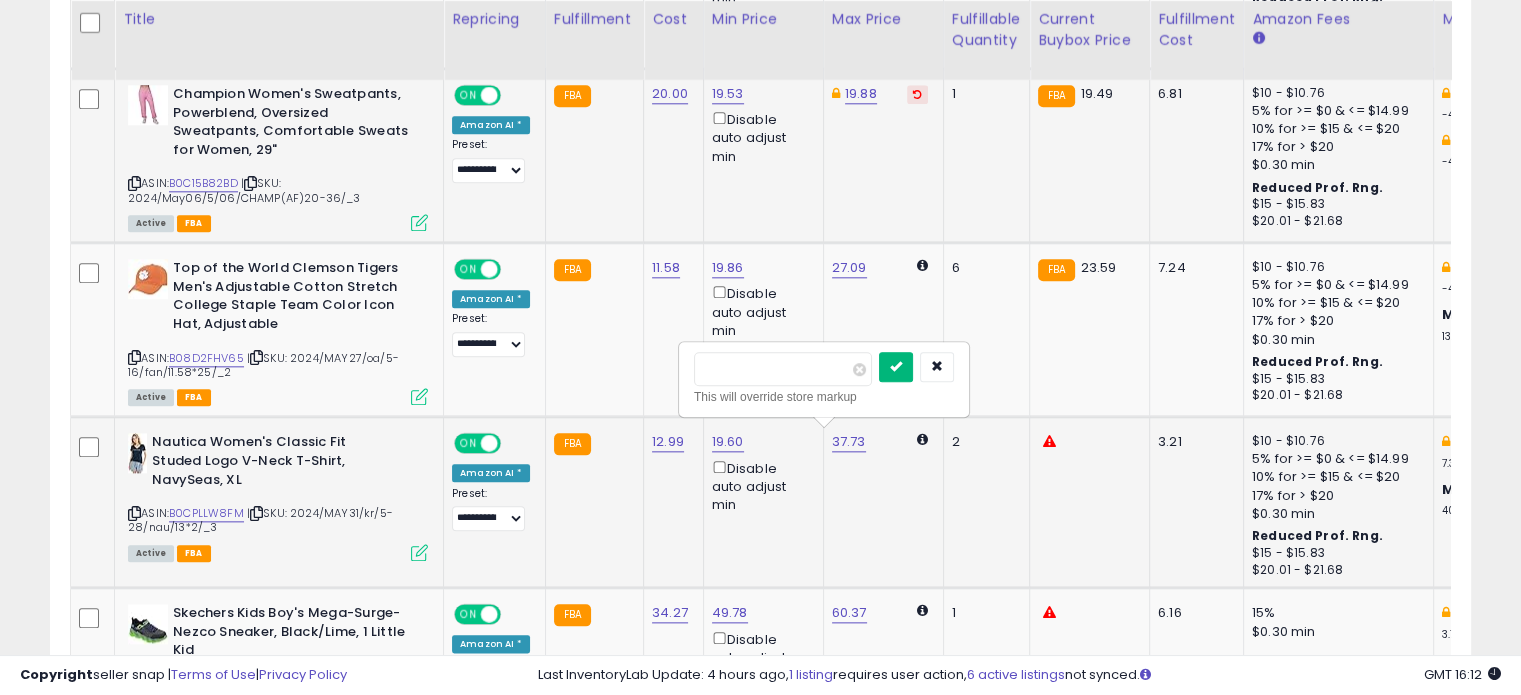 type on "*****" 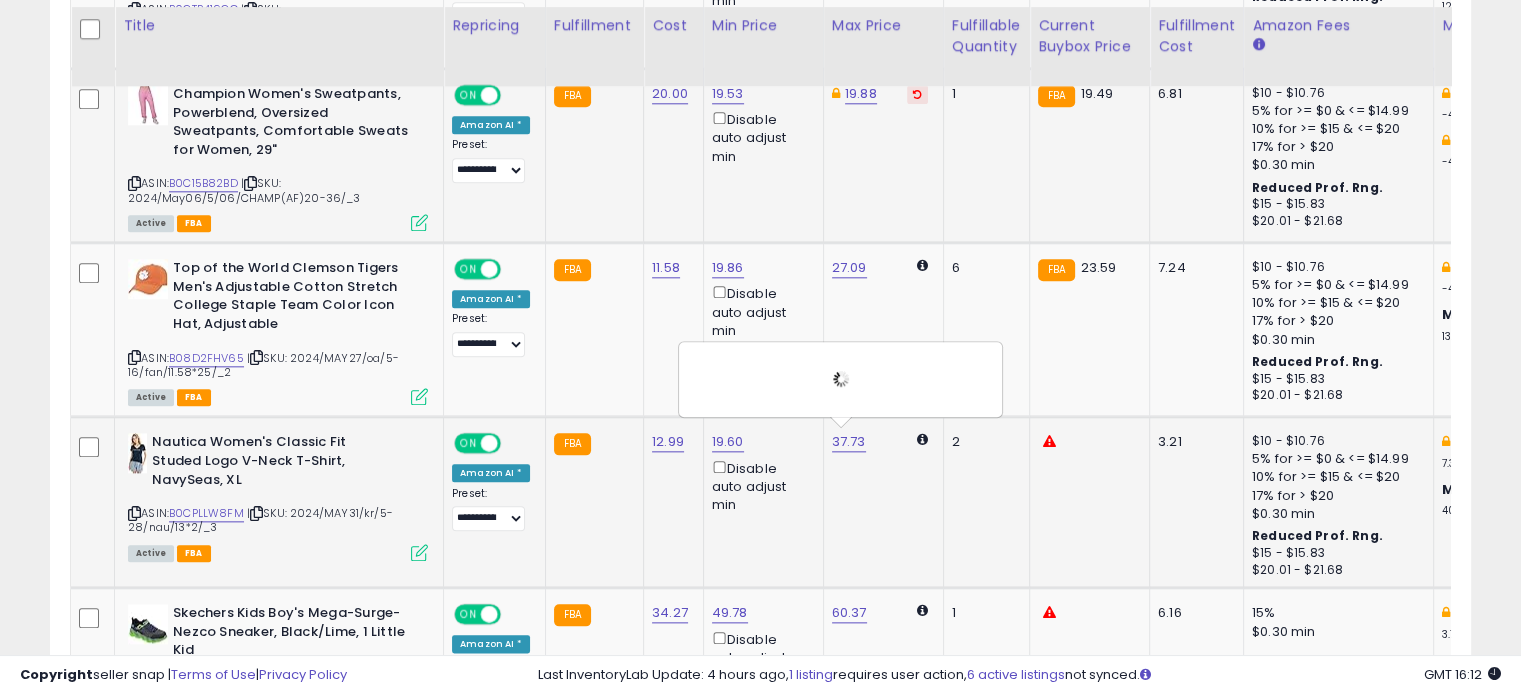 scroll, scrollTop: 2400, scrollLeft: 0, axis: vertical 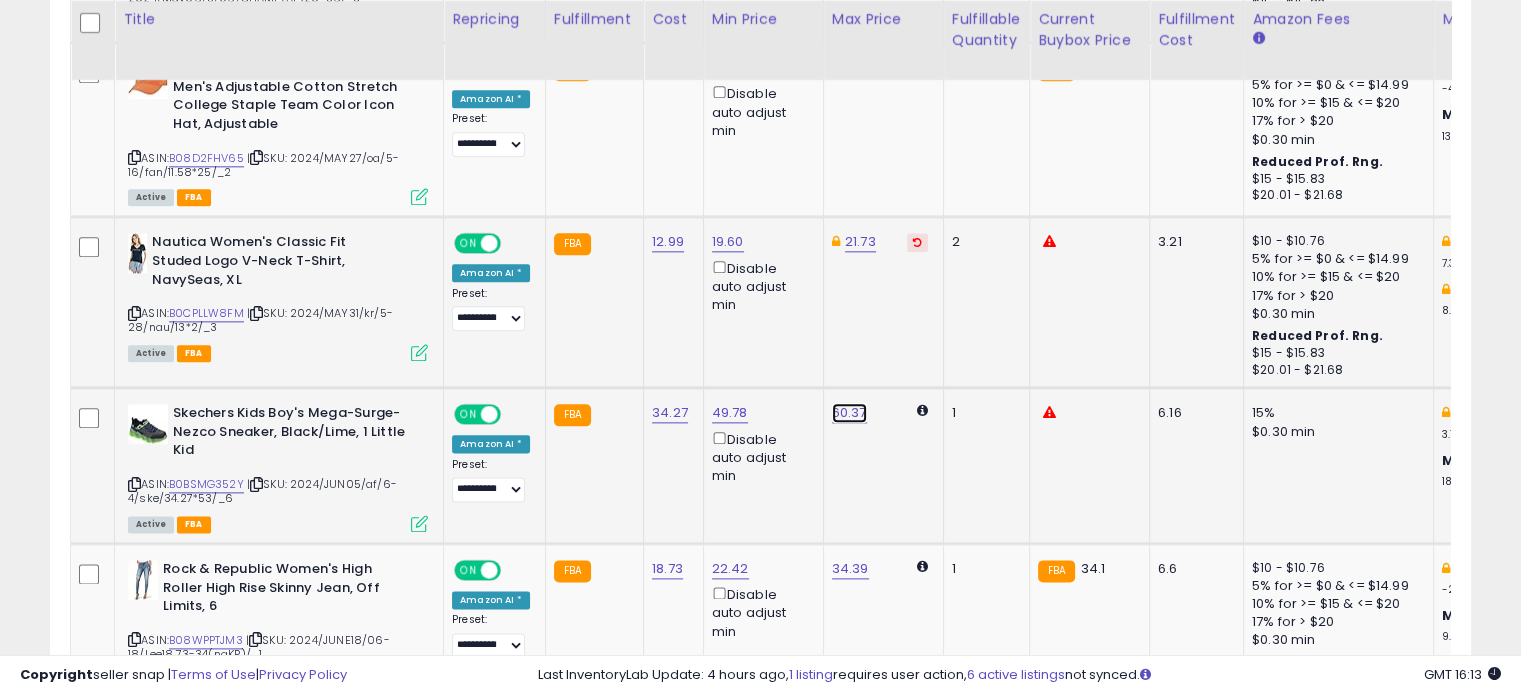 click on "60.37" at bounding box center (846, -691) 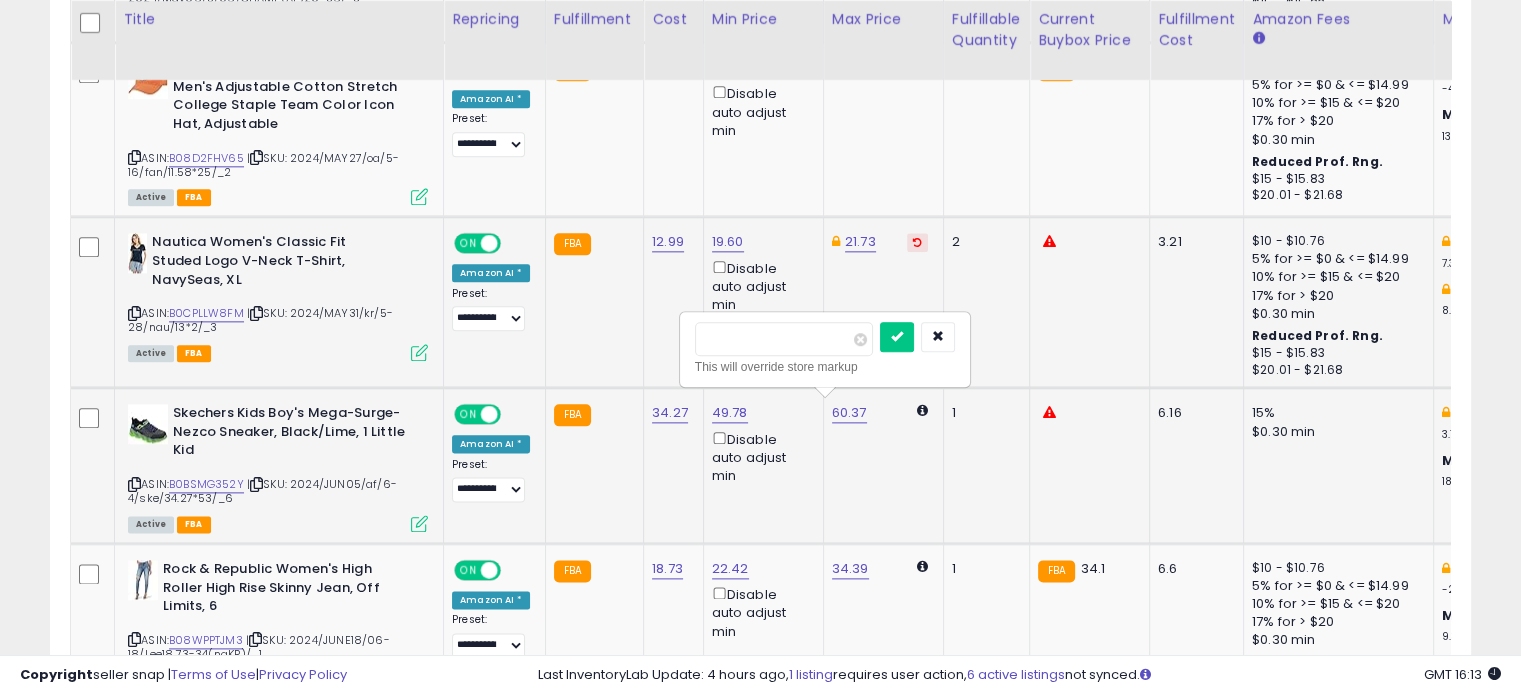 drag, startPoint x: 712, startPoint y: 336, endPoint x: 696, endPoint y: 333, distance: 16.27882 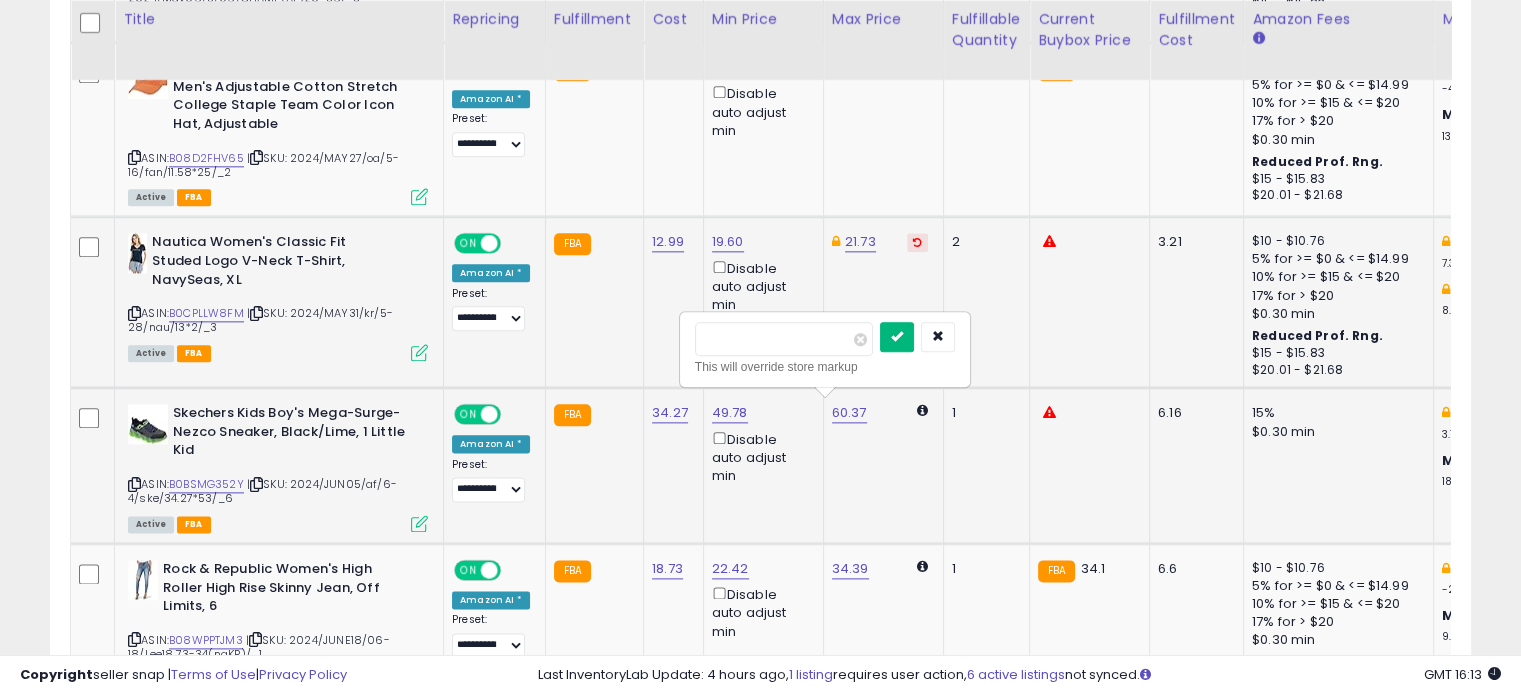 type on "*****" 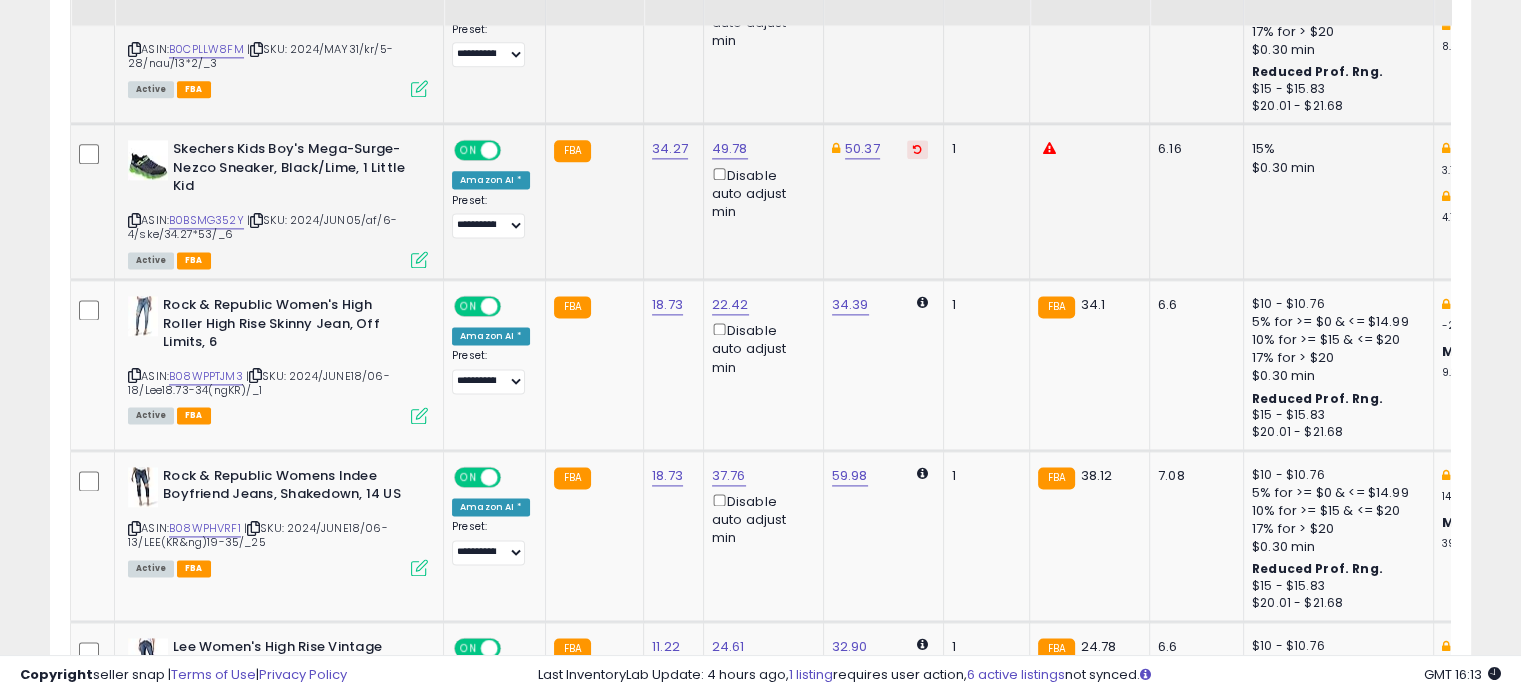 scroll, scrollTop: 2700, scrollLeft: 0, axis: vertical 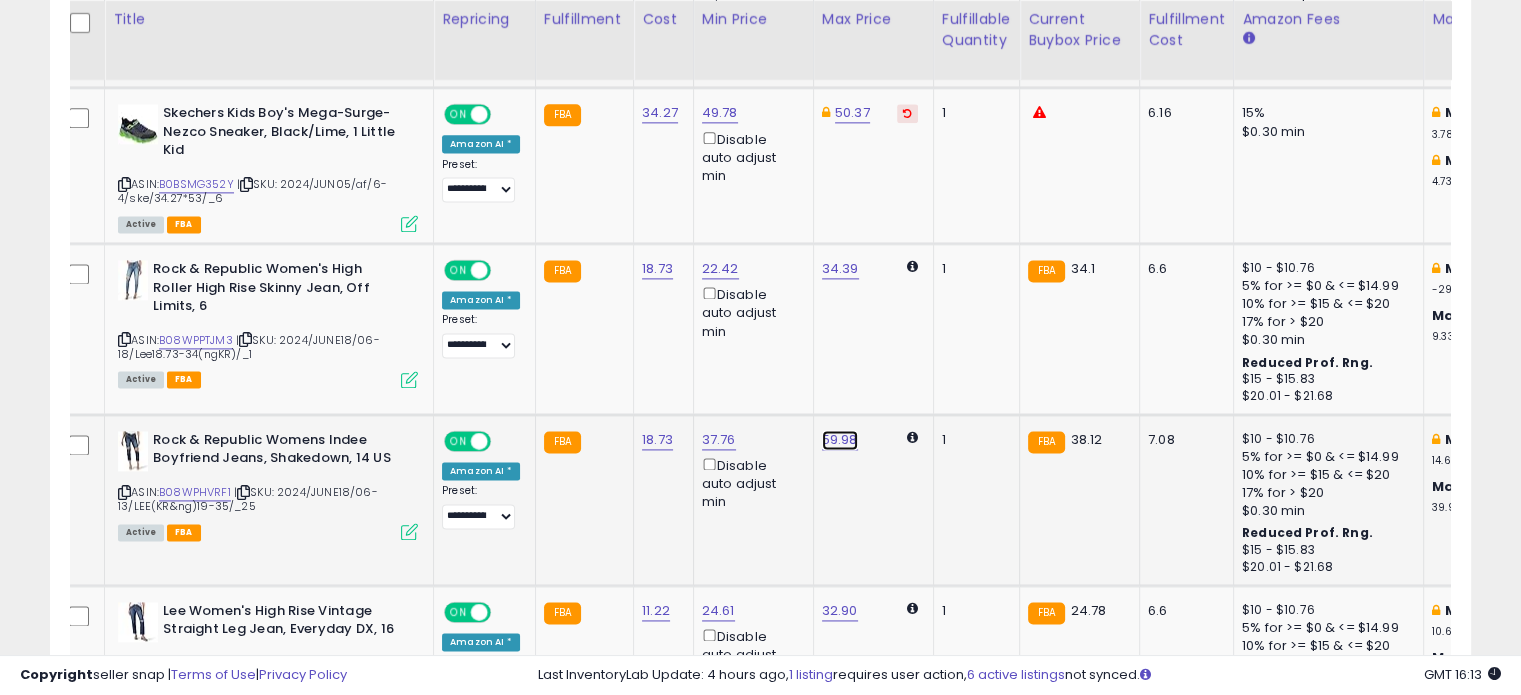 click on "59.98" at bounding box center [836, -991] 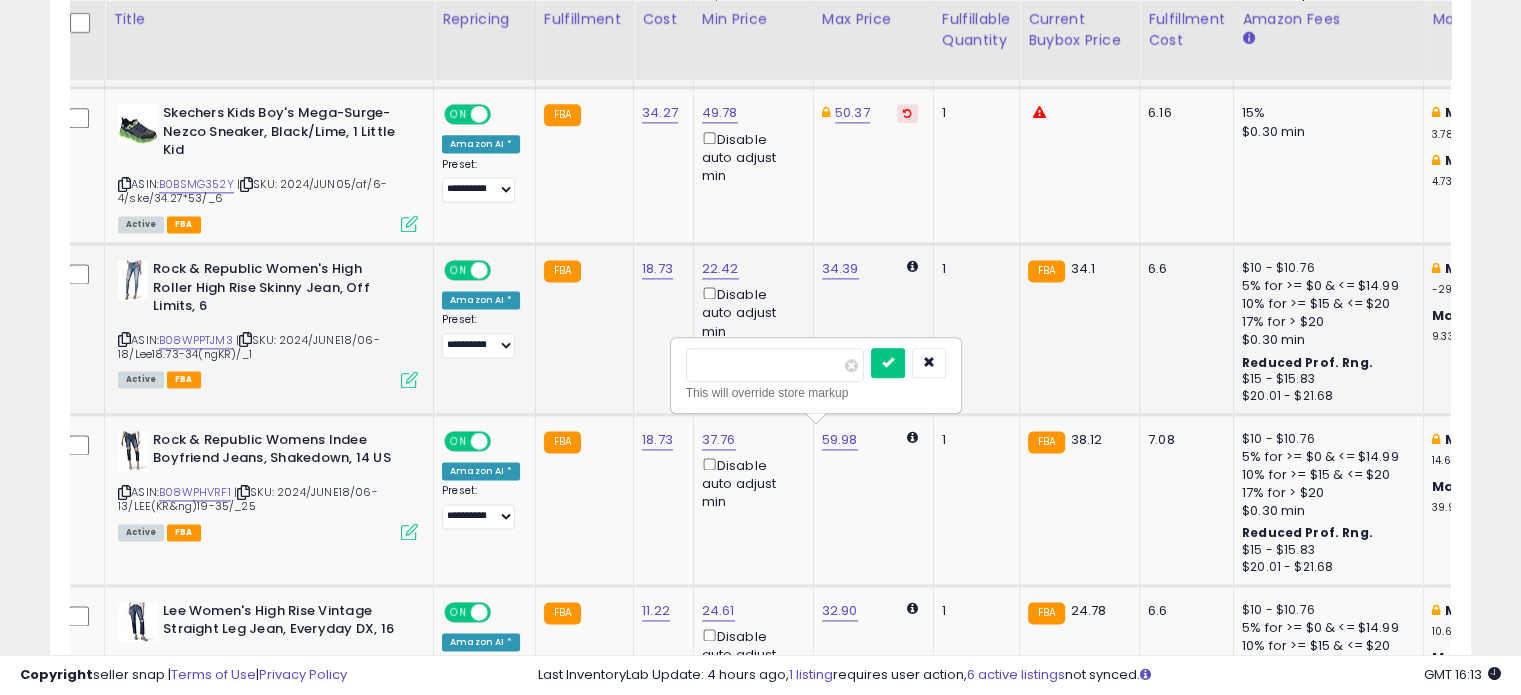 drag, startPoint x: 713, startPoint y: 368, endPoint x: 661, endPoint y: 369, distance: 52.009613 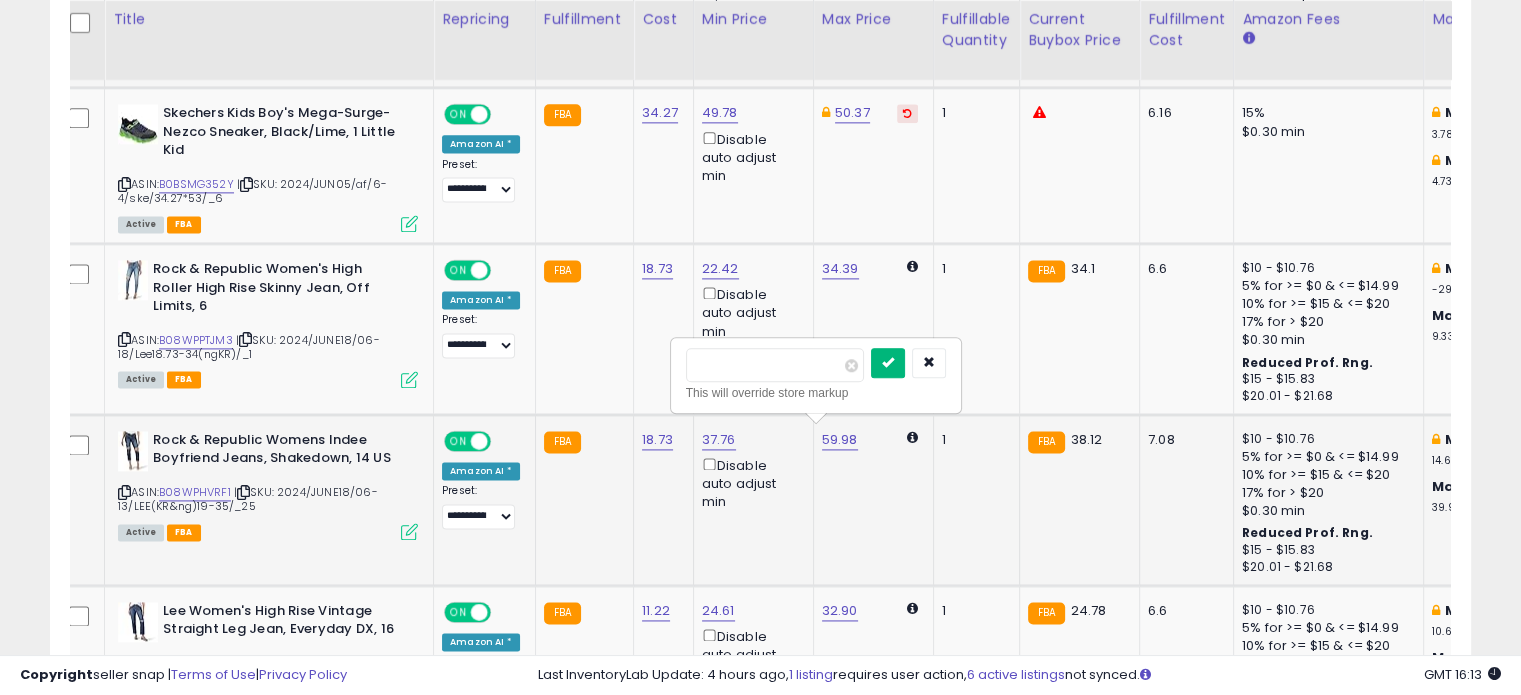 type on "*****" 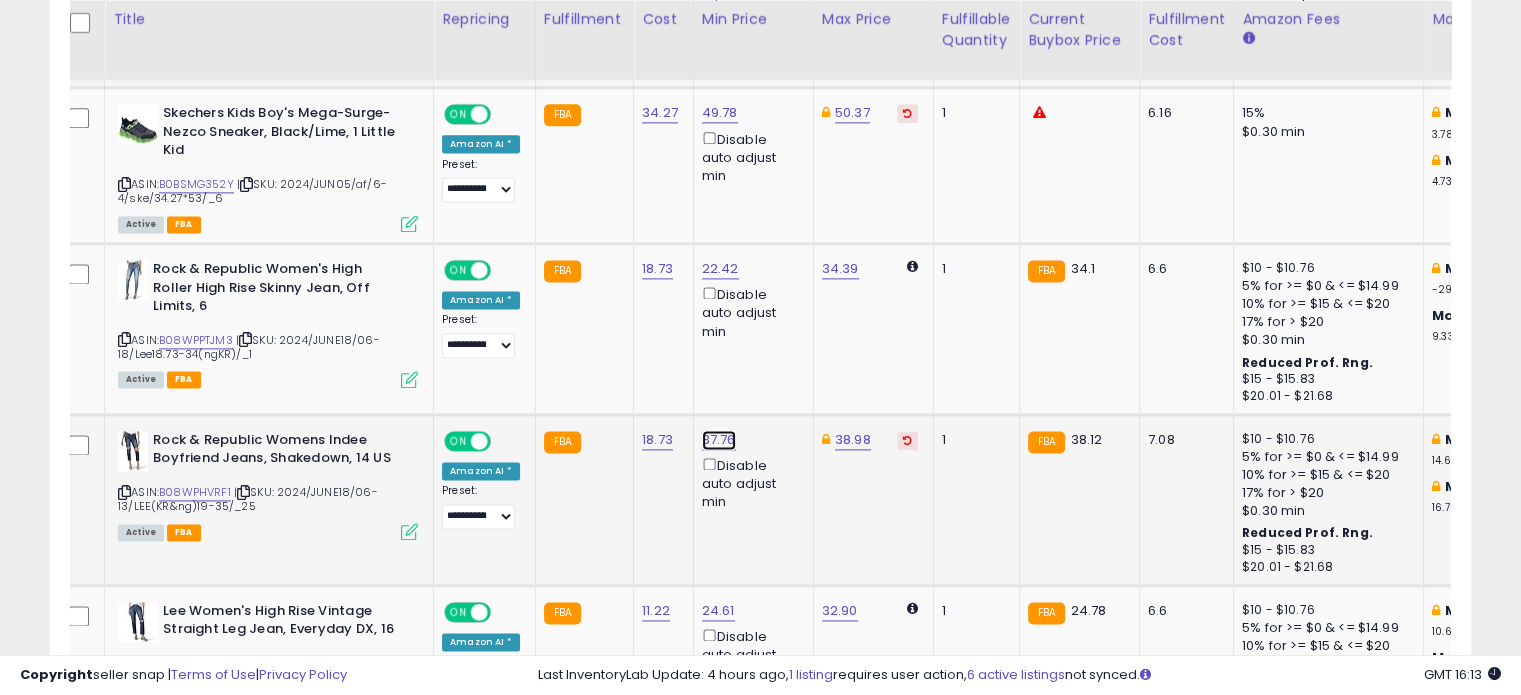 click on "37.76" at bounding box center (716, -1626) 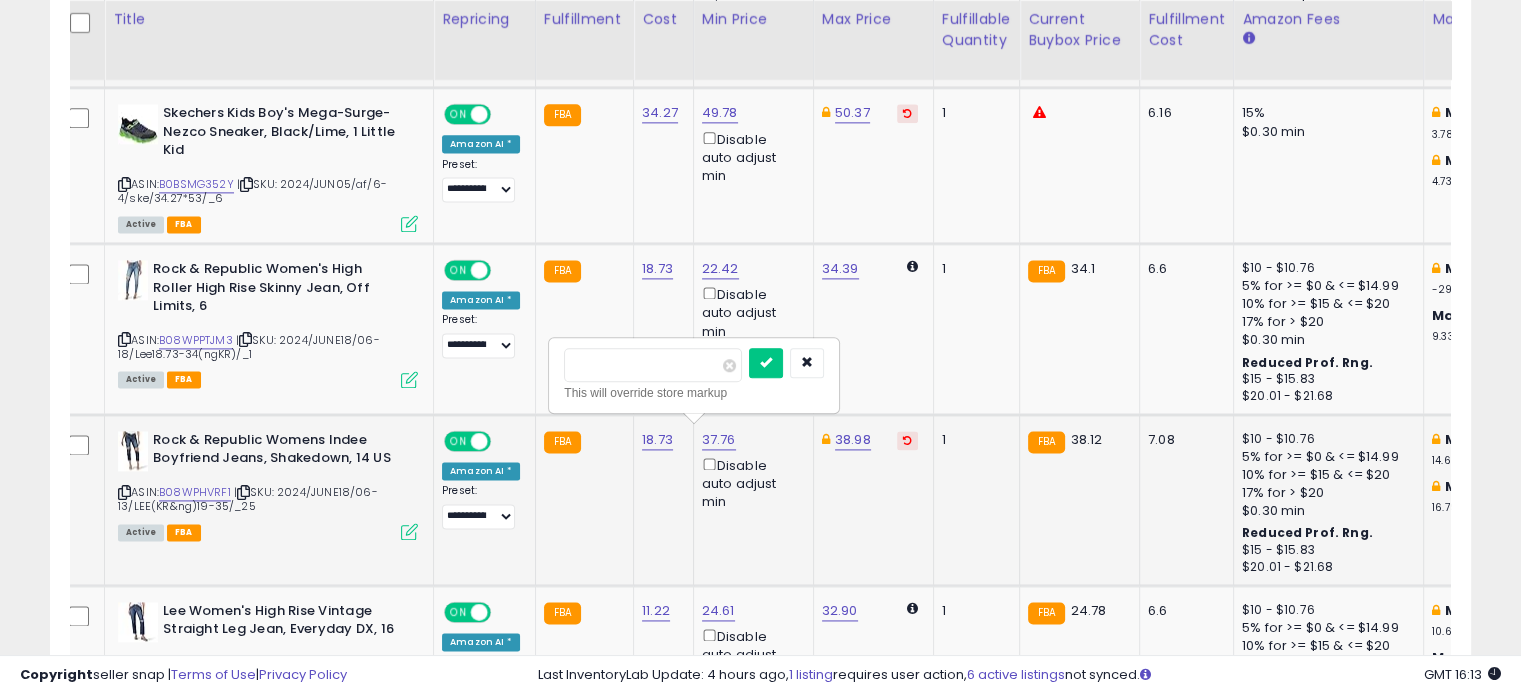 click on "*****" at bounding box center [653, 365] 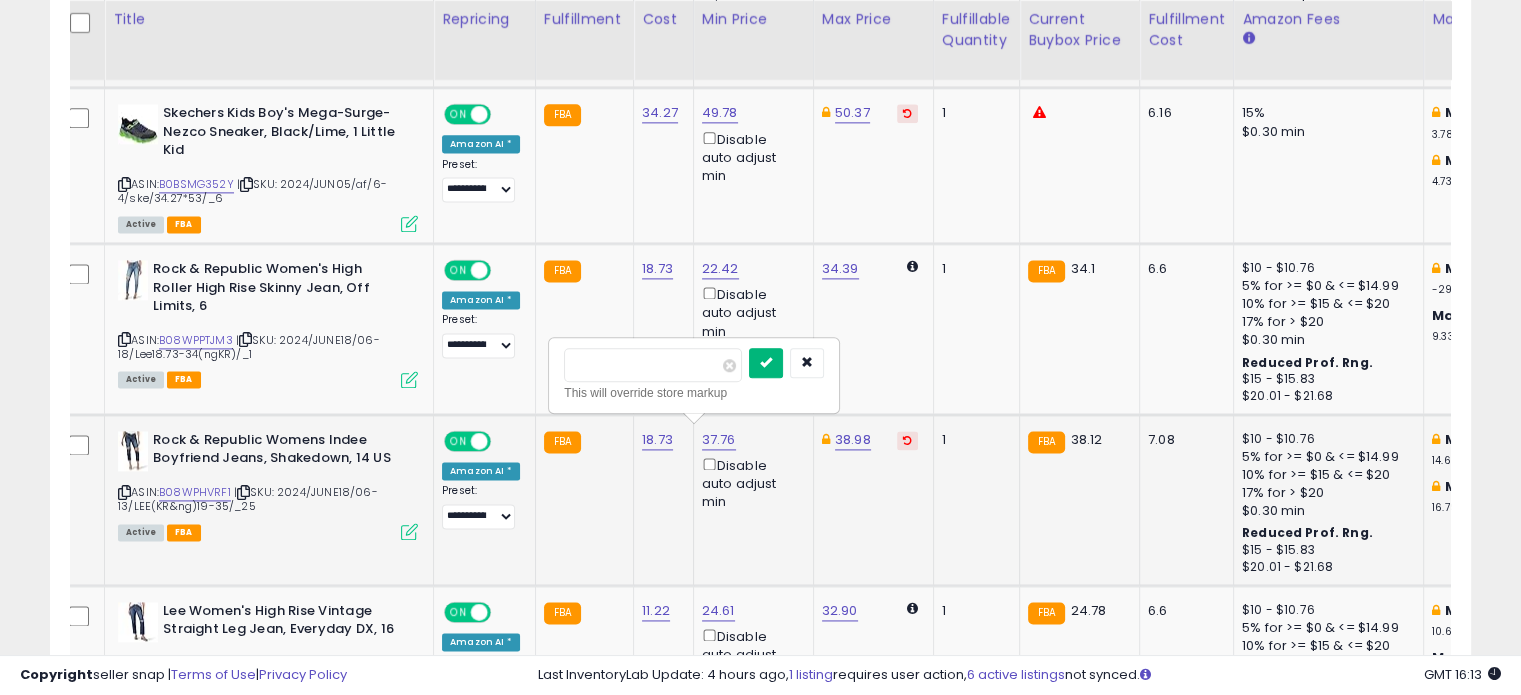 type on "*****" 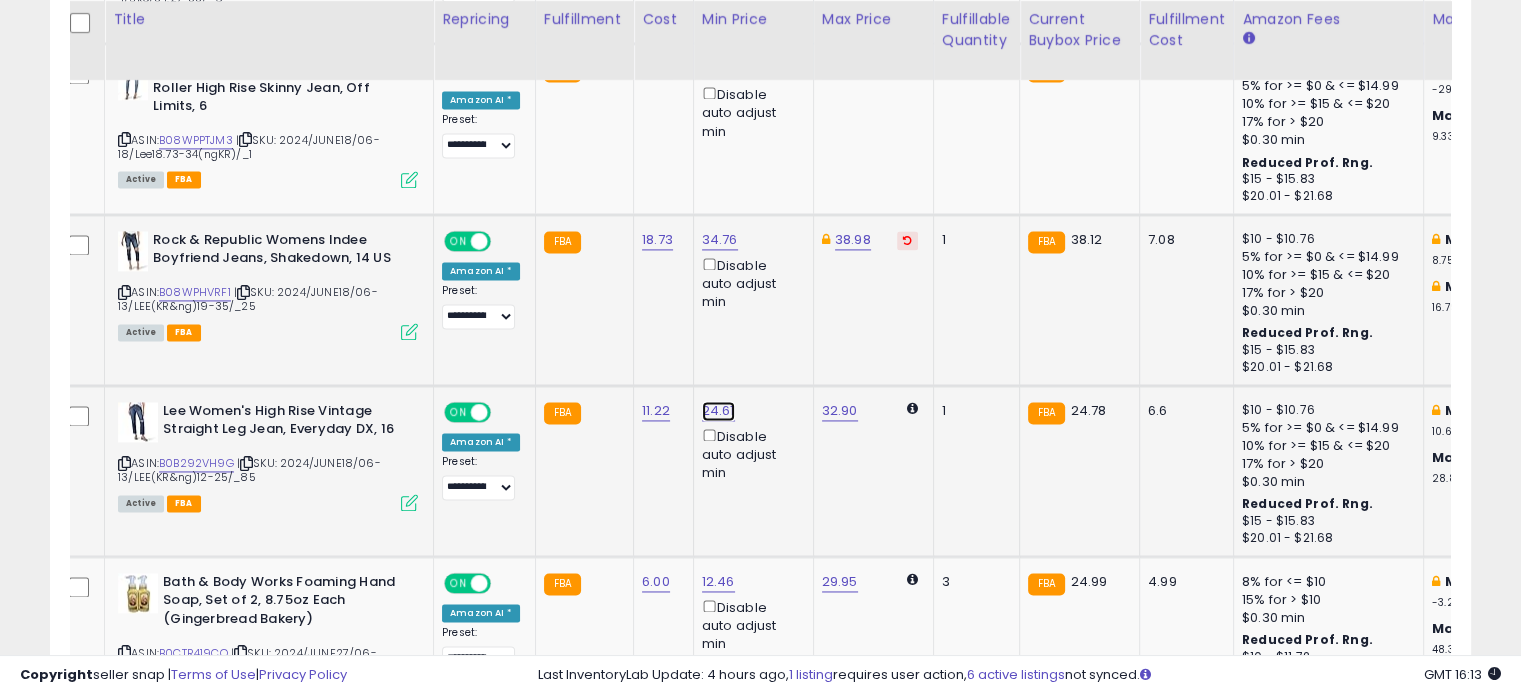 click on "24.61" at bounding box center [716, -1826] 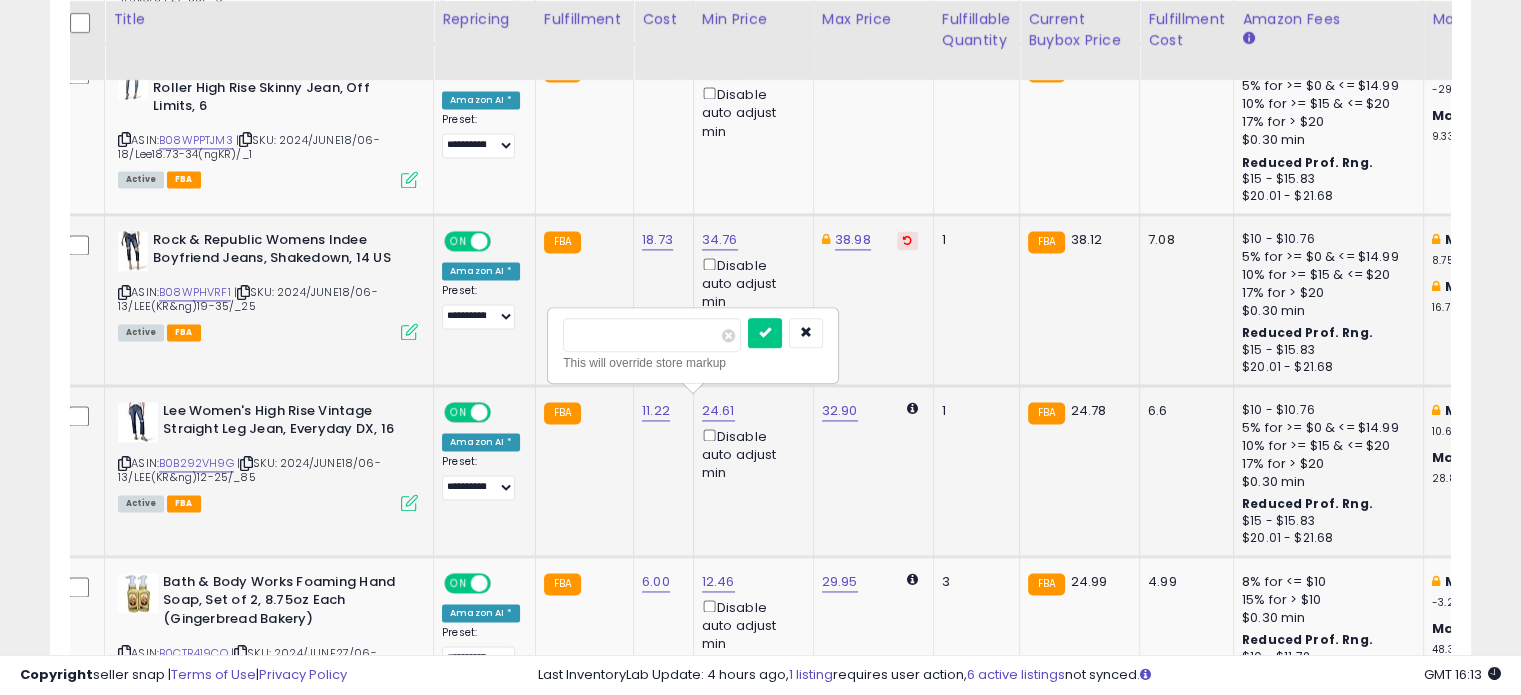 click on "*****" at bounding box center (652, 335) 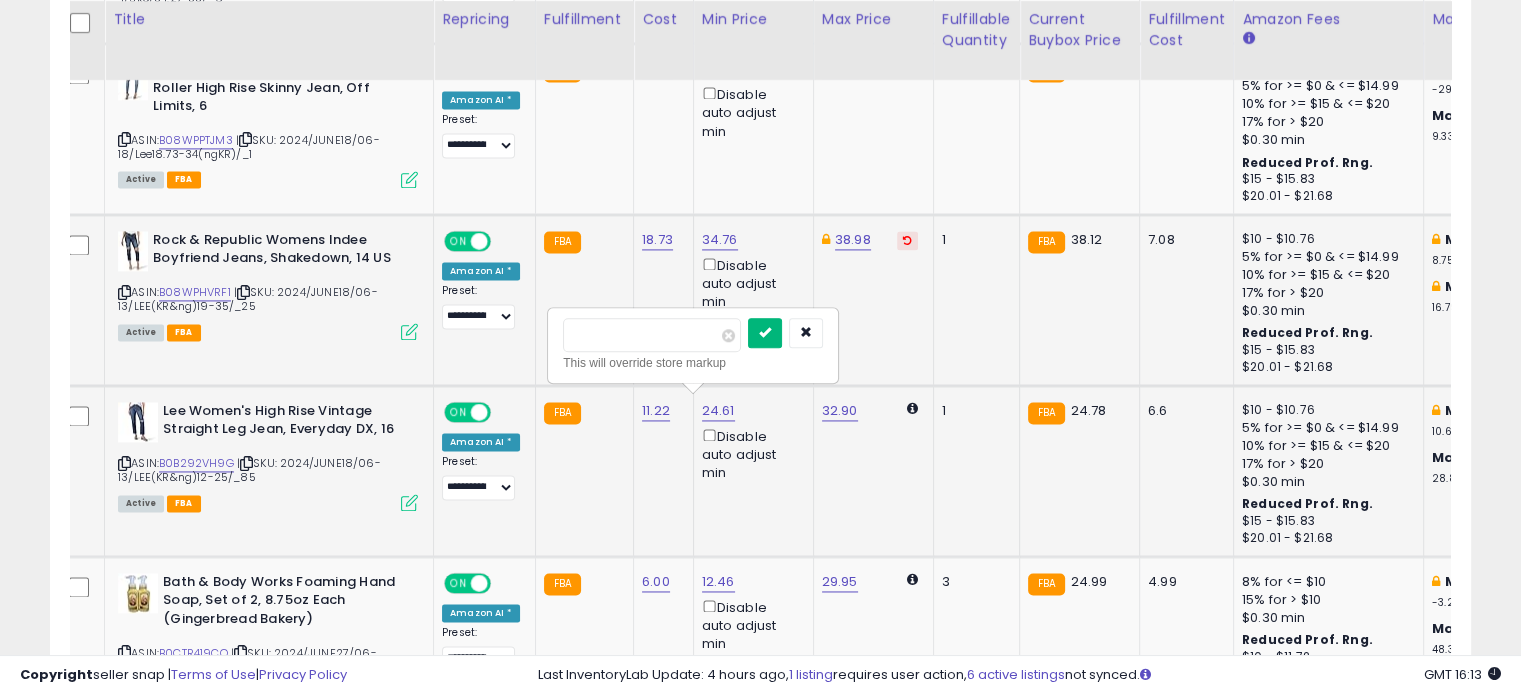 type on "*****" 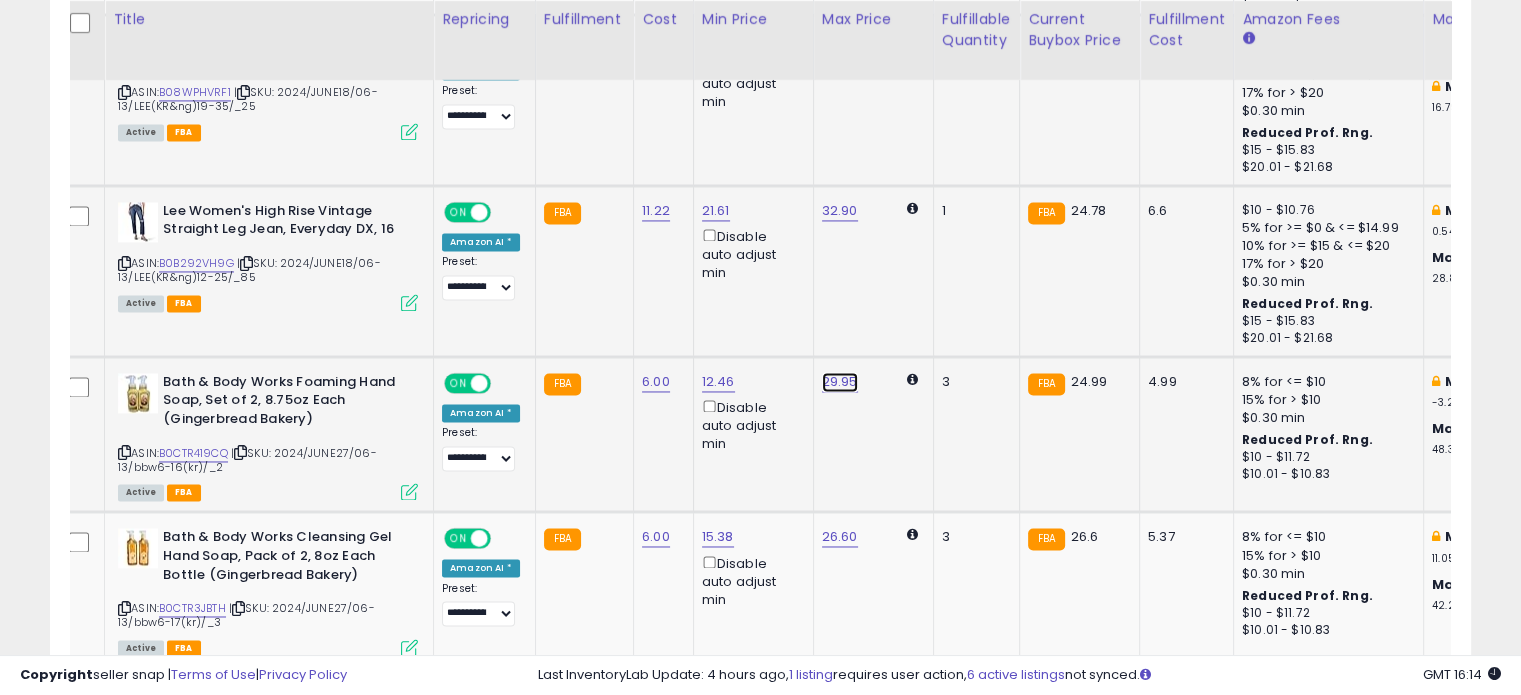 click on "29.95" at bounding box center [836, -1391] 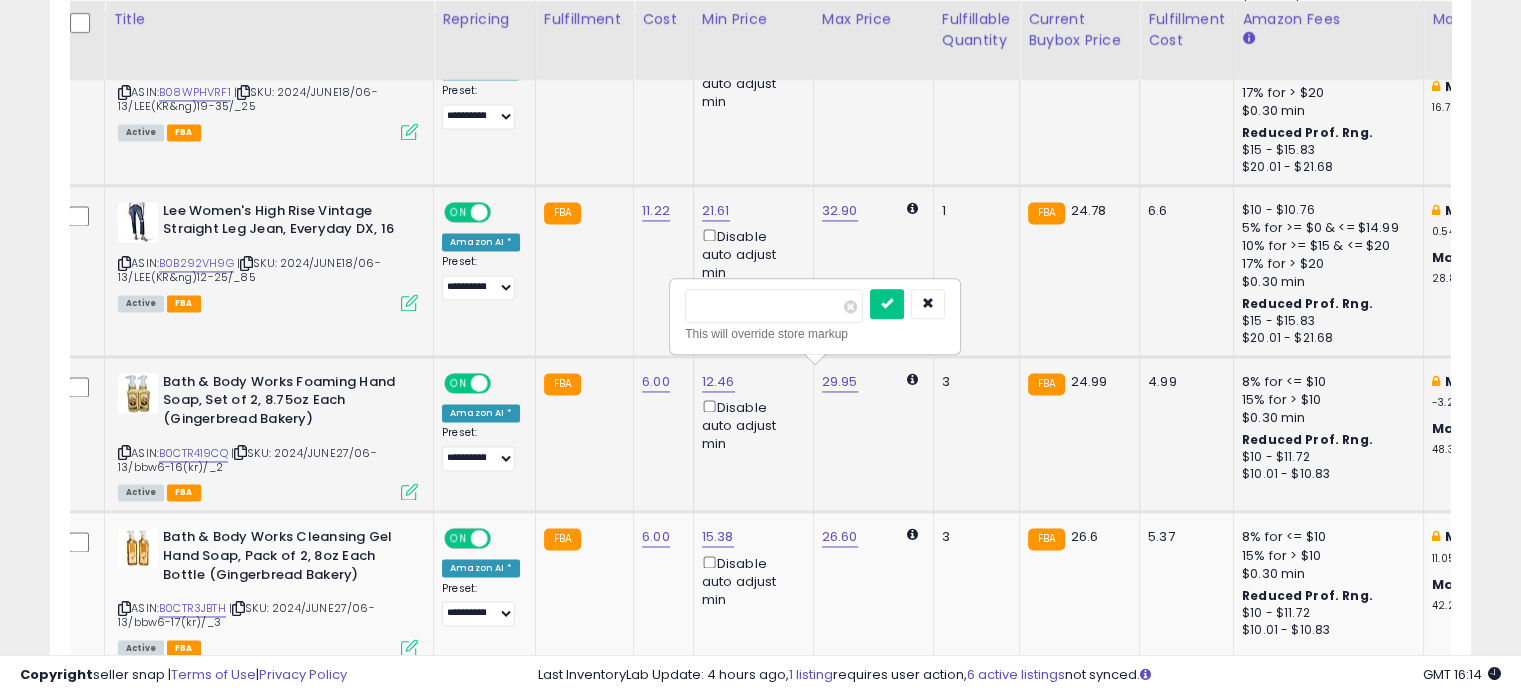 drag, startPoint x: 714, startPoint y: 311, endPoint x: 676, endPoint y: 307, distance: 38.209946 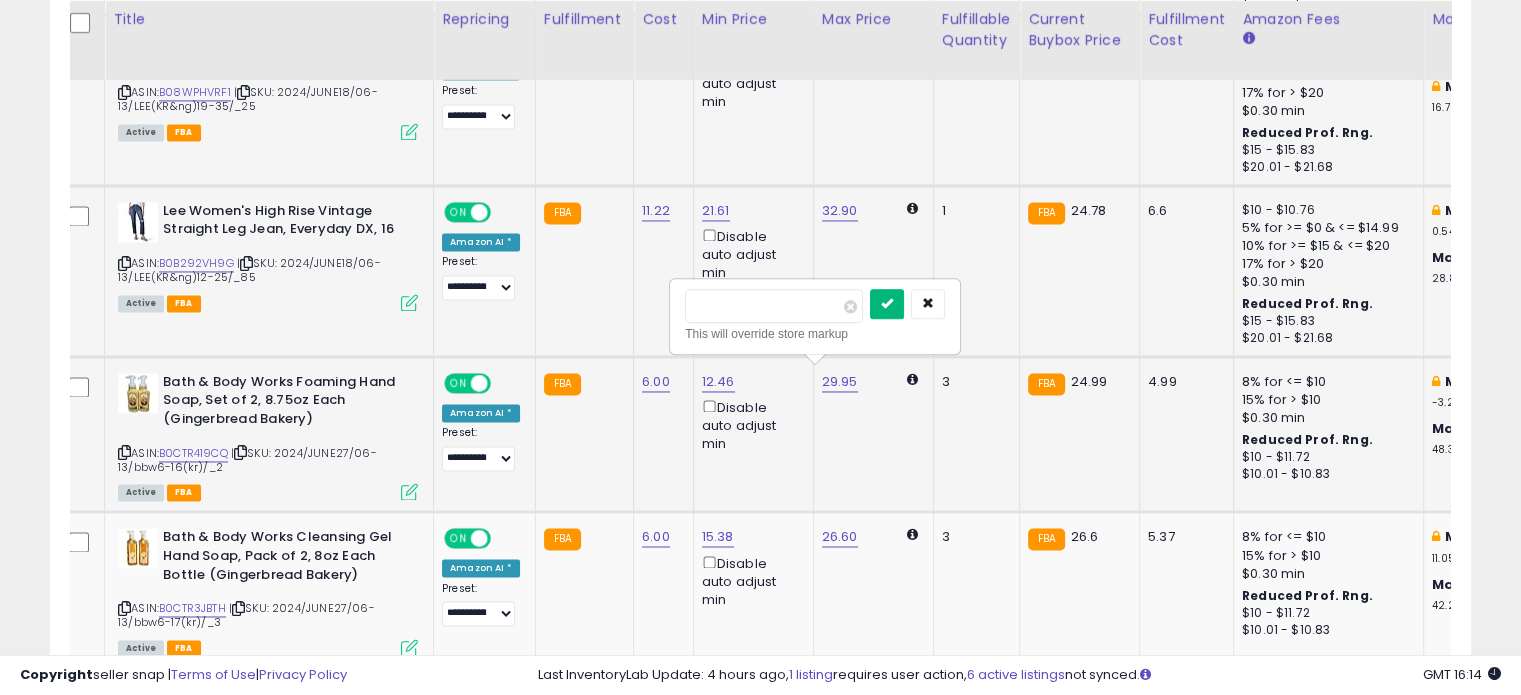 type on "*****" 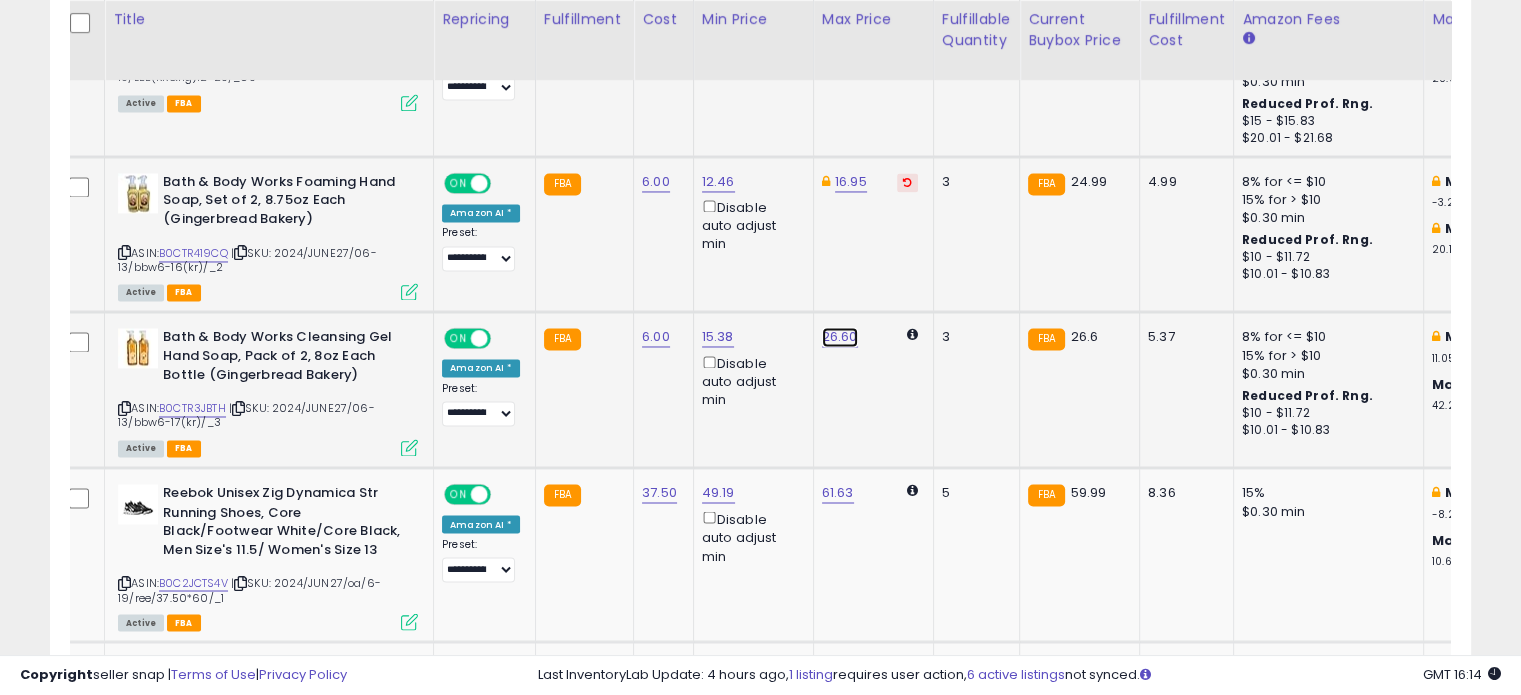 click on "26.60" at bounding box center [836, -1591] 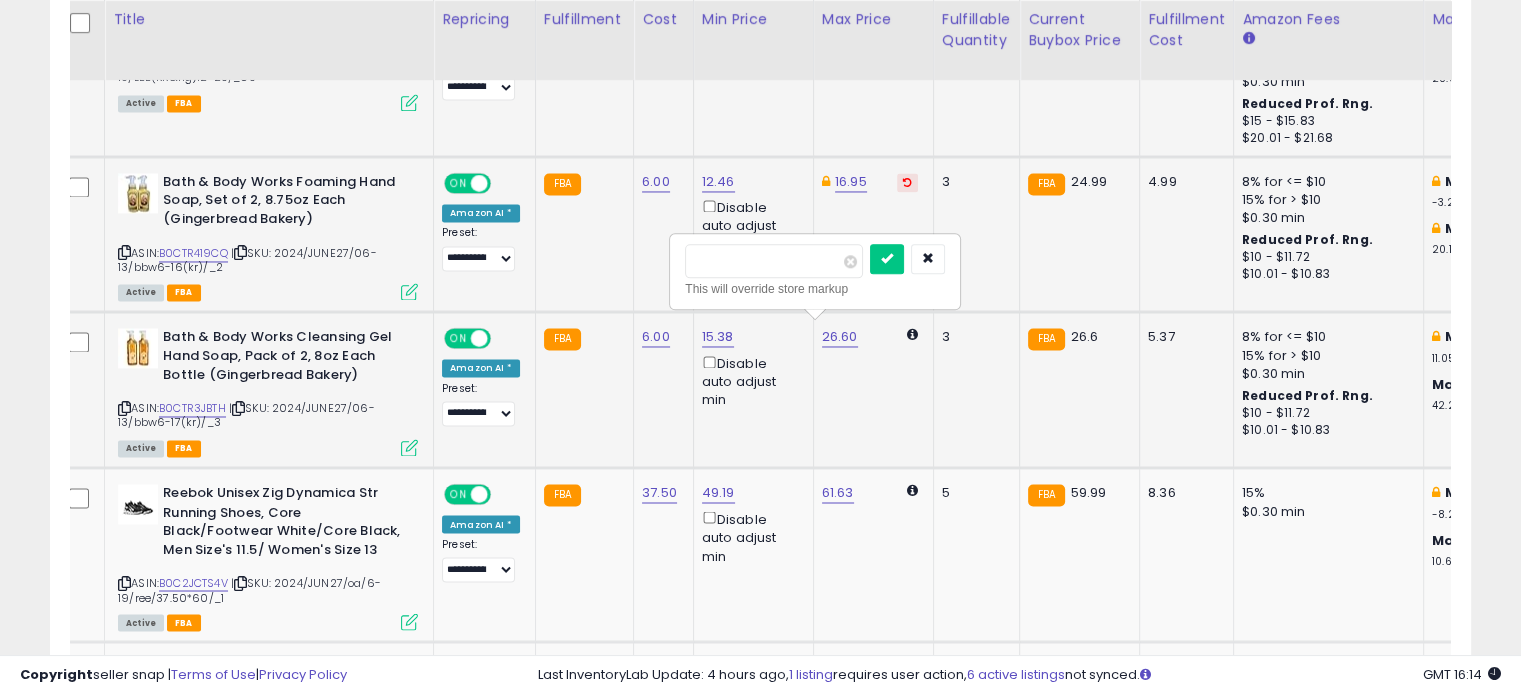 drag, startPoint x: 709, startPoint y: 260, endPoint x: 676, endPoint y: 250, distance: 34.48188 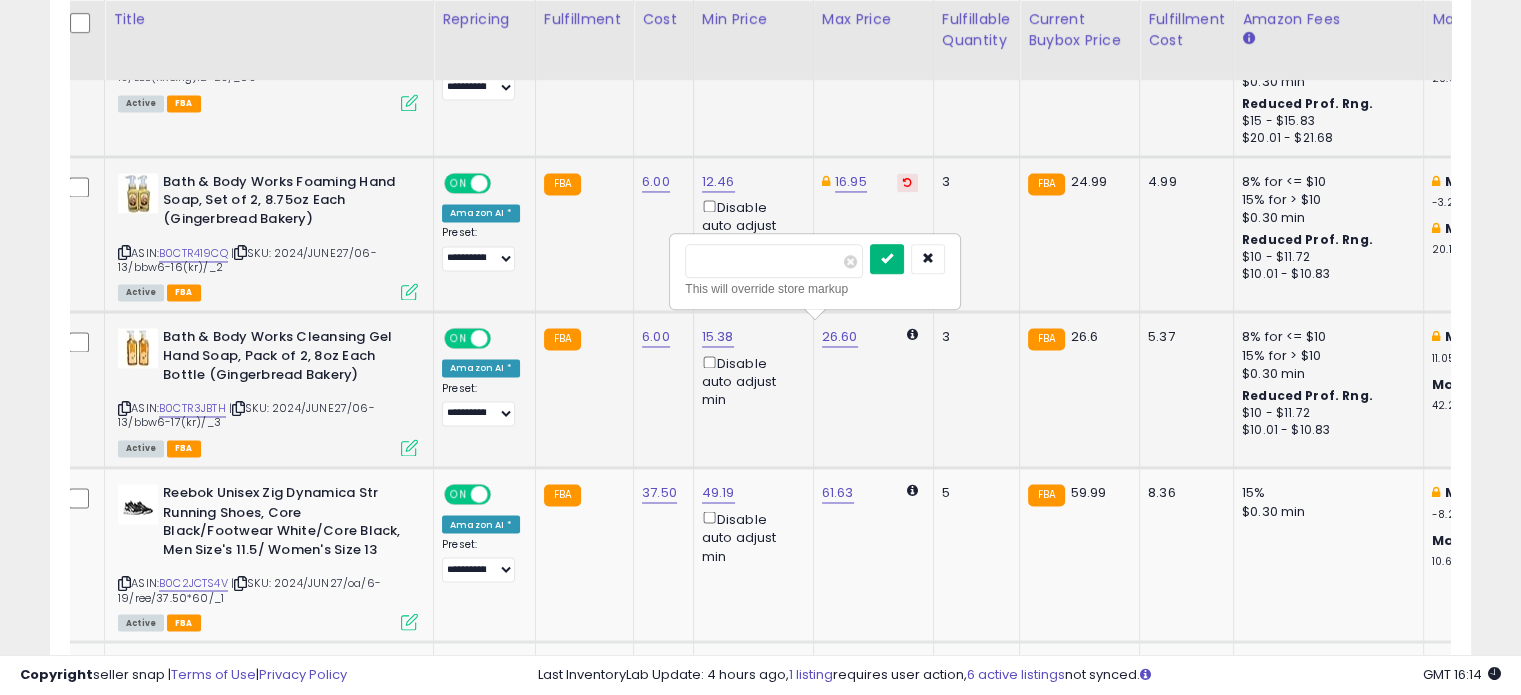type on "*****" 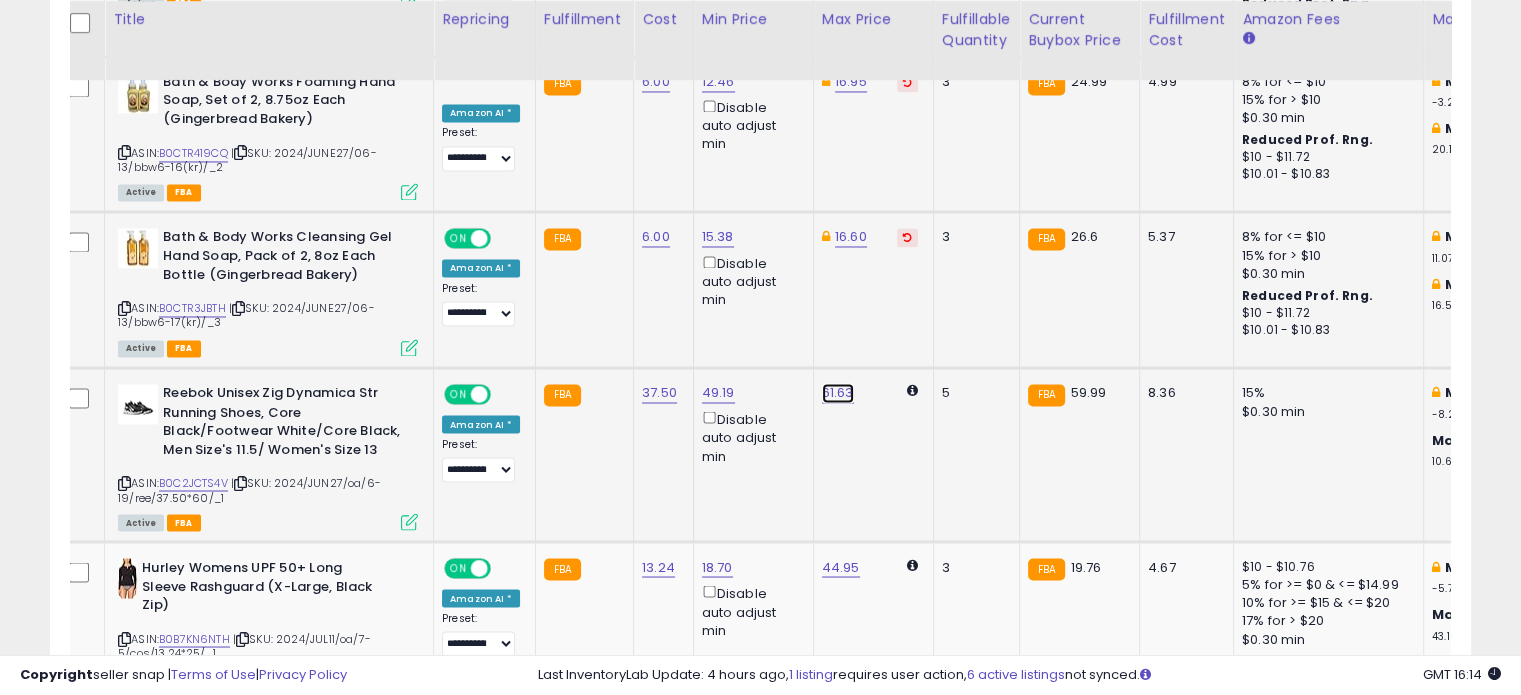 click on "61.63" at bounding box center [836, -1691] 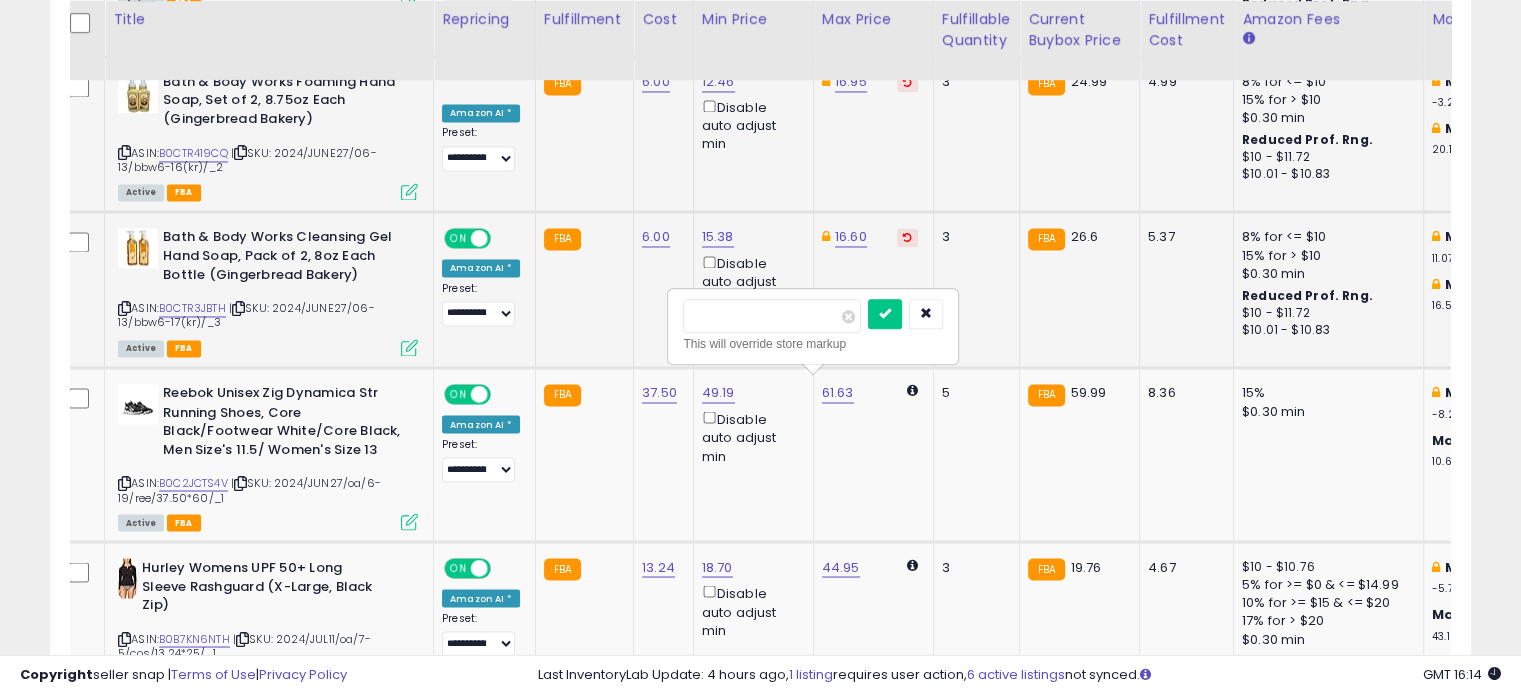drag, startPoint x: 703, startPoint y: 323, endPoint x: 659, endPoint y: 310, distance: 45.88028 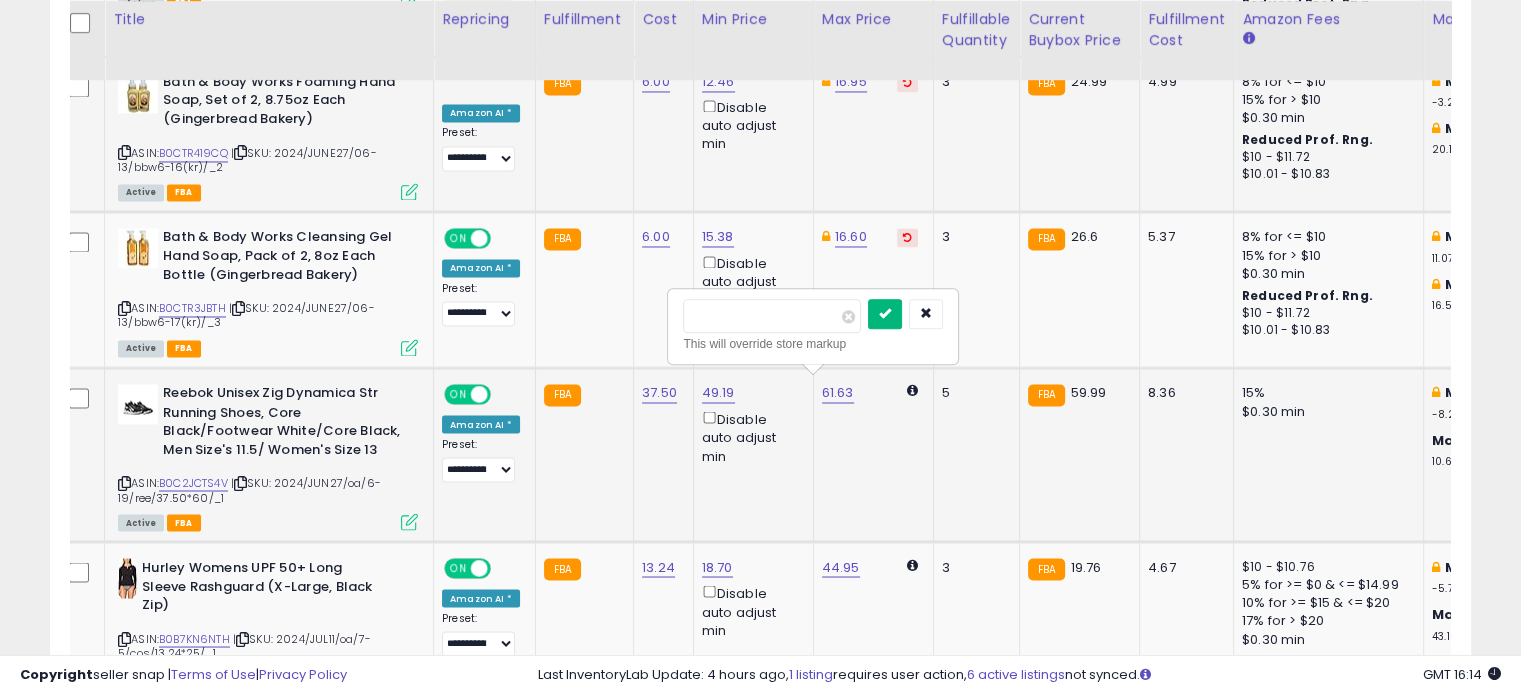 type on "*****" 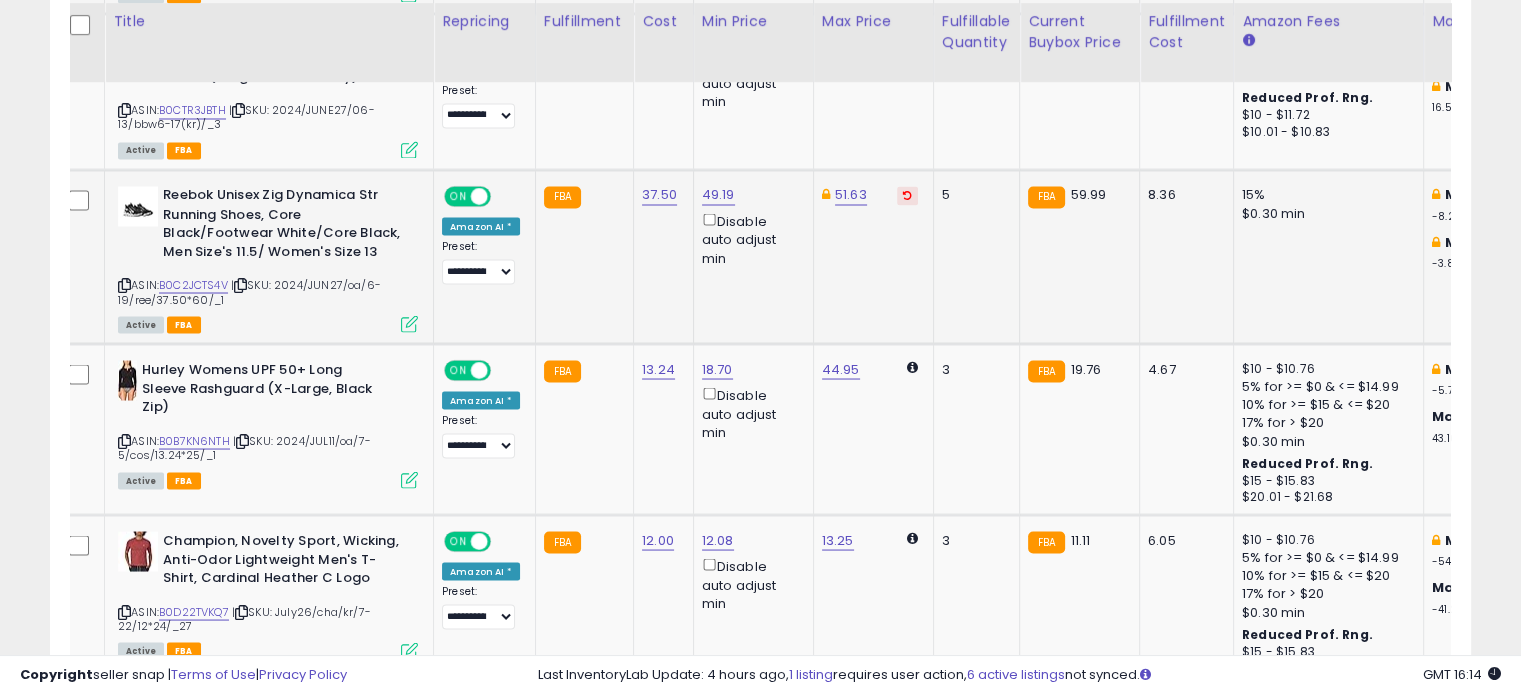 scroll, scrollTop: 3600, scrollLeft: 0, axis: vertical 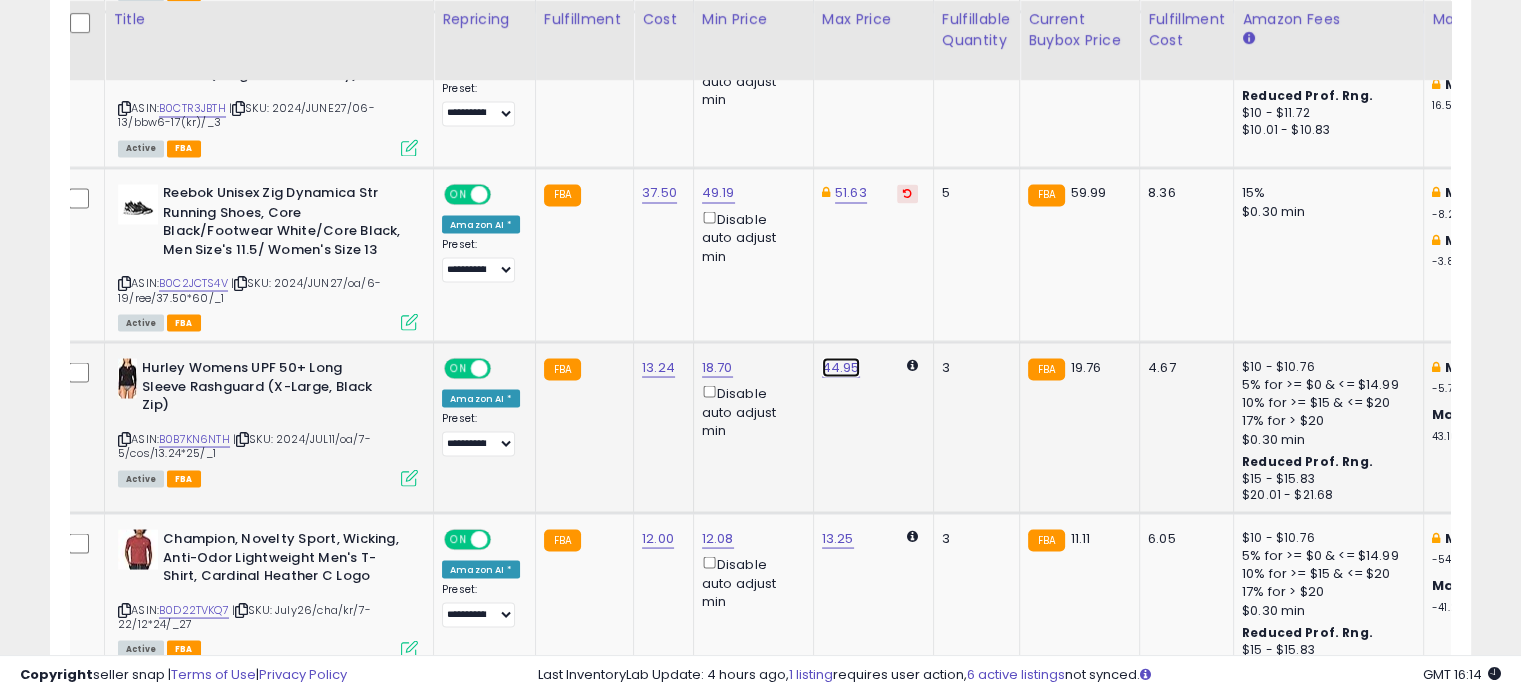 click on "44.95" at bounding box center [836, -1891] 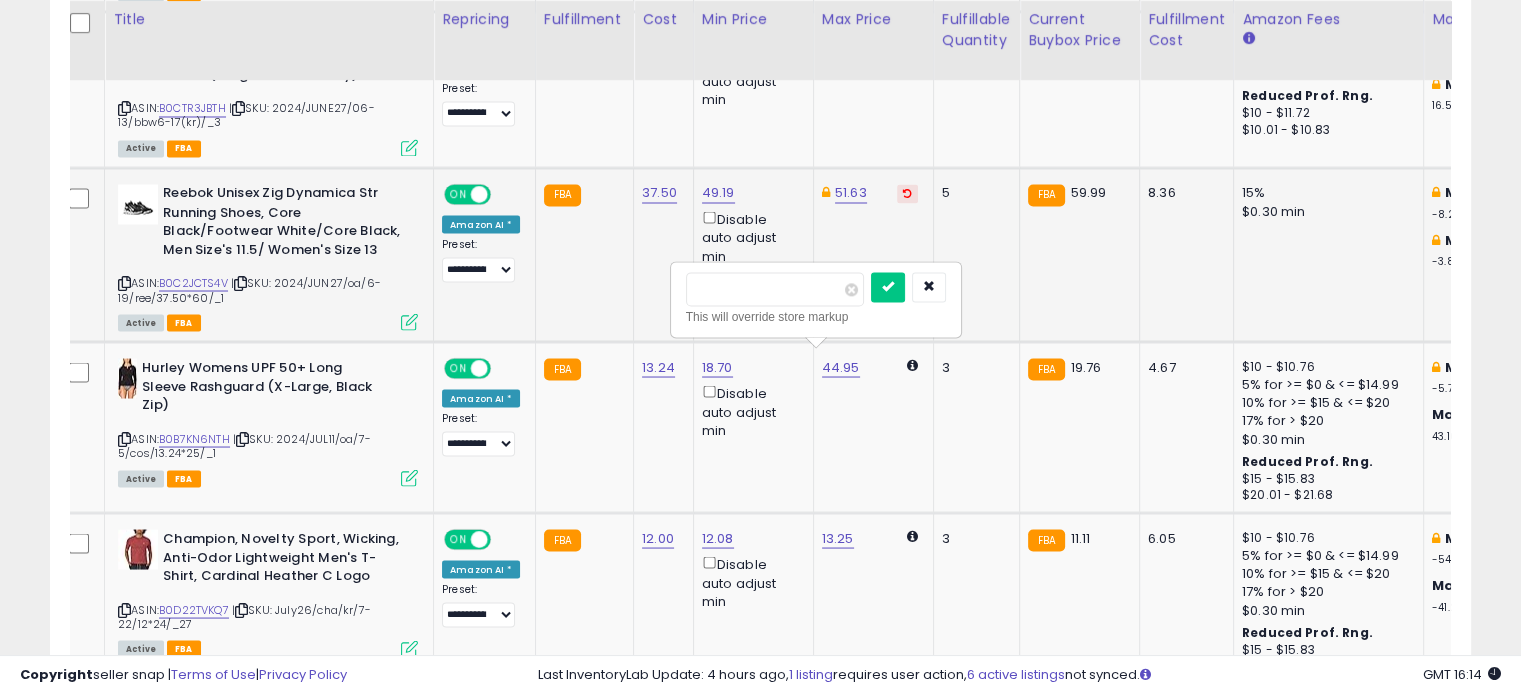 drag, startPoint x: 712, startPoint y: 290, endPoint x: 632, endPoint y: 269, distance: 82.710335 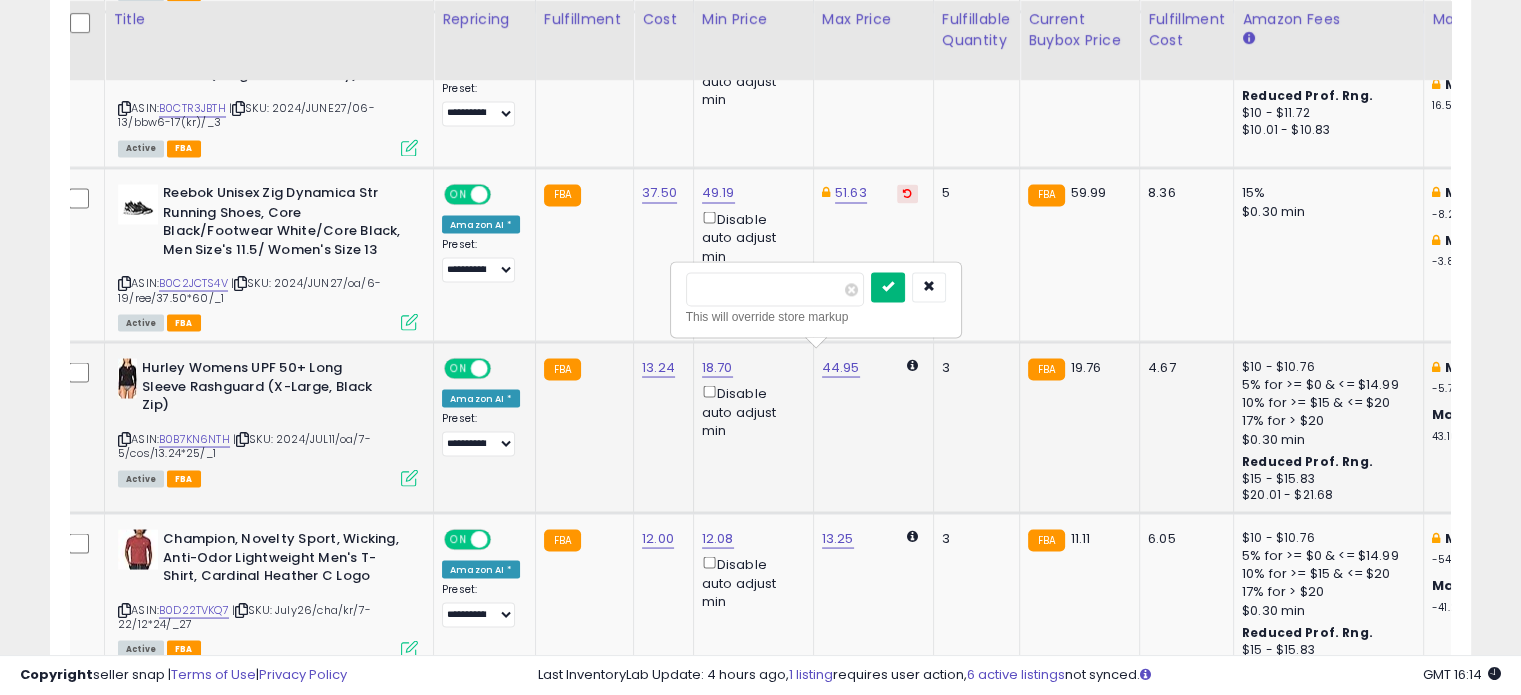 type on "*****" 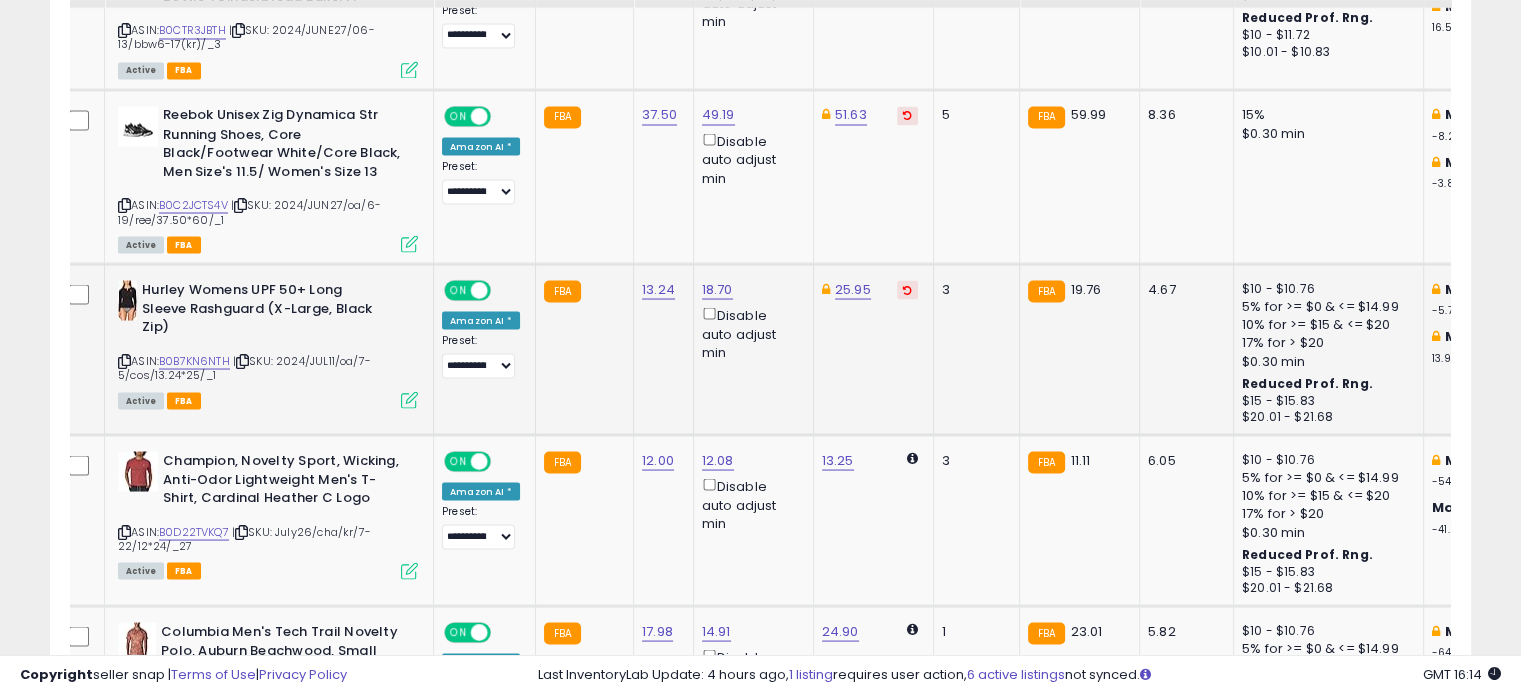 scroll, scrollTop: 3700, scrollLeft: 0, axis: vertical 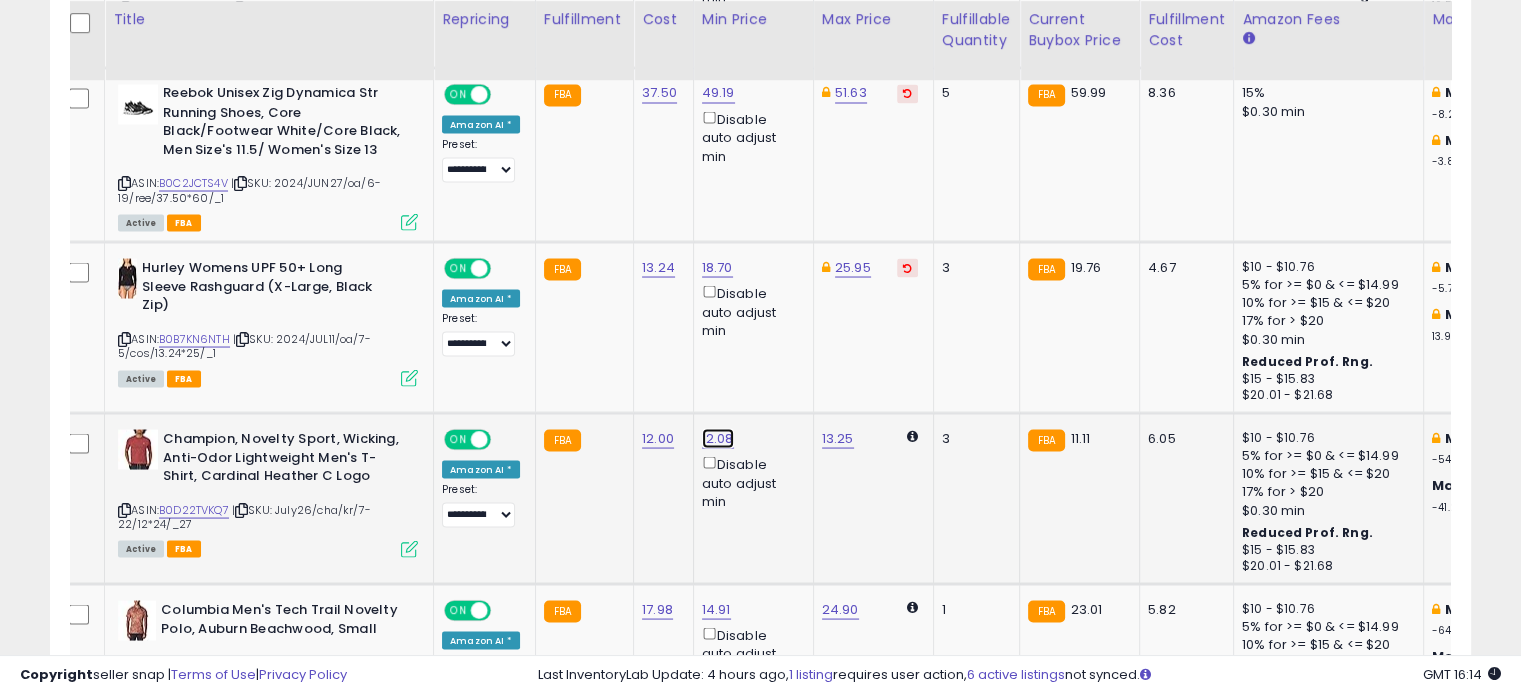 click on "12.08" at bounding box center (716, -2626) 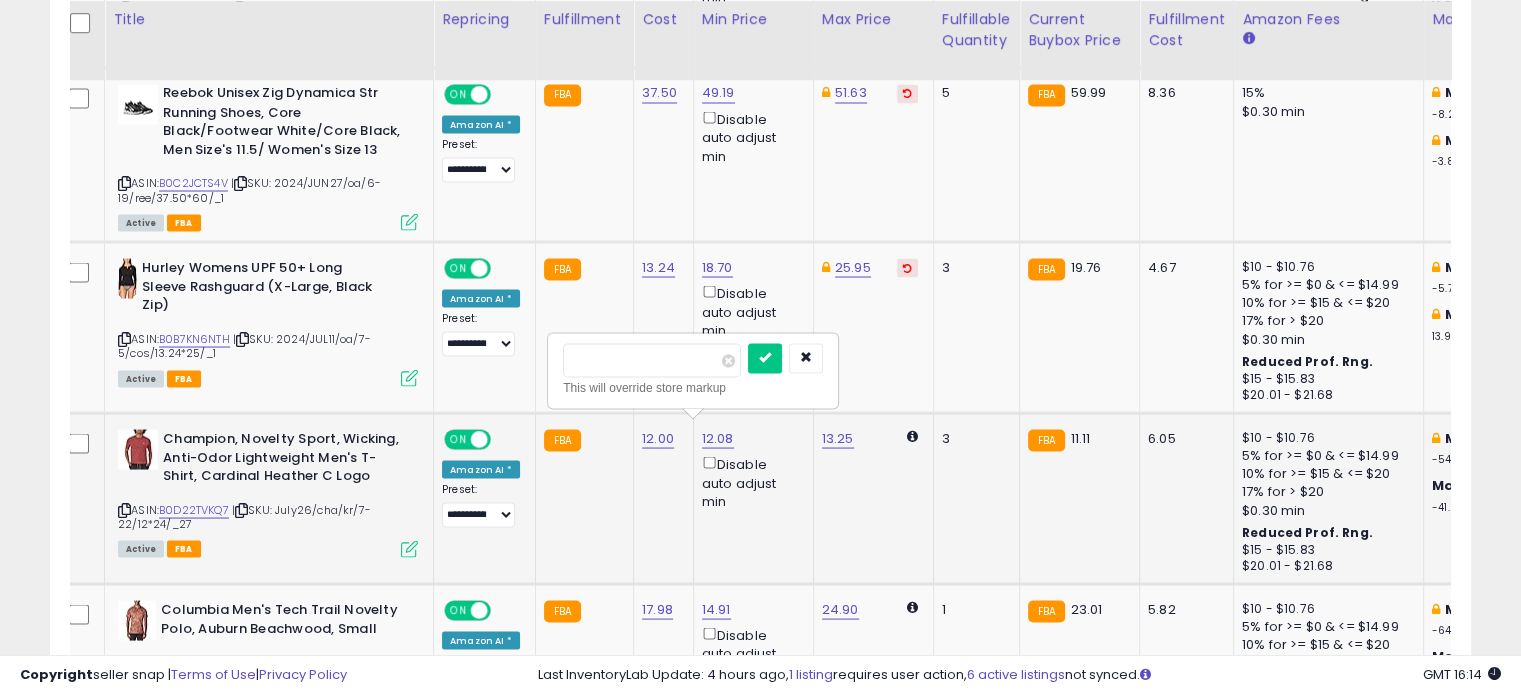 click on "*****" at bounding box center (652, 360) 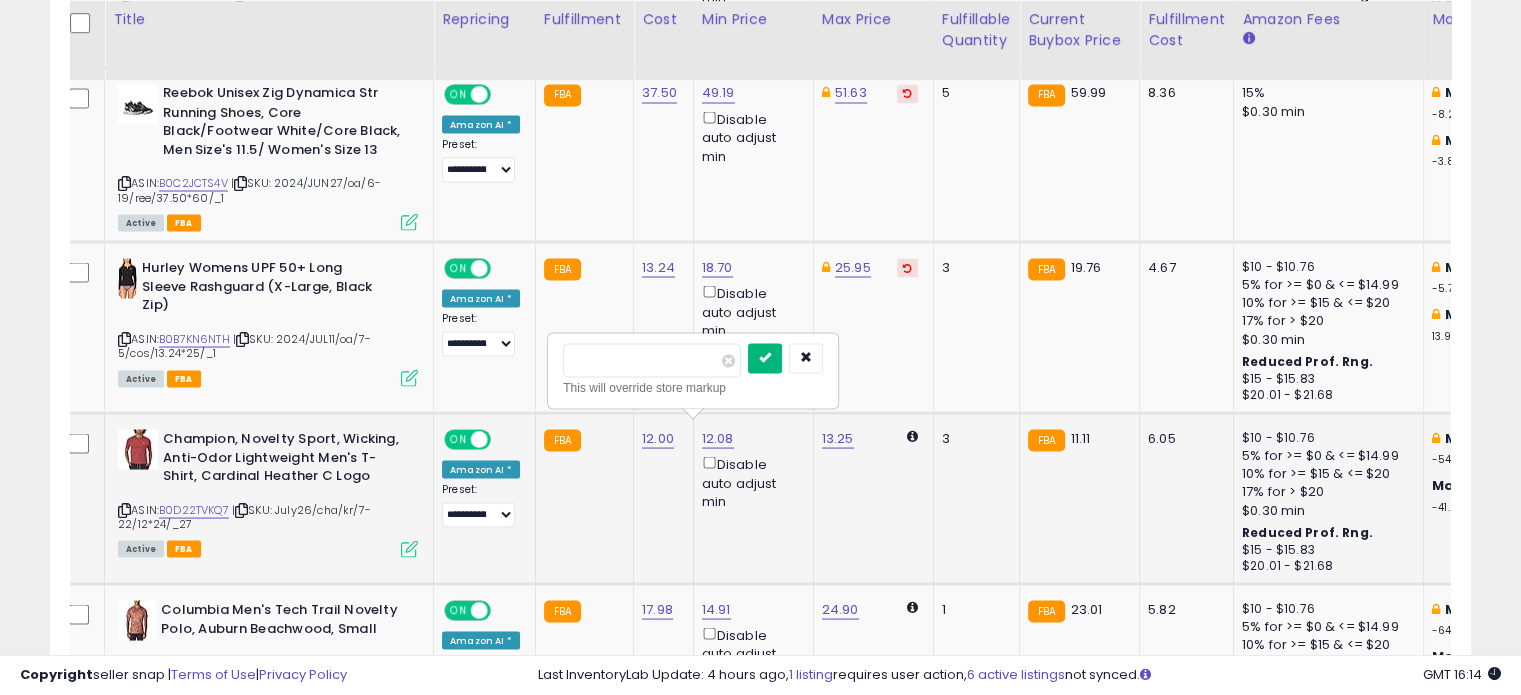 type on "*****" 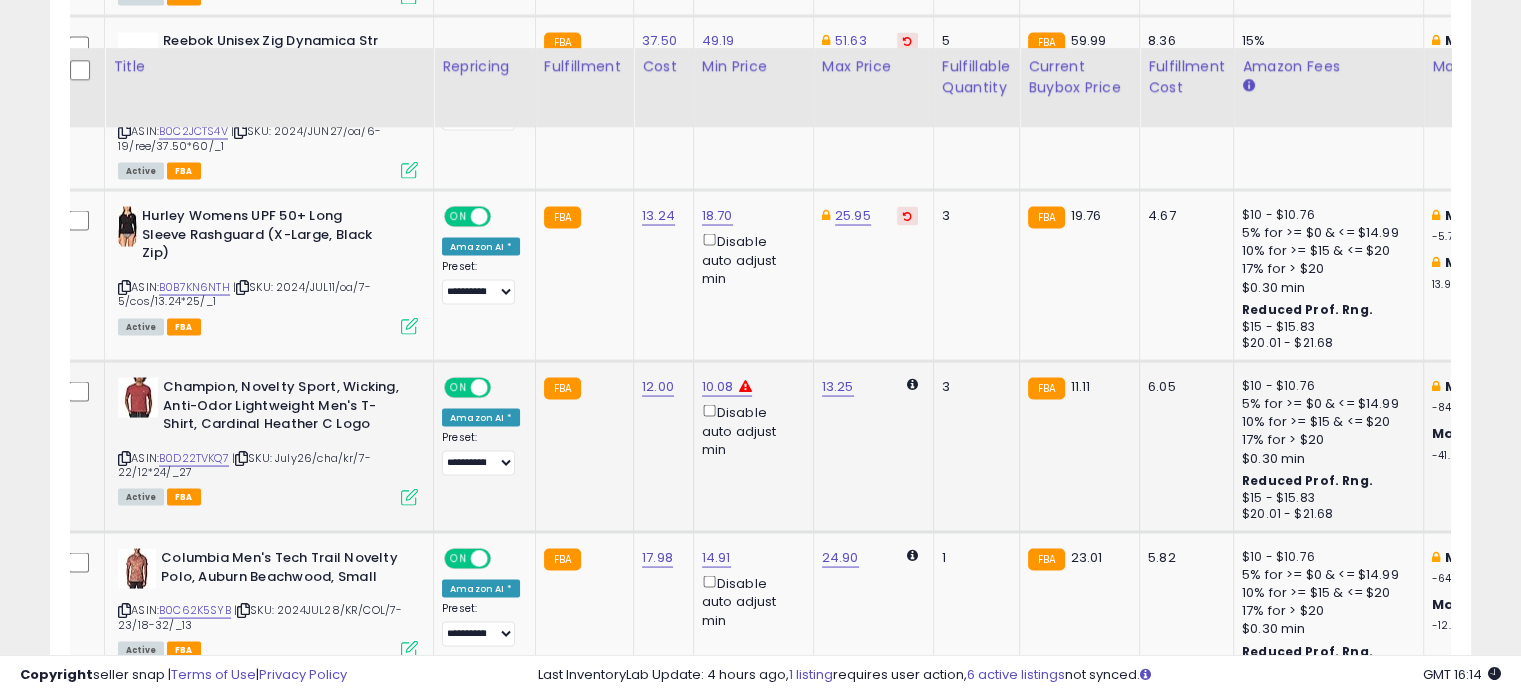scroll, scrollTop: 3800, scrollLeft: 0, axis: vertical 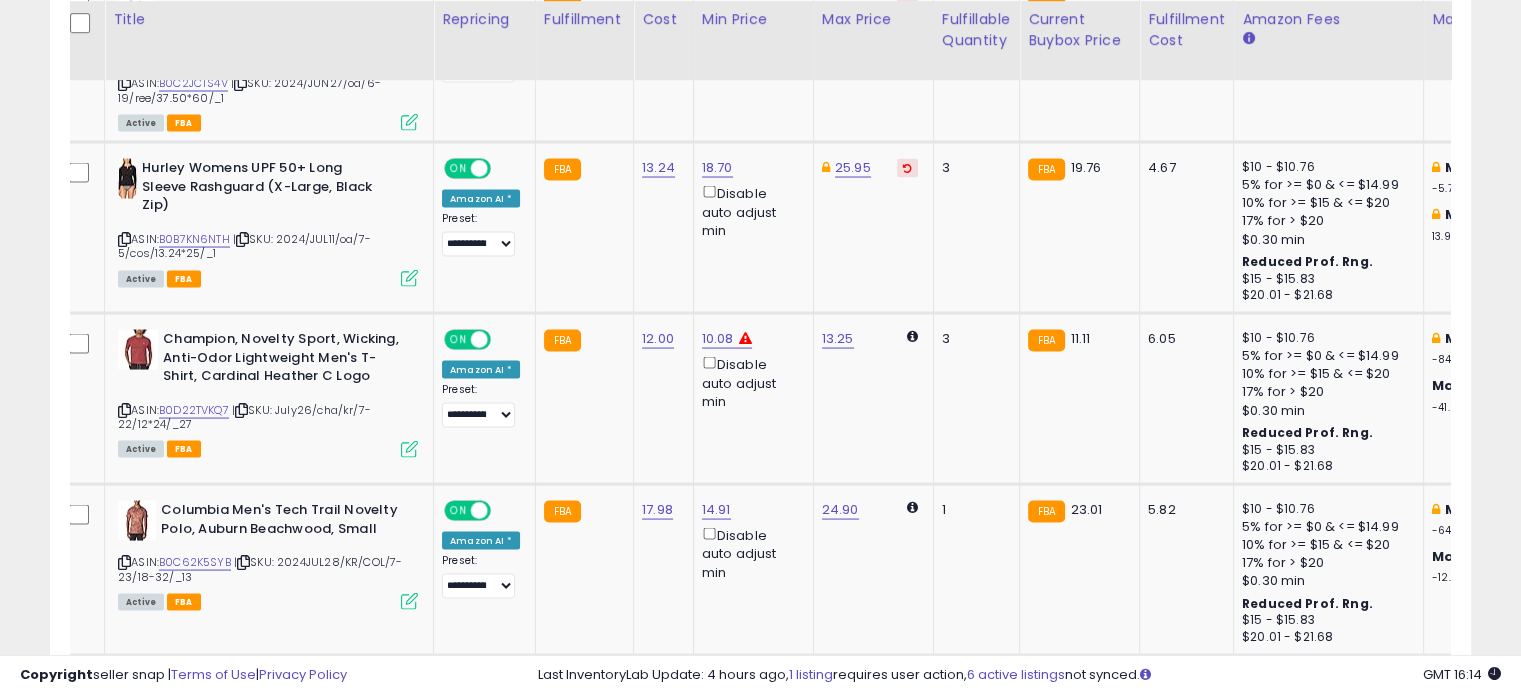 drag, startPoint x: 728, startPoint y: 312, endPoint x: 723, endPoint y: 323, distance: 12.083046 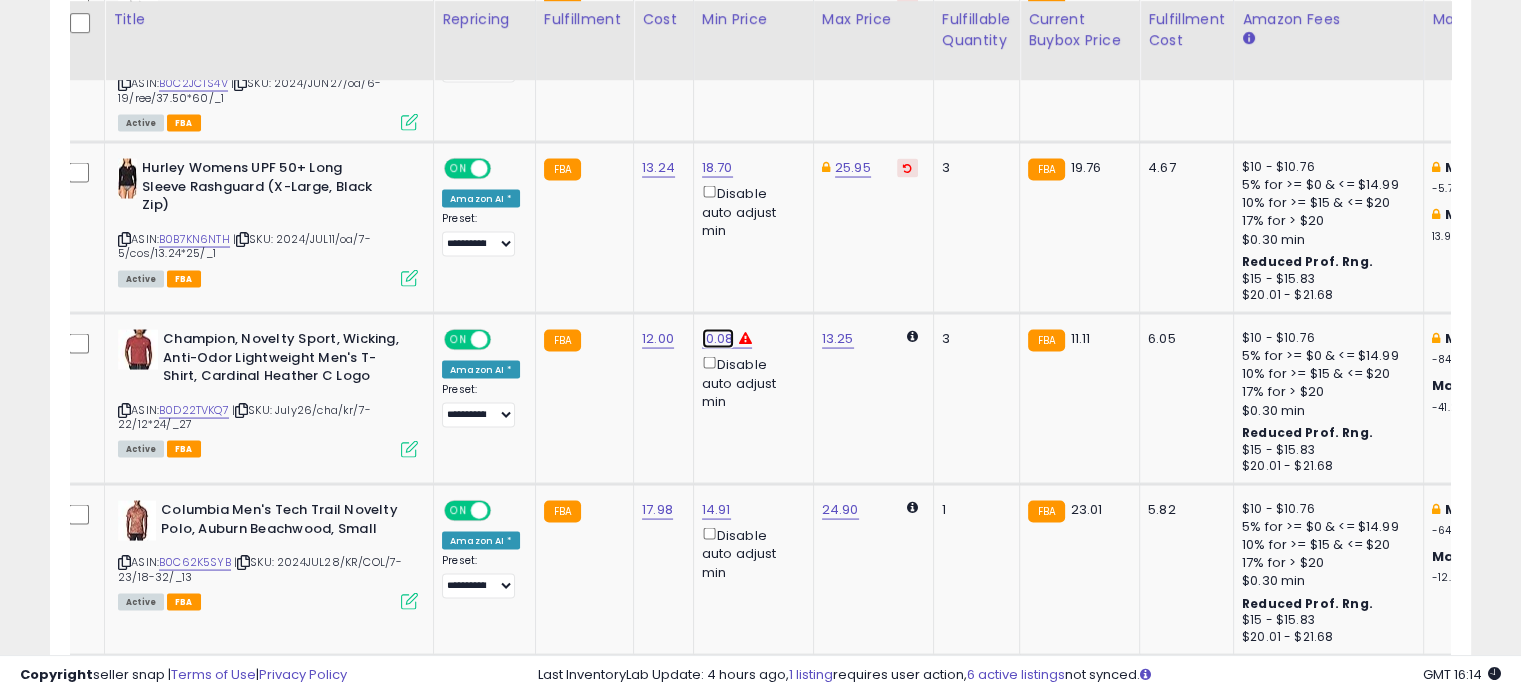 click on "10.08" at bounding box center [716, -2726] 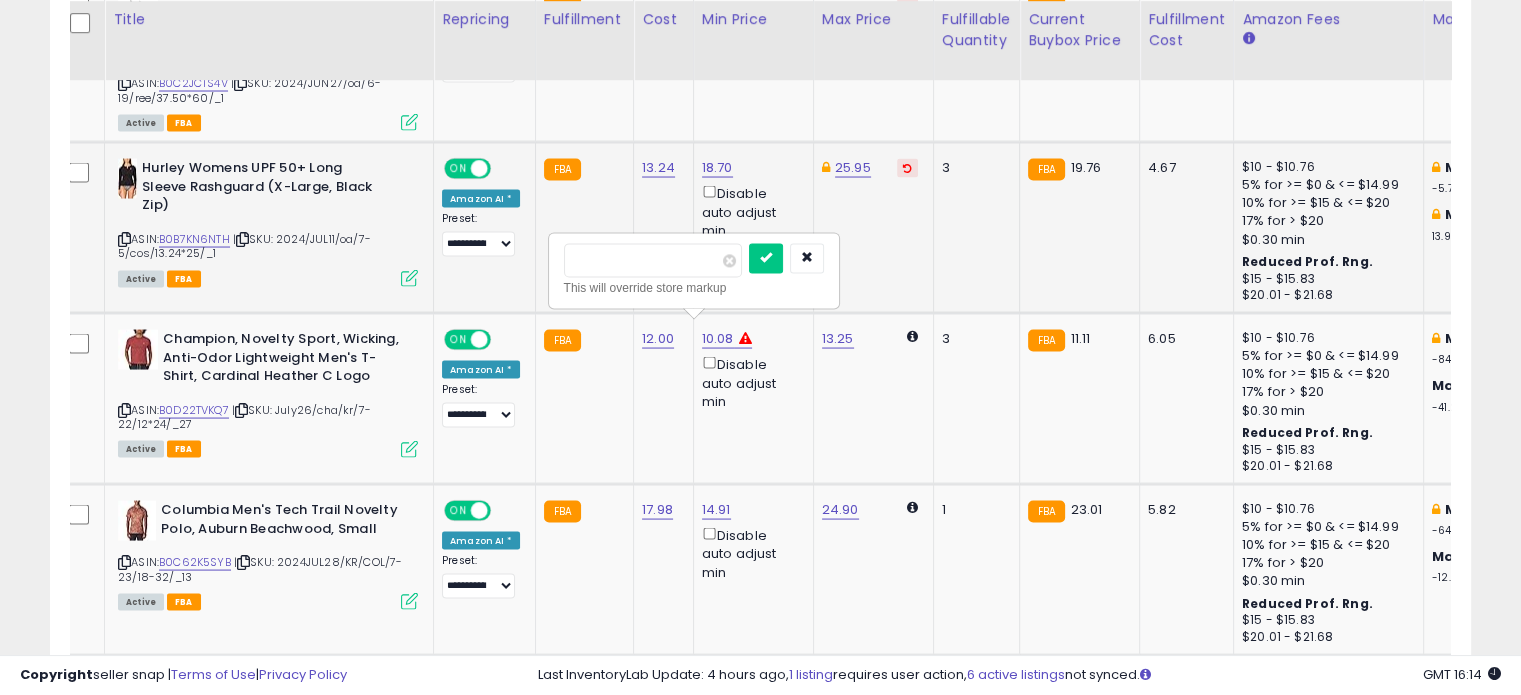 drag, startPoint x: 617, startPoint y: 263, endPoint x: 432, endPoint y: 262, distance: 185.0027 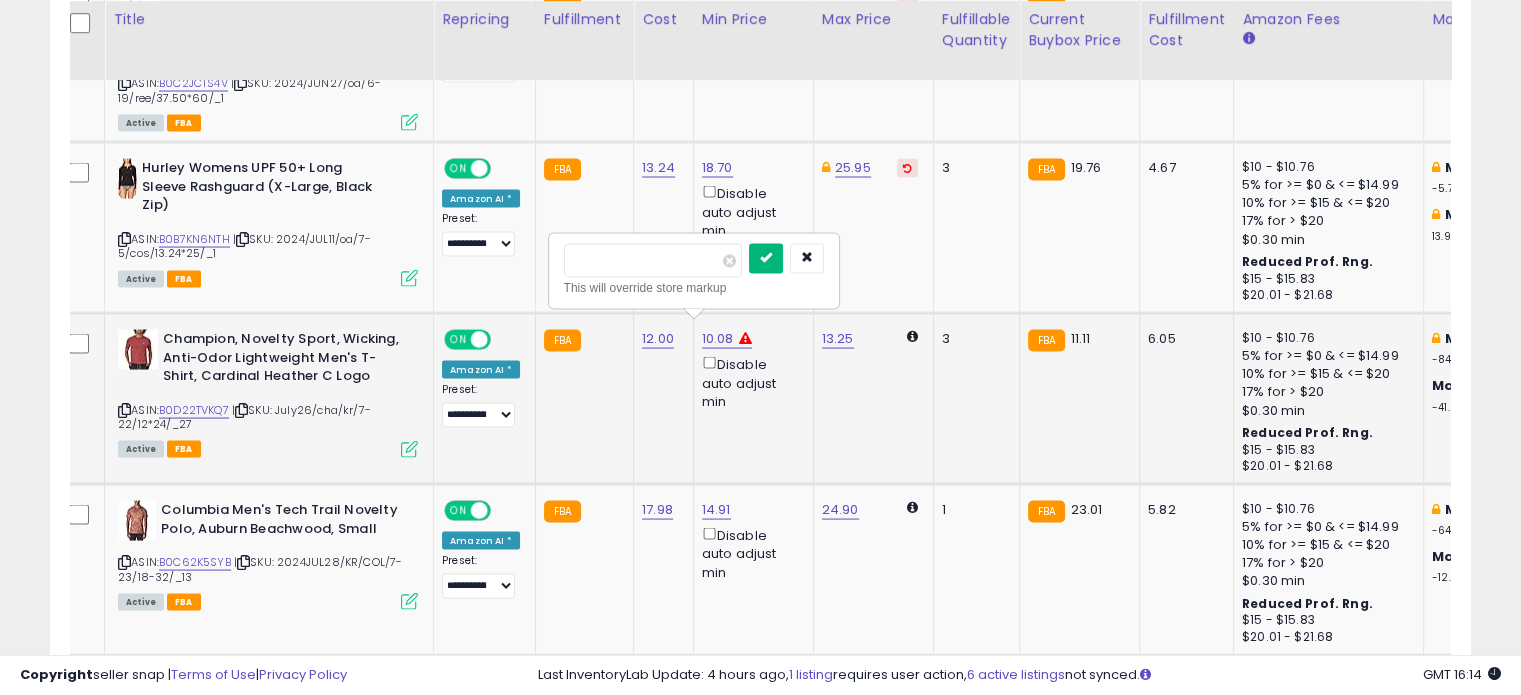 type on "****" 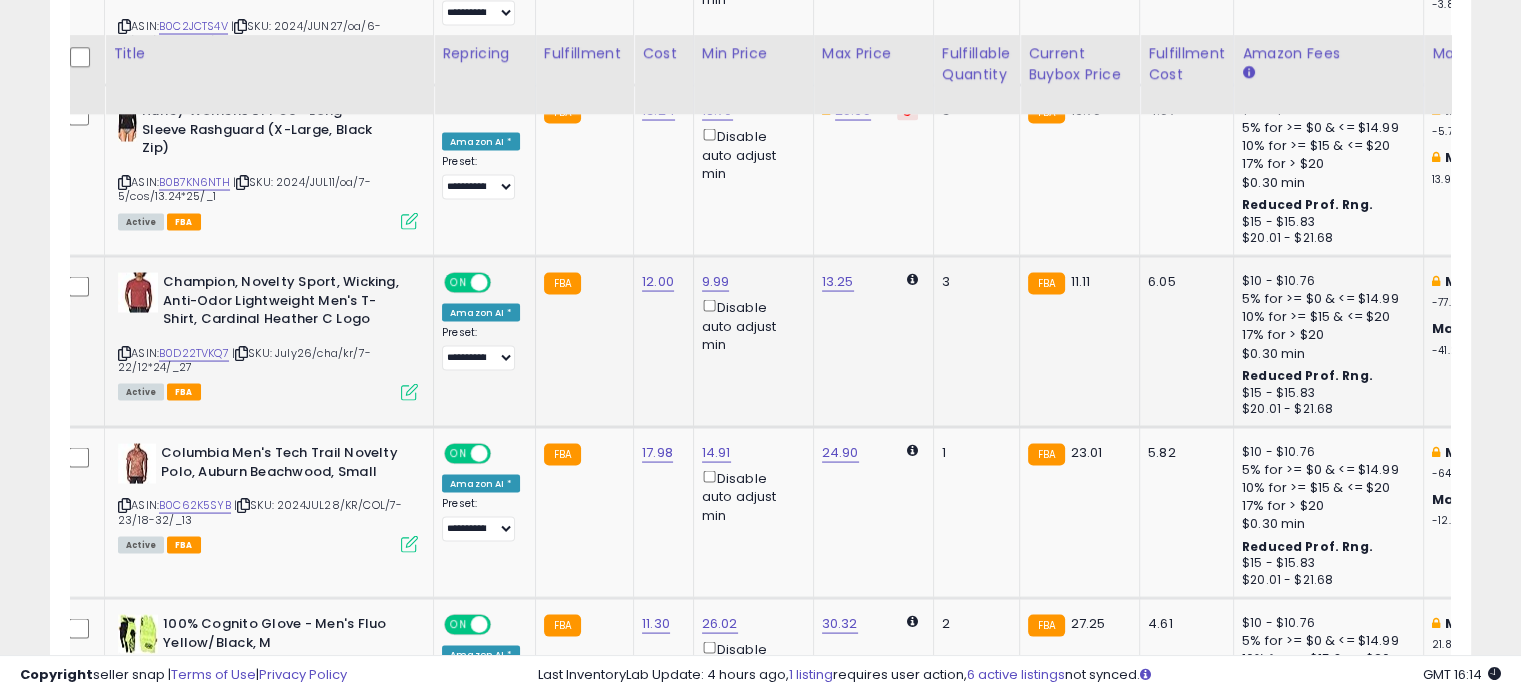 scroll, scrollTop: 3900, scrollLeft: 0, axis: vertical 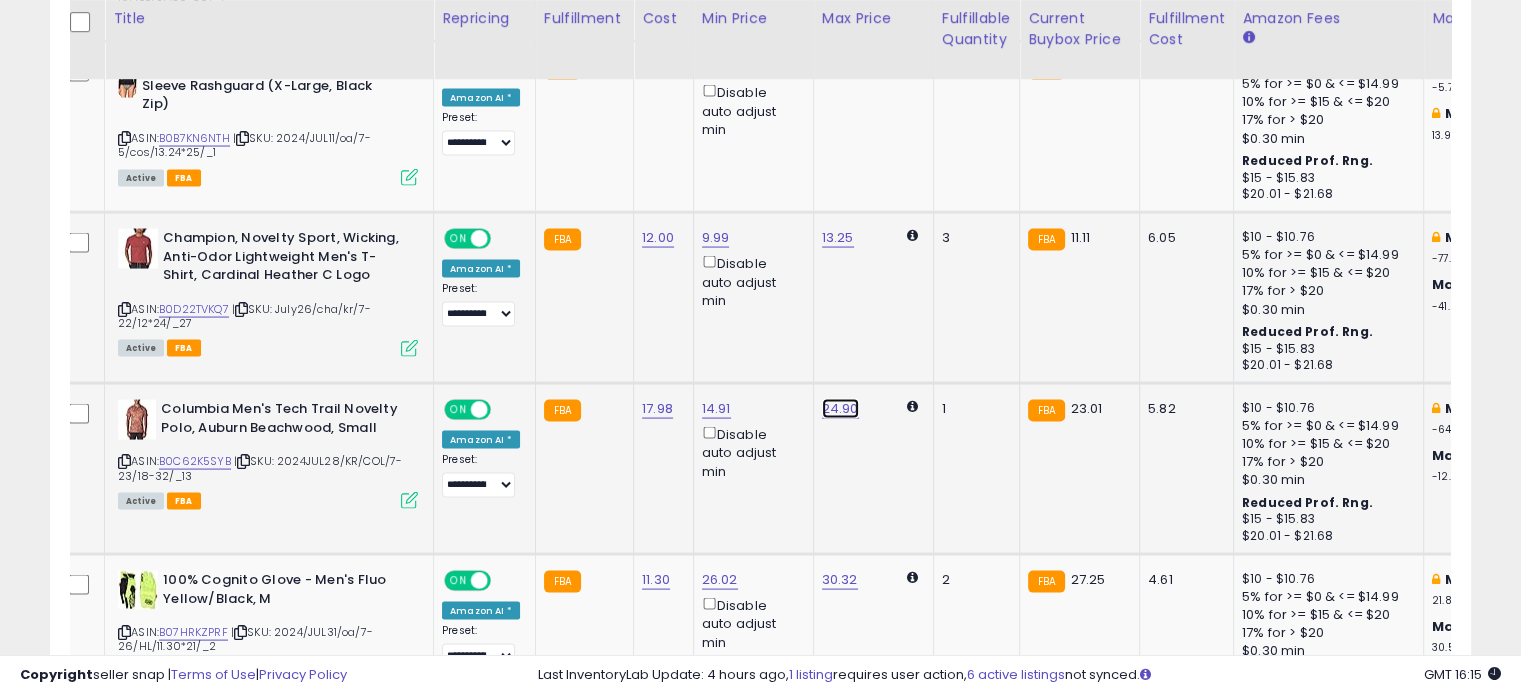 click on "24.90" at bounding box center [836, -2191] 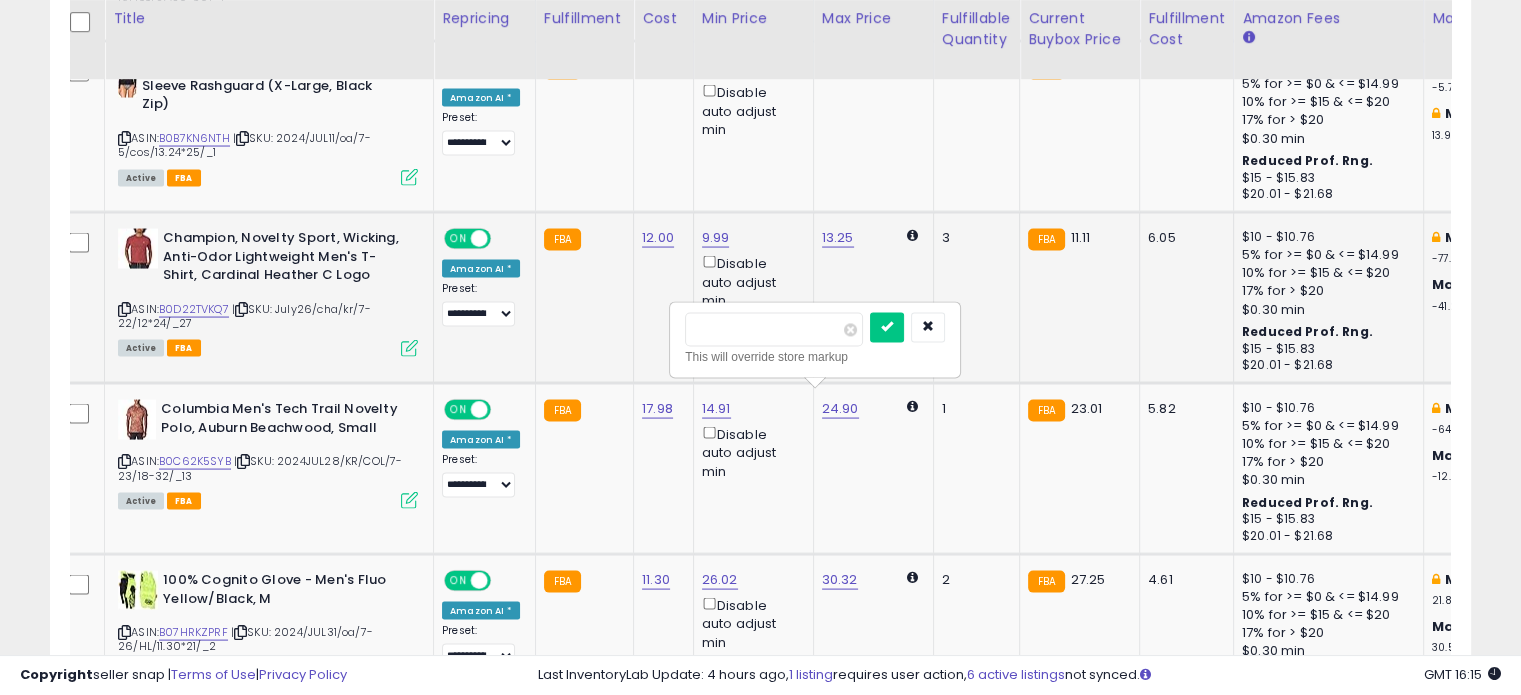 drag, startPoint x: 712, startPoint y: 330, endPoint x: 648, endPoint y: 335, distance: 64.195015 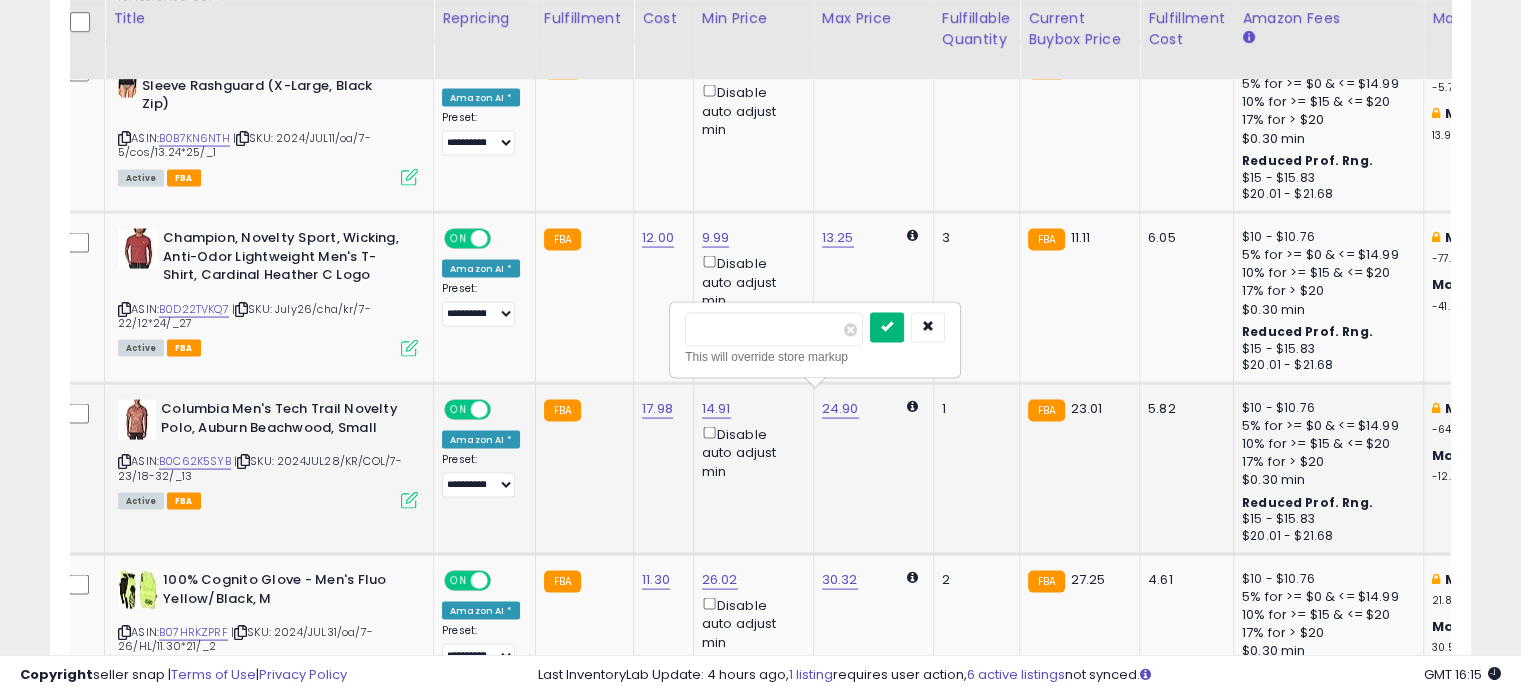 type on "*****" 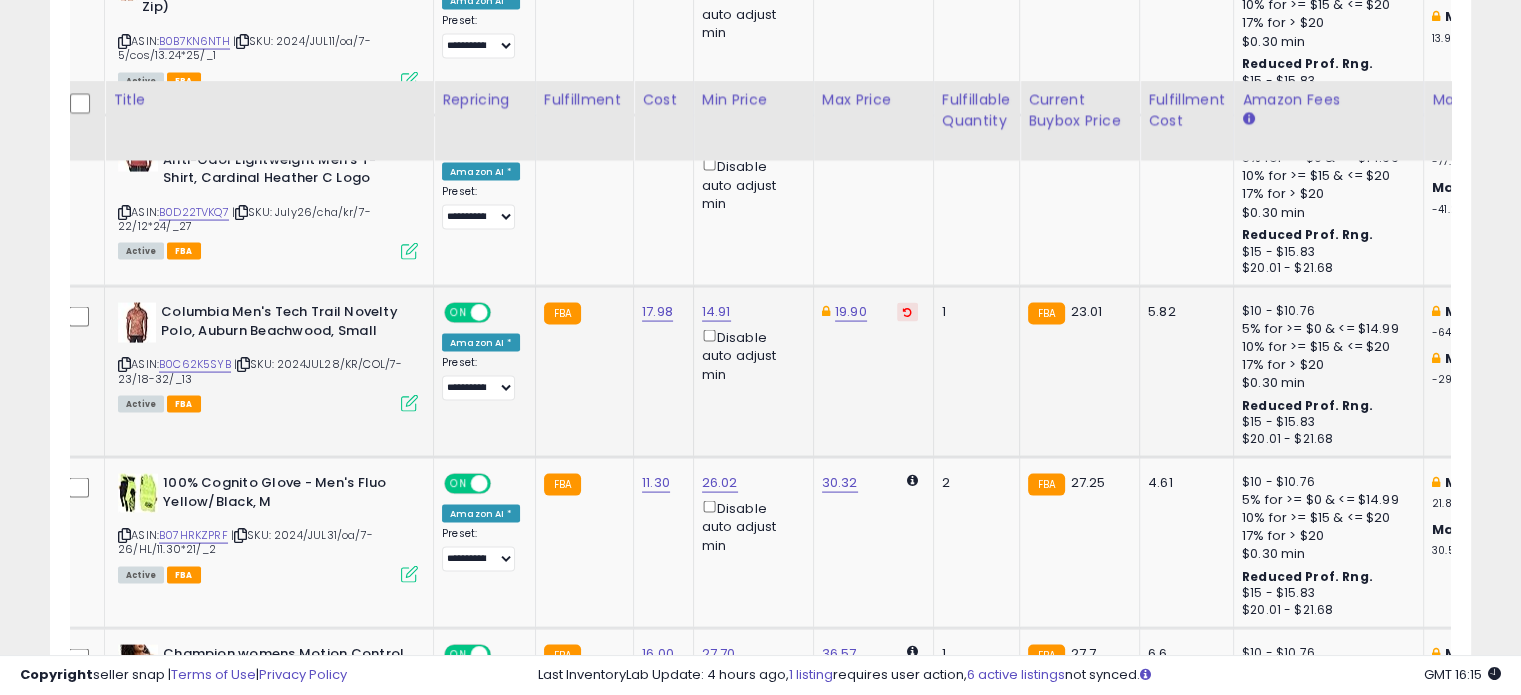 scroll, scrollTop: 4100, scrollLeft: 0, axis: vertical 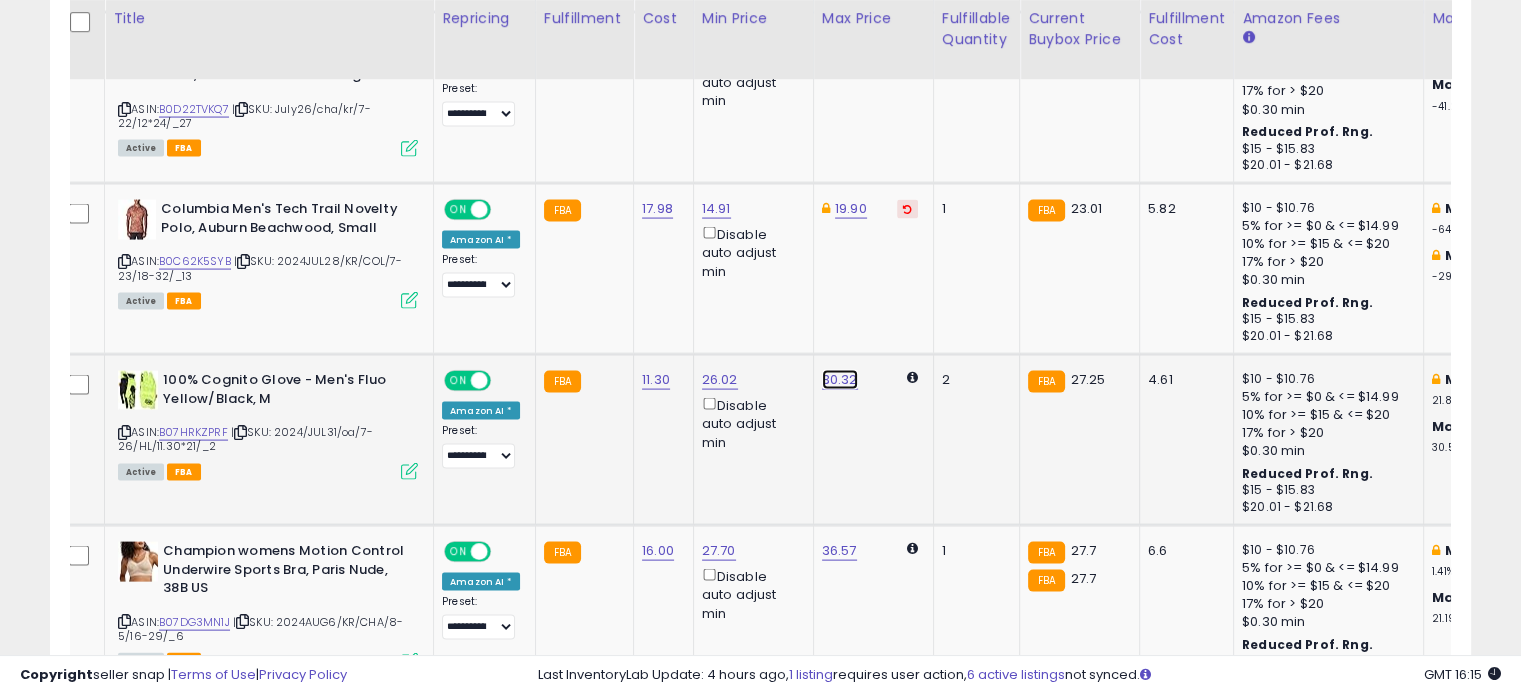 click on "30.32" at bounding box center (836, -2391) 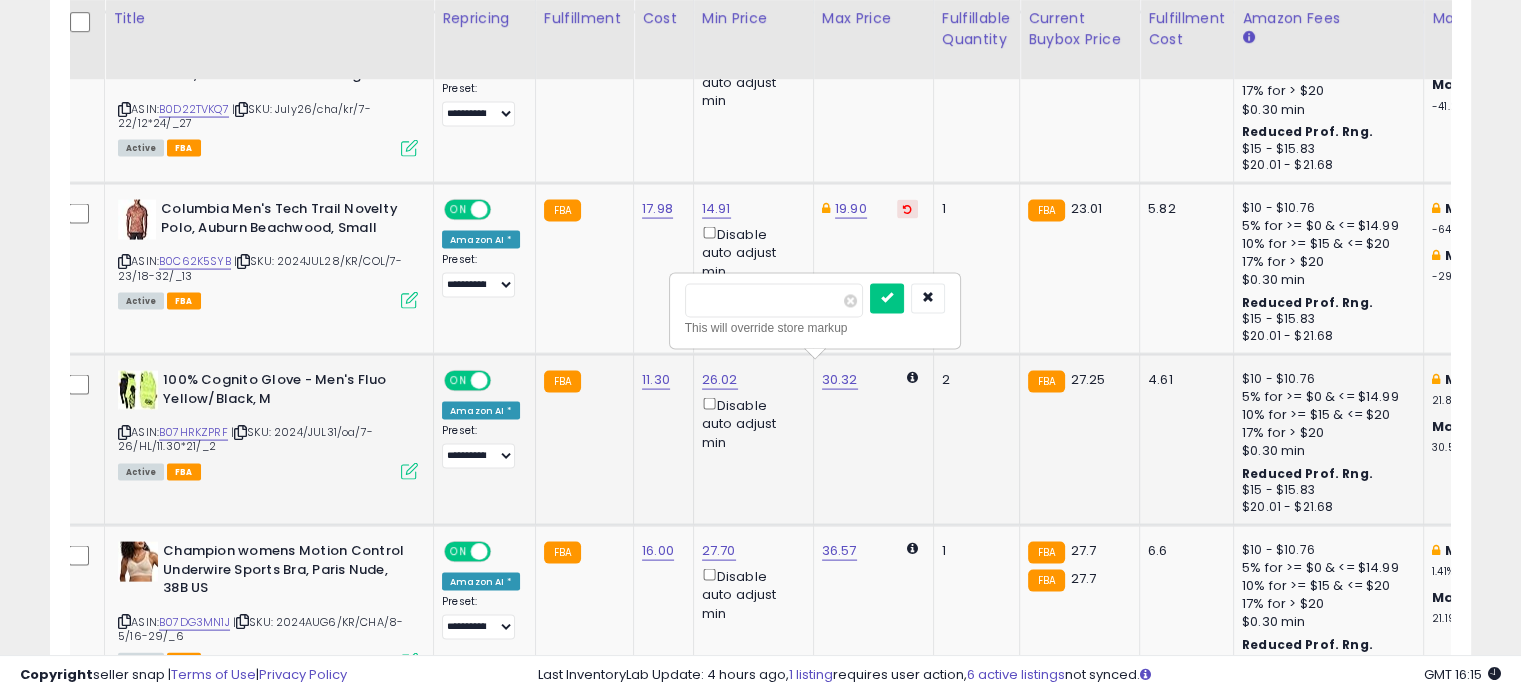 drag, startPoint x: 740, startPoint y: 303, endPoint x: 695, endPoint y: 301, distance: 45.044422 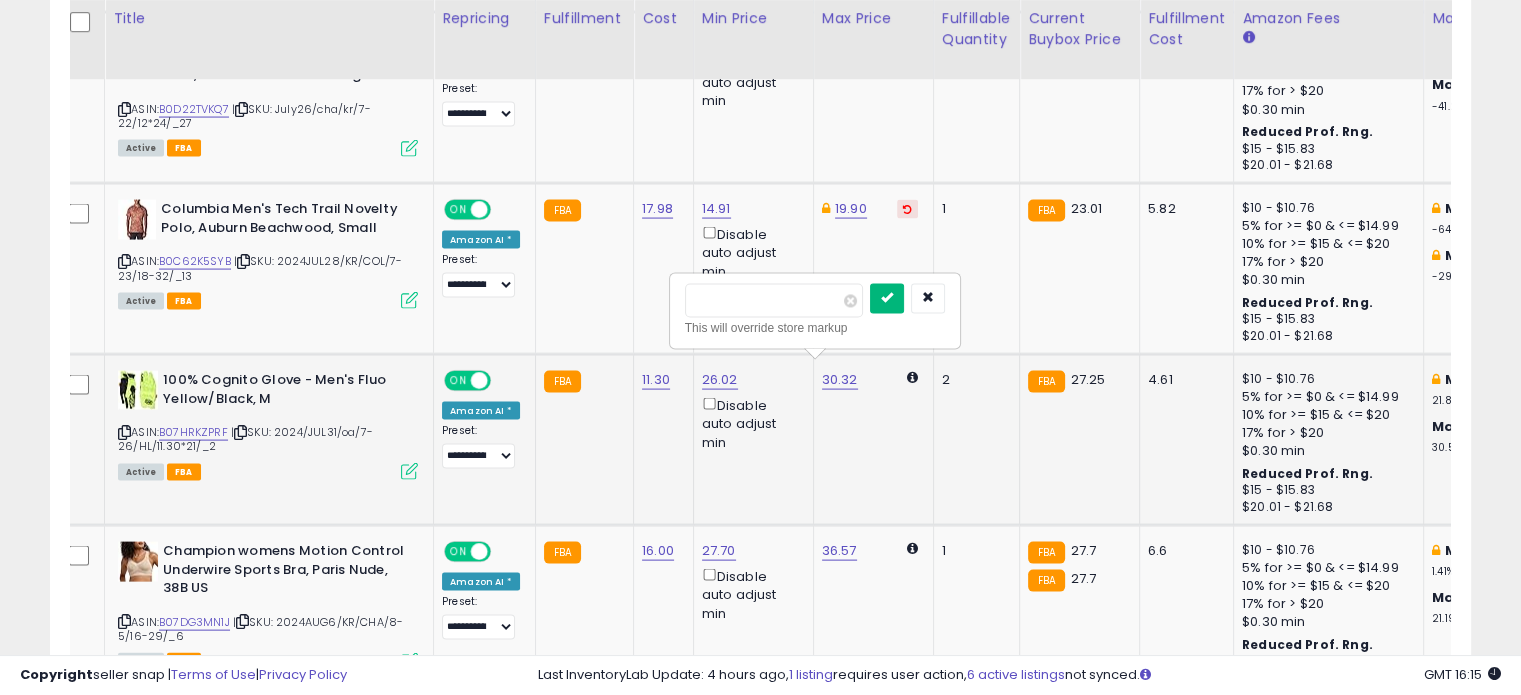 type on "*****" 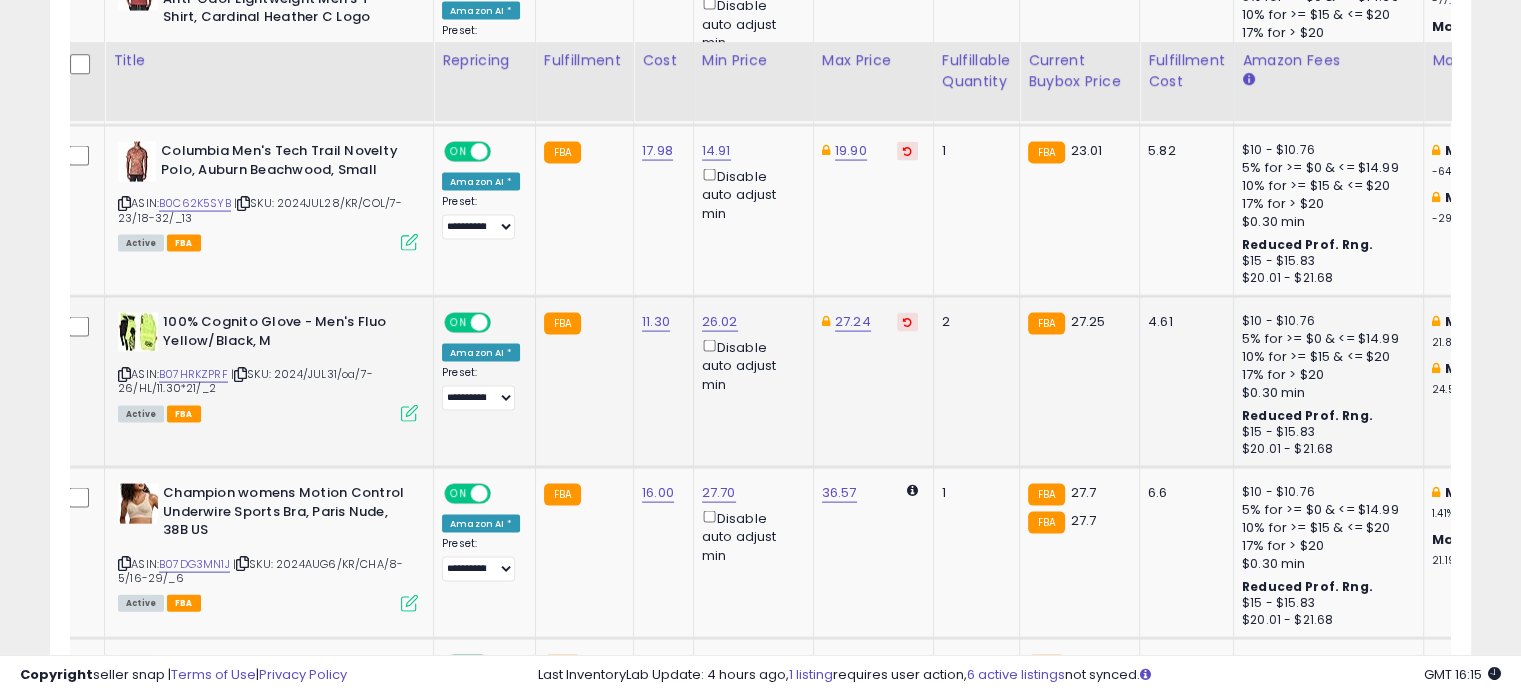 scroll, scrollTop: 4200, scrollLeft: 0, axis: vertical 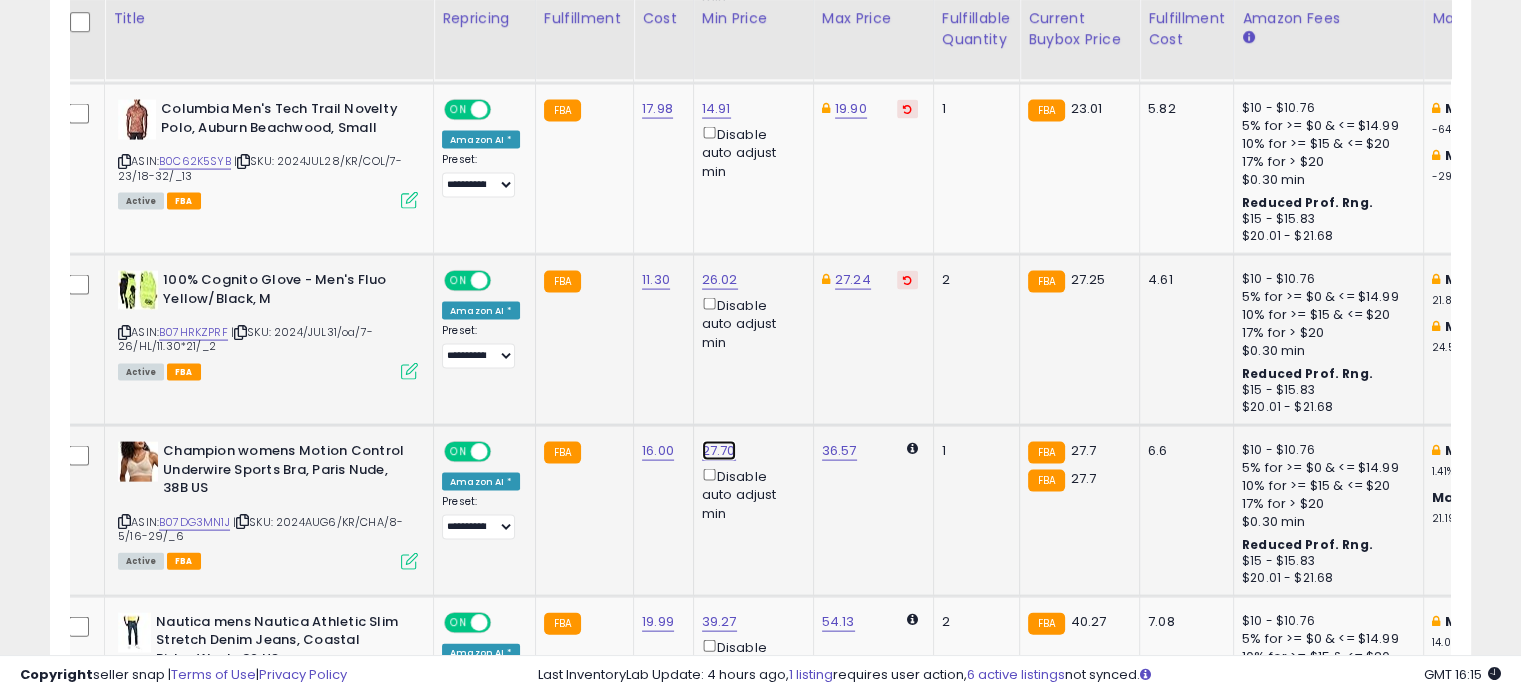 click on "27.70" at bounding box center [716, -3126] 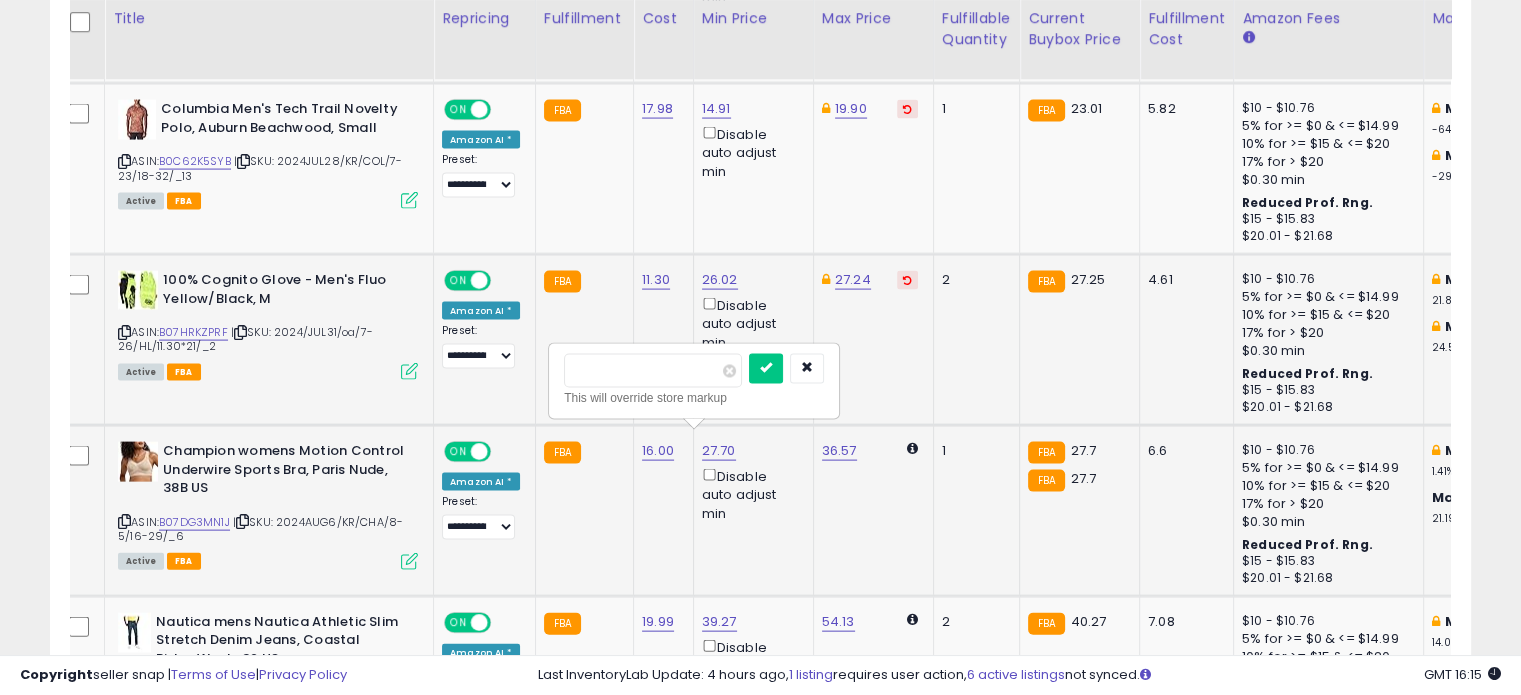 click on "*****" at bounding box center (653, 371) 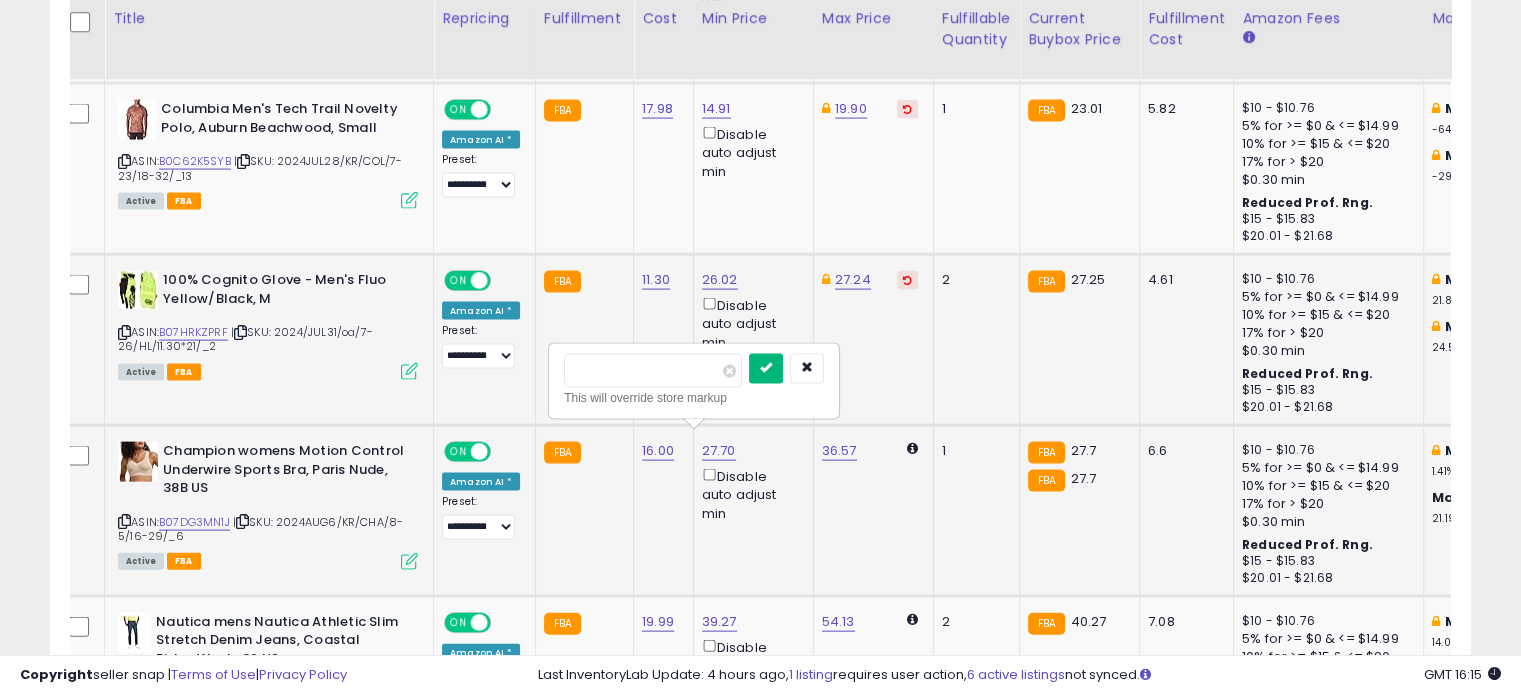 type on "*****" 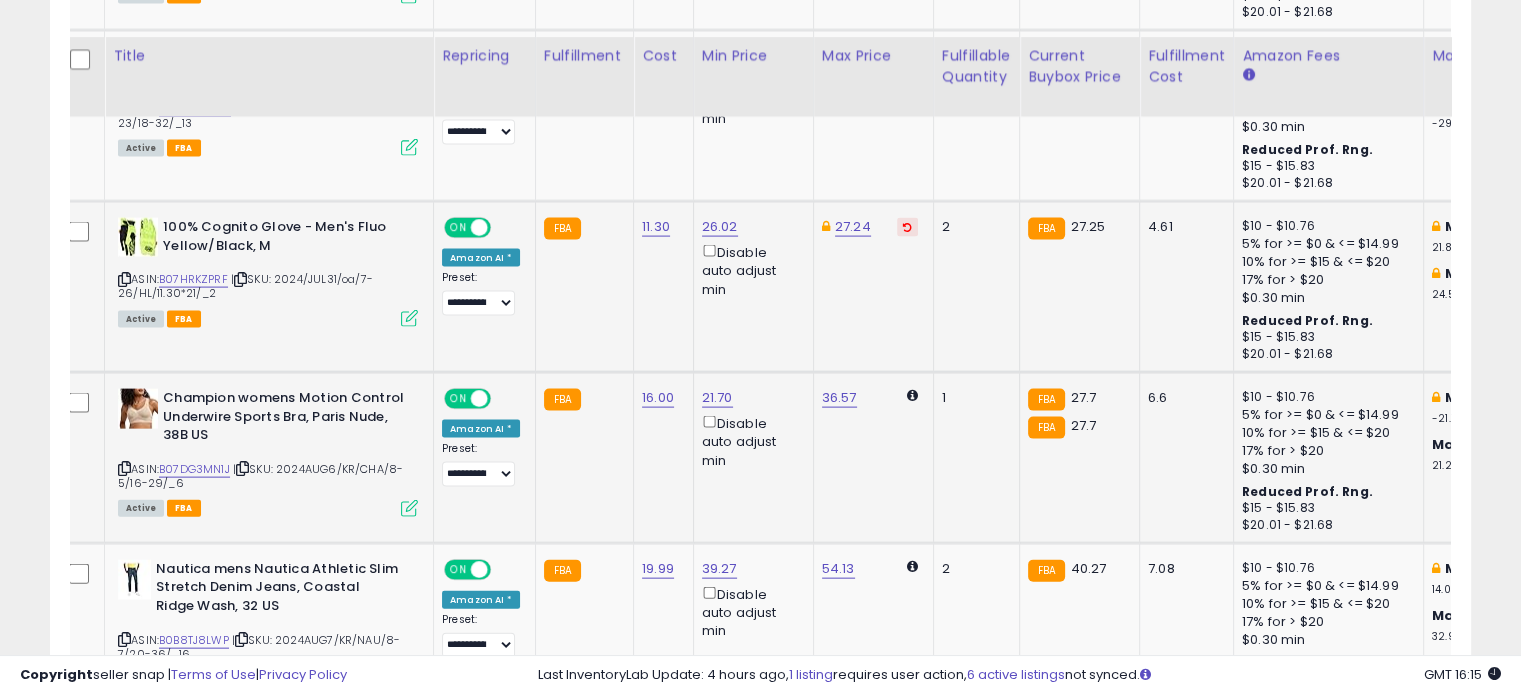 scroll, scrollTop: 4300, scrollLeft: 0, axis: vertical 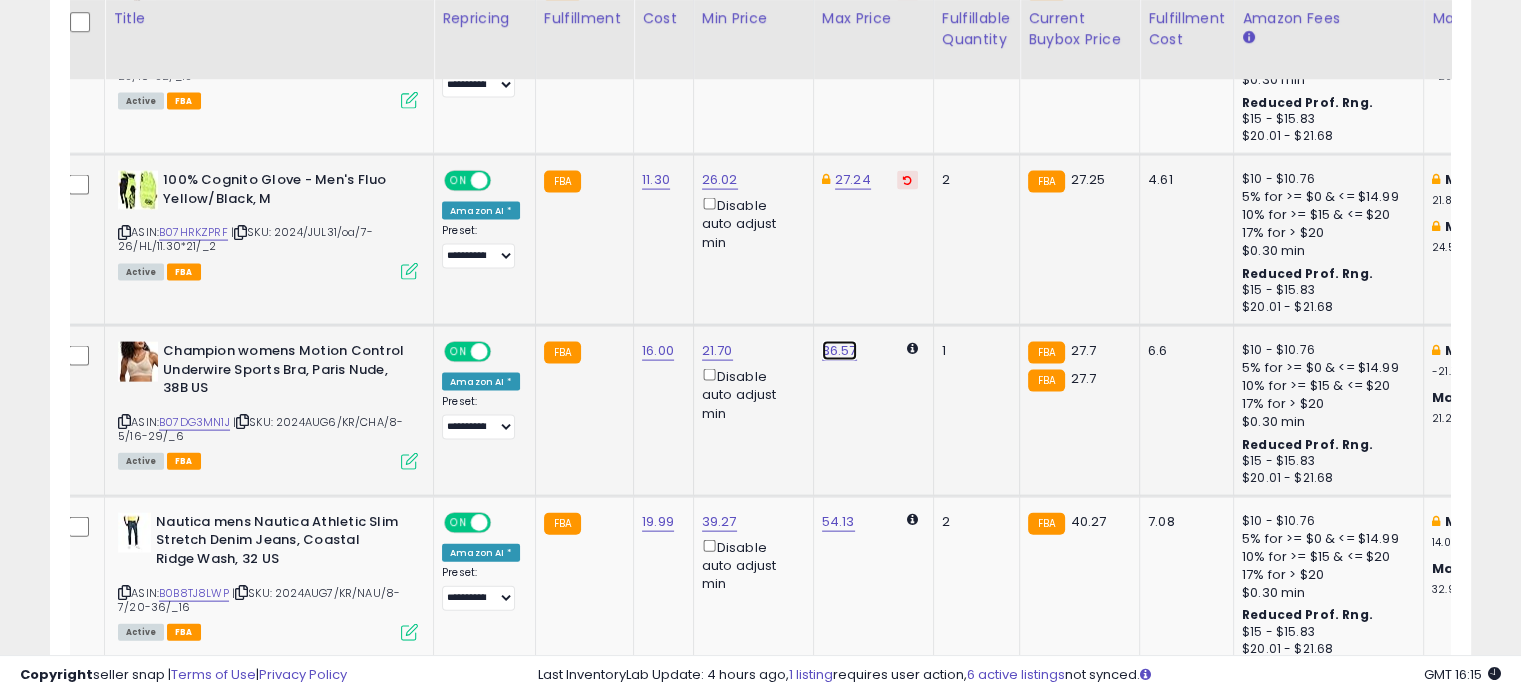 click on "36.57" at bounding box center [836, -2591] 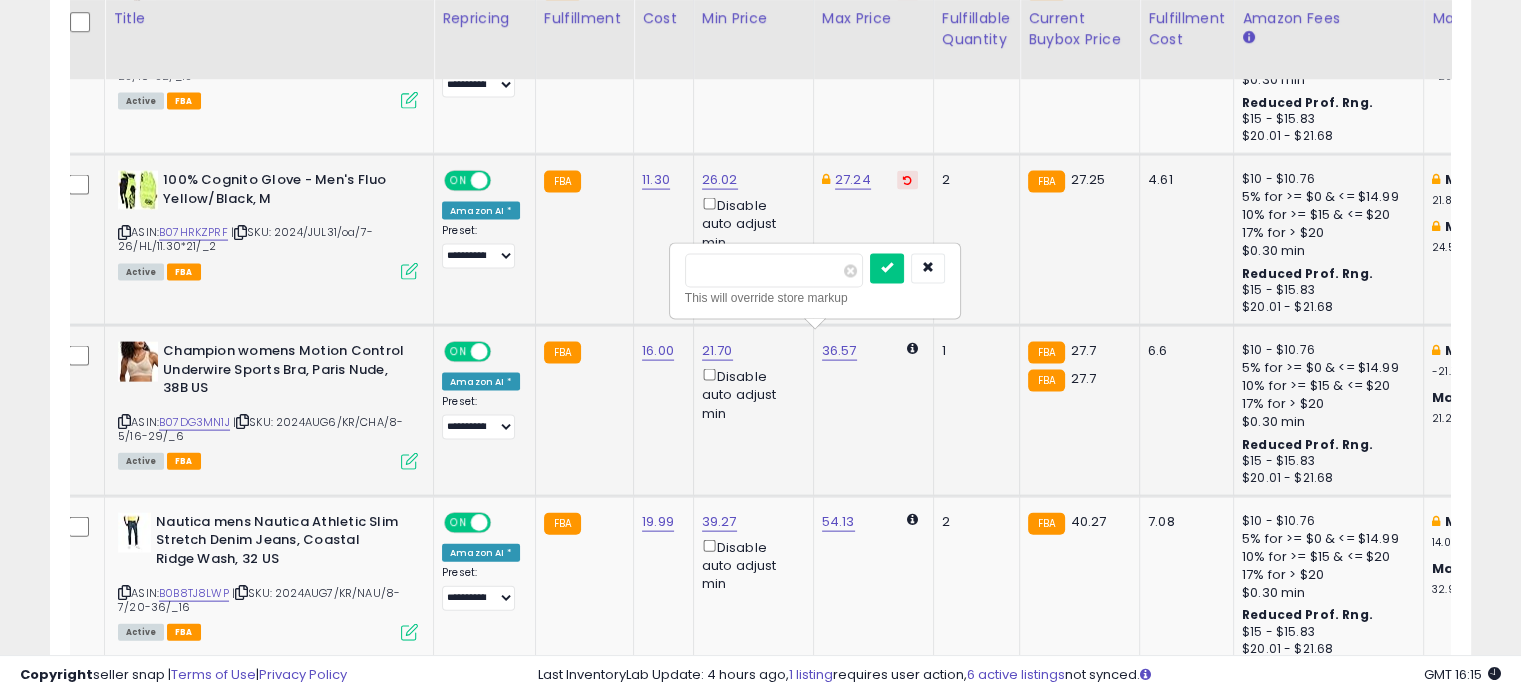 drag, startPoint x: 713, startPoint y: 275, endPoint x: 672, endPoint y: 267, distance: 41.773197 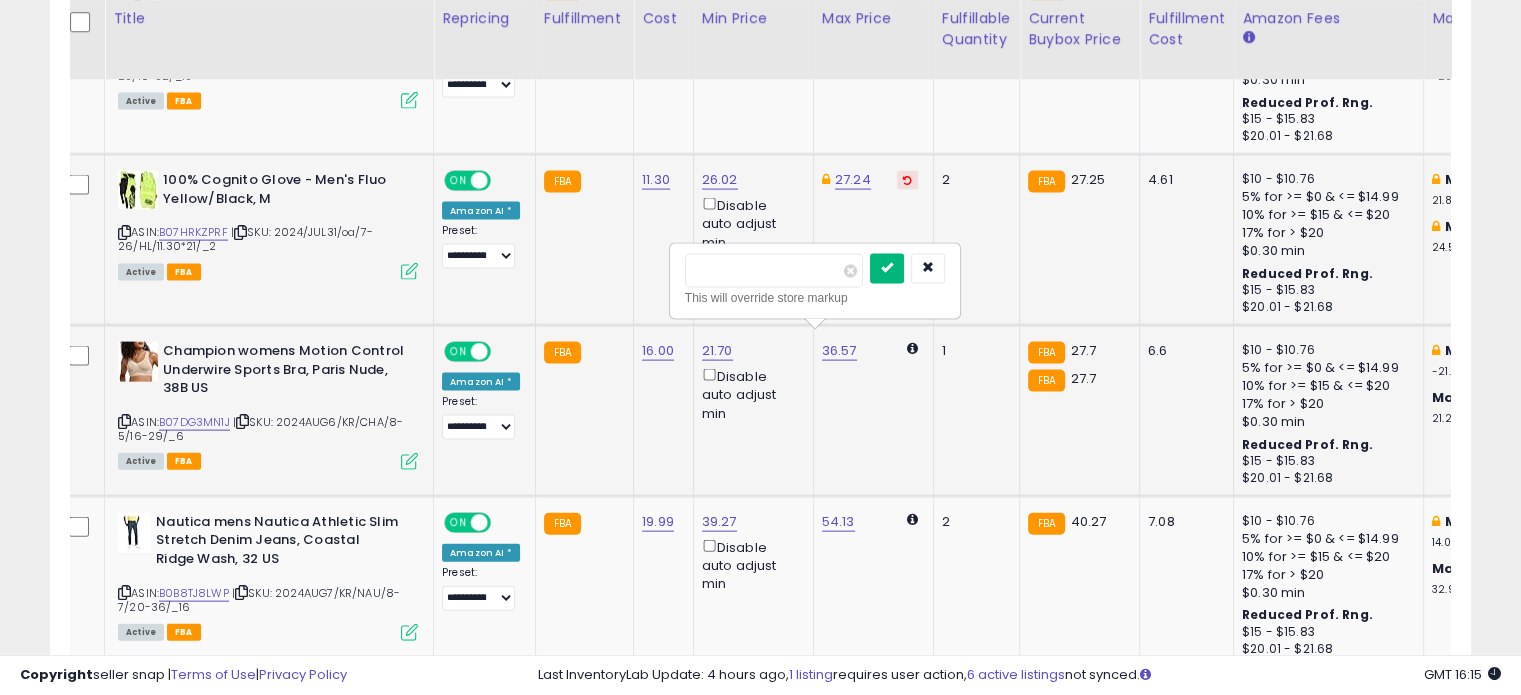 type on "*****" 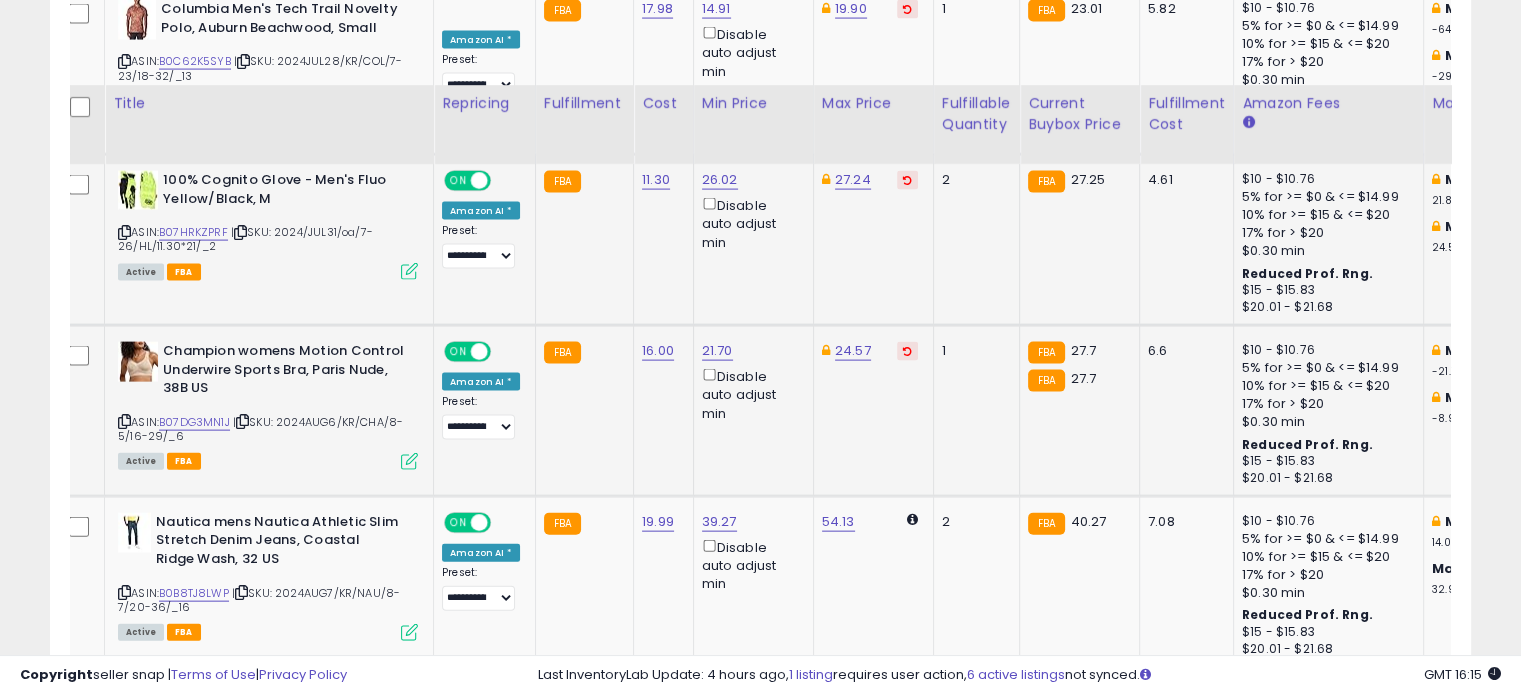 scroll, scrollTop: 4400, scrollLeft: 0, axis: vertical 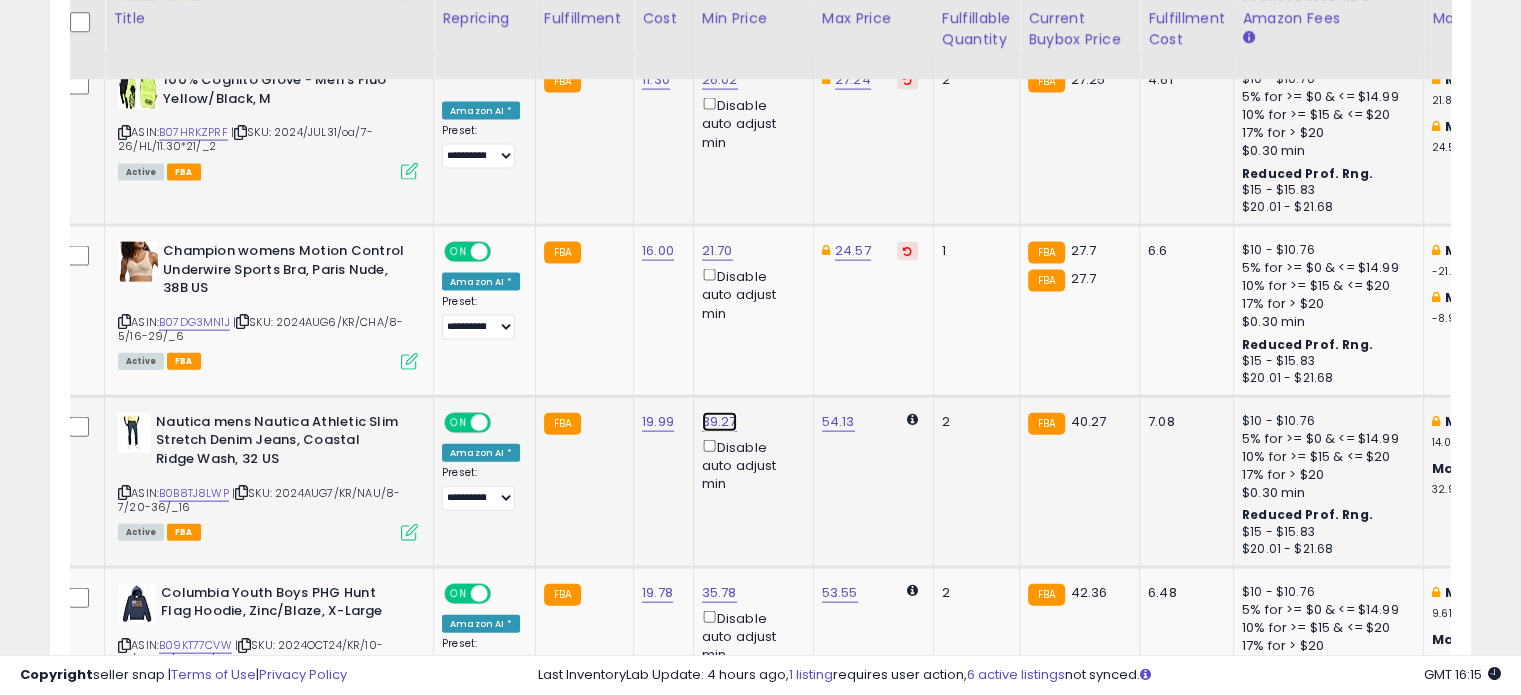 click on "39.27" at bounding box center [716, -3326] 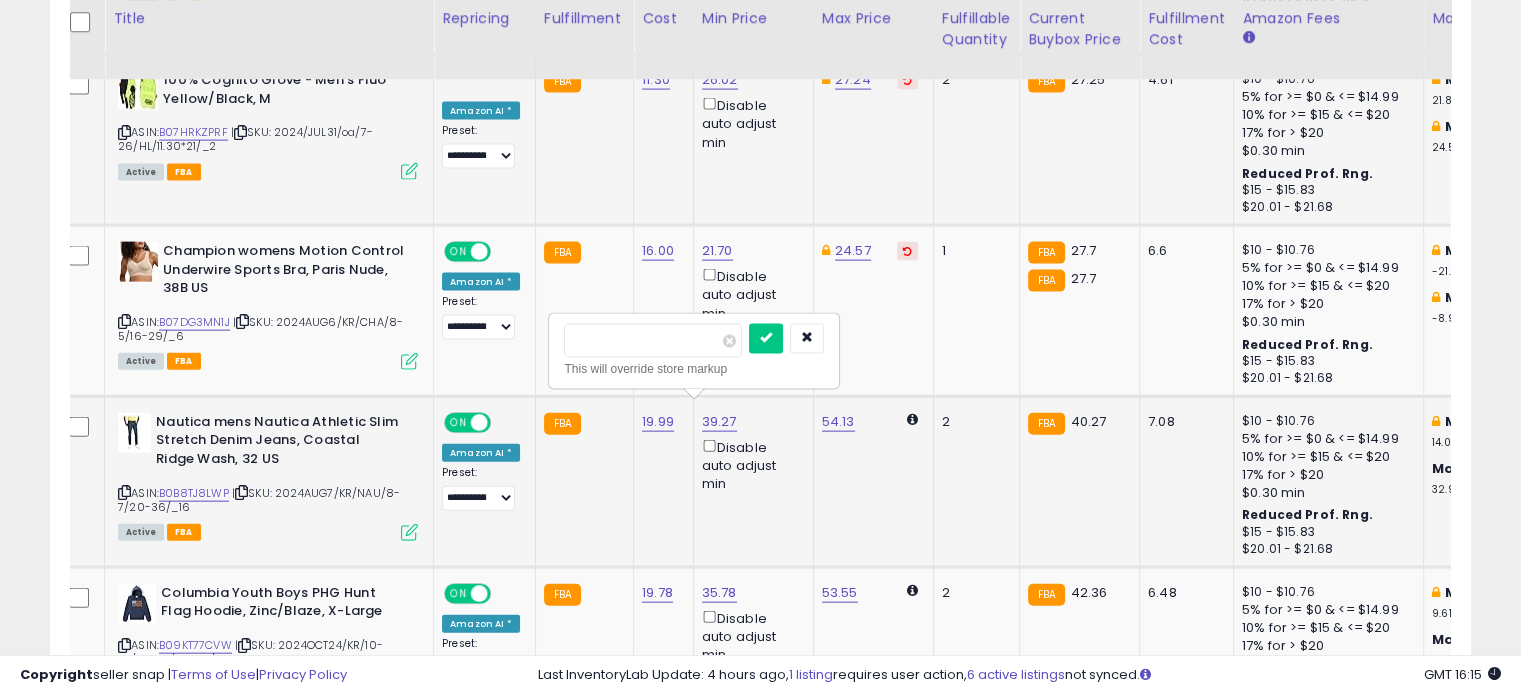 drag, startPoint x: 592, startPoint y: 351, endPoint x: 544, endPoint y: 346, distance: 48.259712 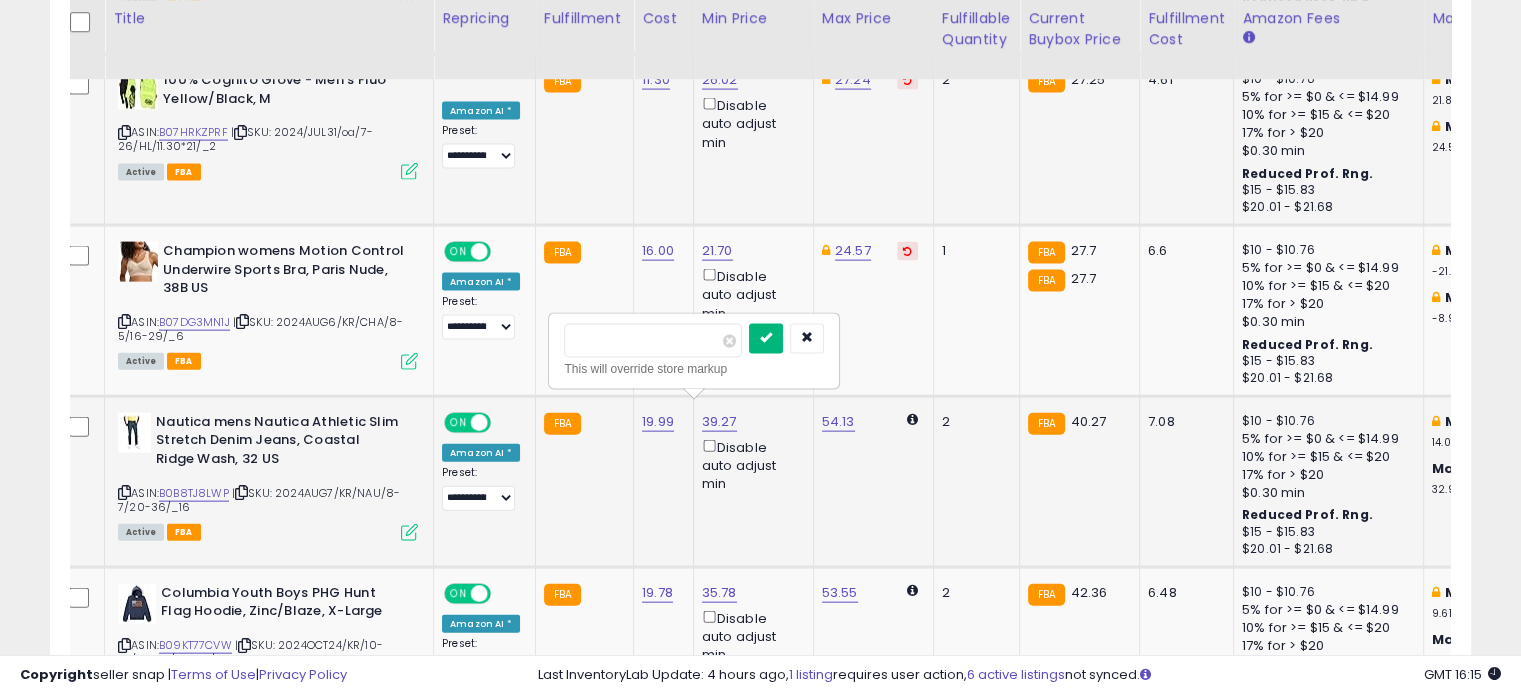 type on "*****" 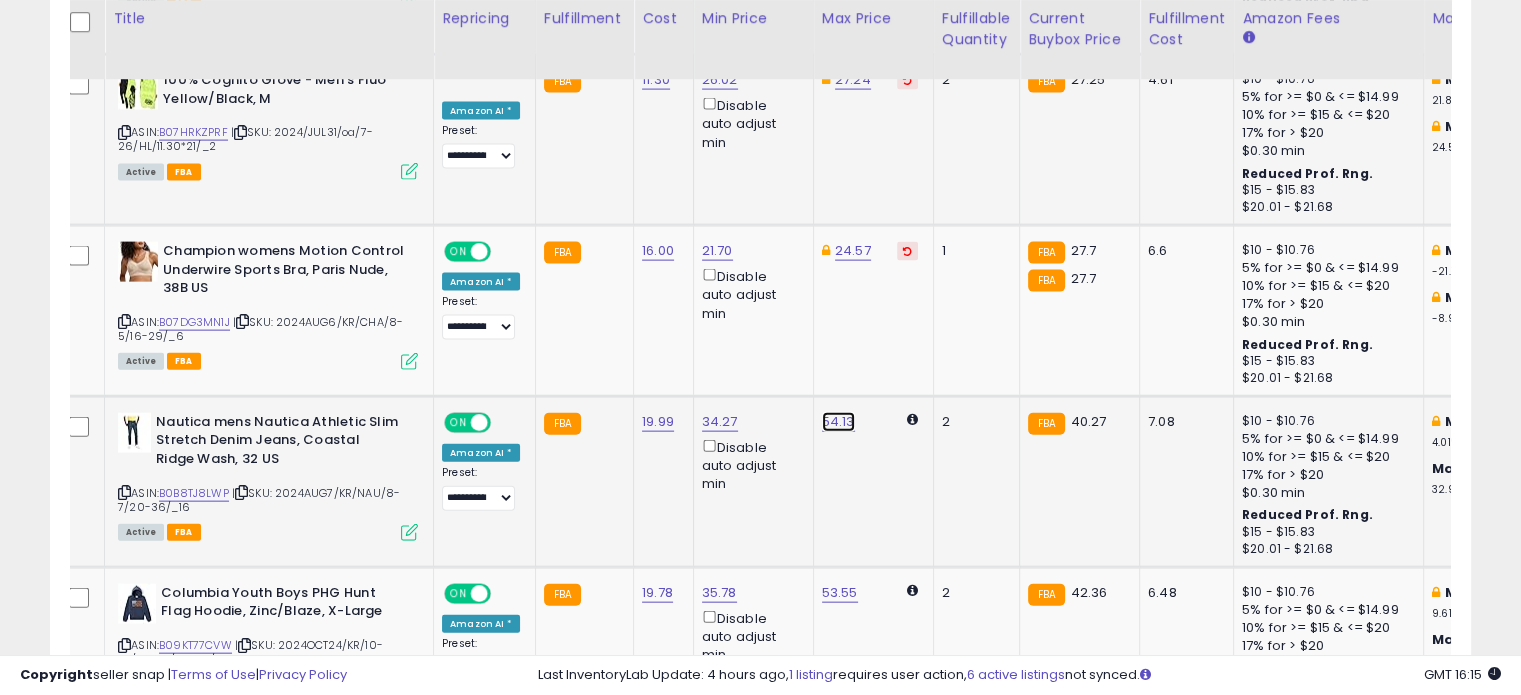 click on "54.13" at bounding box center (836, -2691) 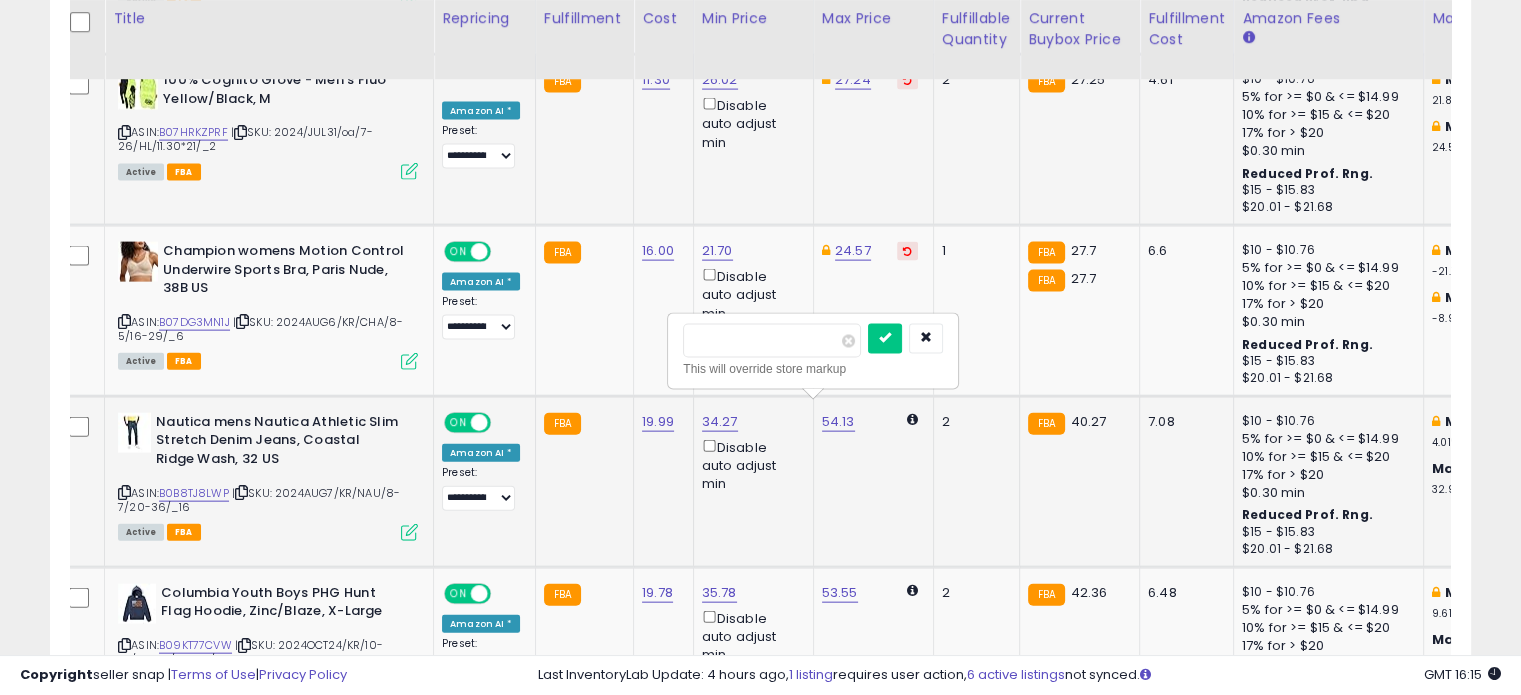 drag, startPoint x: 711, startPoint y: 342, endPoint x: 674, endPoint y: 343, distance: 37.01351 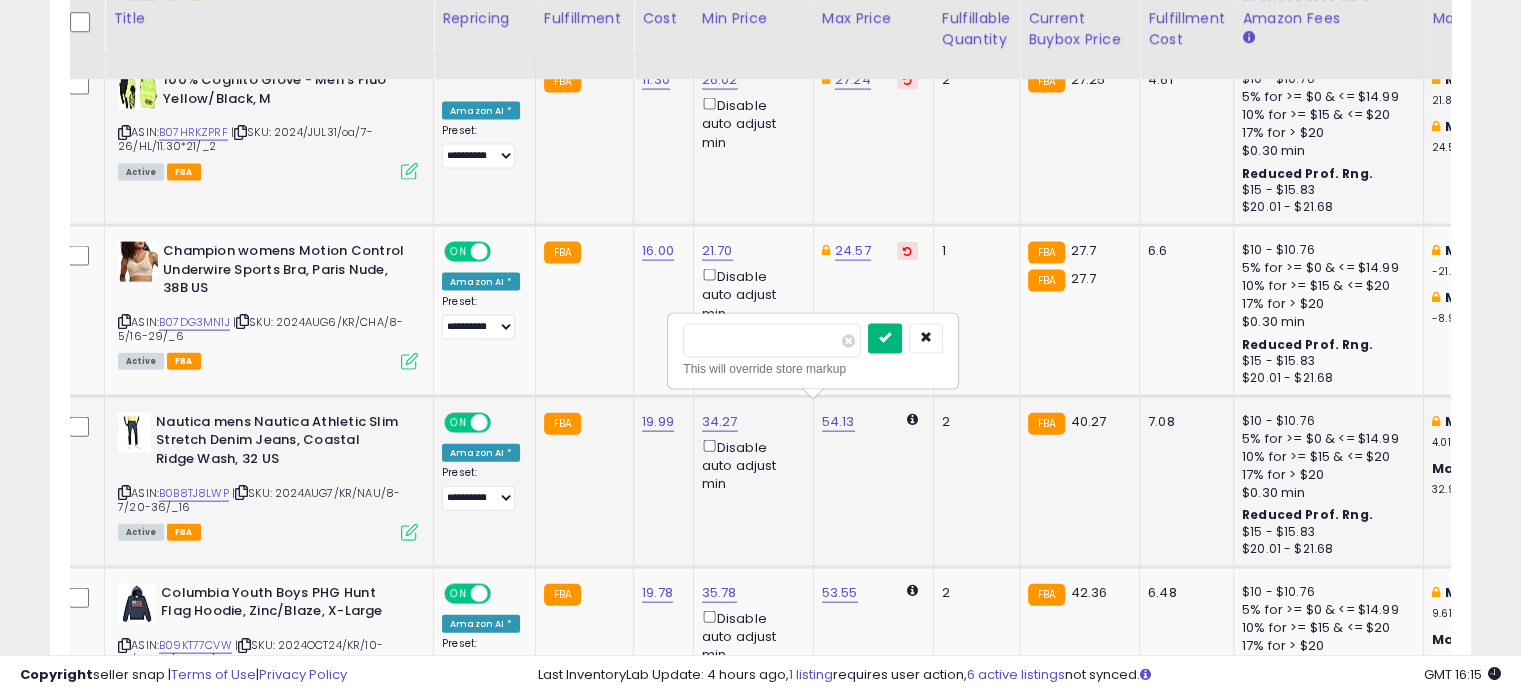 click at bounding box center (885, 339) 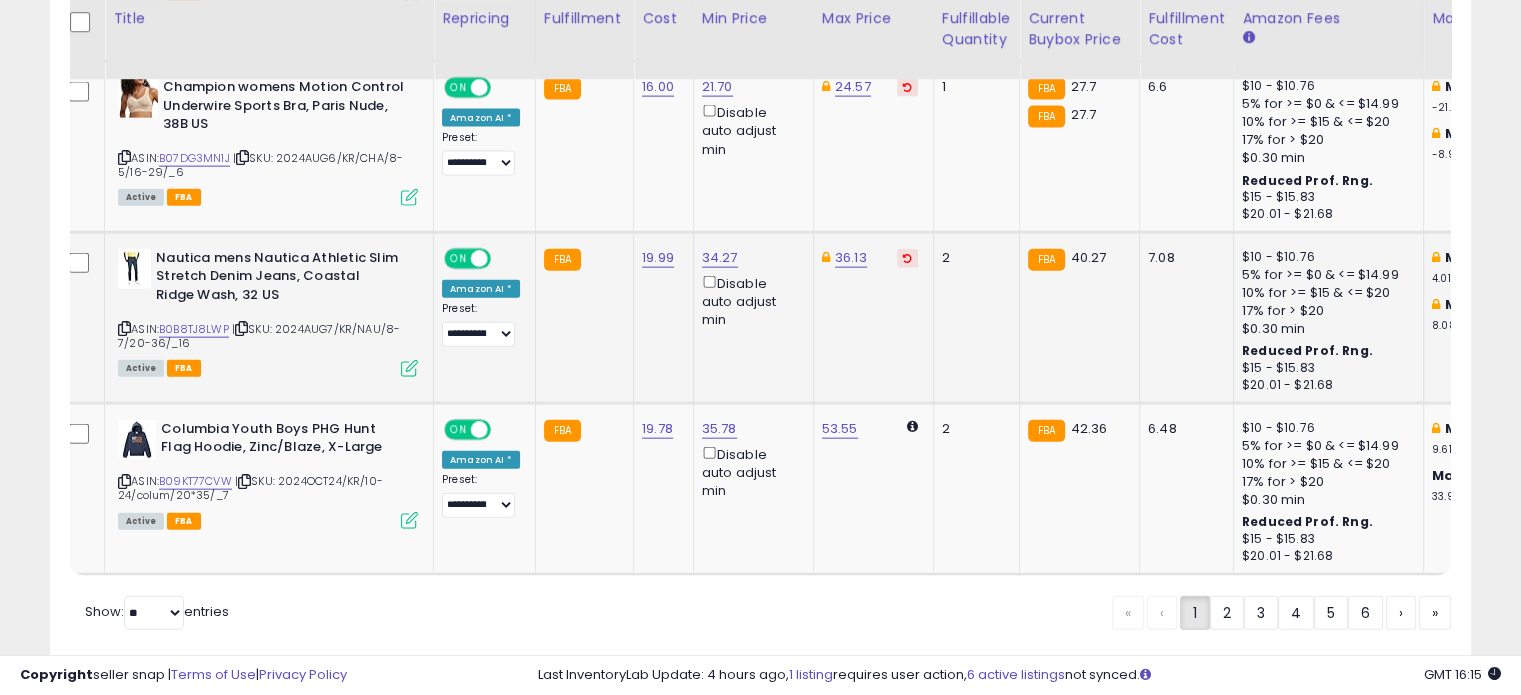 scroll, scrollTop: 4600, scrollLeft: 0, axis: vertical 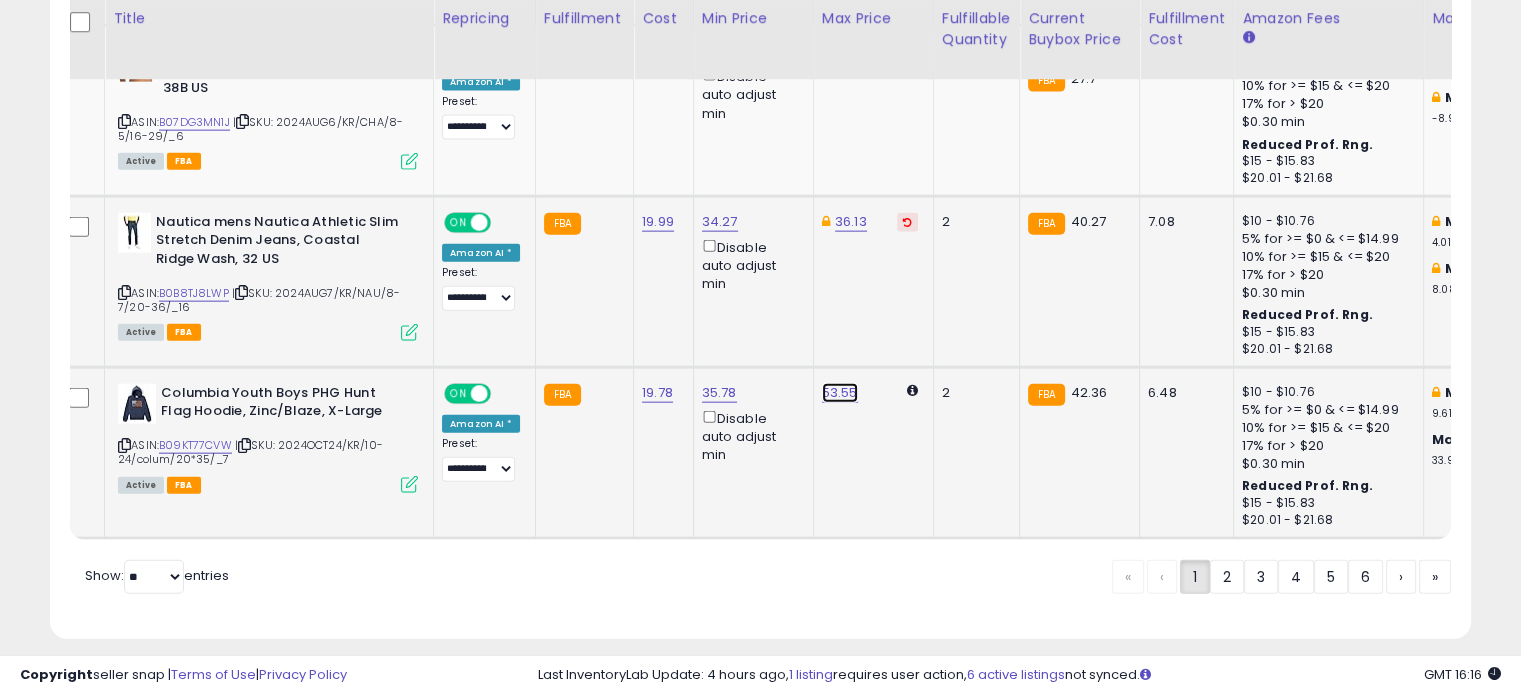 click on "53.55" at bounding box center [836, -2891] 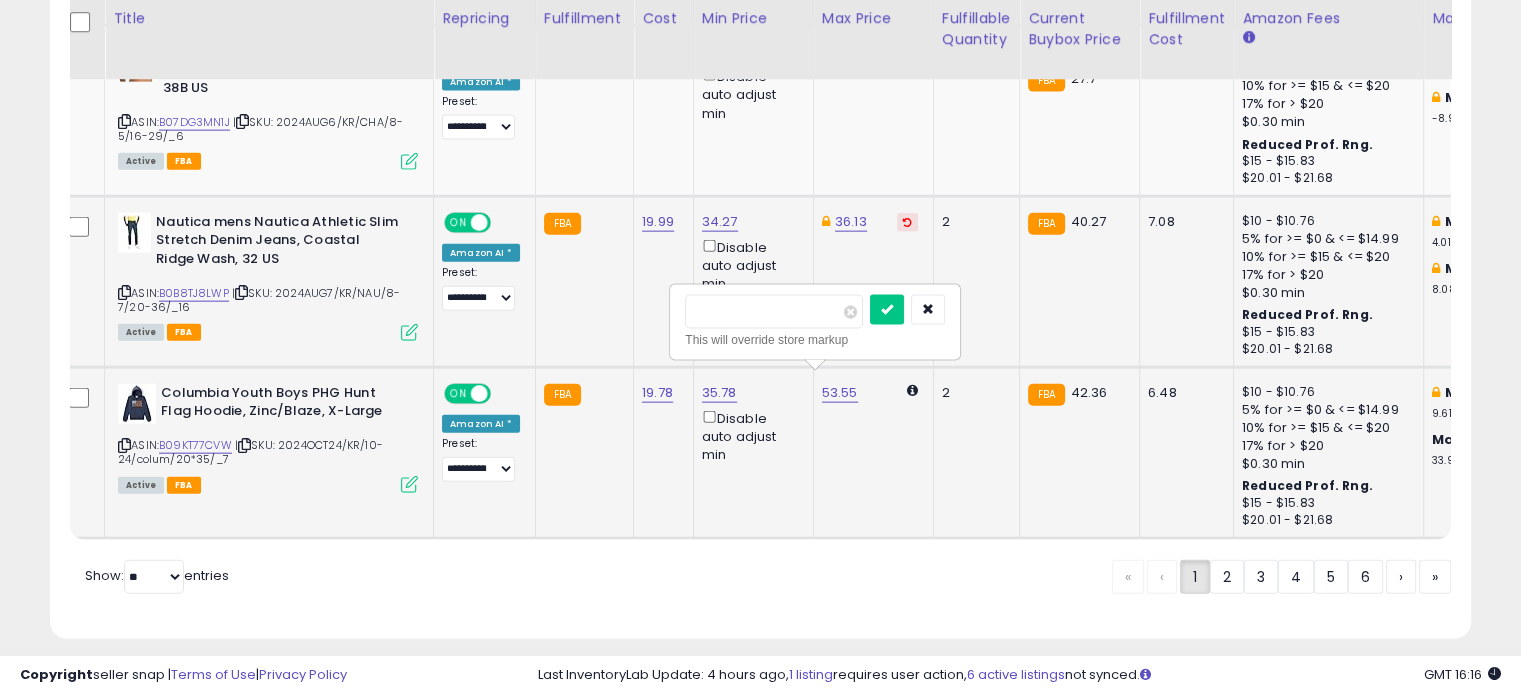 drag, startPoint x: 710, startPoint y: 317, endPoint x: 689, endPoint y: 311, distance: 21.84033 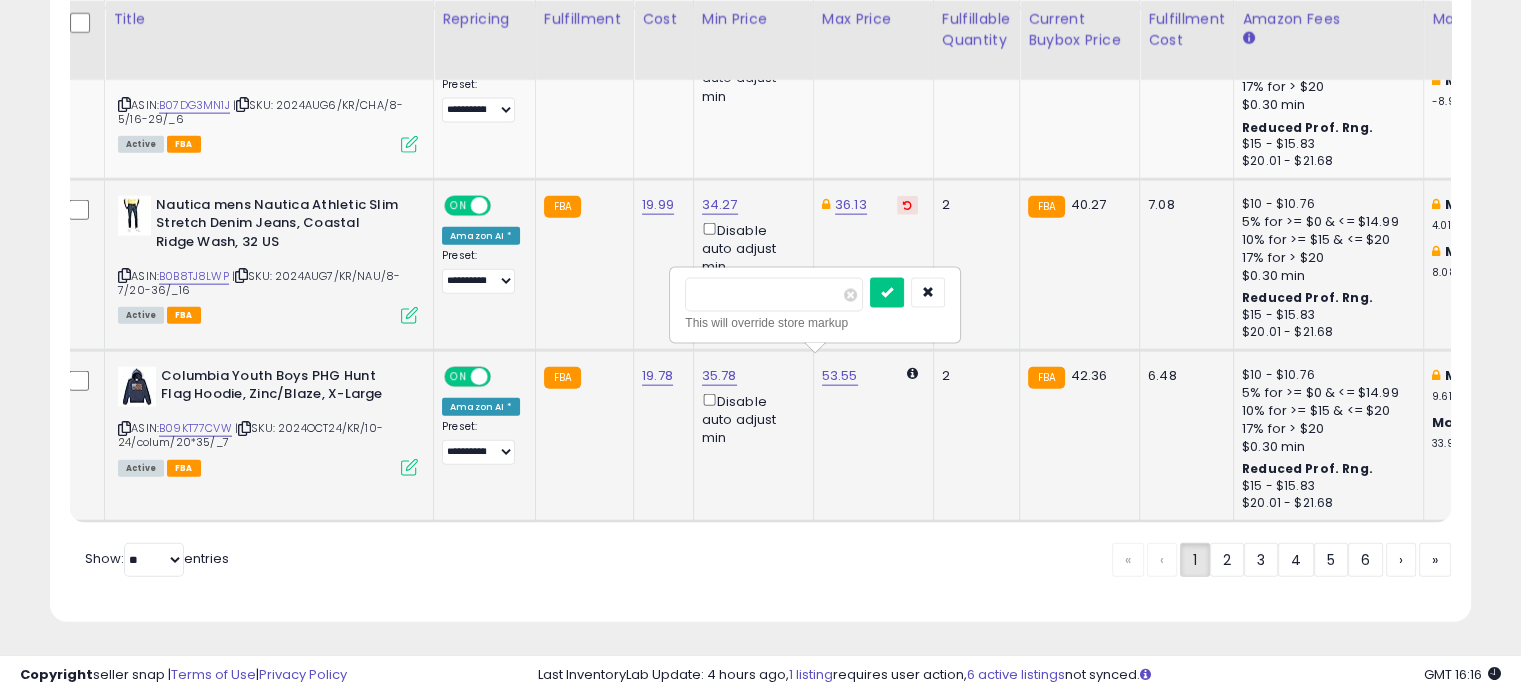 scroll, scrollTop: 4619, scrollLeft: 0, axis: vertical 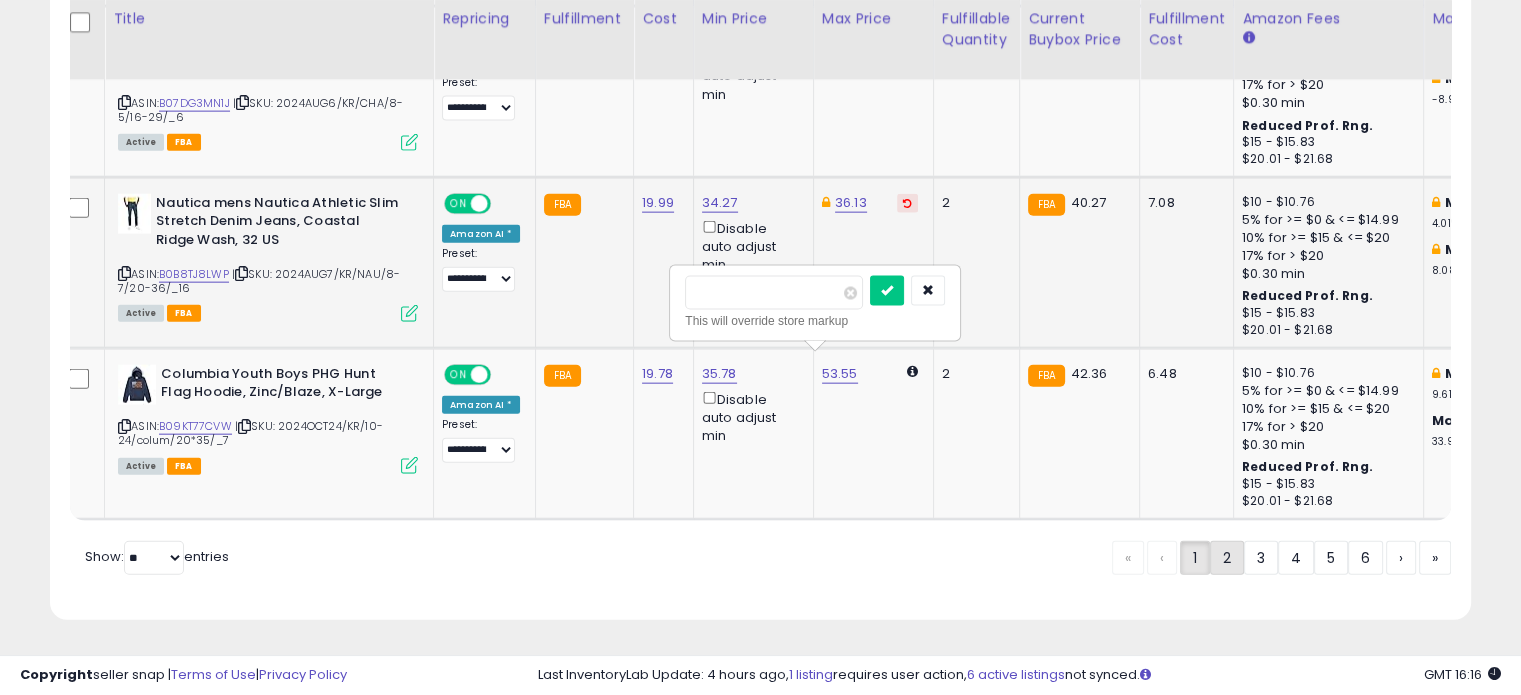 type on "*****" 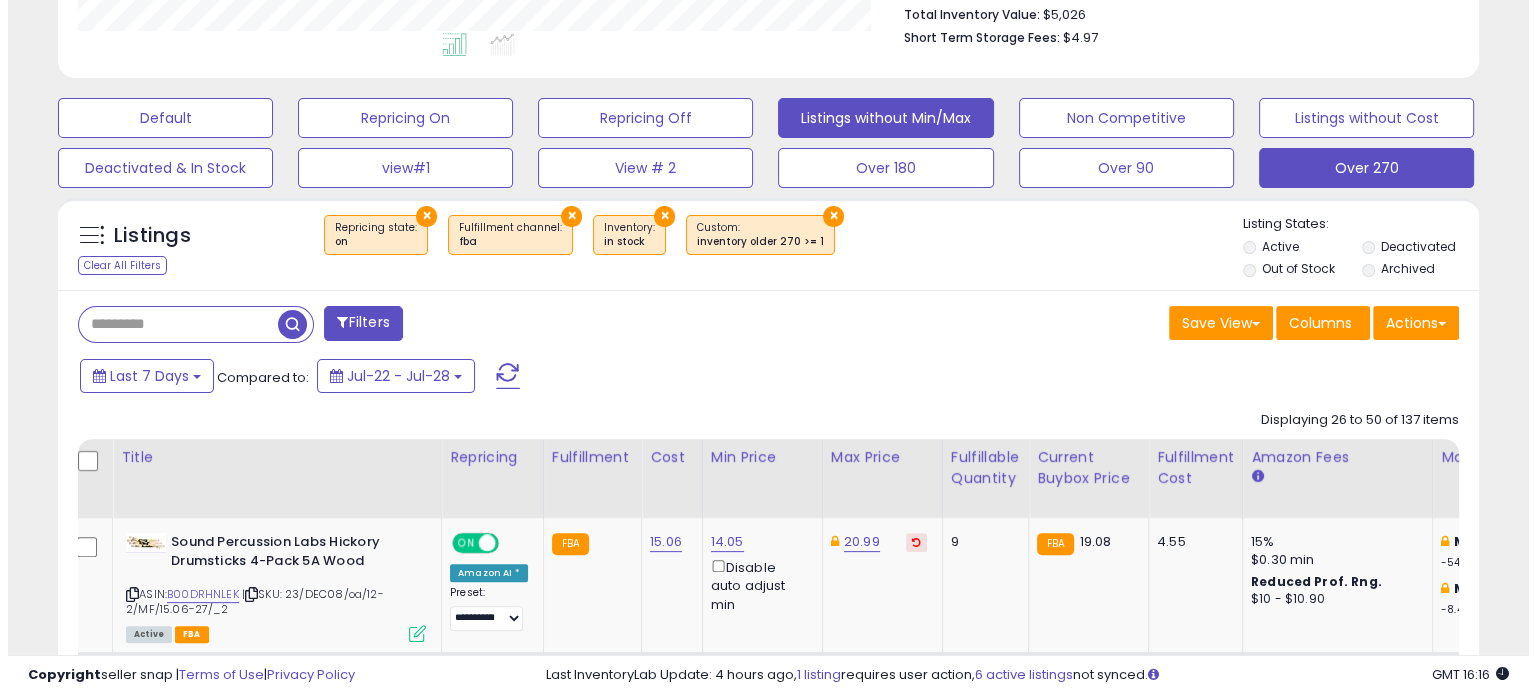 scroll, scrollTop: 544, scrollLeft: 0, axis: vertical 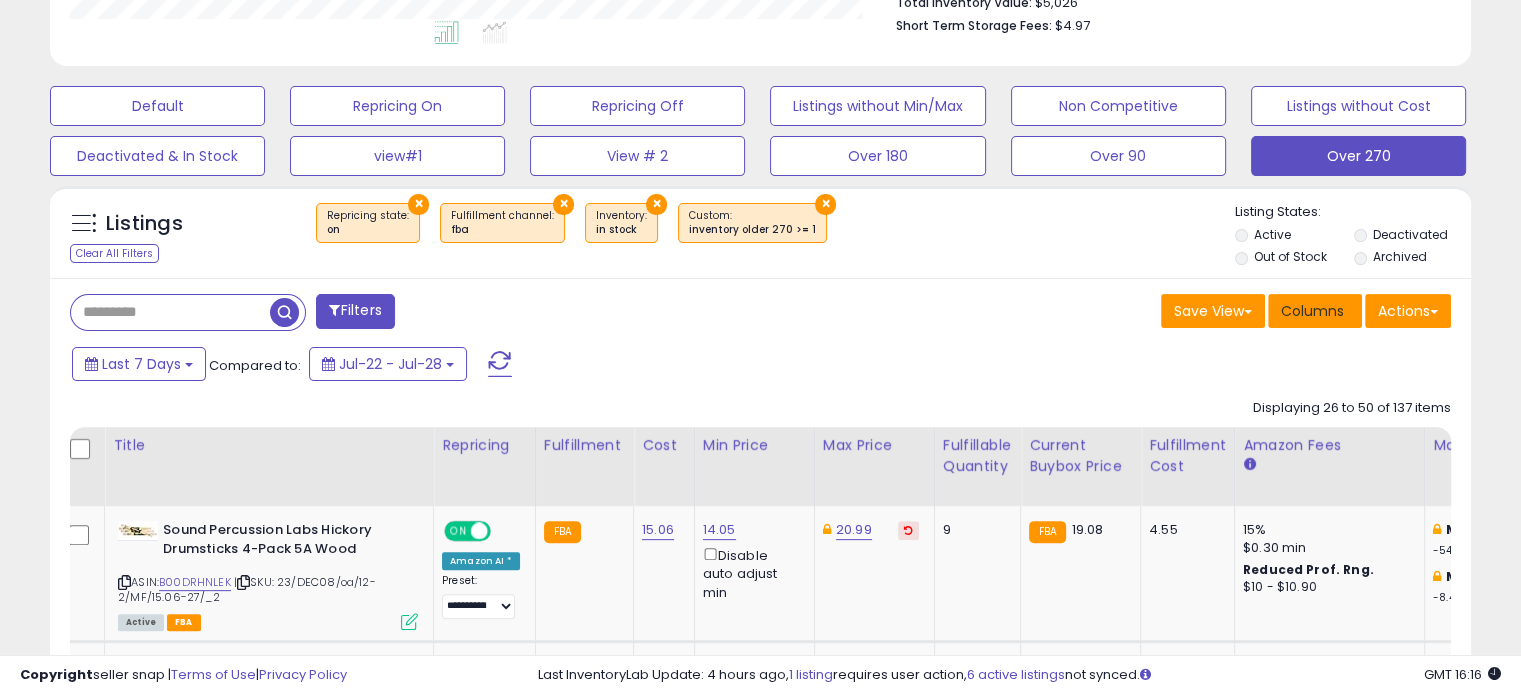click on "Columns" at bounding box center [1312, 311] 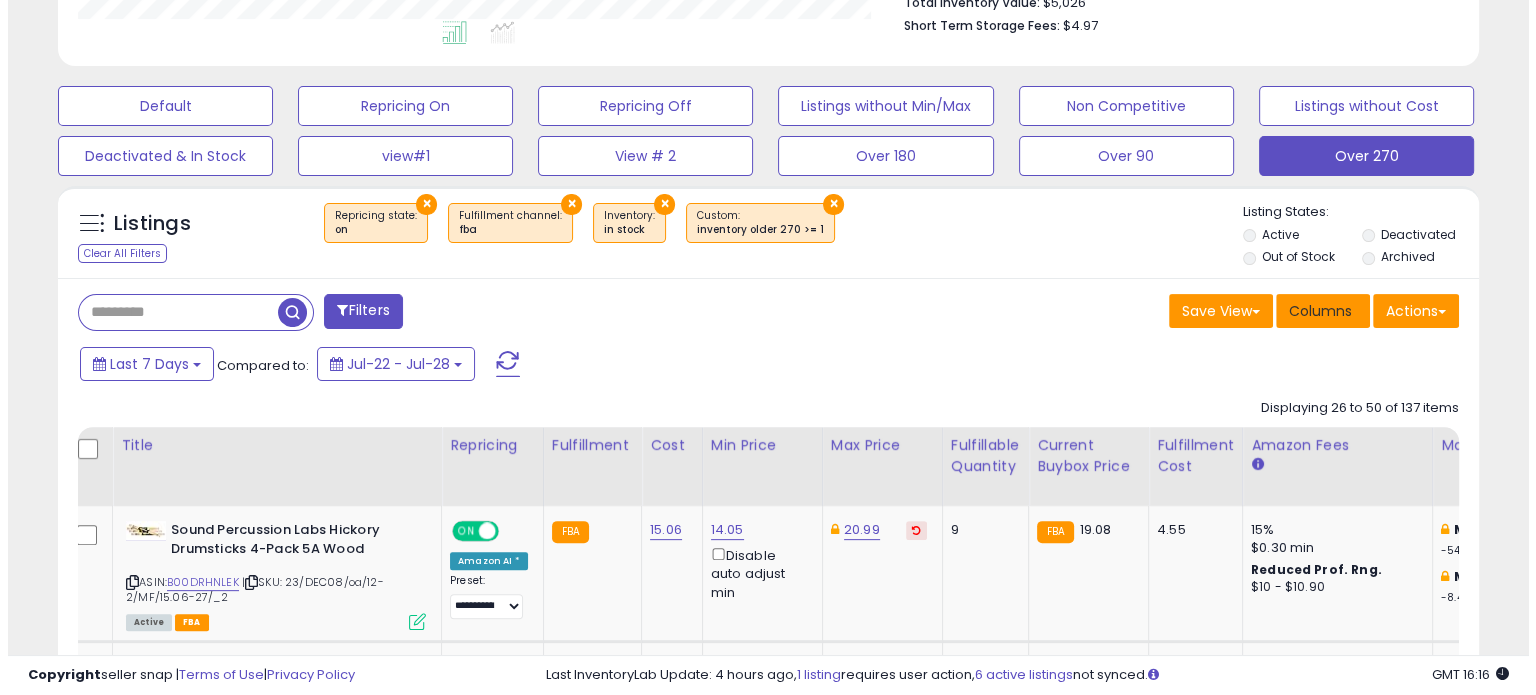 scroll, scrollTop: 999589, scrollLeft: 999168, axis: both 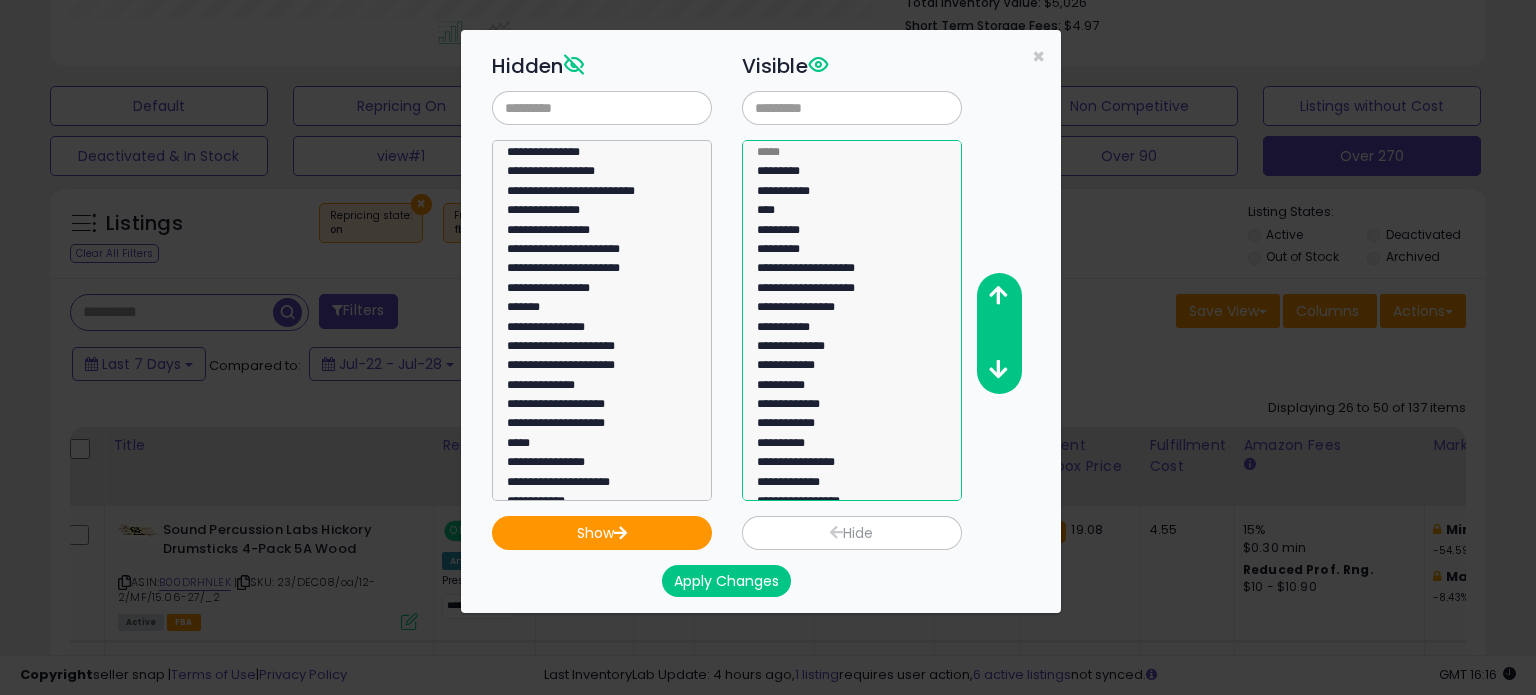 select on "**********" 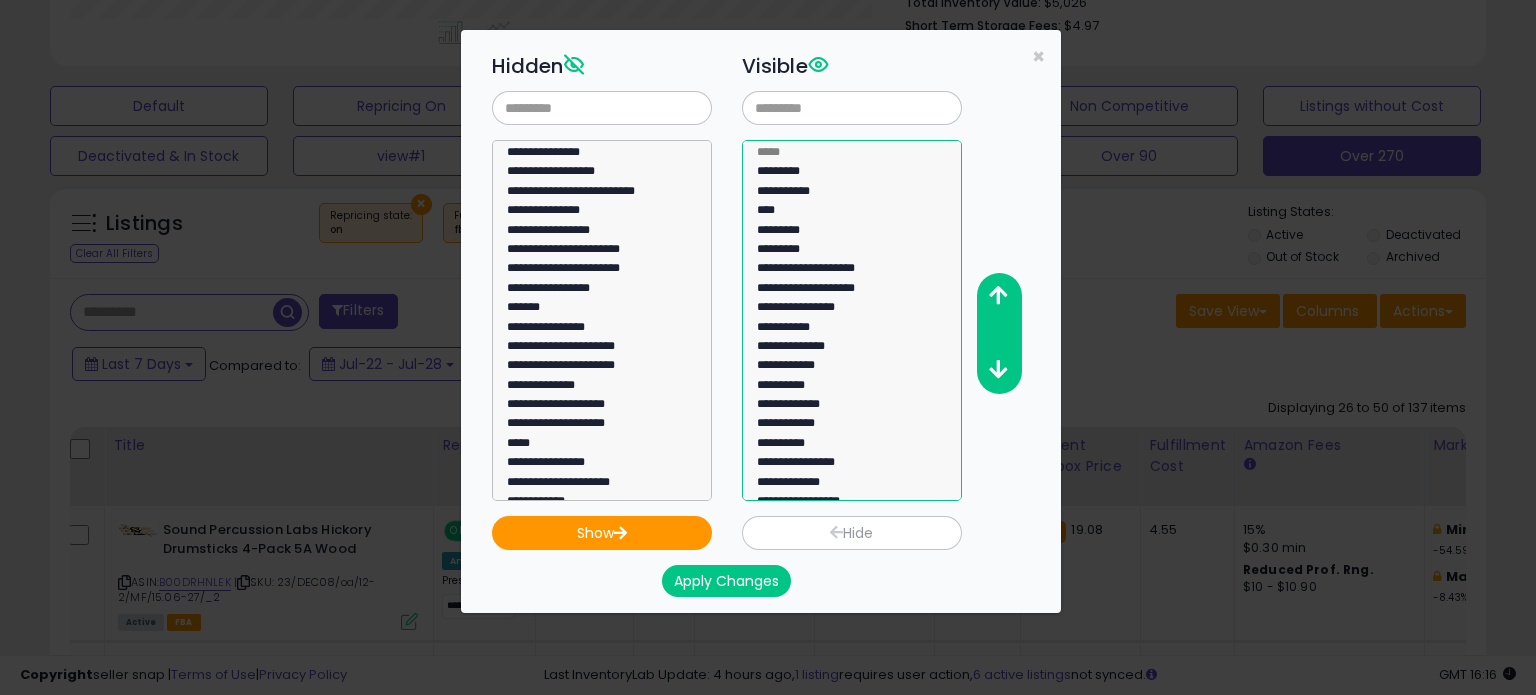 click on "**********" 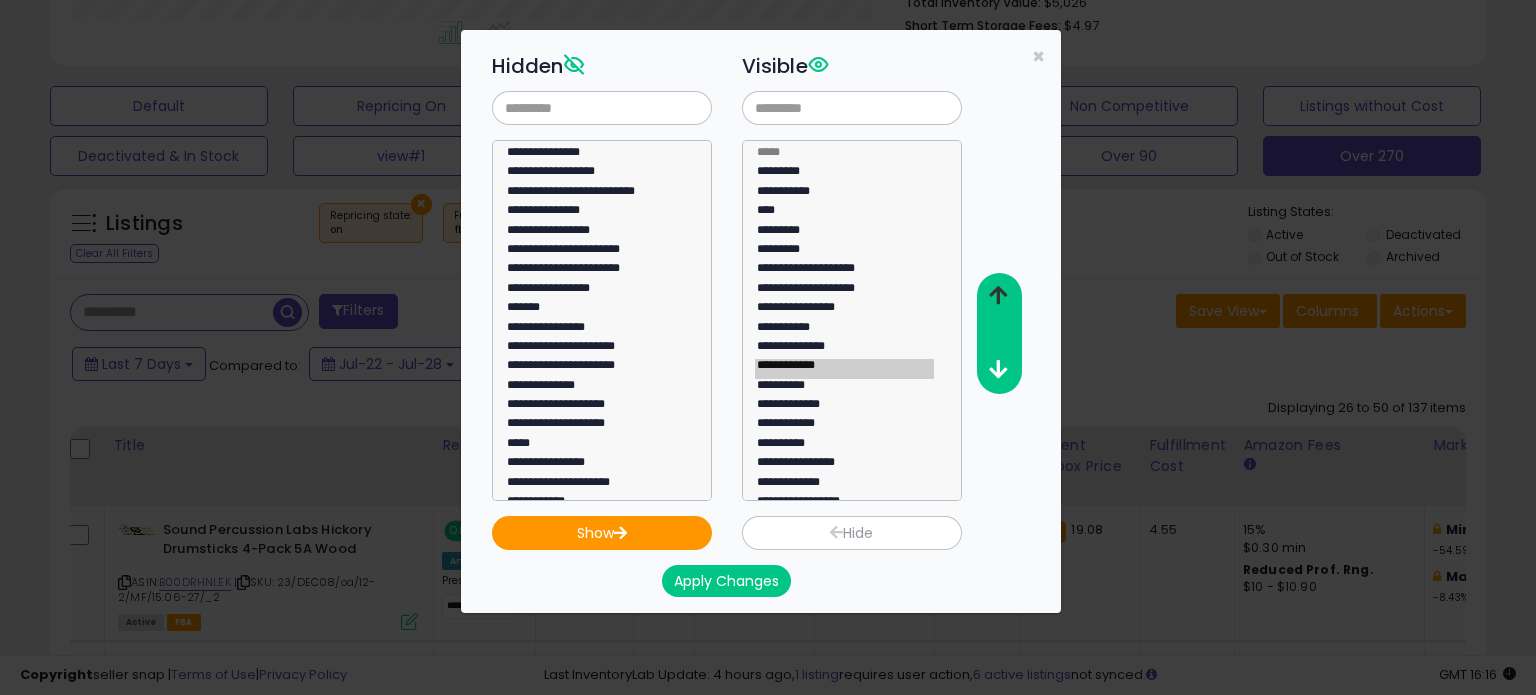 click at bounding box center (998, 295) 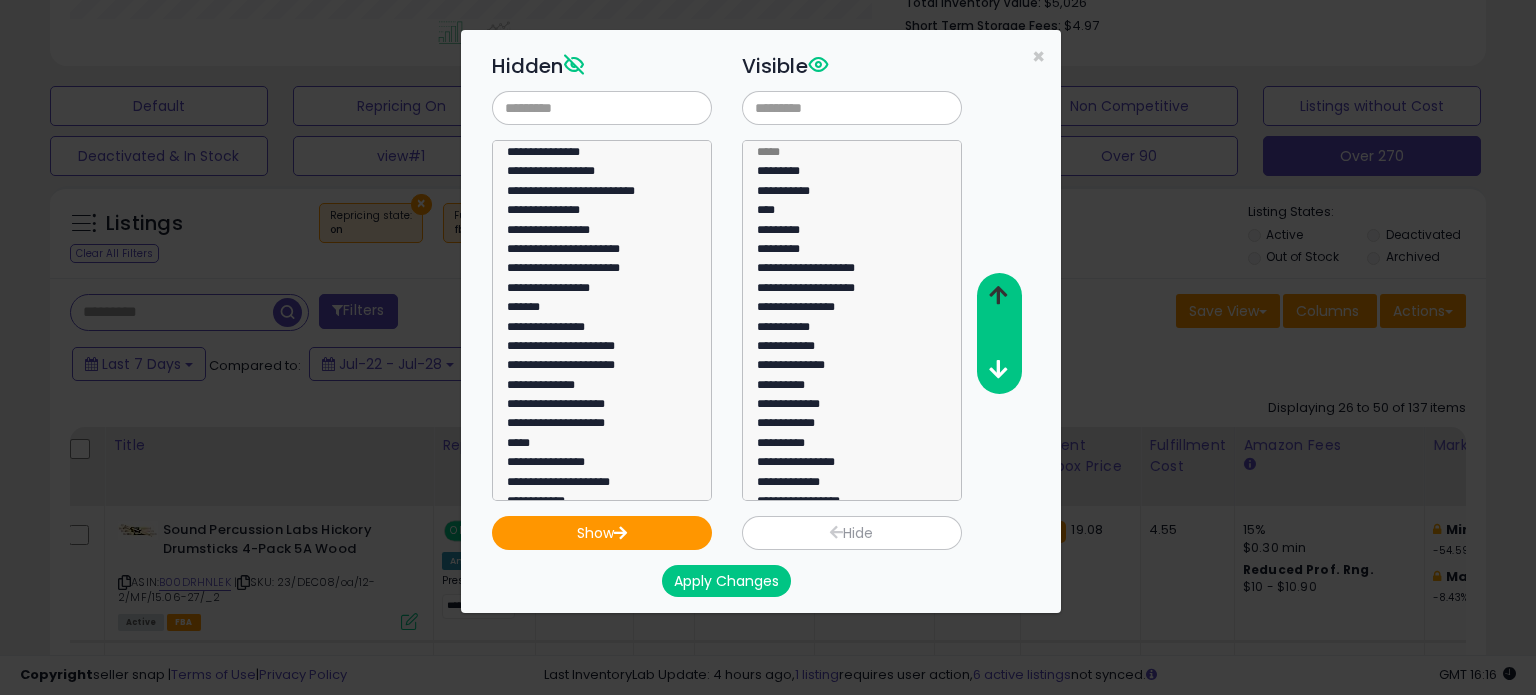 click at bounding box center [998, 295] 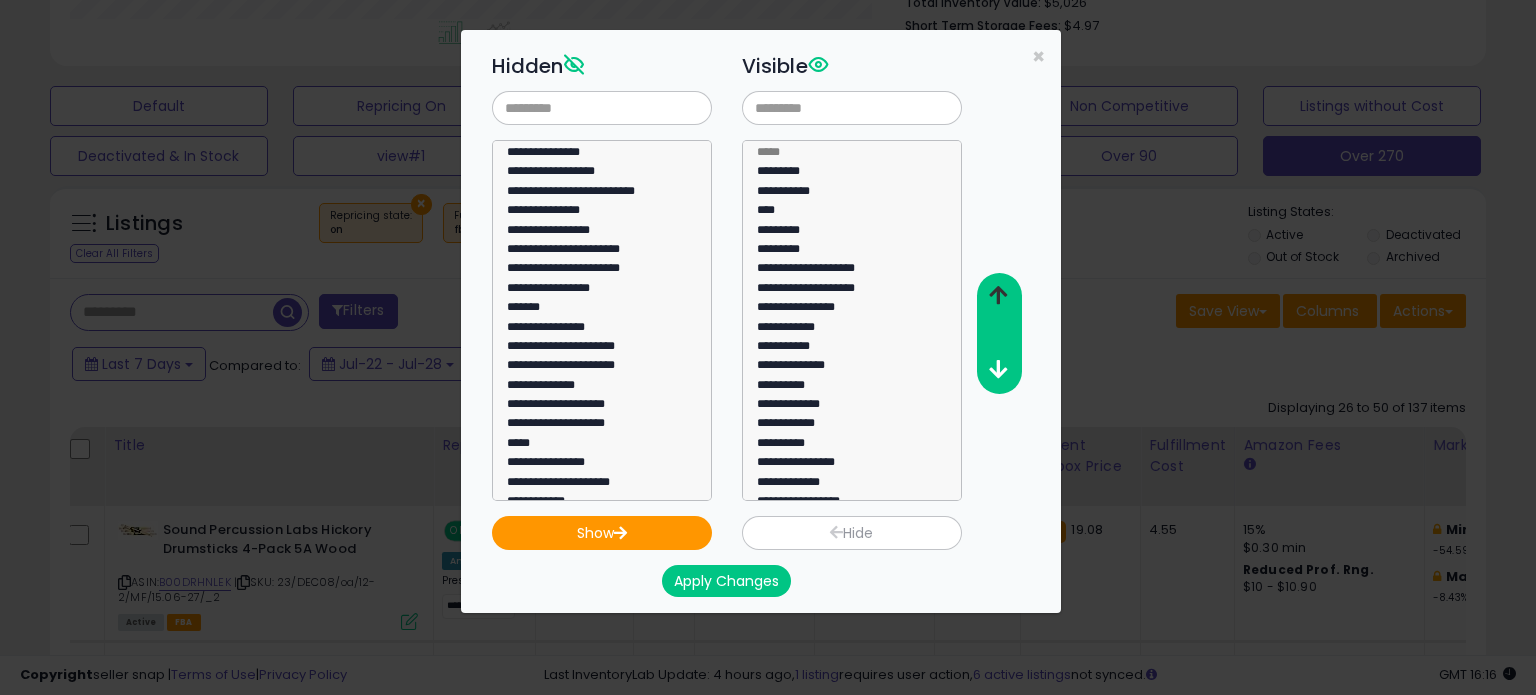 click at bounding box center [998, 295] 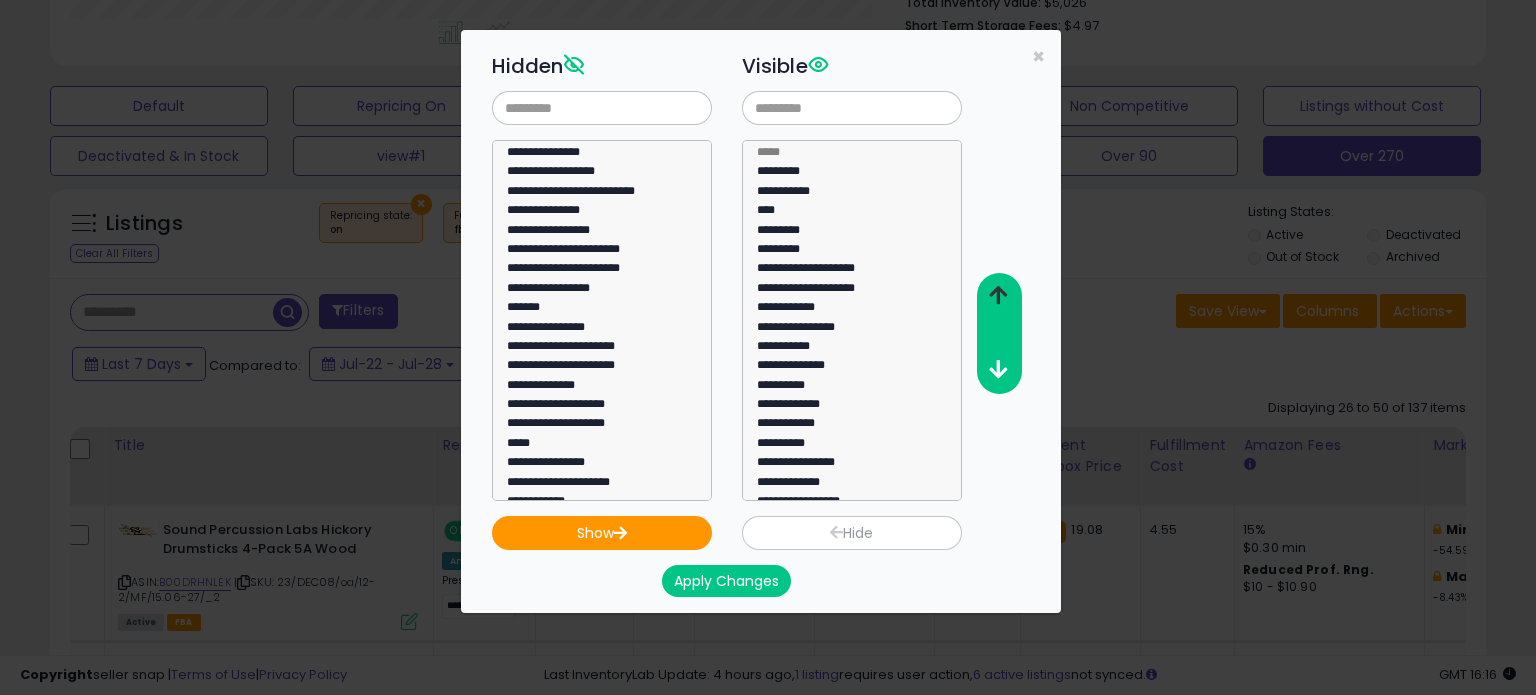 click at bounding box center (998, 295) 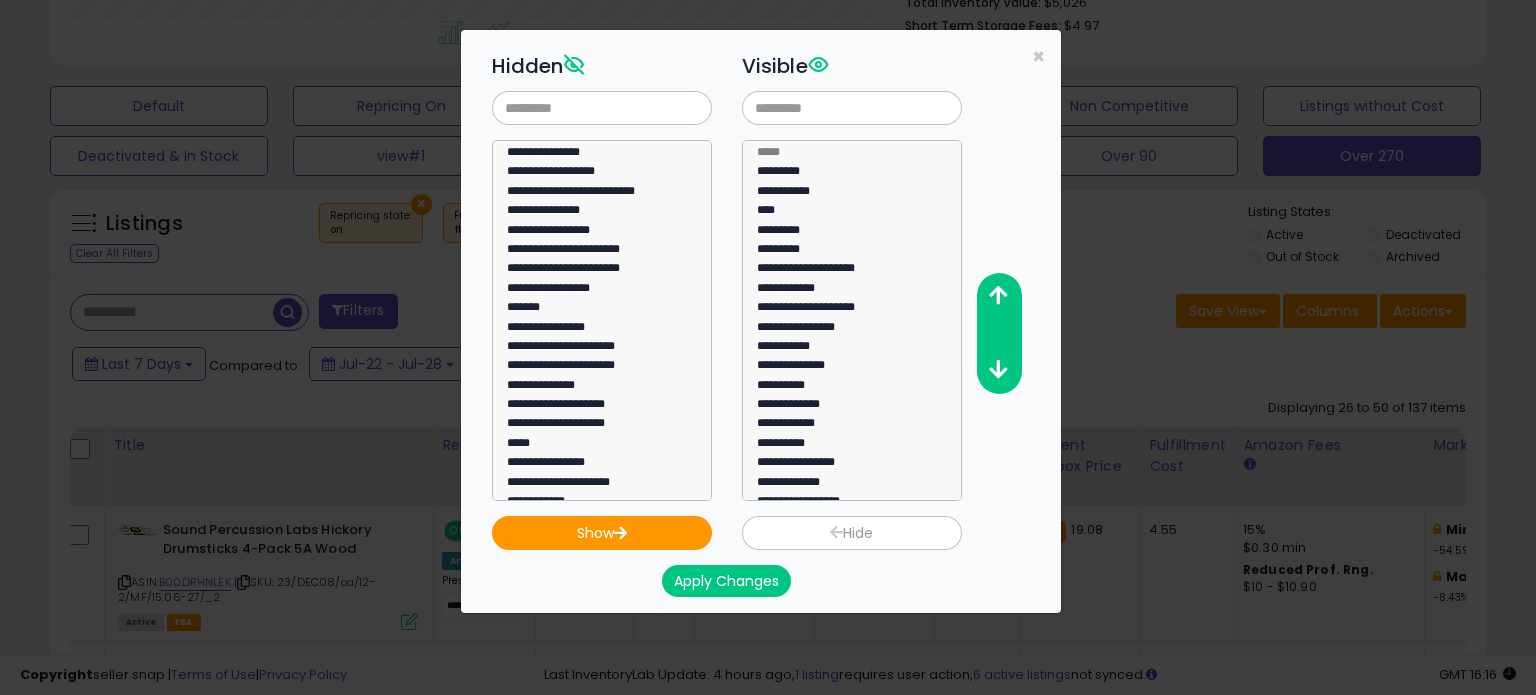 click on "Apply Changes" at bounding box center [726, 581] 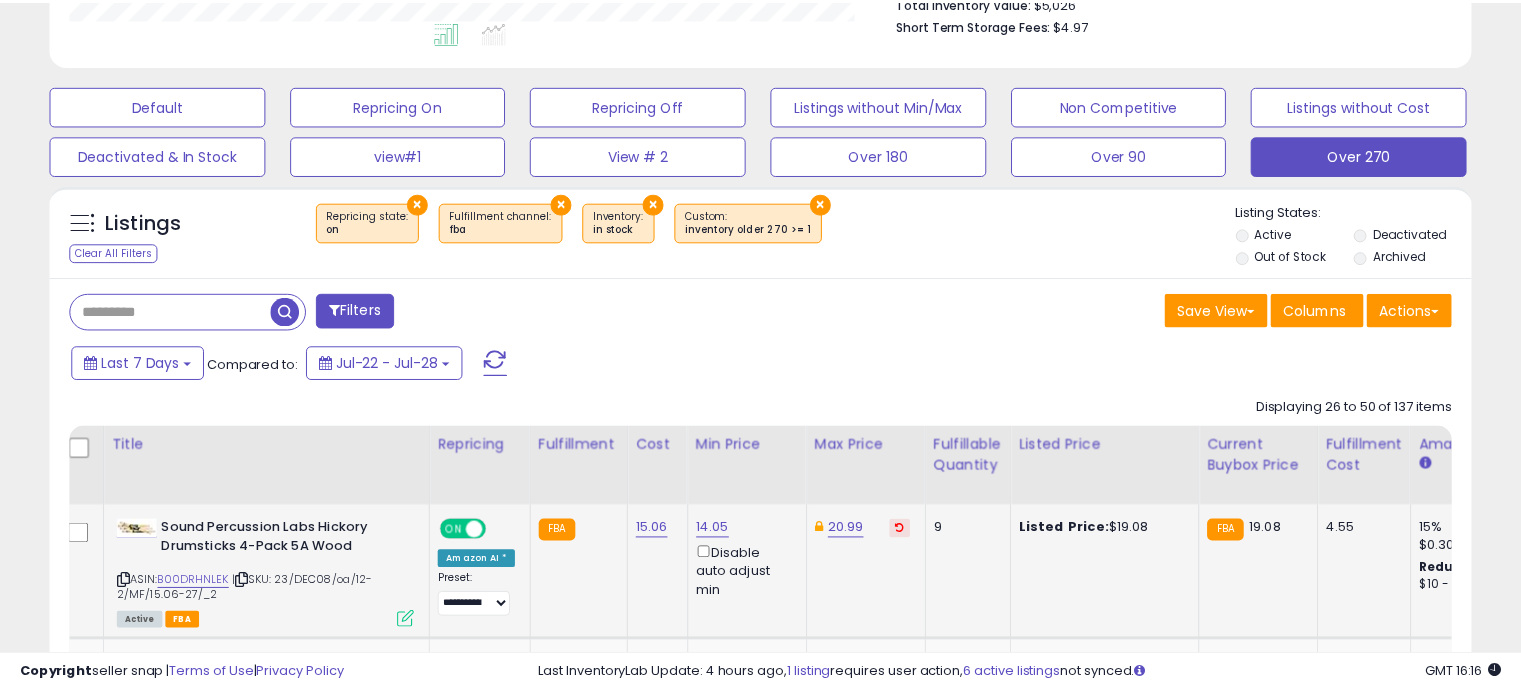 scroll, scrollTop: 409, scrollLeft: 822, axis: both 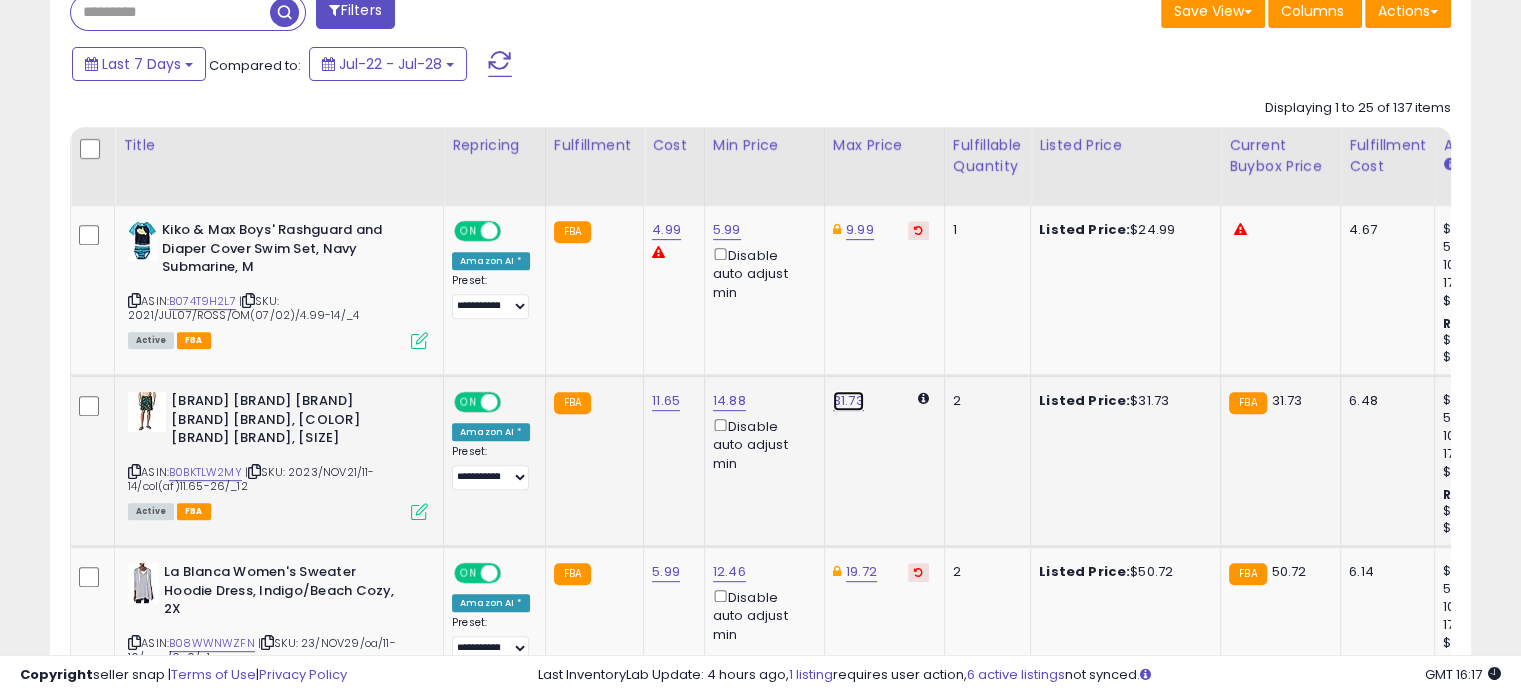 click on "31.73" at bounding box center (848, 401) 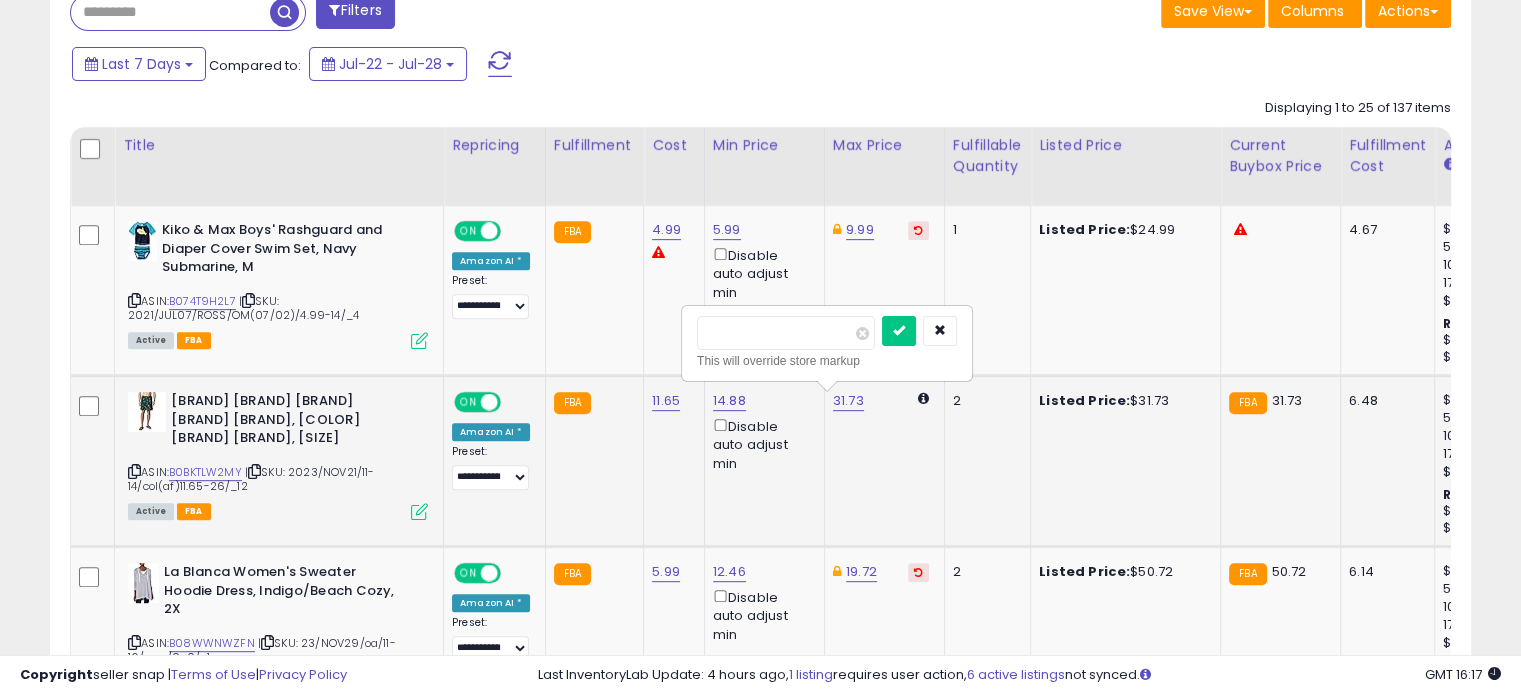 drag, startPoint x: 719, startPoint y: 335, endPoint x: 689, endPoint y: 331, distance: 30.265491 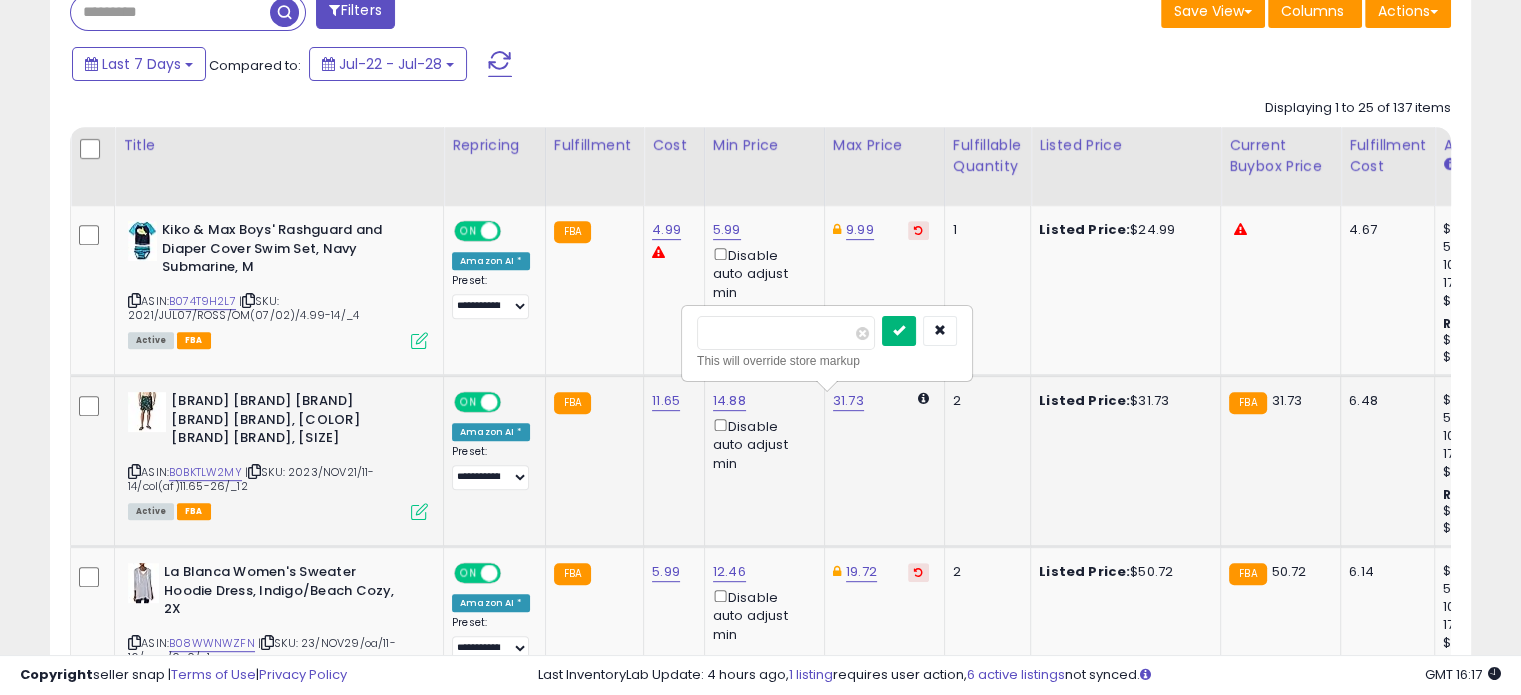 type on "*****" 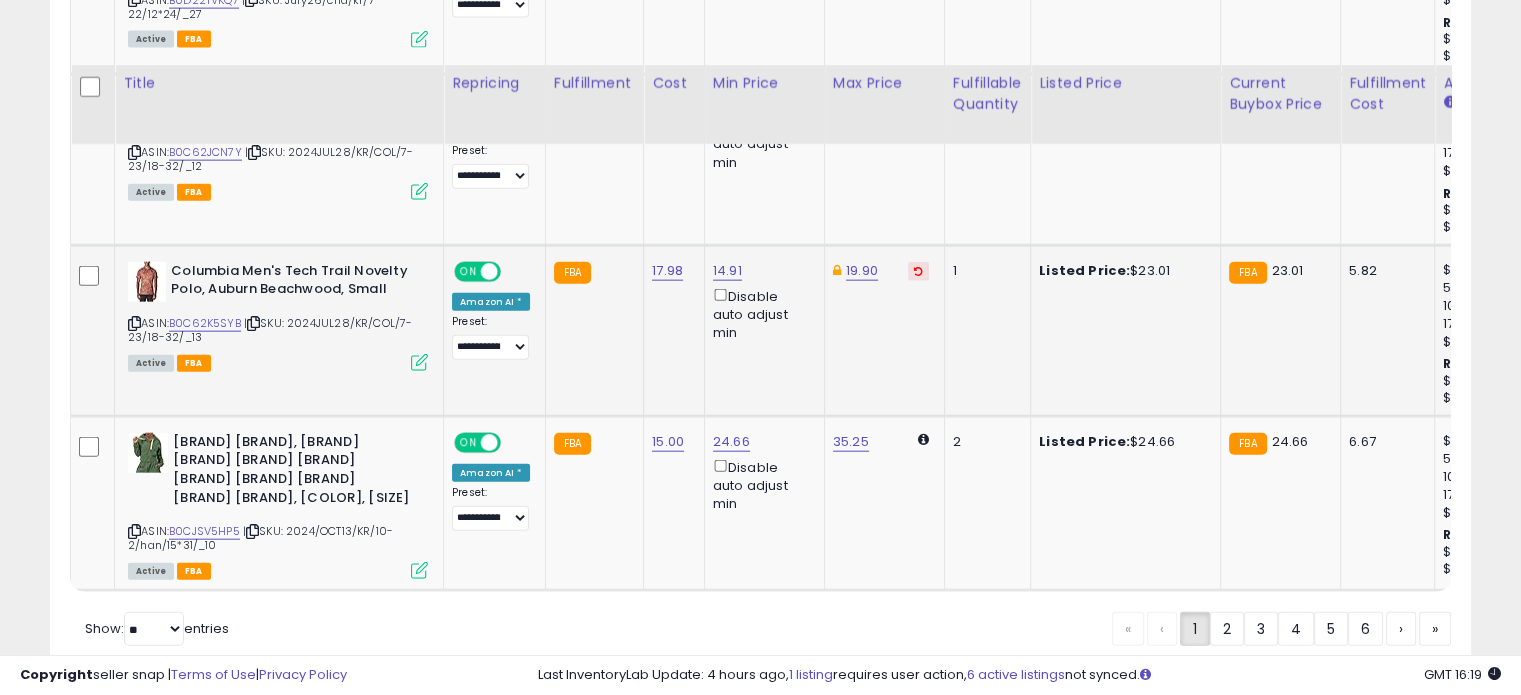 scroll, scrollTop: 4733, scrollLeft: 0, axis: vertical 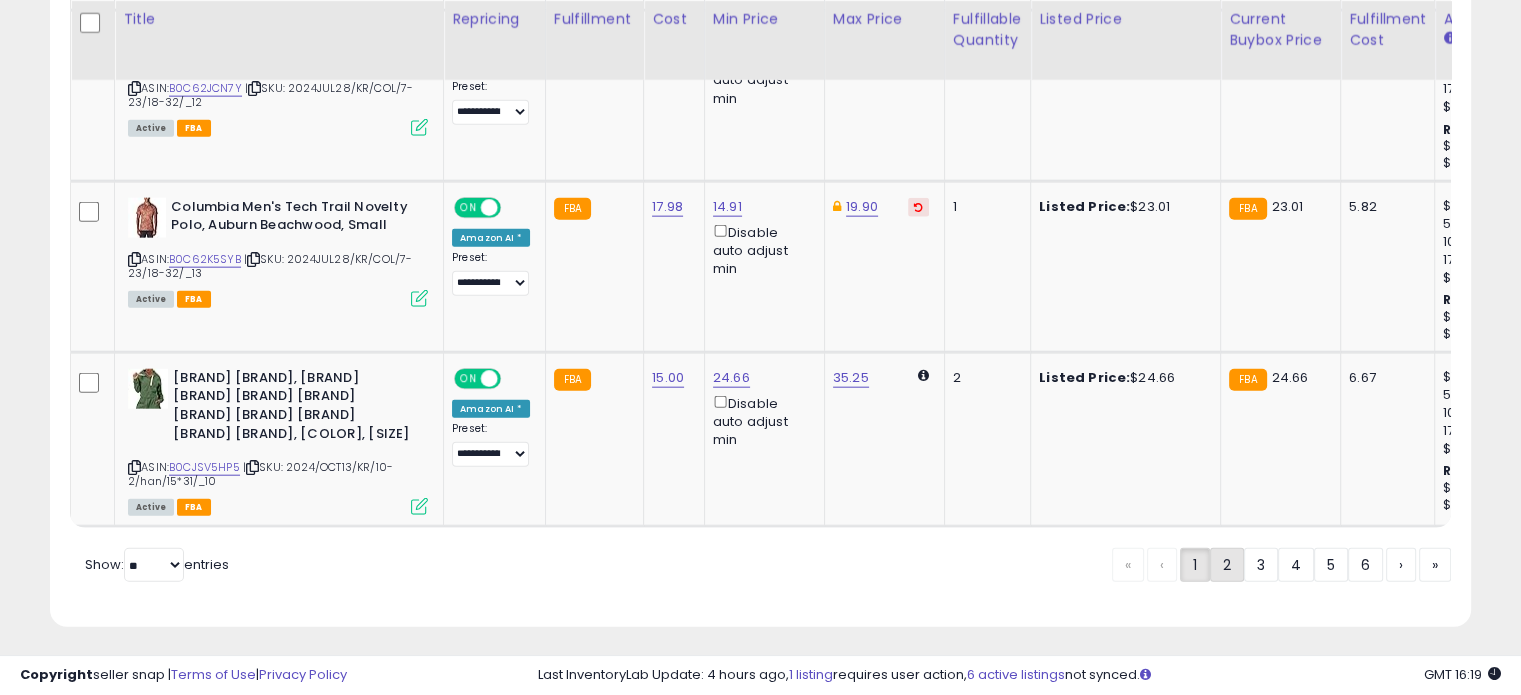 click on "2" 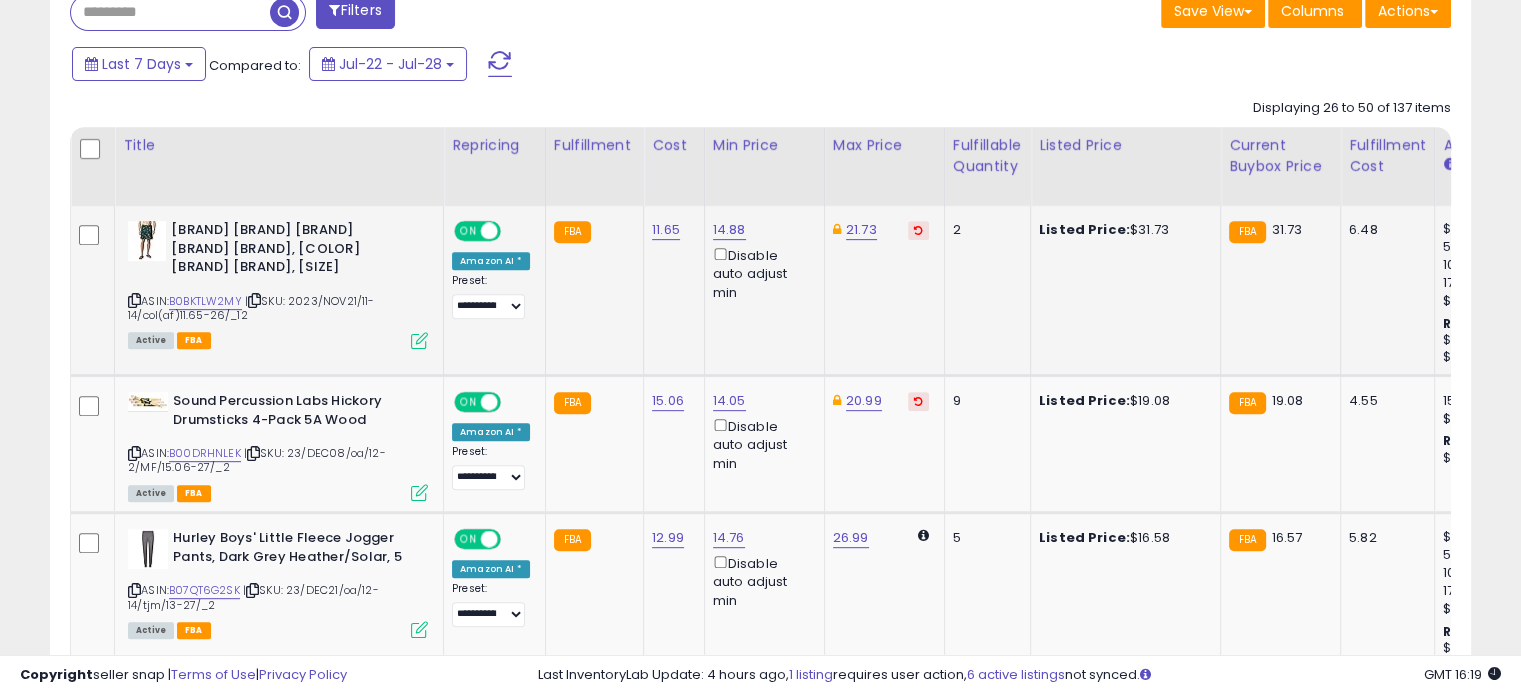 scroll, scrollTop: 944, scrollLeft: 0, axis: vertical 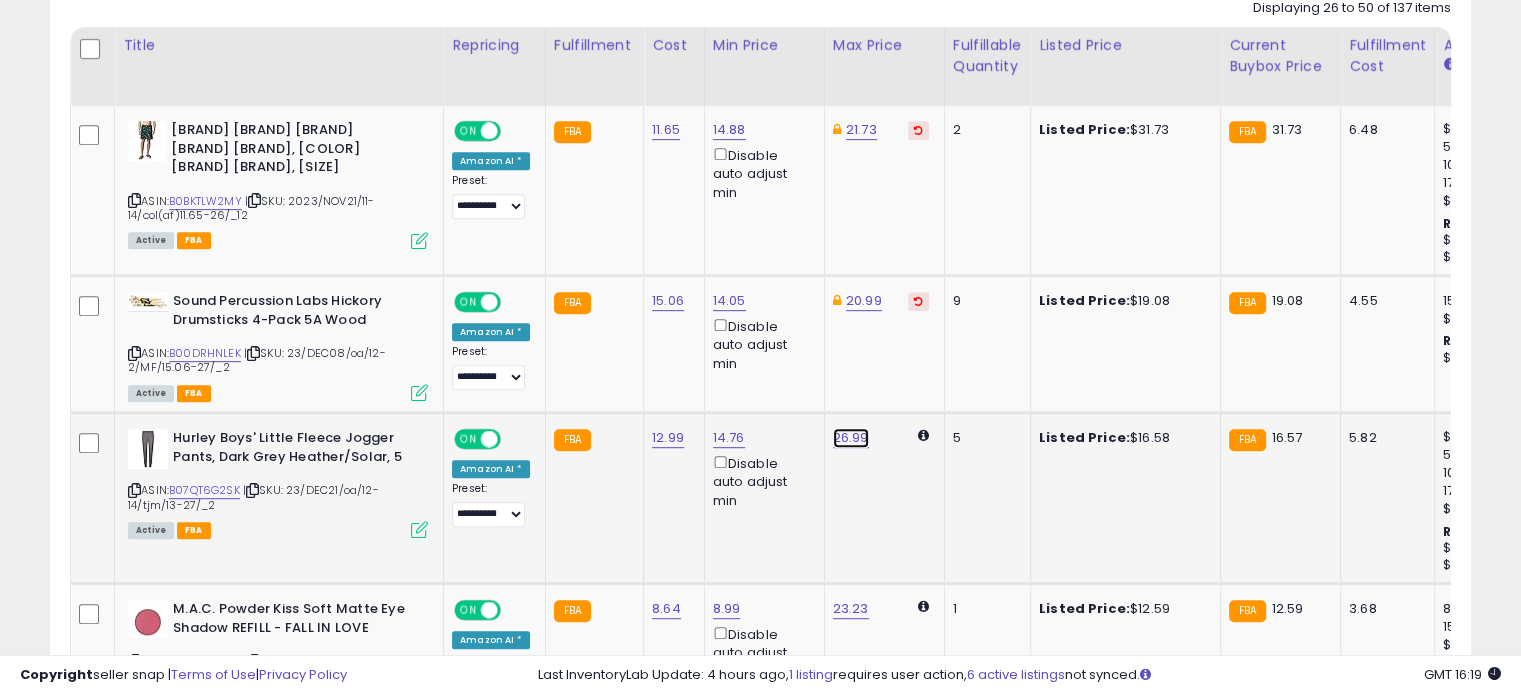 click on "26.99" at bounding box center [851, 438] 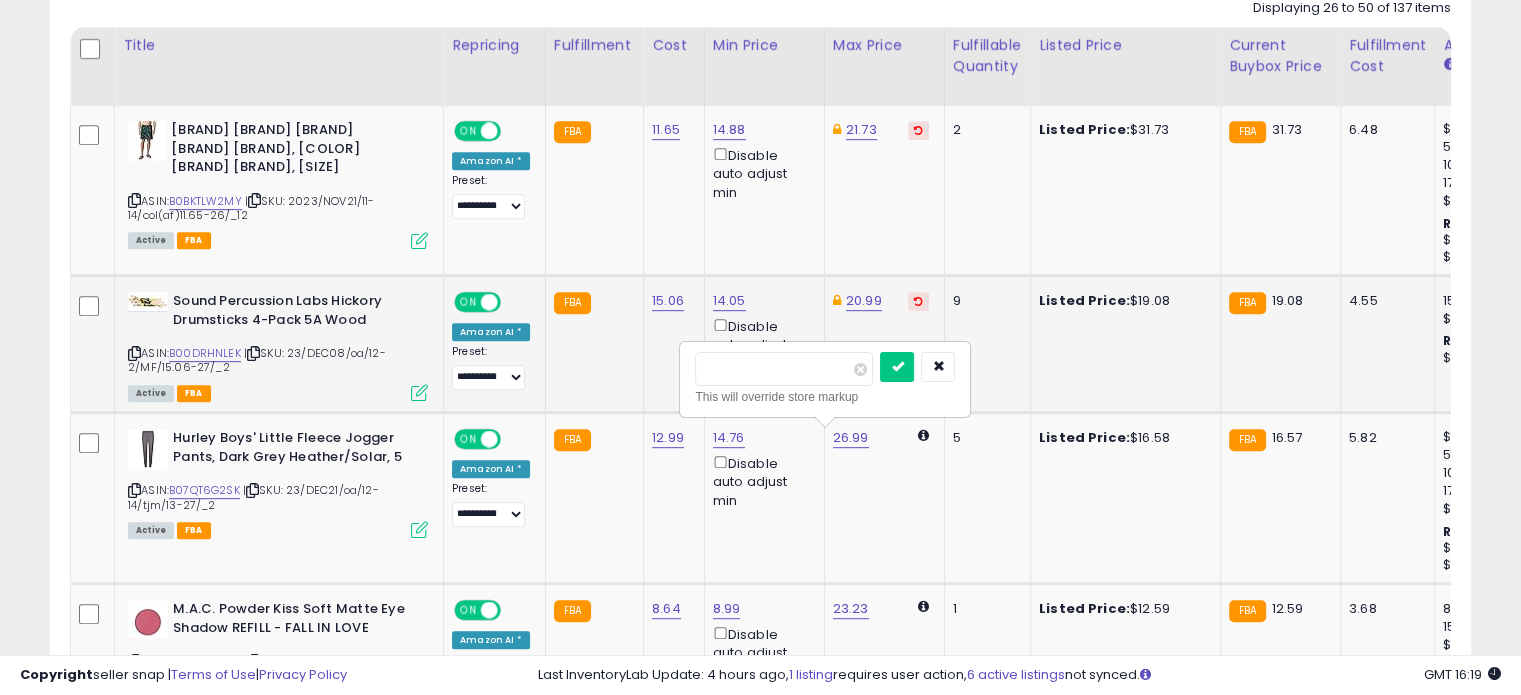 drag, startPoint x: 716, startPoint y: 375, endPoint x: 666, endPoint y: 374, distance: 50.01 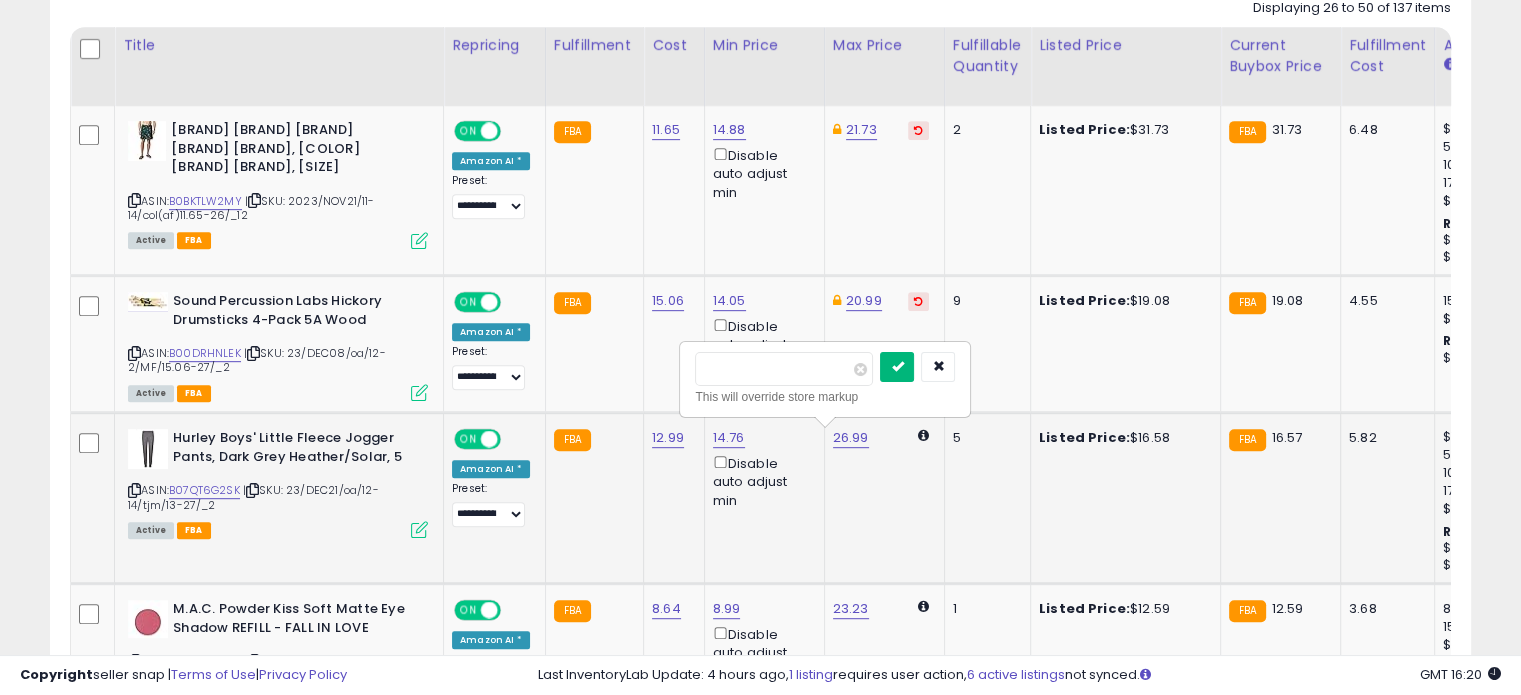 type on "*****" 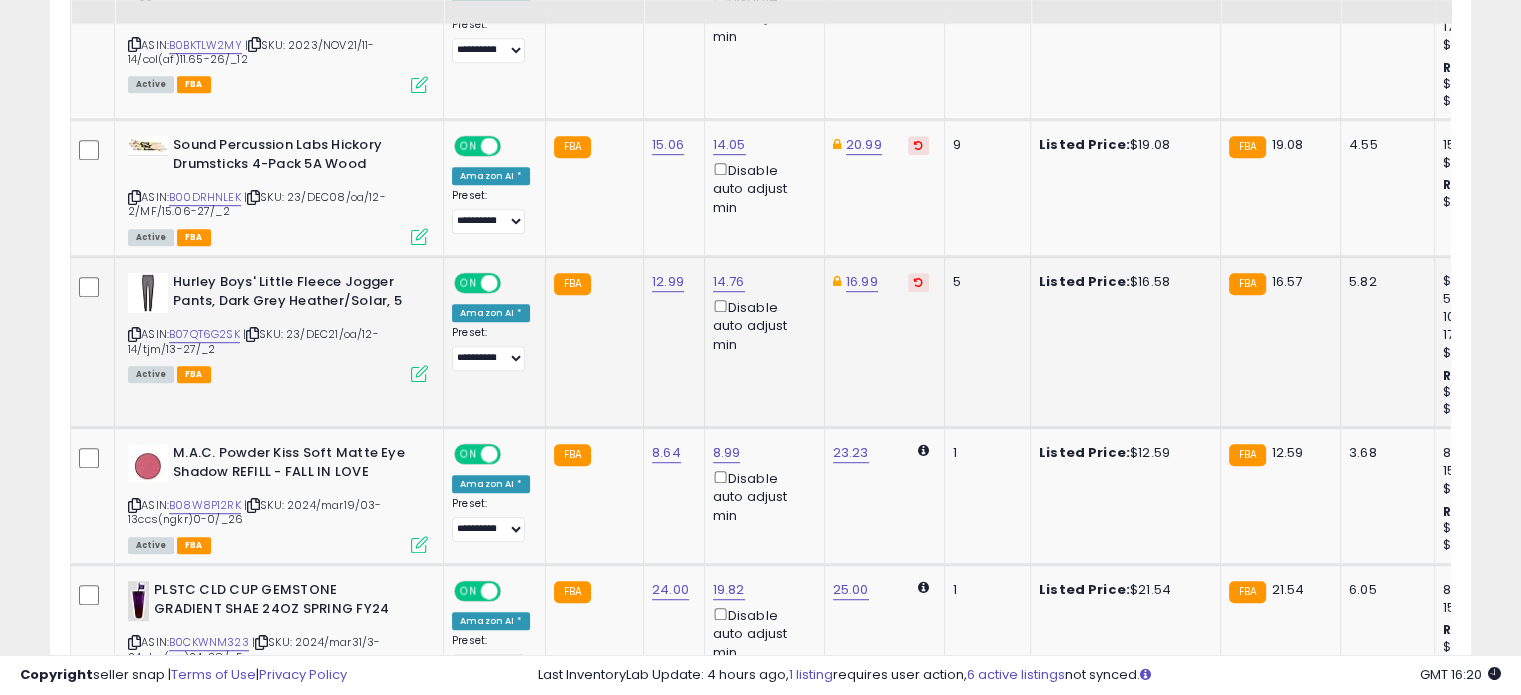 scroll, scrollTop: 1144, scrollLeft: 0, axis: vertical 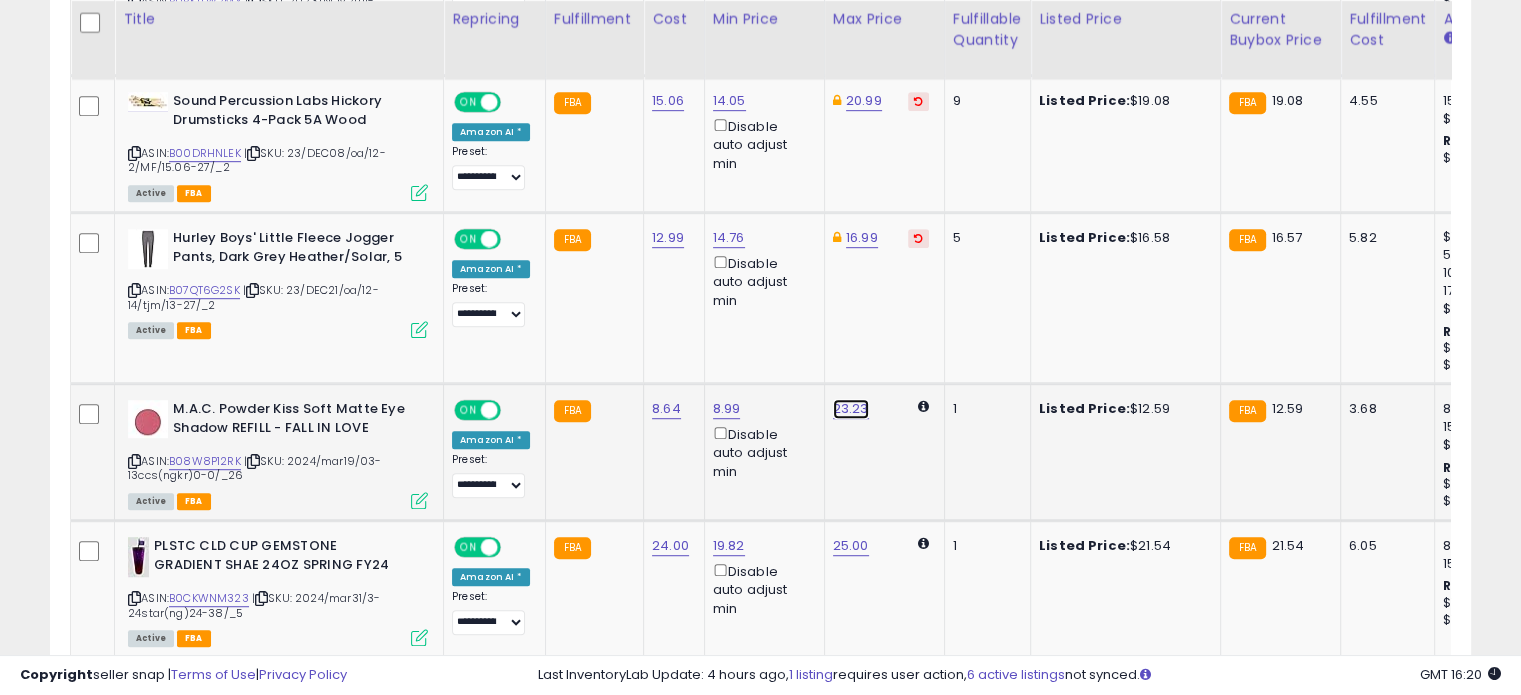 click on "23.23" at bounding box center [851, 409] 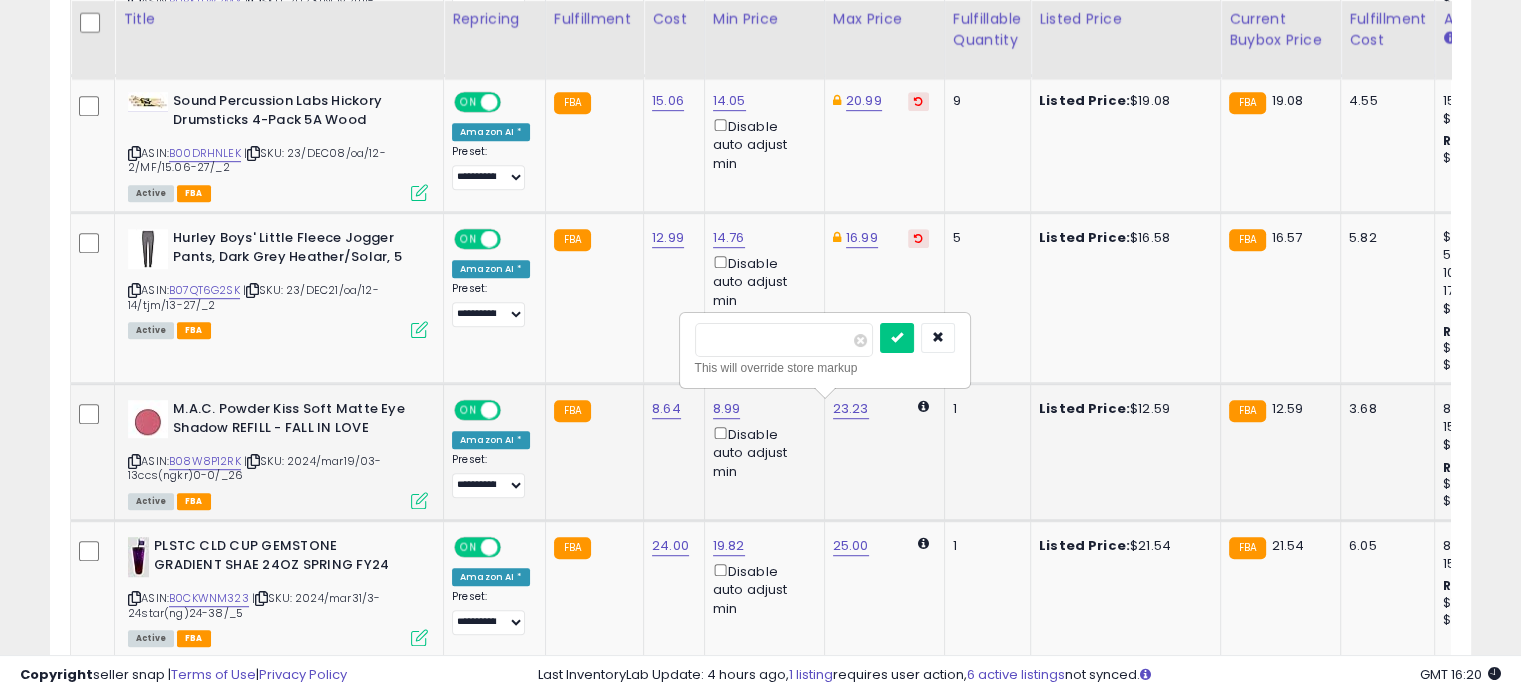 drag, startPoint x: 716, startPoint y: 351, endPoint x: 692, endPoint y: 343, distance: 25.298222 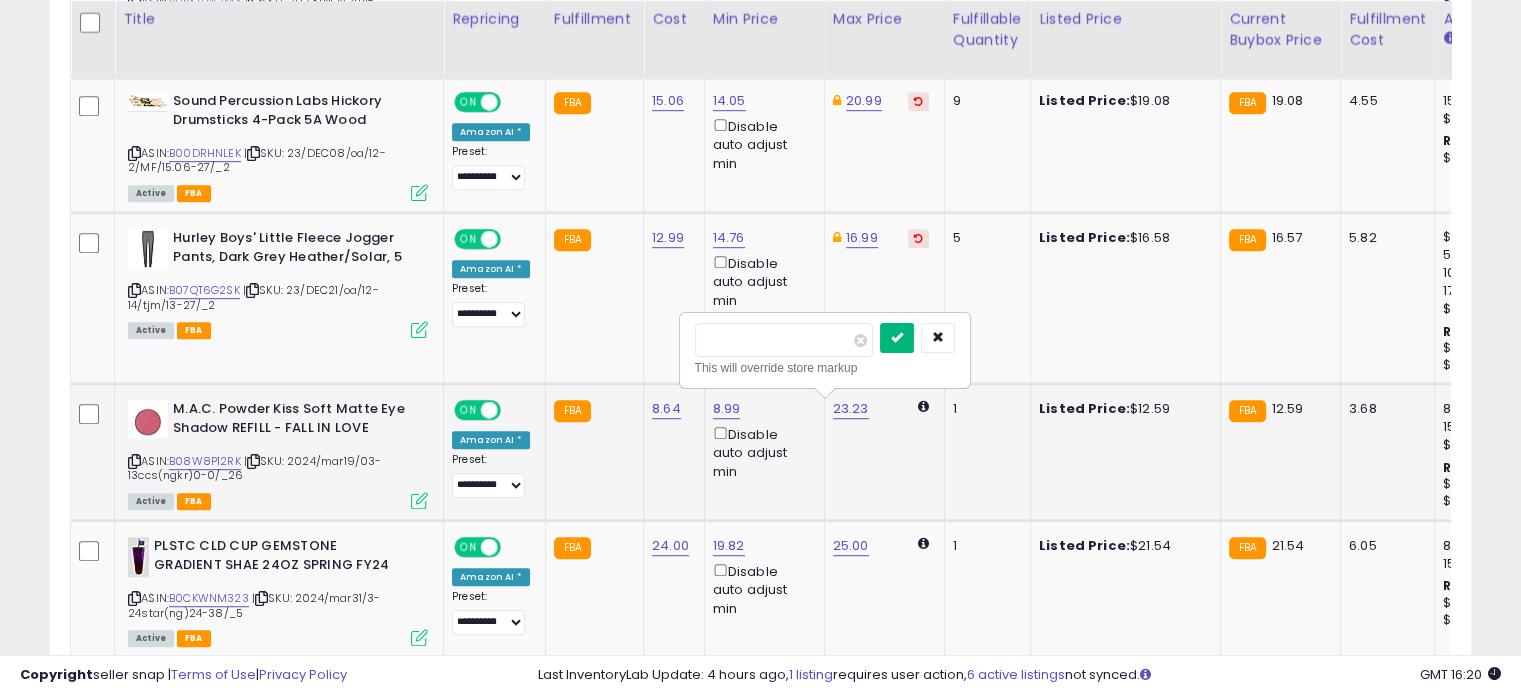 type on "*****" 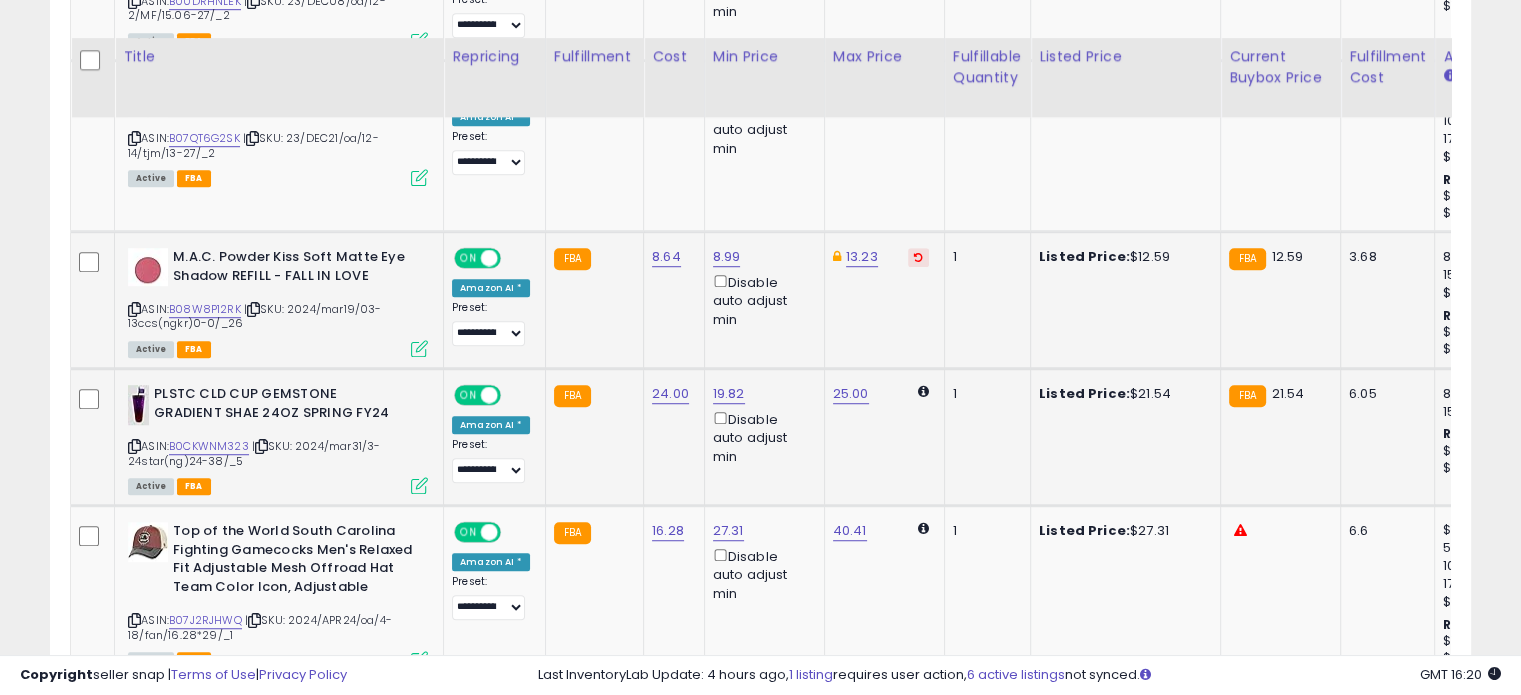 scroll, scrollTop: 1344, scrollLeft: 0, axis: vertical 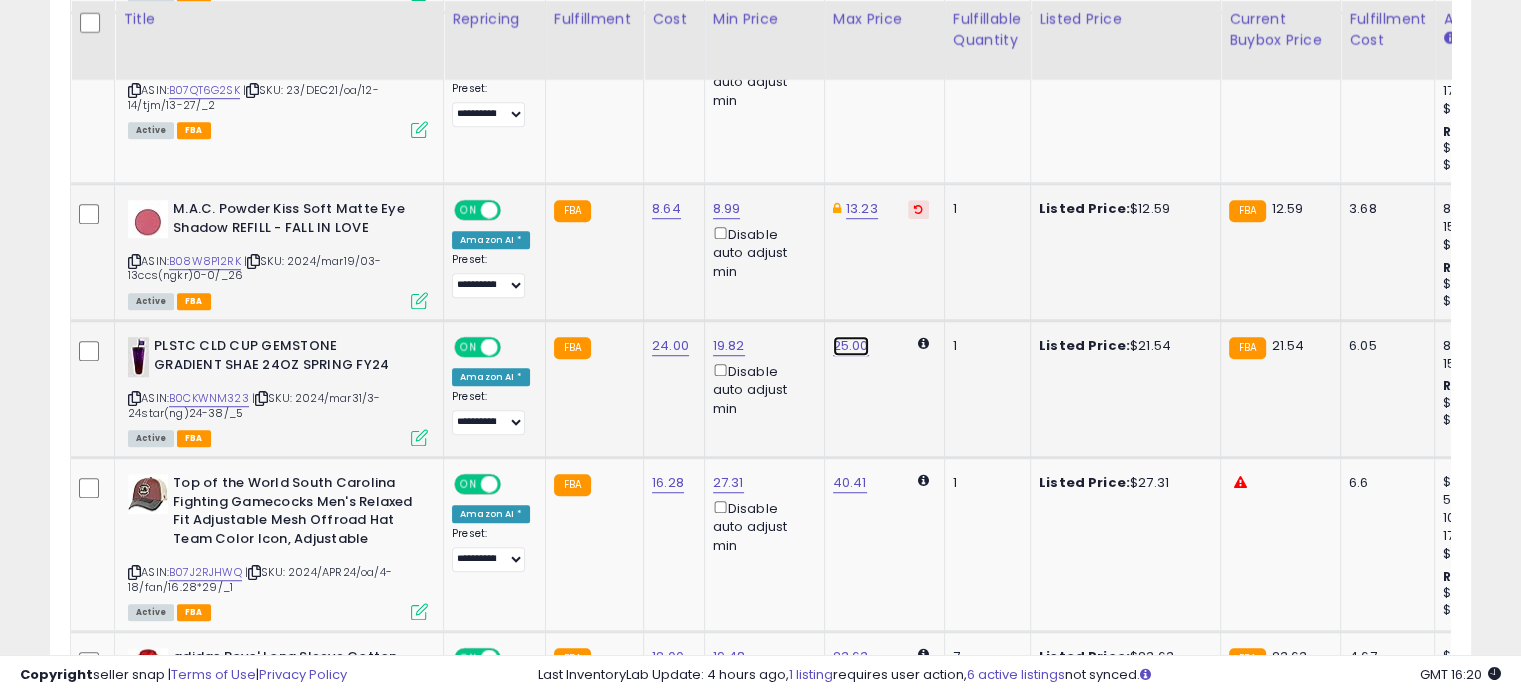 click on "25.00" at bounding box center [851, 346] 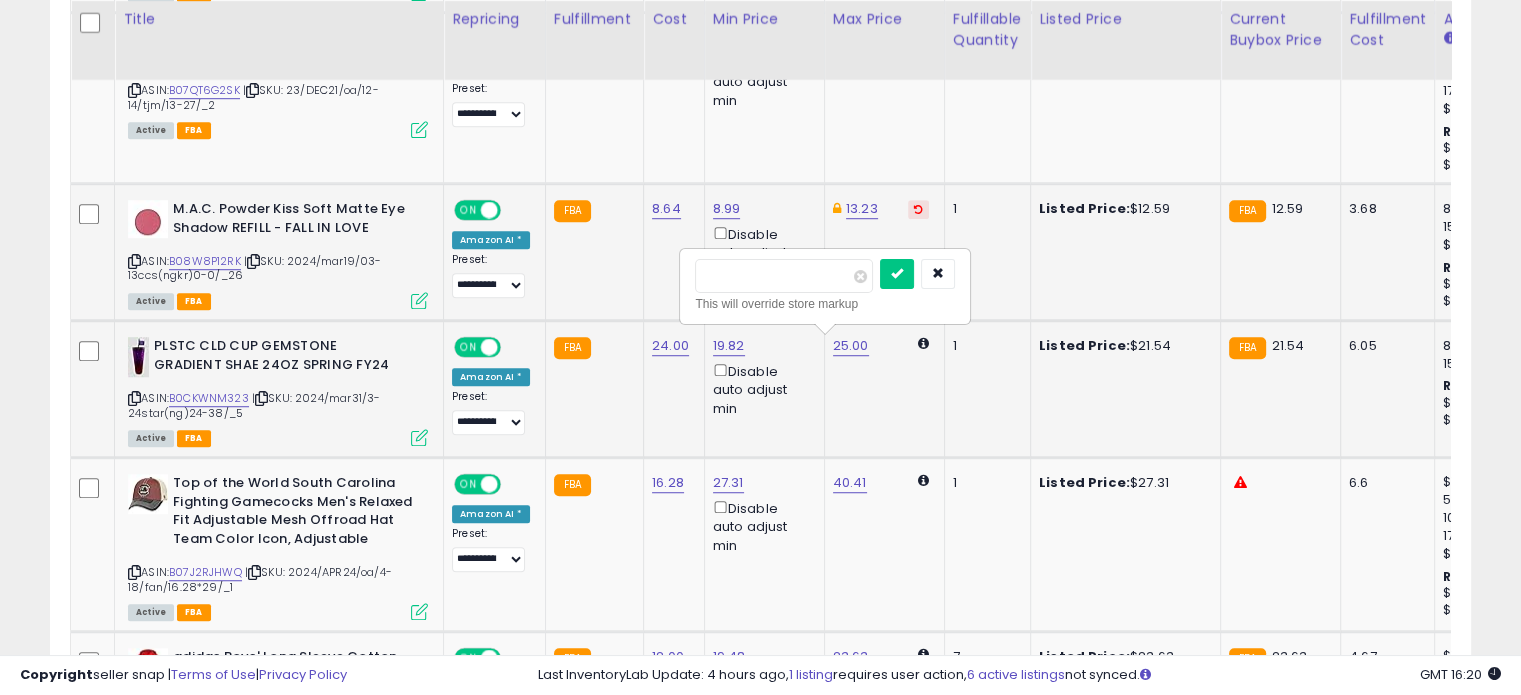 drag, startPoint x: 758, startPoint y: 272, endPoint x: 689, endPoint y: 268, distance: 69.115845 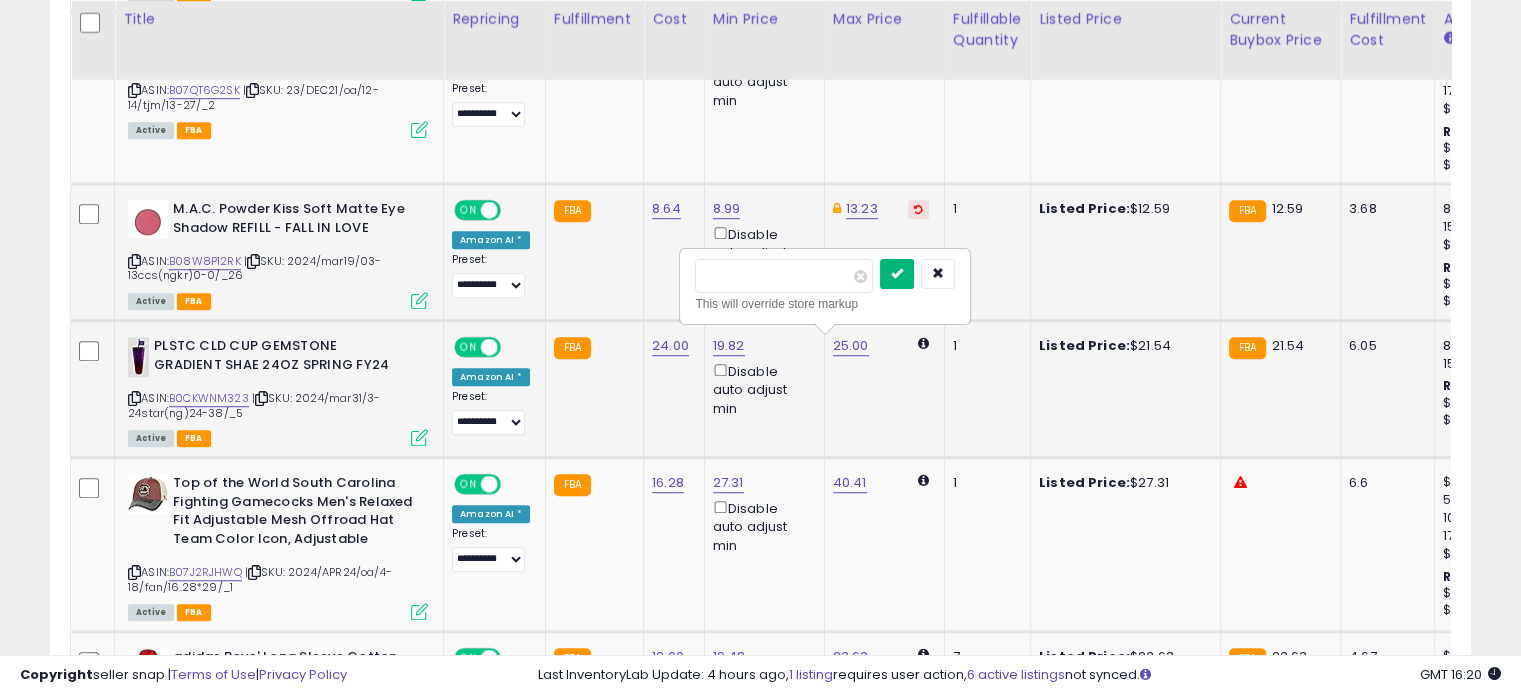 type on "*****" 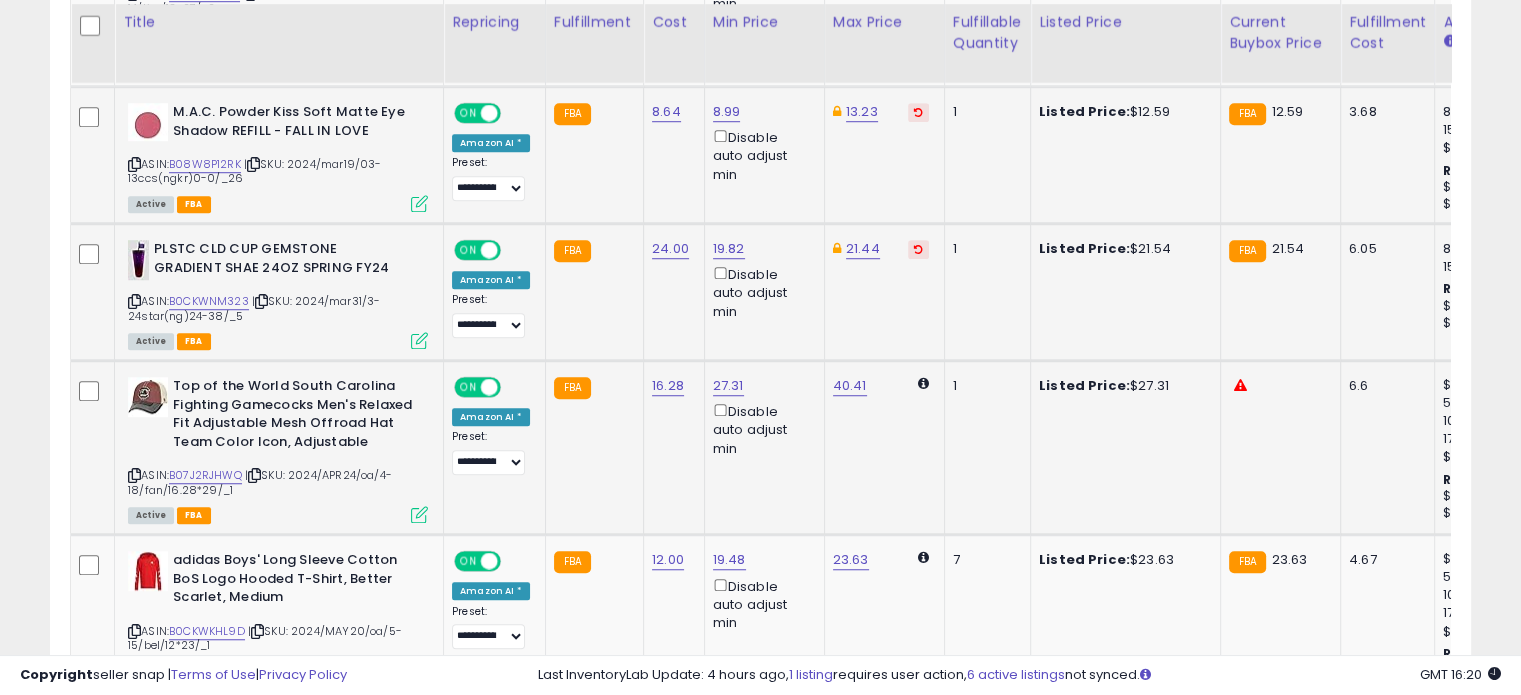 scroll, scrollTop: 1444, scrollLeft: 0, axis: vertical 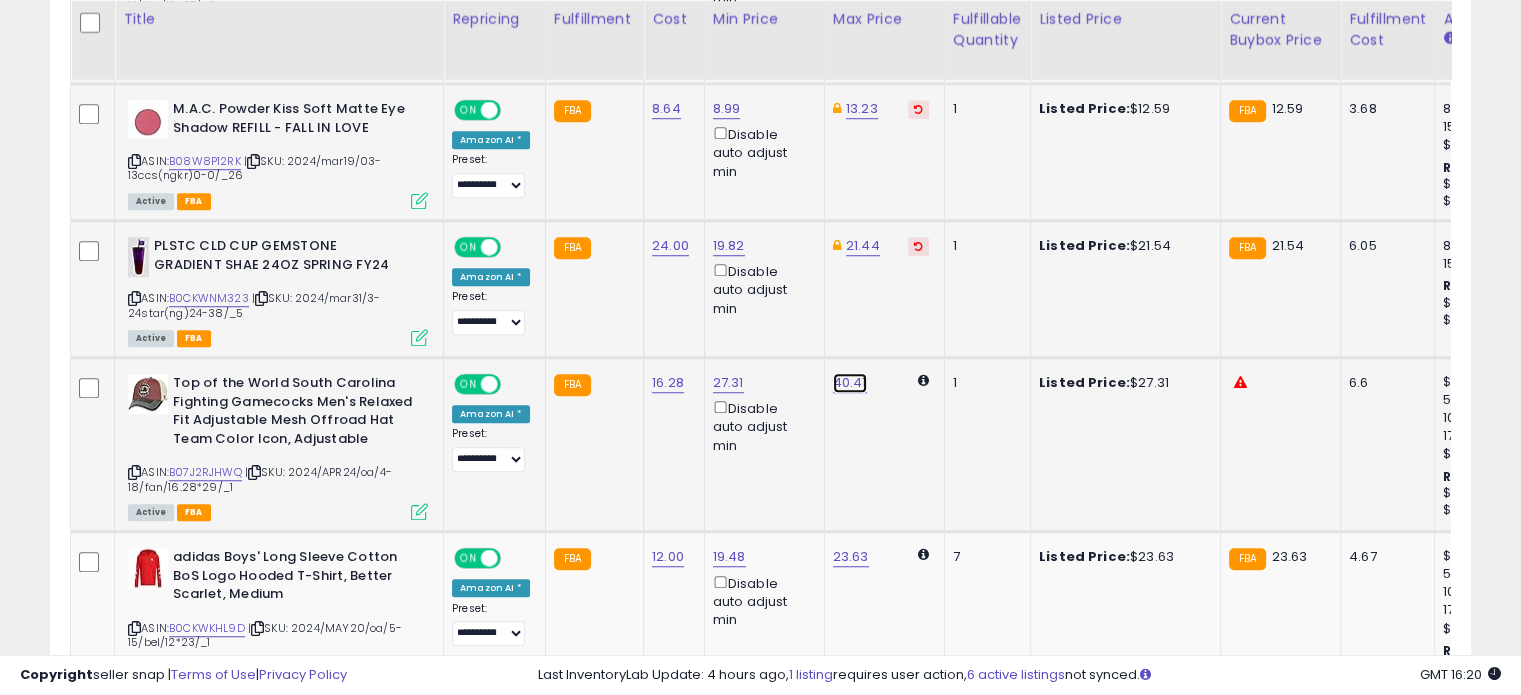 click on "40.41" at bounding box center [850, 383] 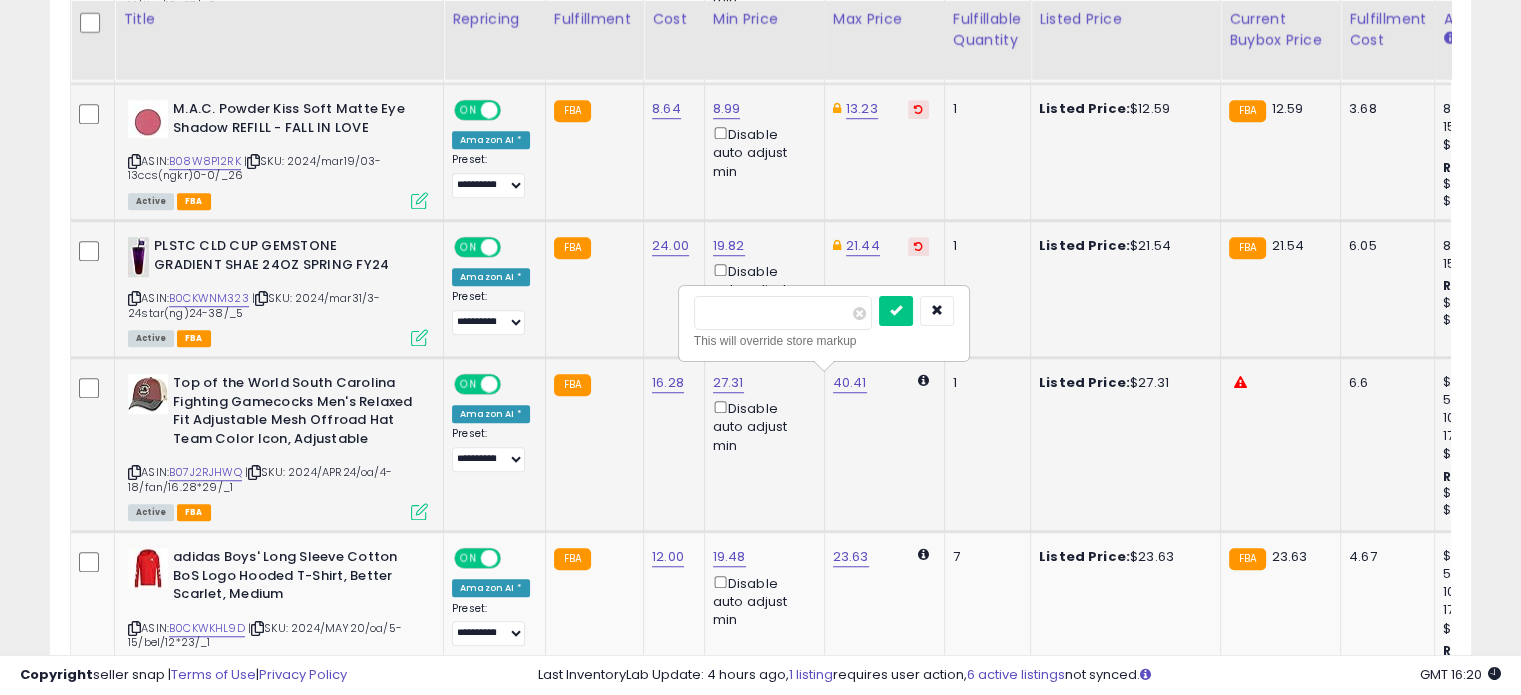 drag, startPoint x: 714, startPoint y: 316, endPoint x: 685, endPoint y: 311, distance: 29.427877 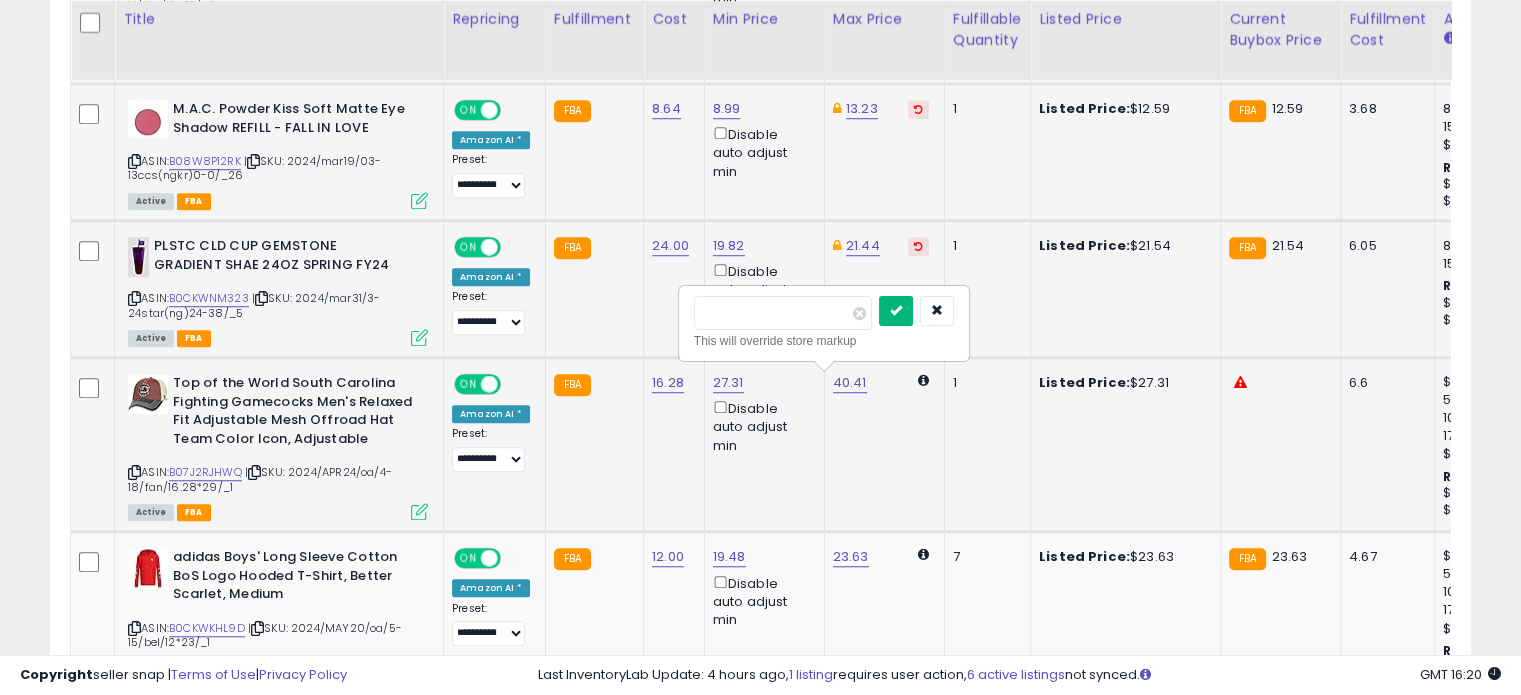 type on "*****" 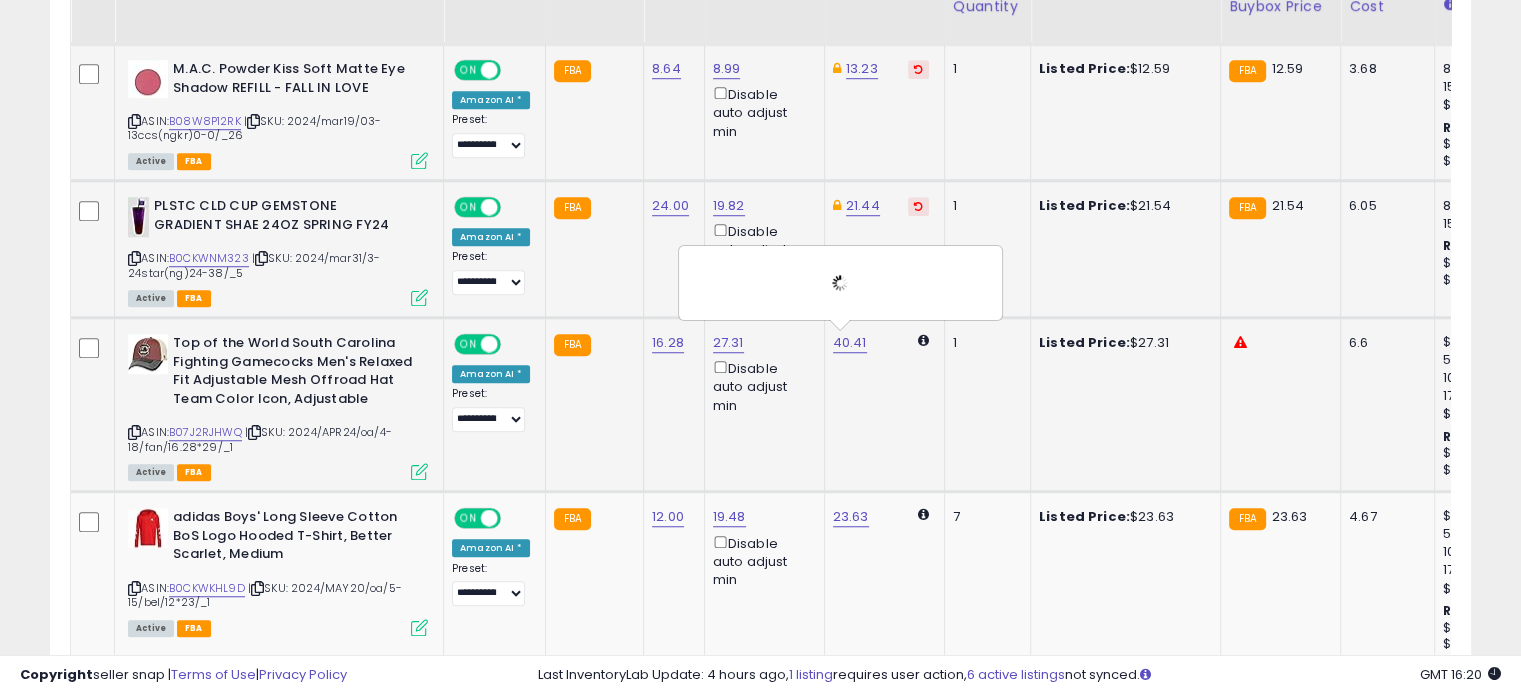 scroll, scrollTop: 1544, scrollLeft: 0, axis: vertical 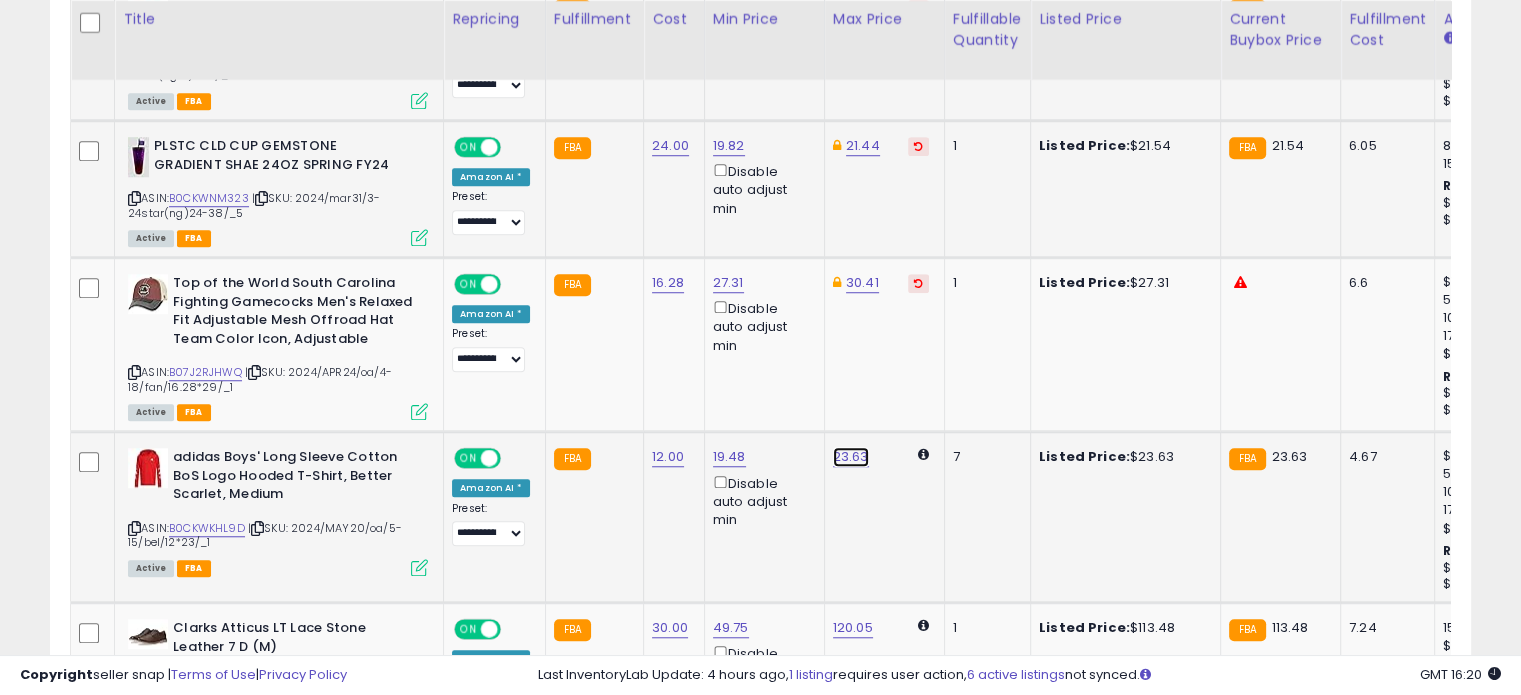 click on "23.63" at bounding box center [851, 457] 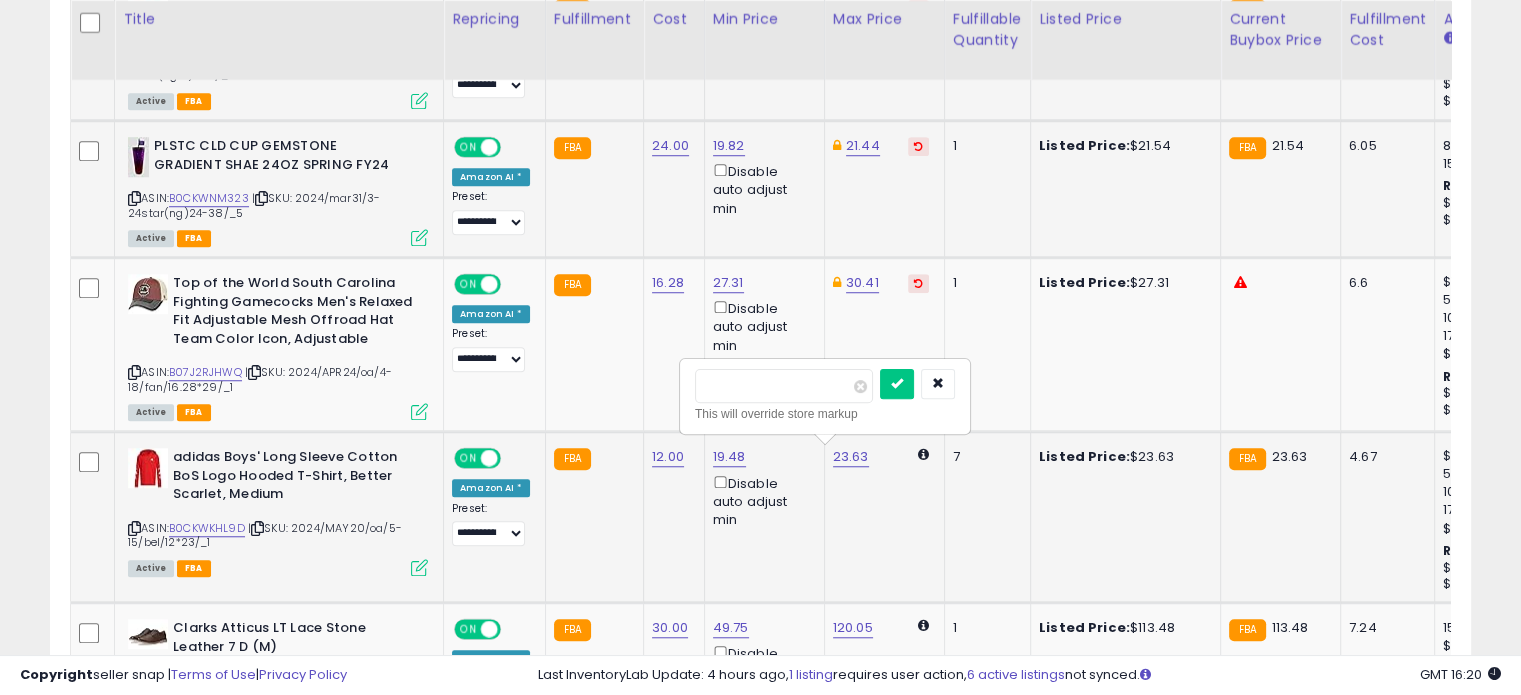click on "*****" at bounding box center [784, 386] 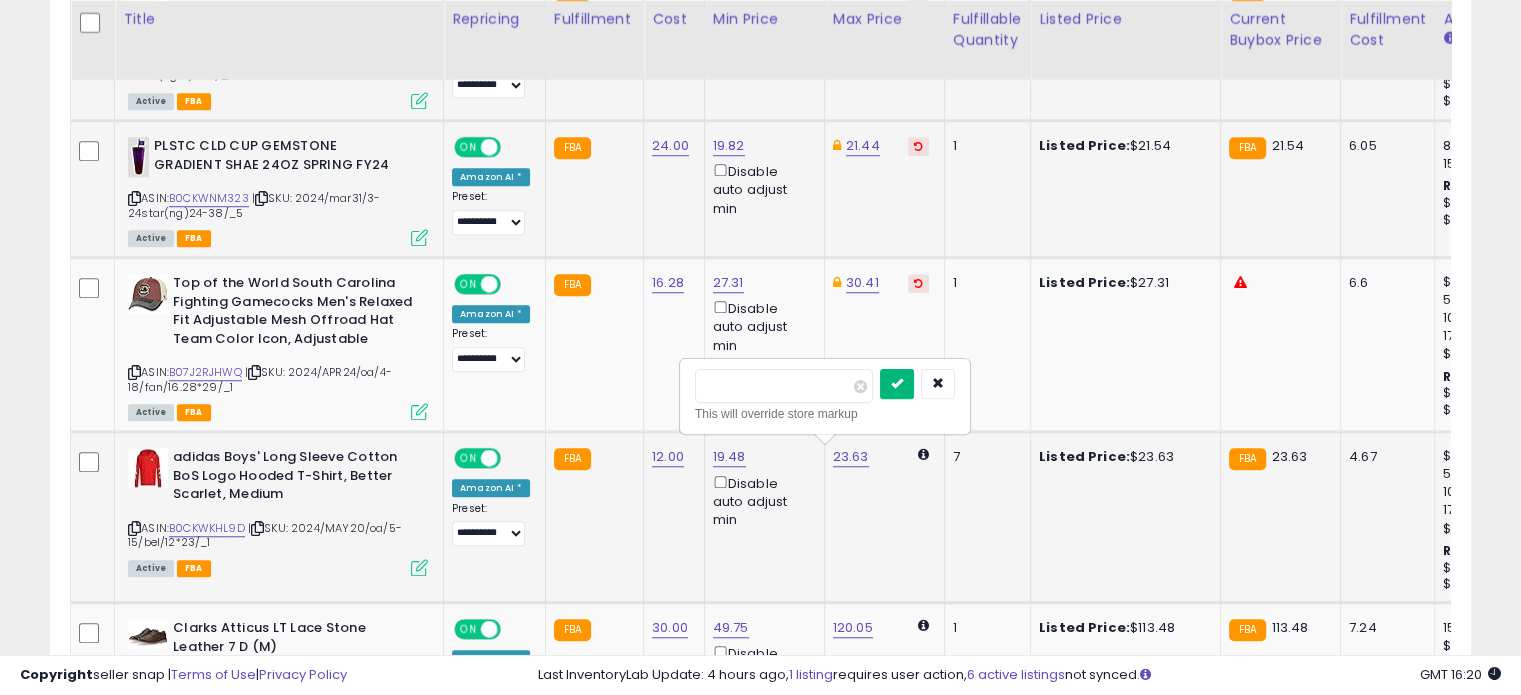 type on "*****" 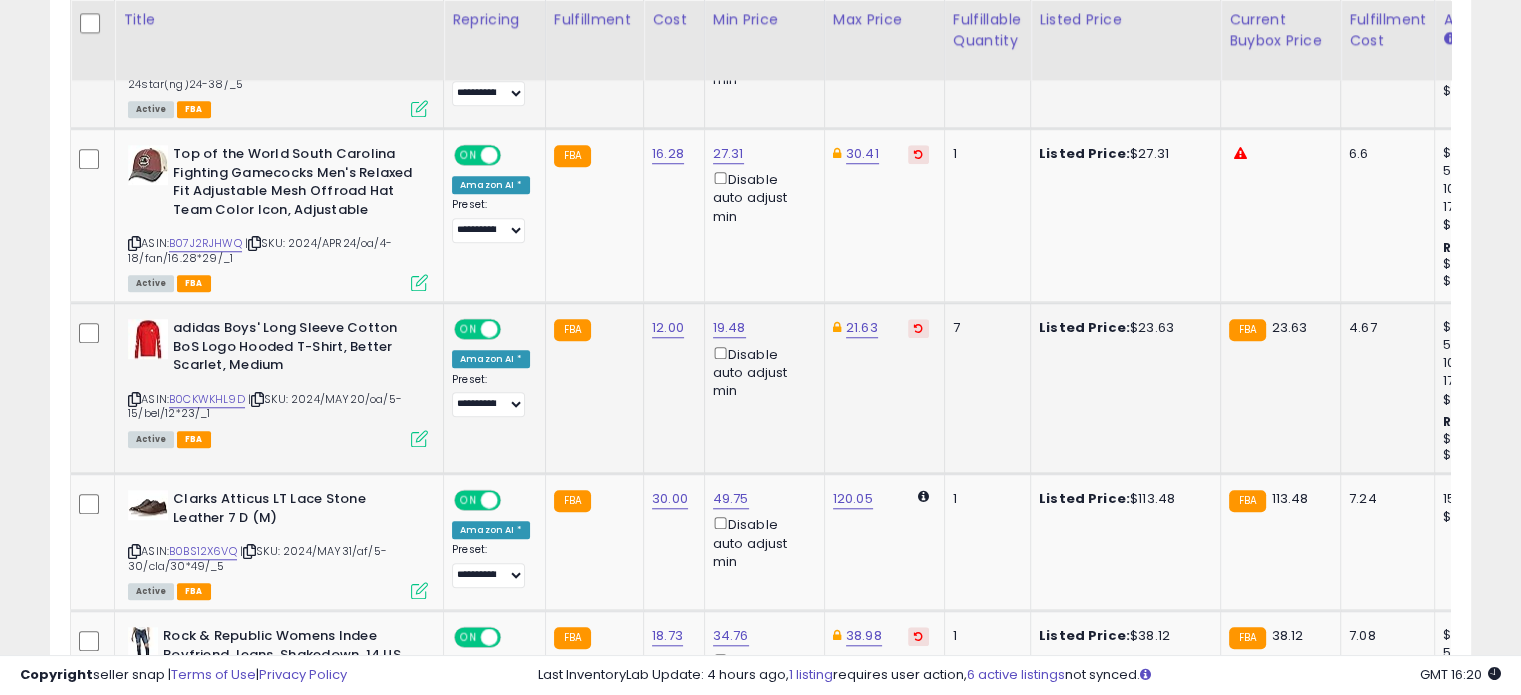 scroll, scrollTop: 1744, scrollLeft: 0, axis: vertical 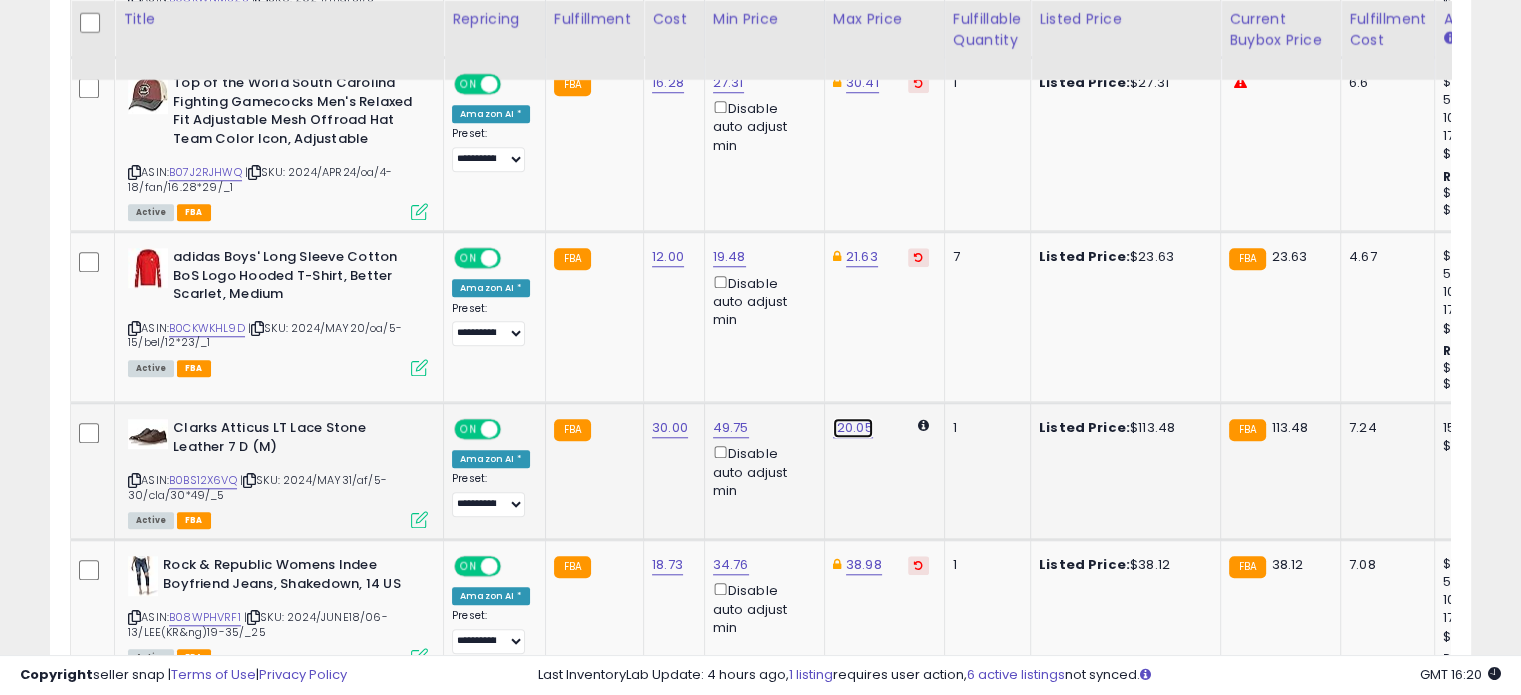 click on "120.05" at bounding box center (853, 428) 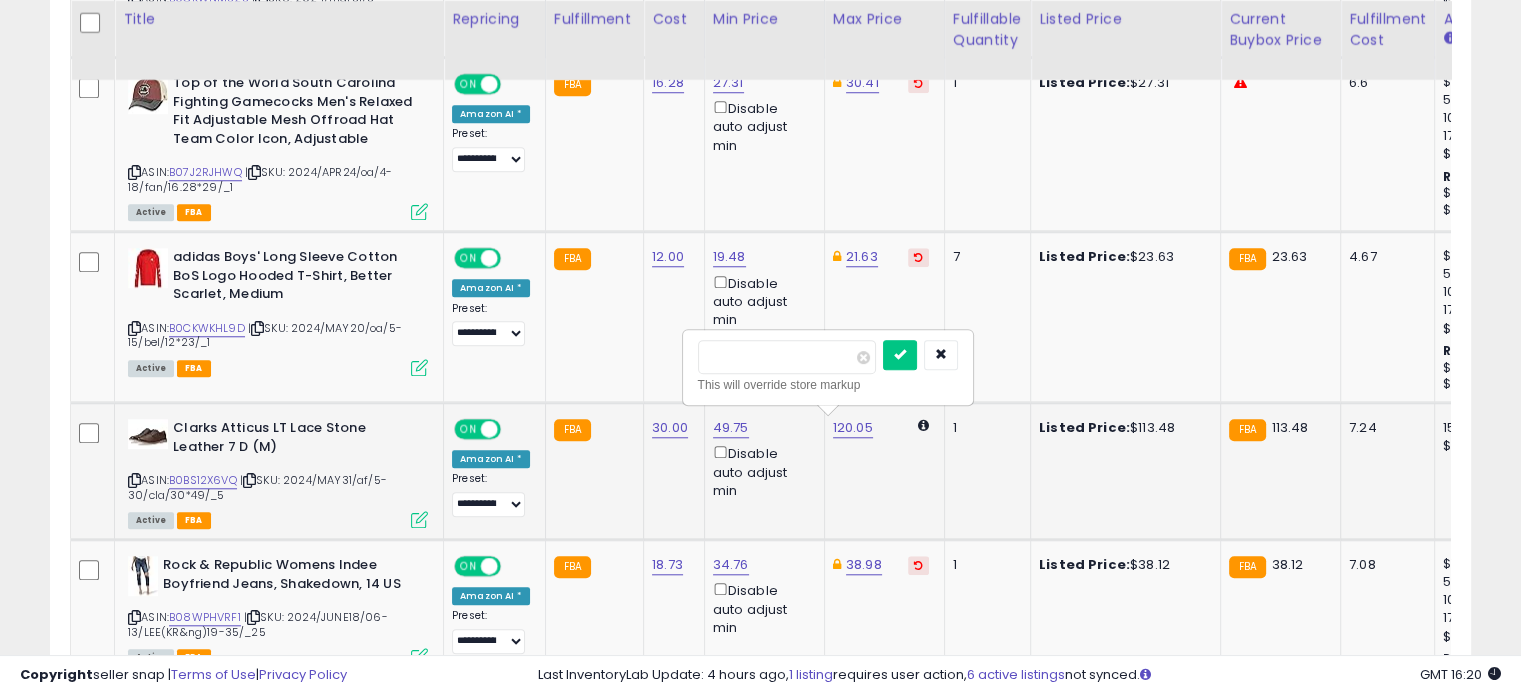 drag, startPoint x: 732, startPoint y: 359, endPoint x: 704, endPoint y: 351, distance: 29.12044 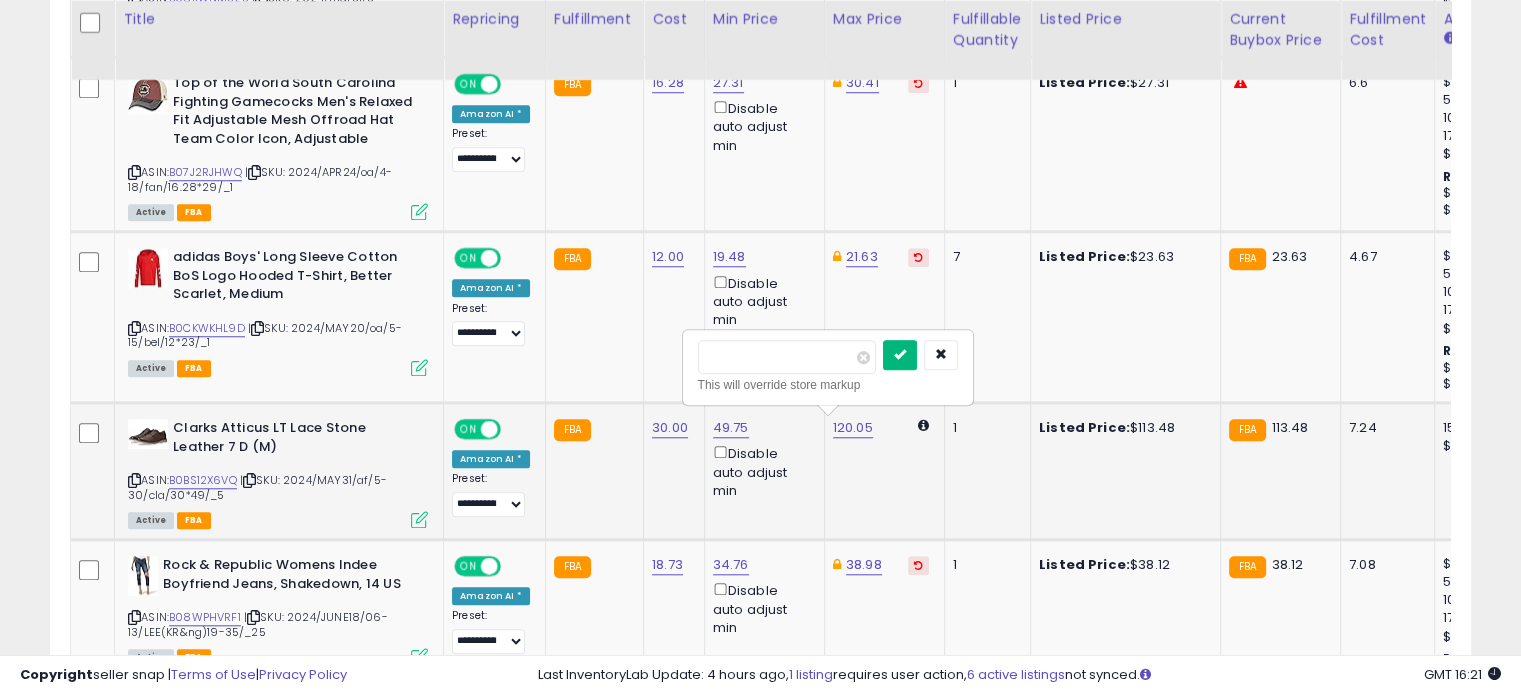 type on "*****" 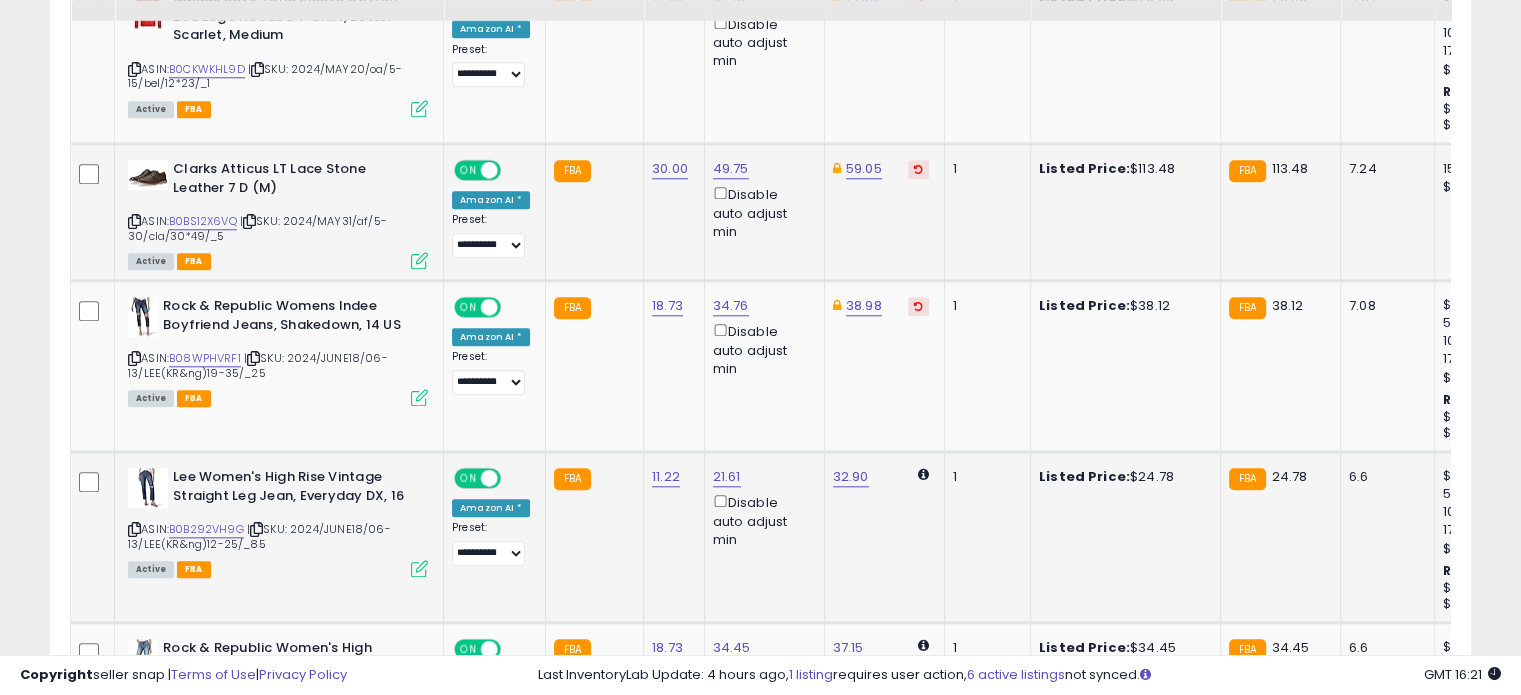 scroll, scrollTop: 2044, scrollLeft: 0, axis: vertical 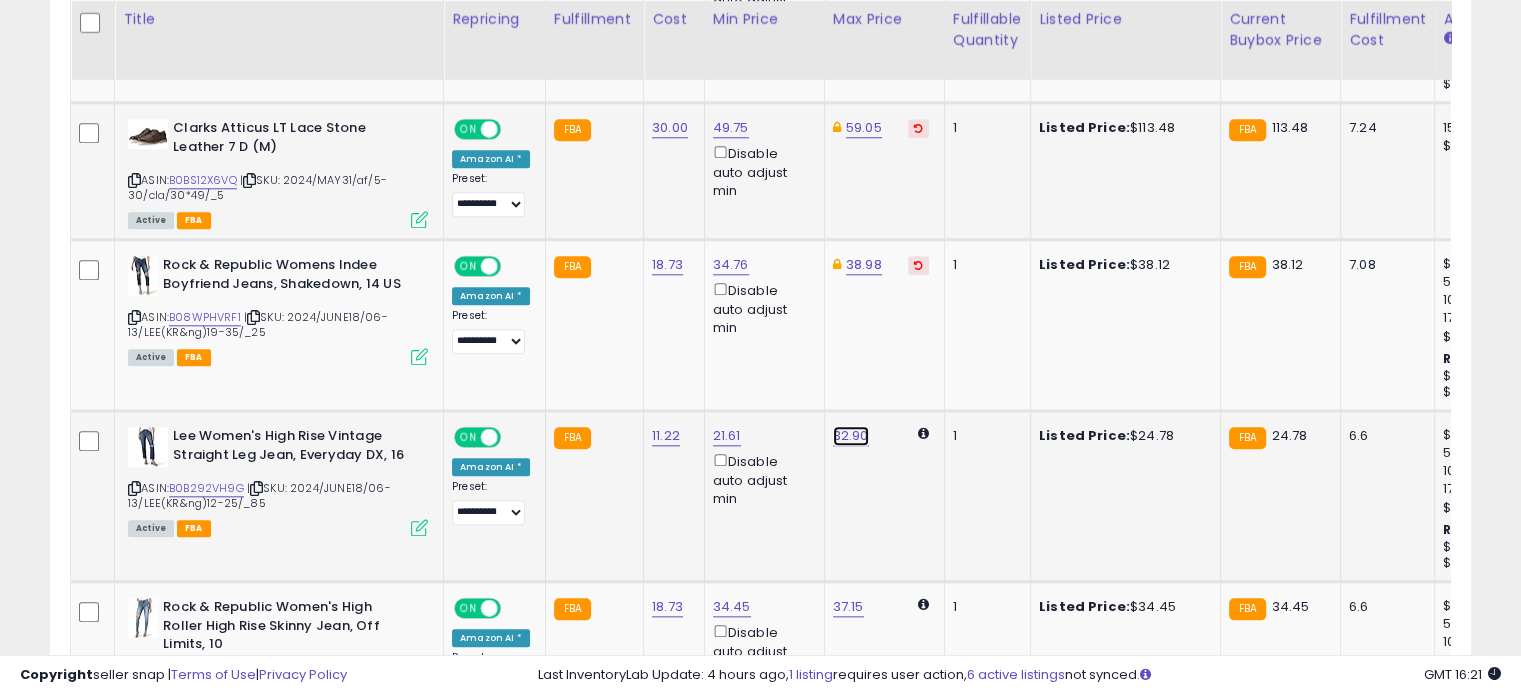 click on "32.90" at bounding box center (851, 436) 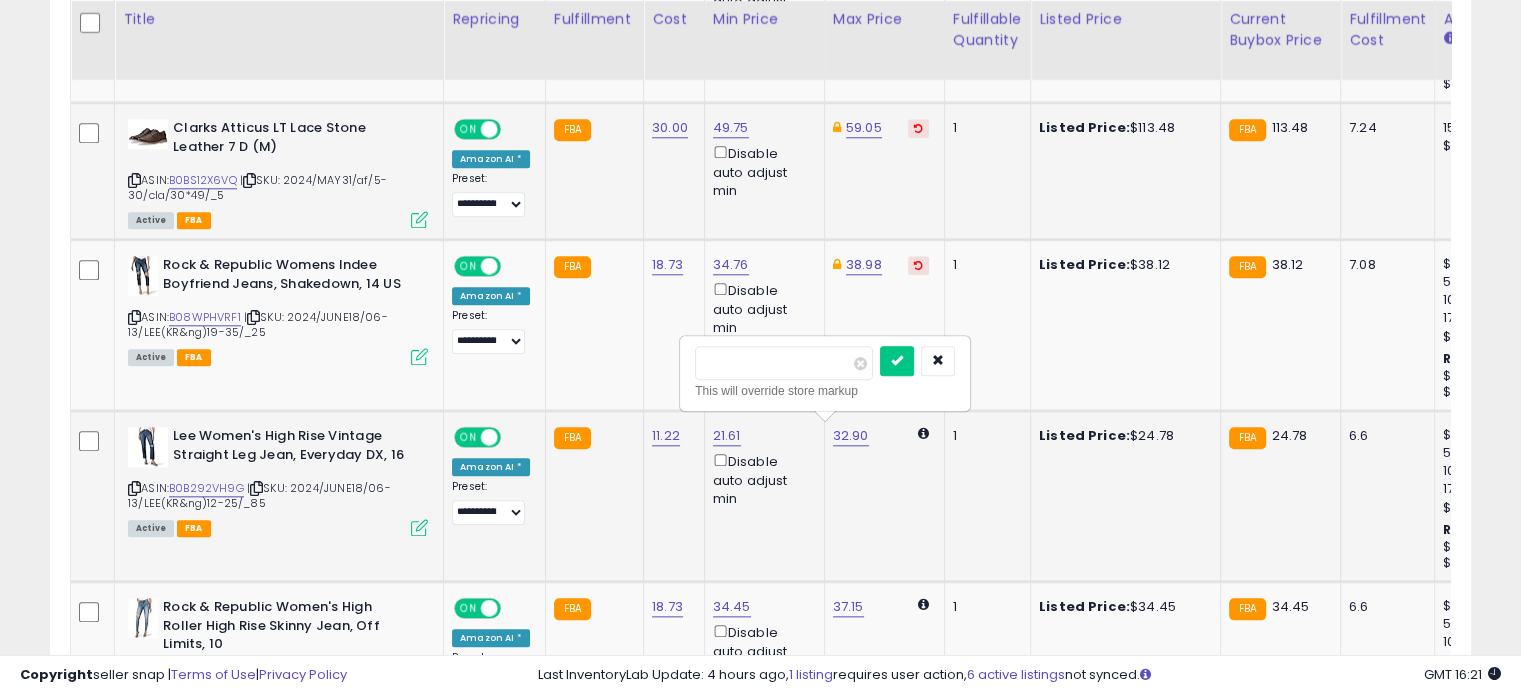 drag, startPoint x: 720, startPoint y: 371, endPoint x: 696, endPoint y: 370, distance: 24.020824 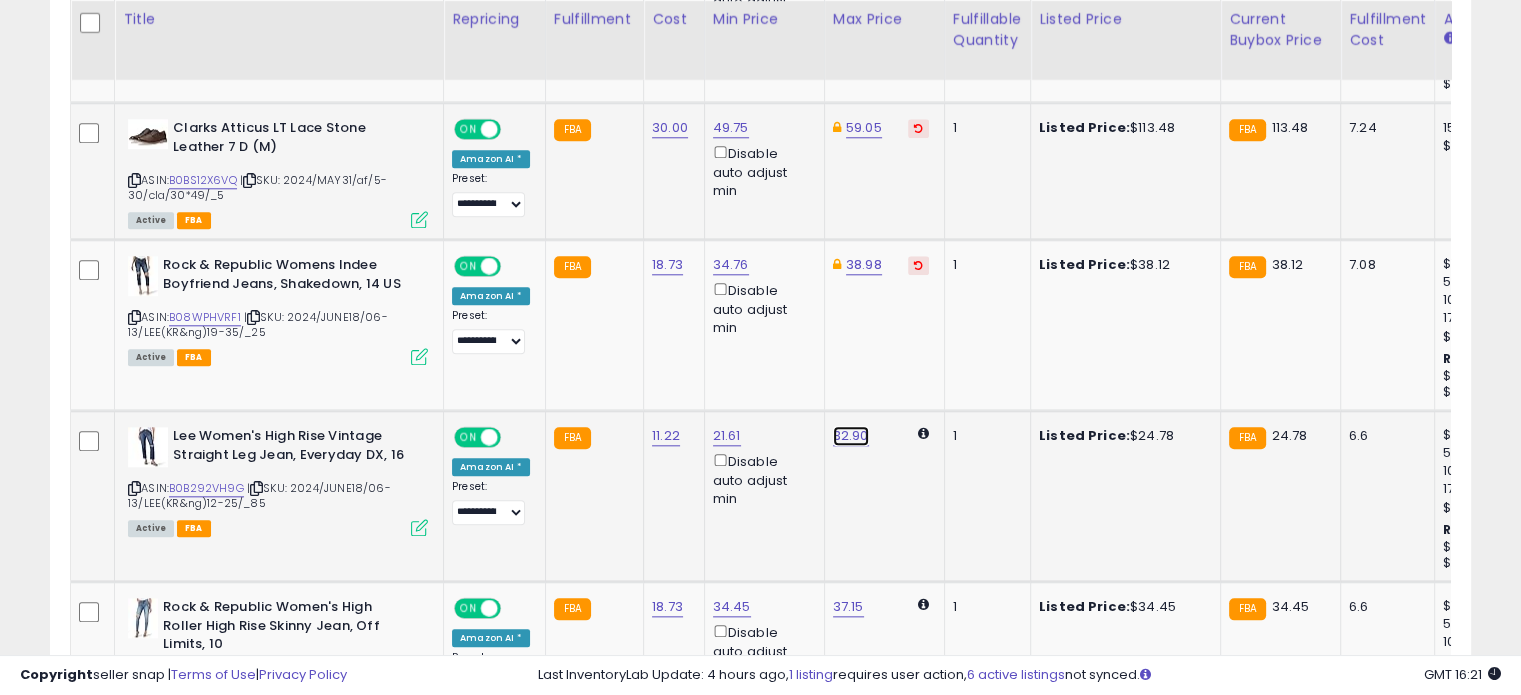 click on "32.90" at bounding box center (851, 436) 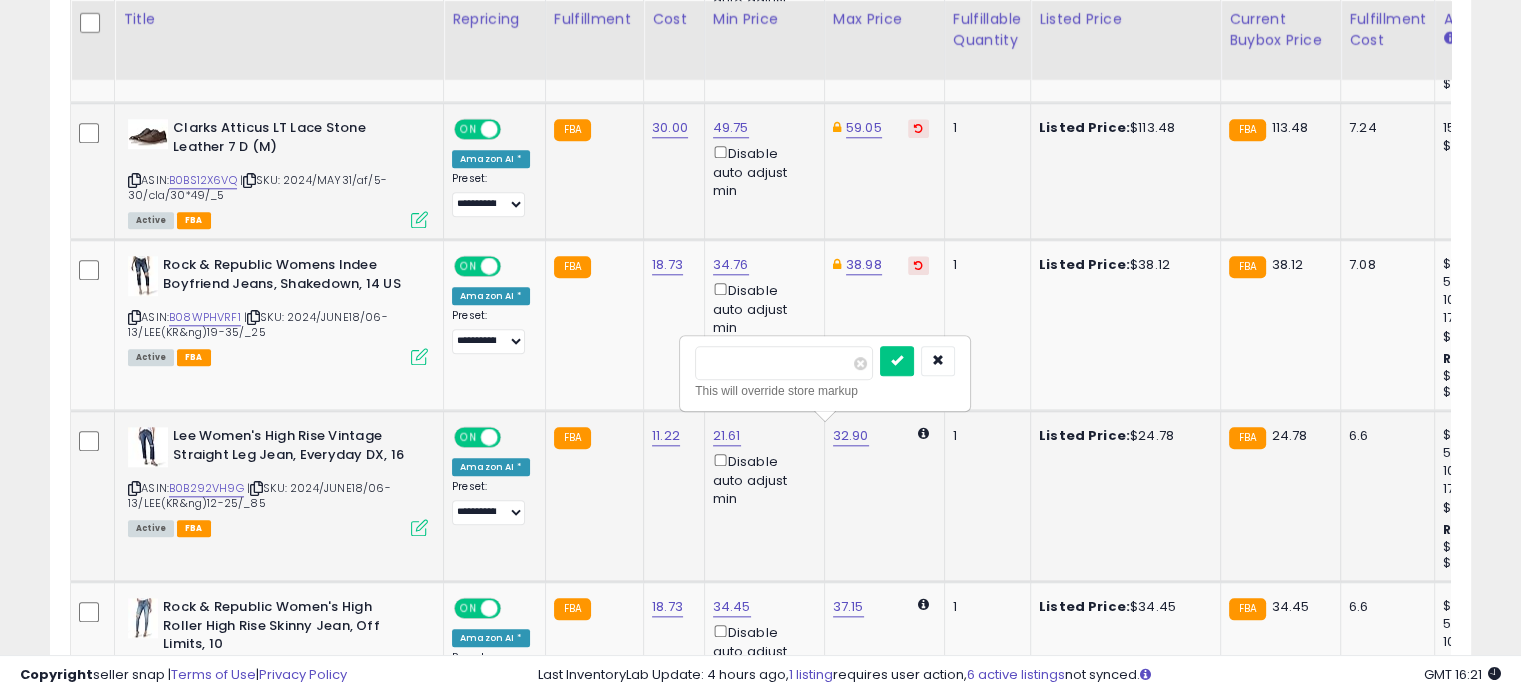 drag, startPoint x: 720, startPoint y: 365, endPoint x: 679, endPoint y: 365, distance: 41 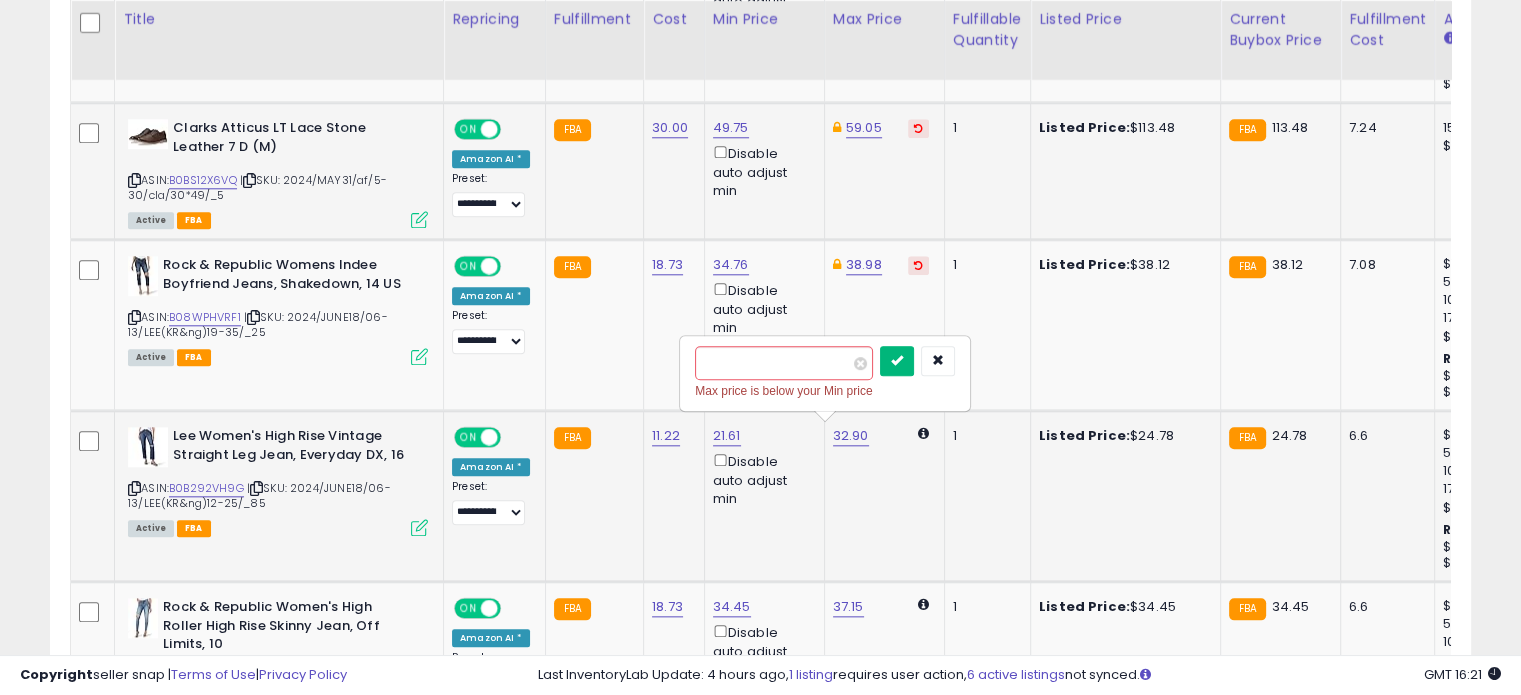 type on "*****" 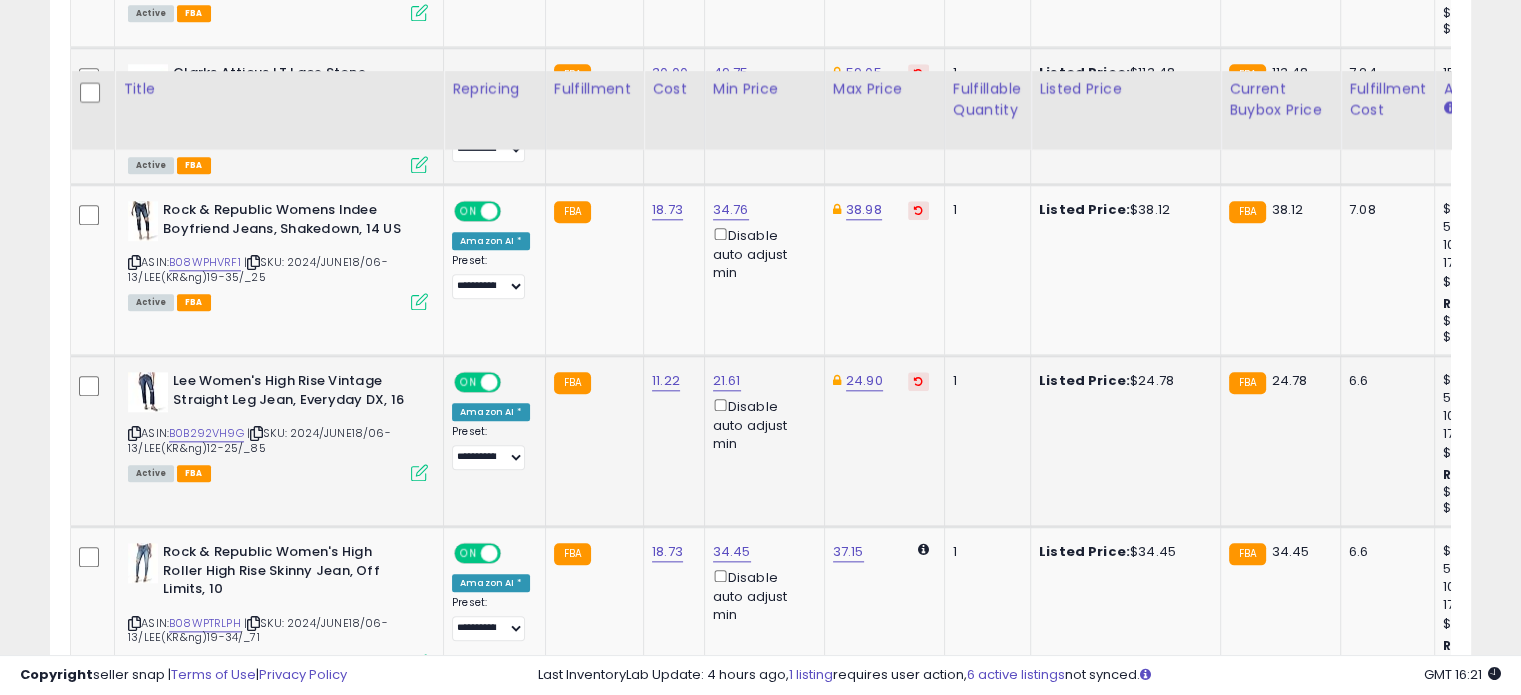 scroll, scrollTop: 2244, scrollLeft: 0, axis: vertical 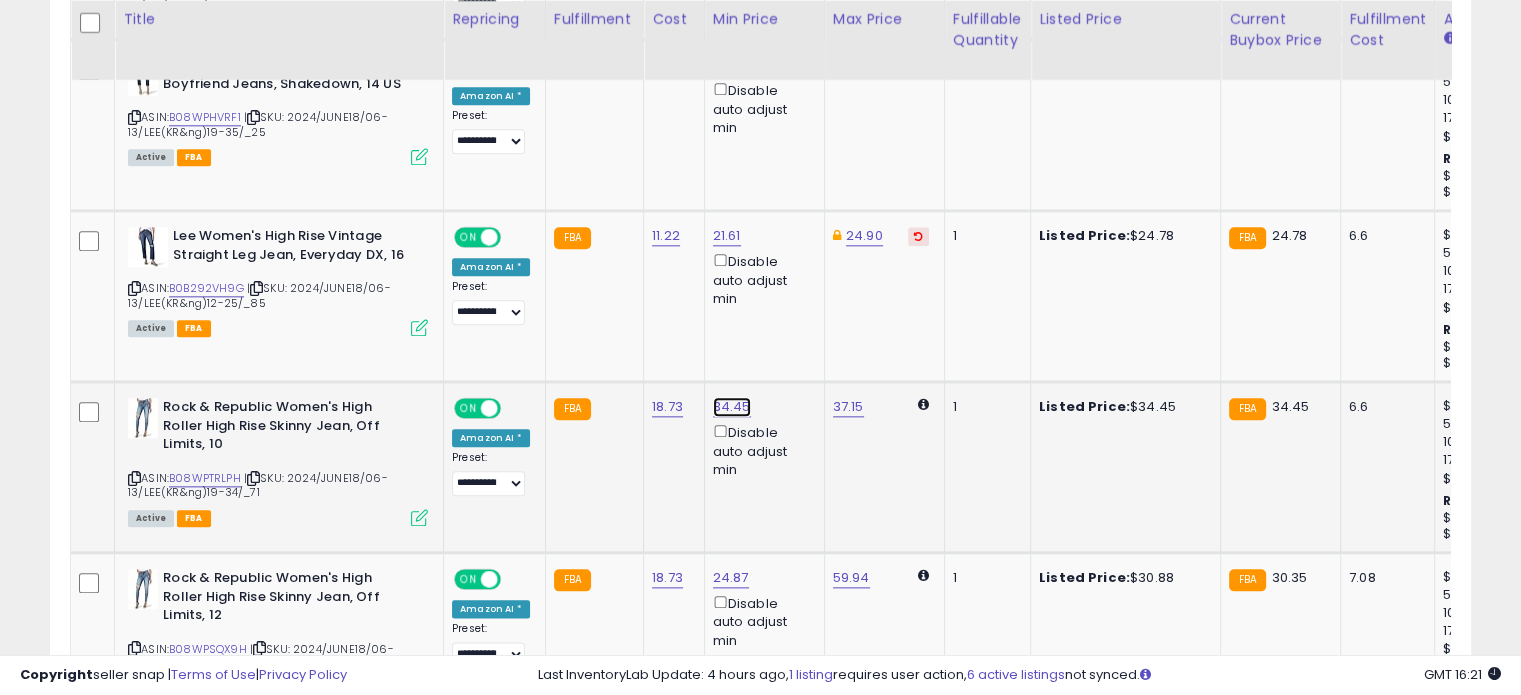 click on "34.45" at bounding box center [729, -1170] 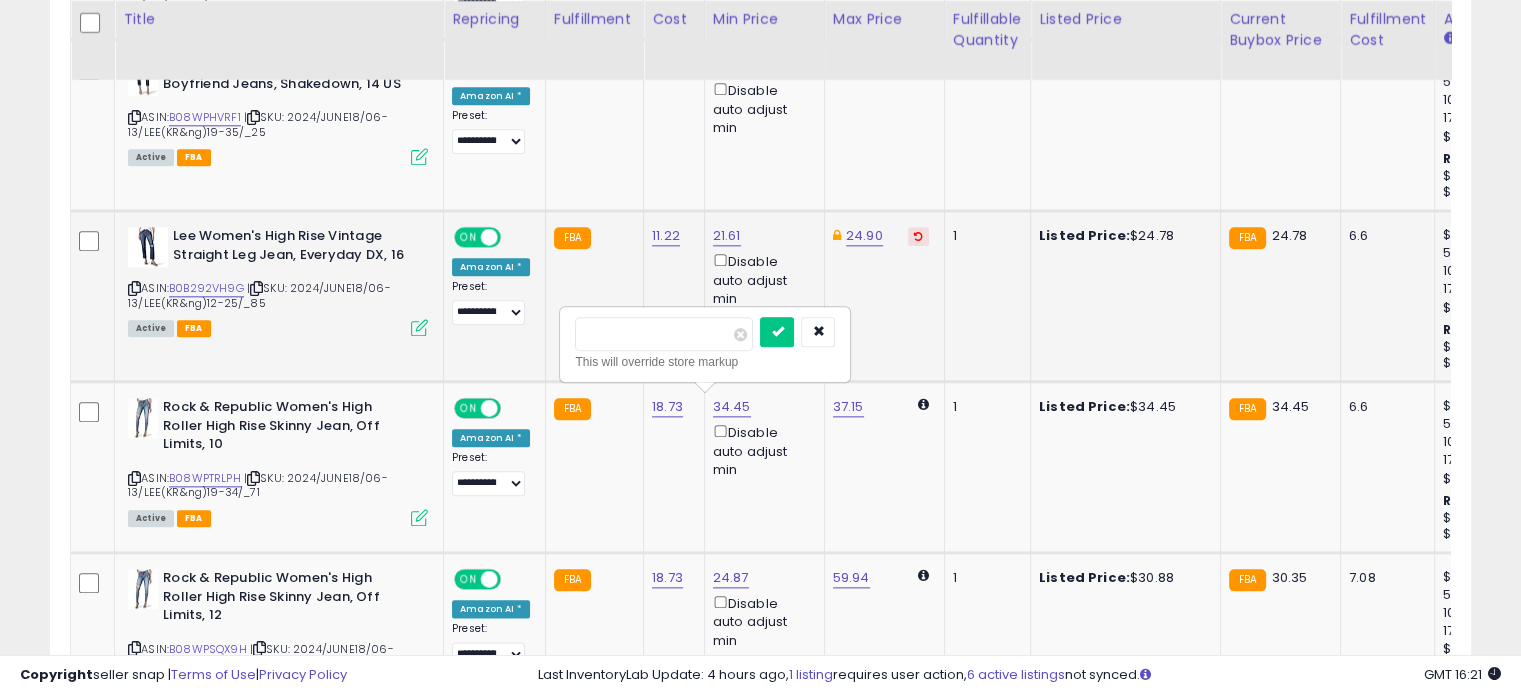 drag, startPoint x: 601, startPoint y: 339, endPoint x: 539, endPoint y: 332, distance: 62.39391 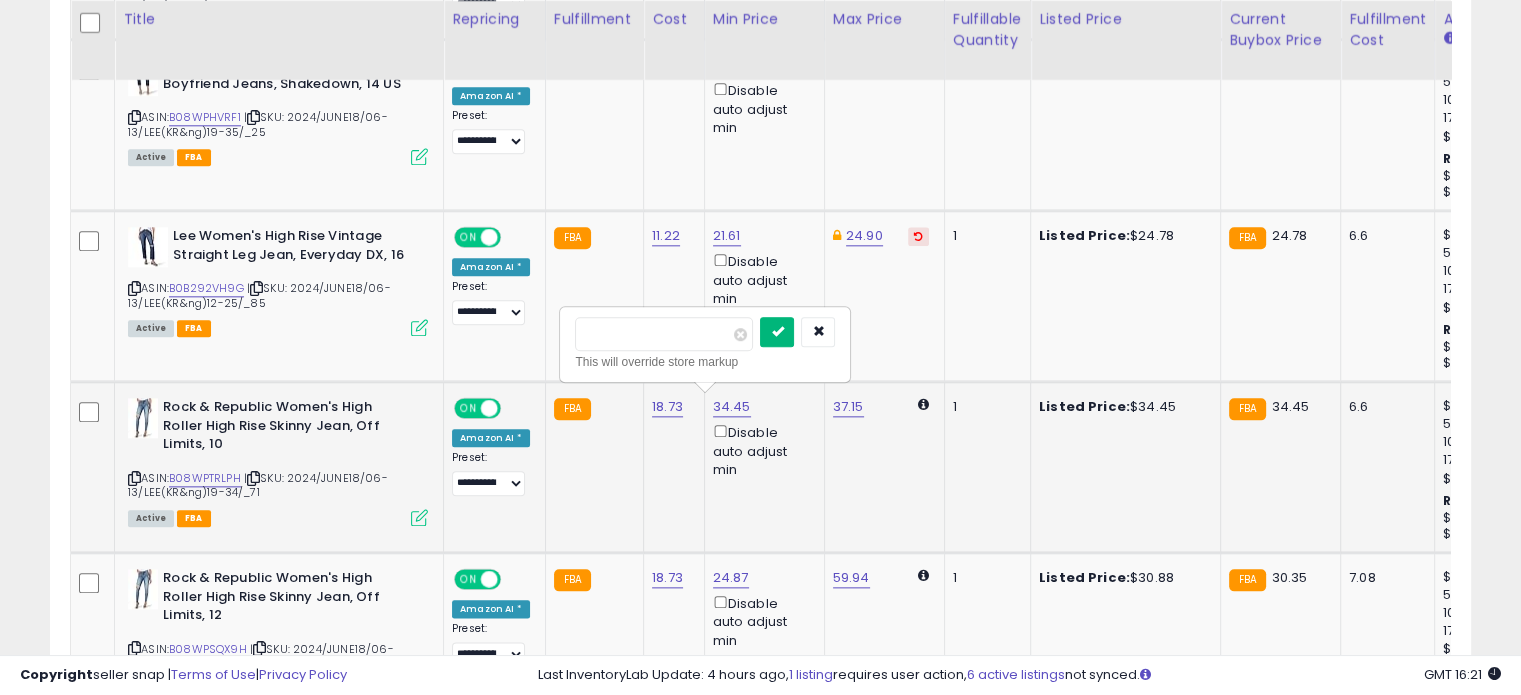 type on "*****" 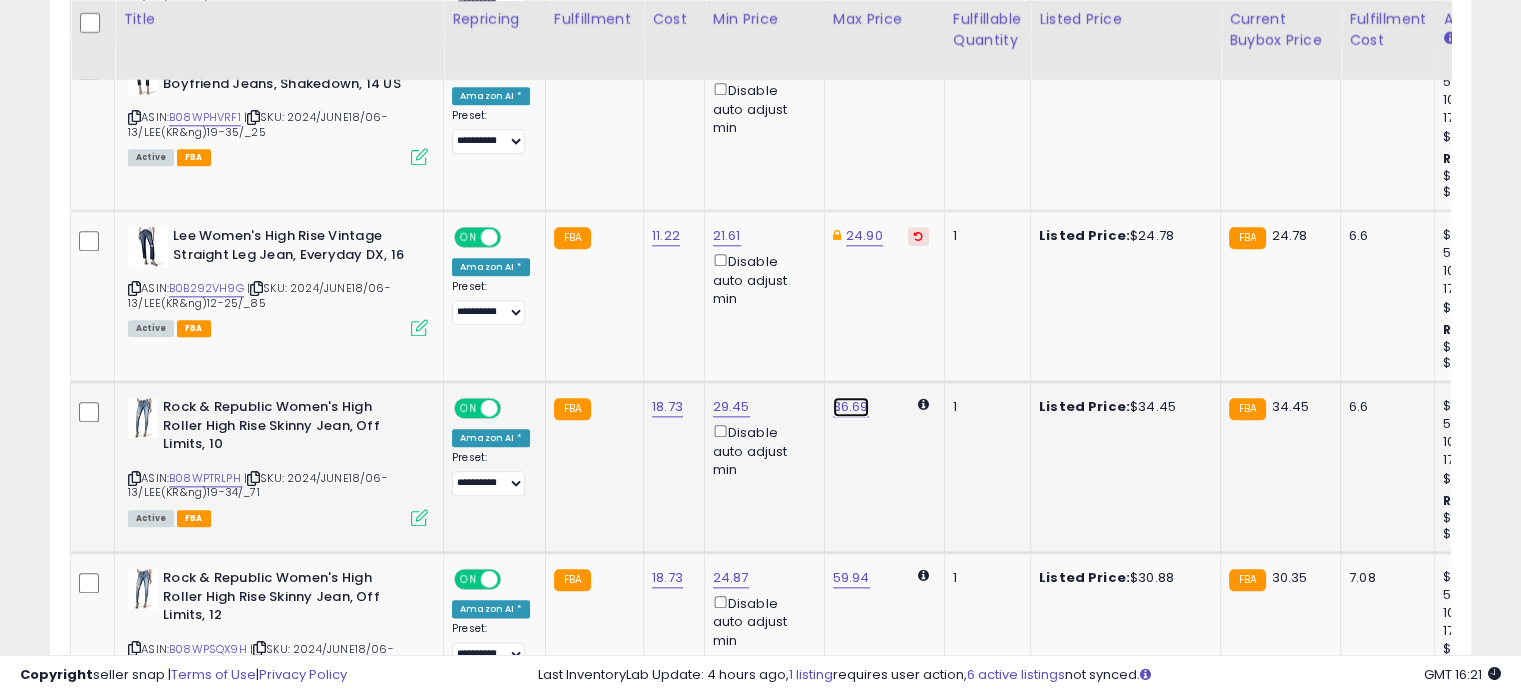 click on "36.69" at bounding box center [851, 407] 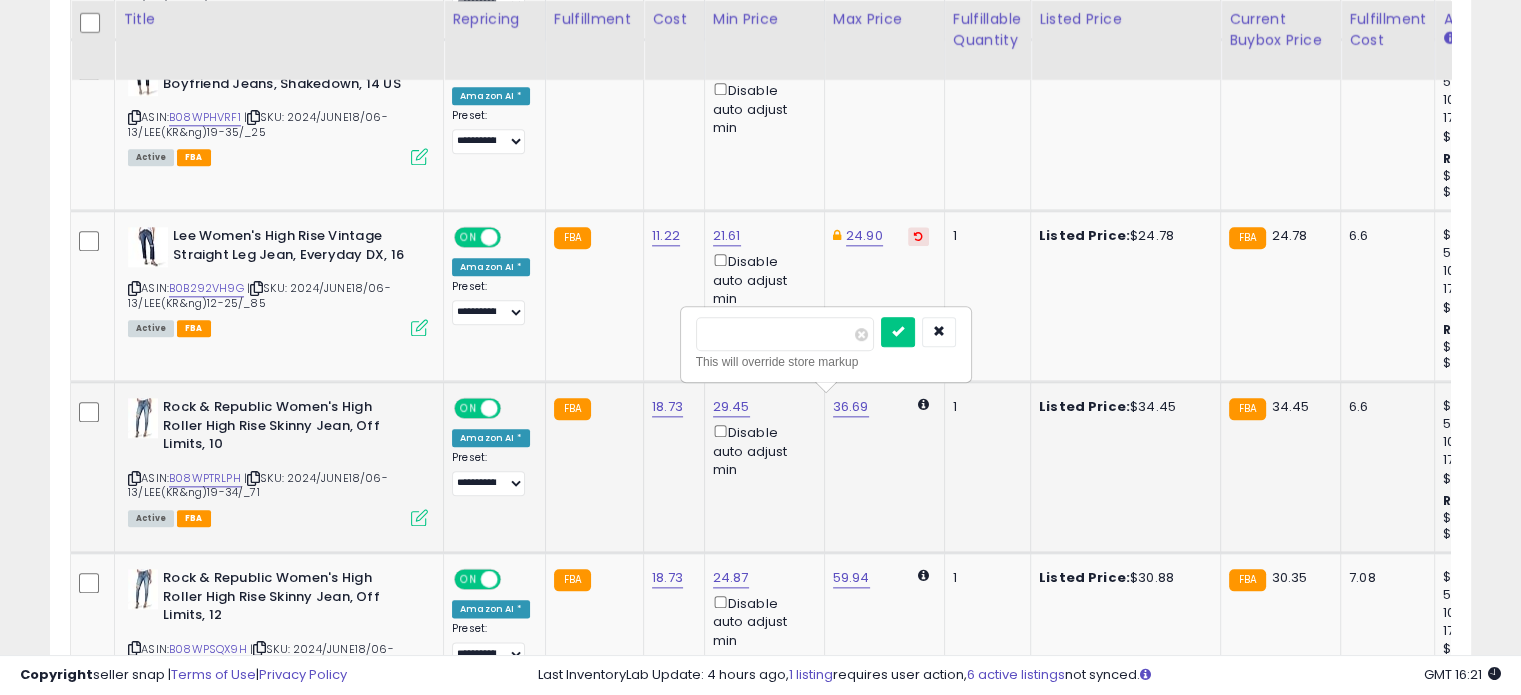 click on "*****" at bounding box center [785, 334] 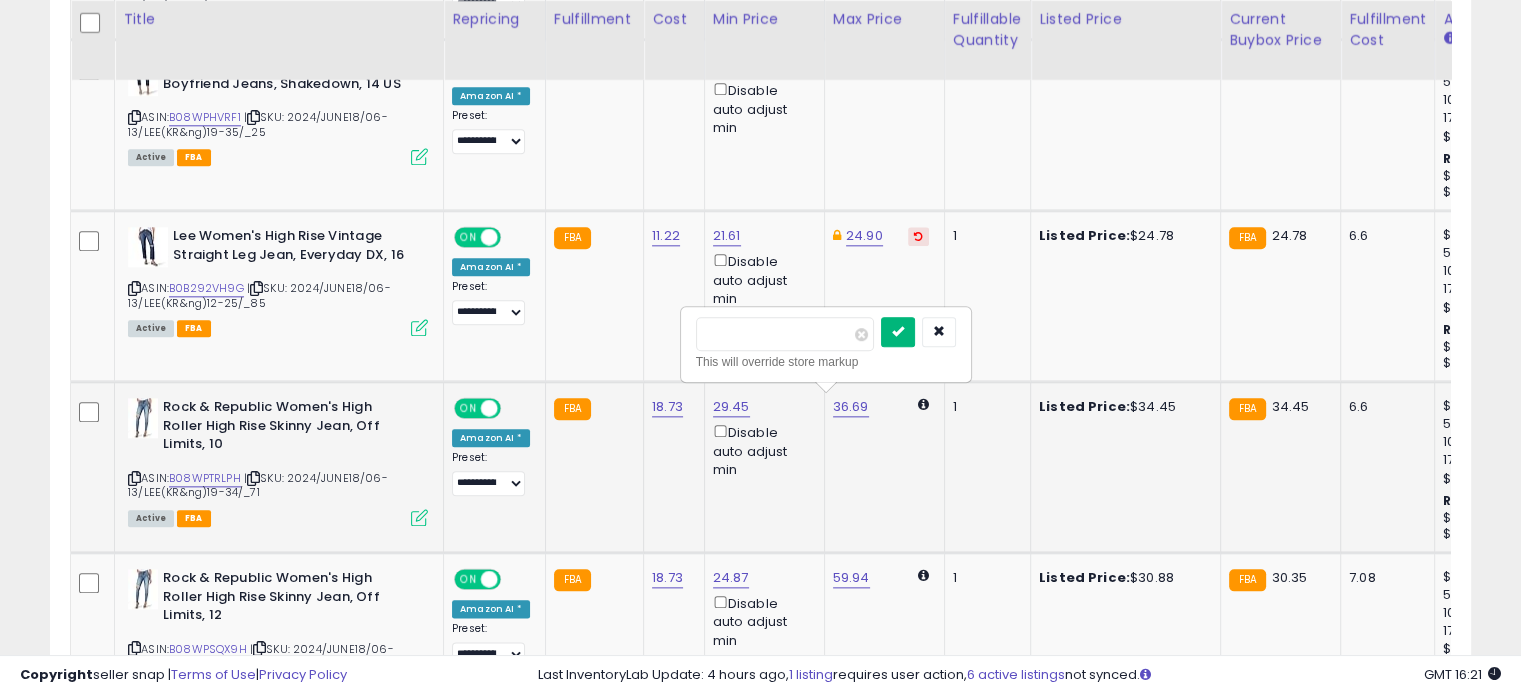 type on "*****" 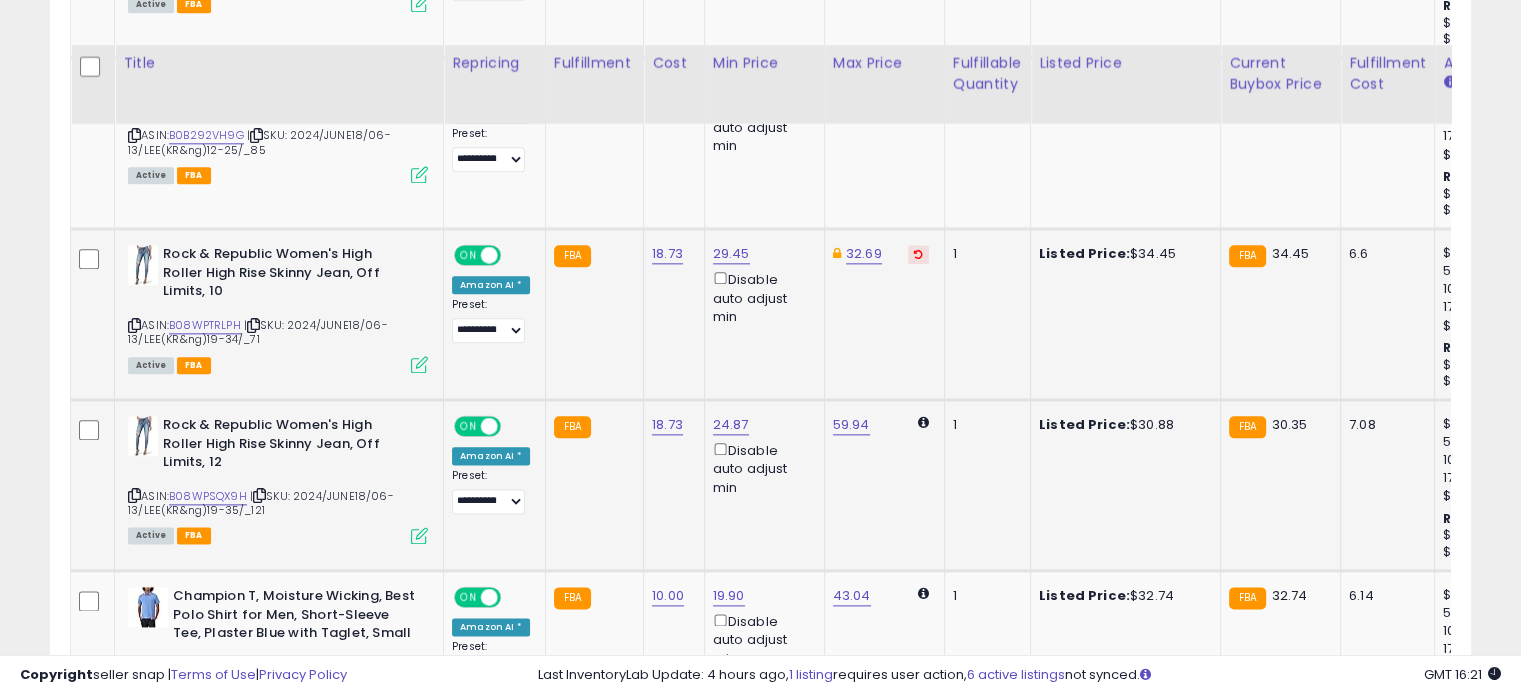 scroll, scrollTop: 2444, scrollLeft: 0, axis: vertical 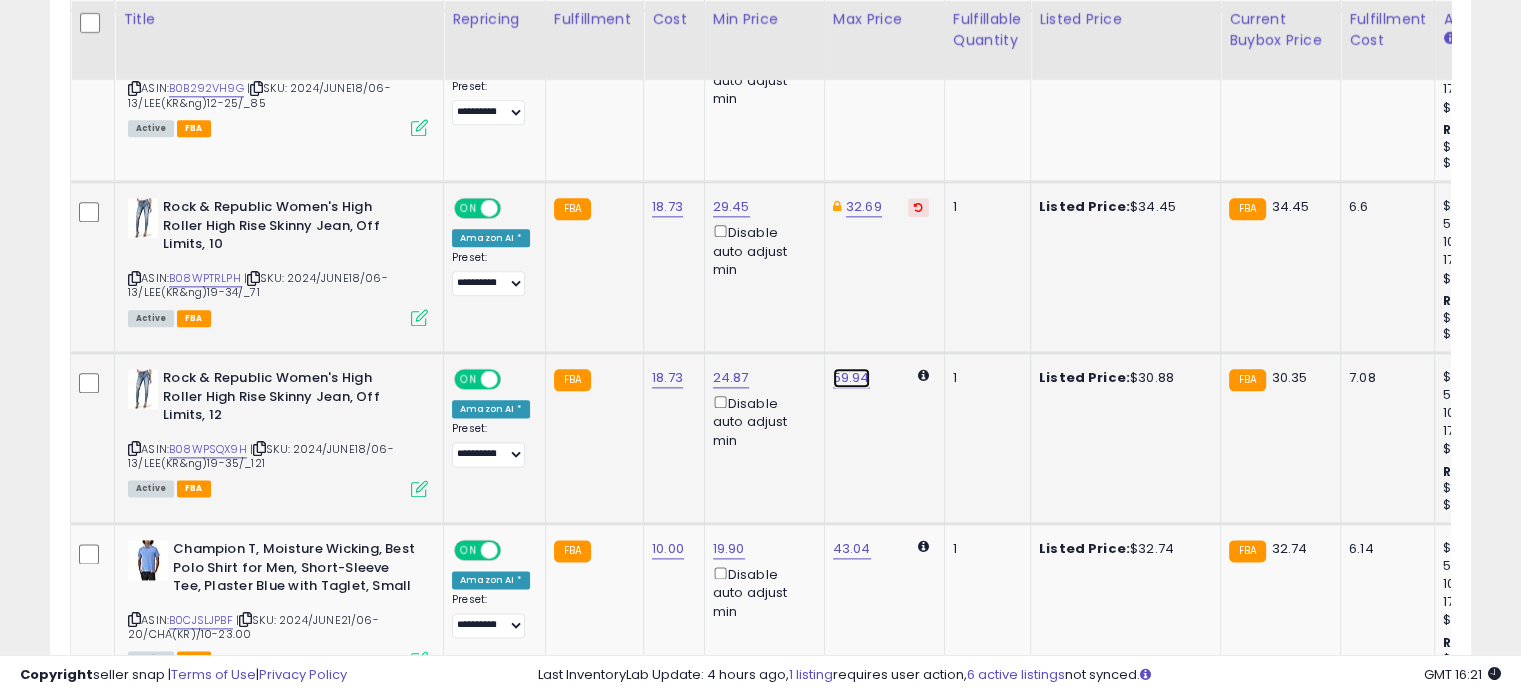 click on "59.94" at bounding box center [851, 378] 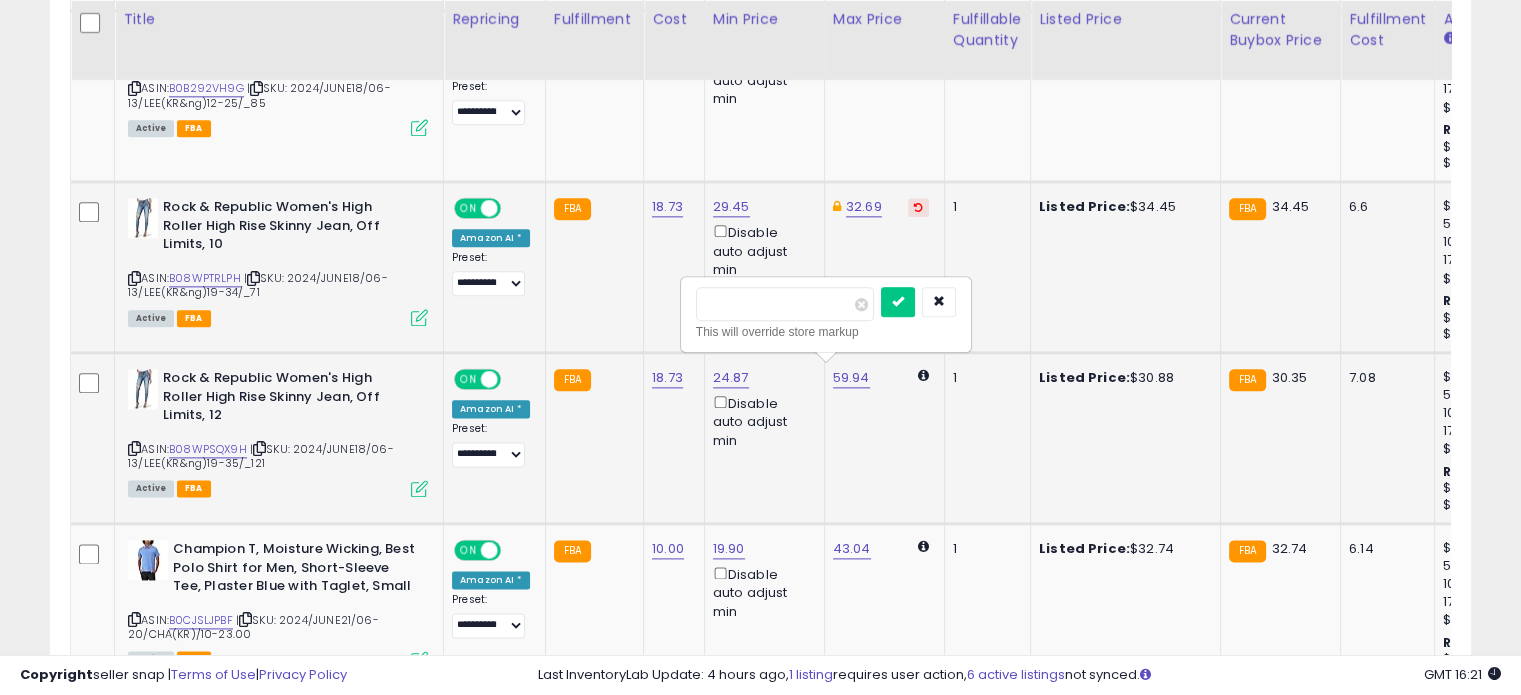 drag, startPoint x: 717, startPoint y: 304, endPoint x: 688, endPoint y: 303, distance: 29.017237 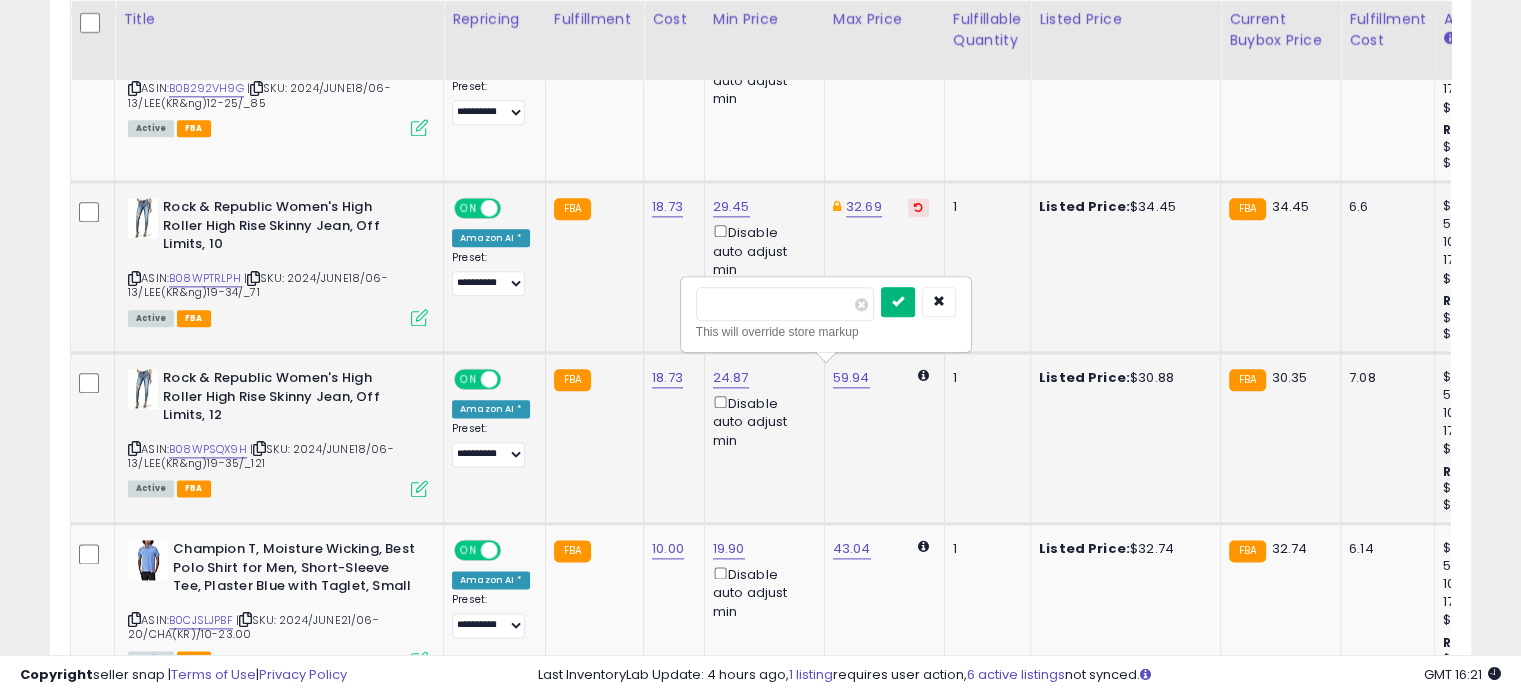 type on "*****" 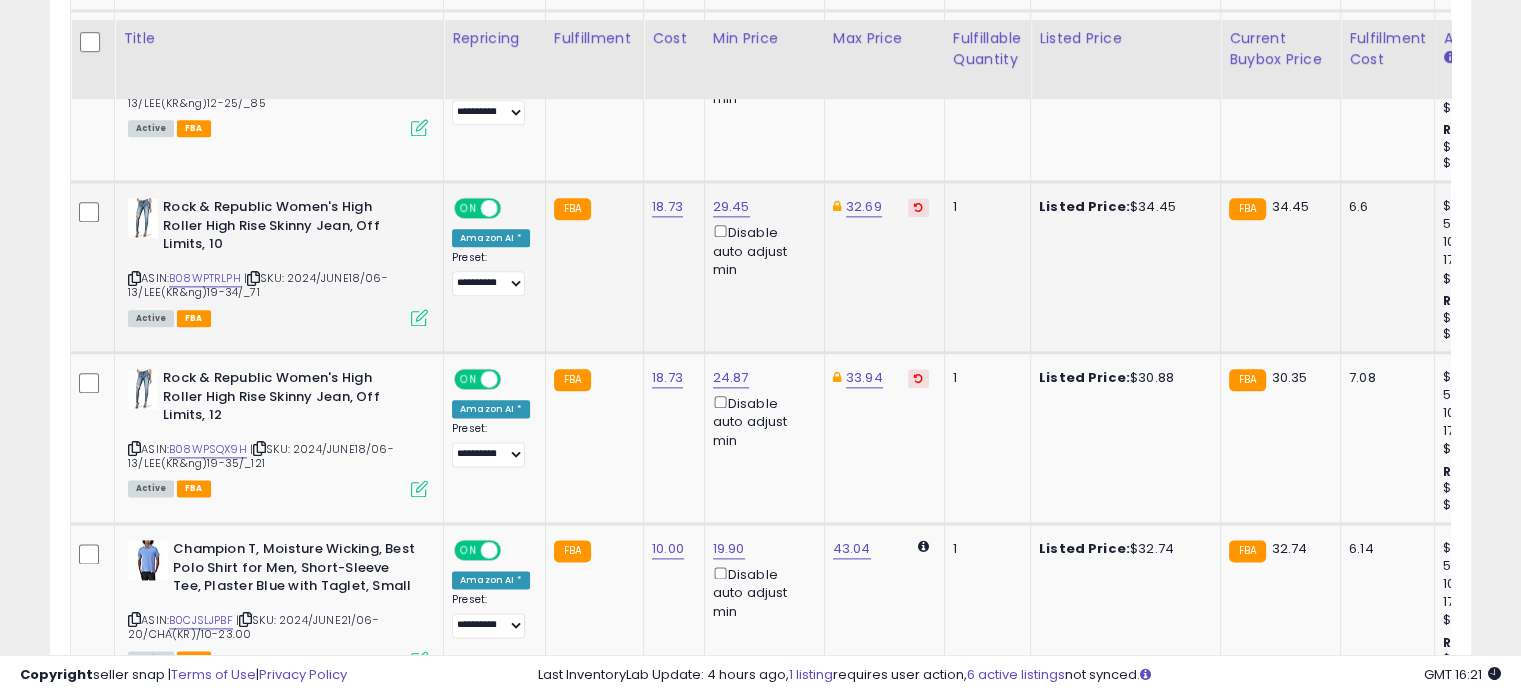 scroll, scrollTop: 2544, scrollLeft: 0, axis: vertical 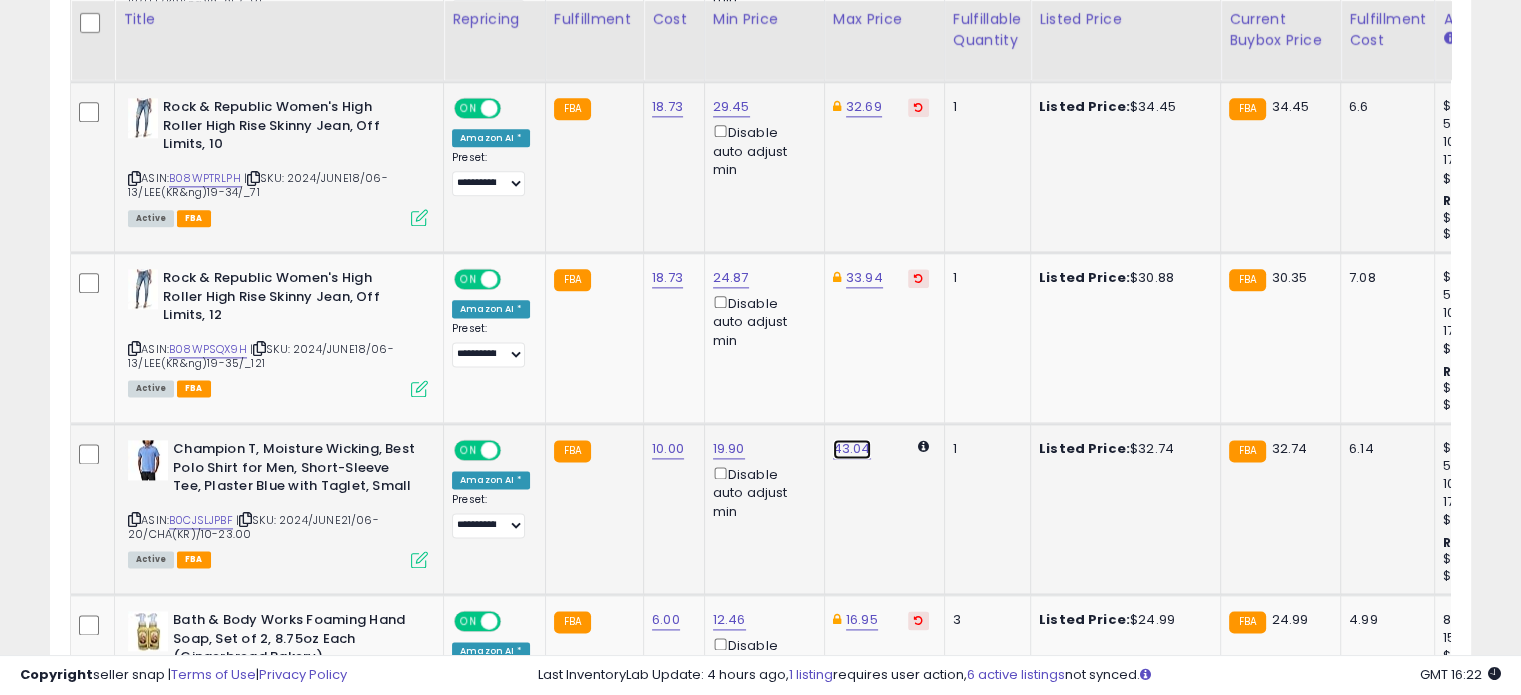 click on "43.04" at bounding box center (852, 449) 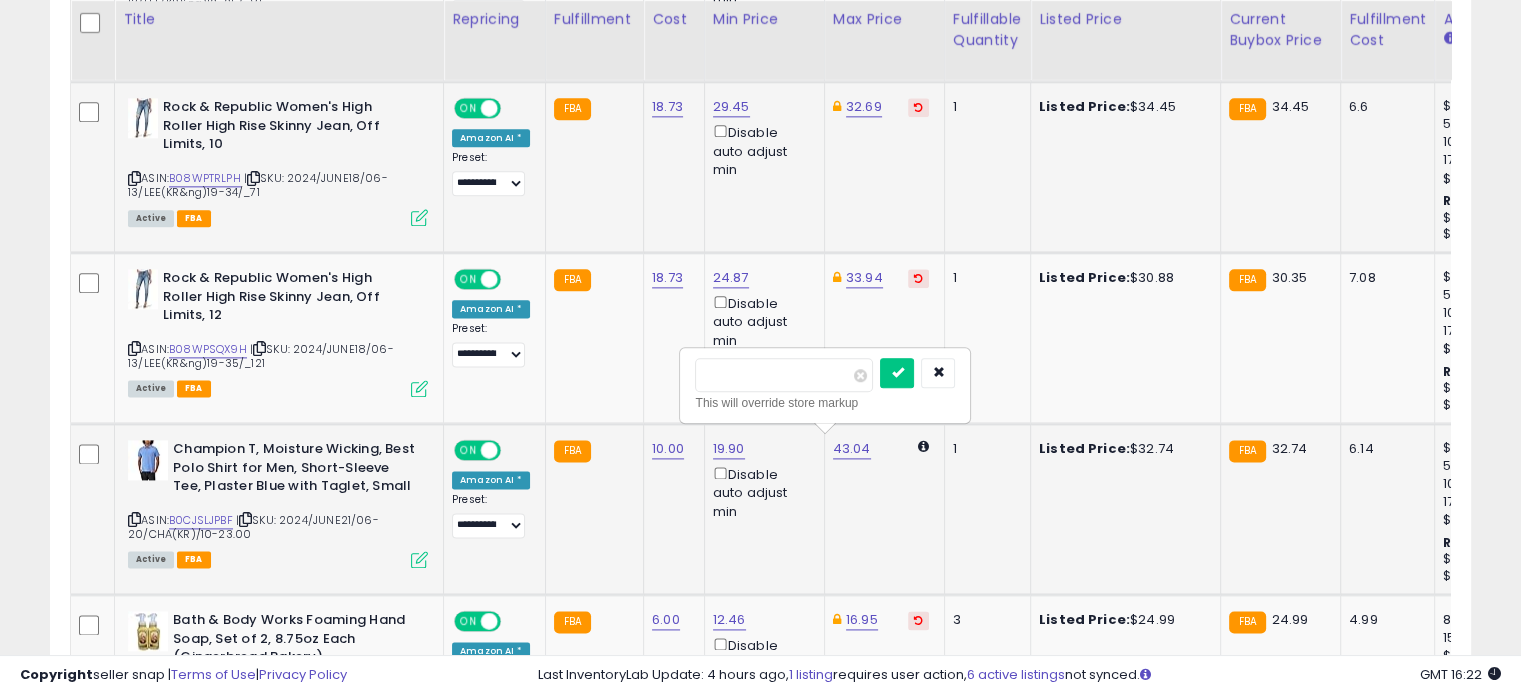 drag, startPoint x: 720, startPoint y: 374, endPoint x: 700, endPoint y: 374, distance: 20 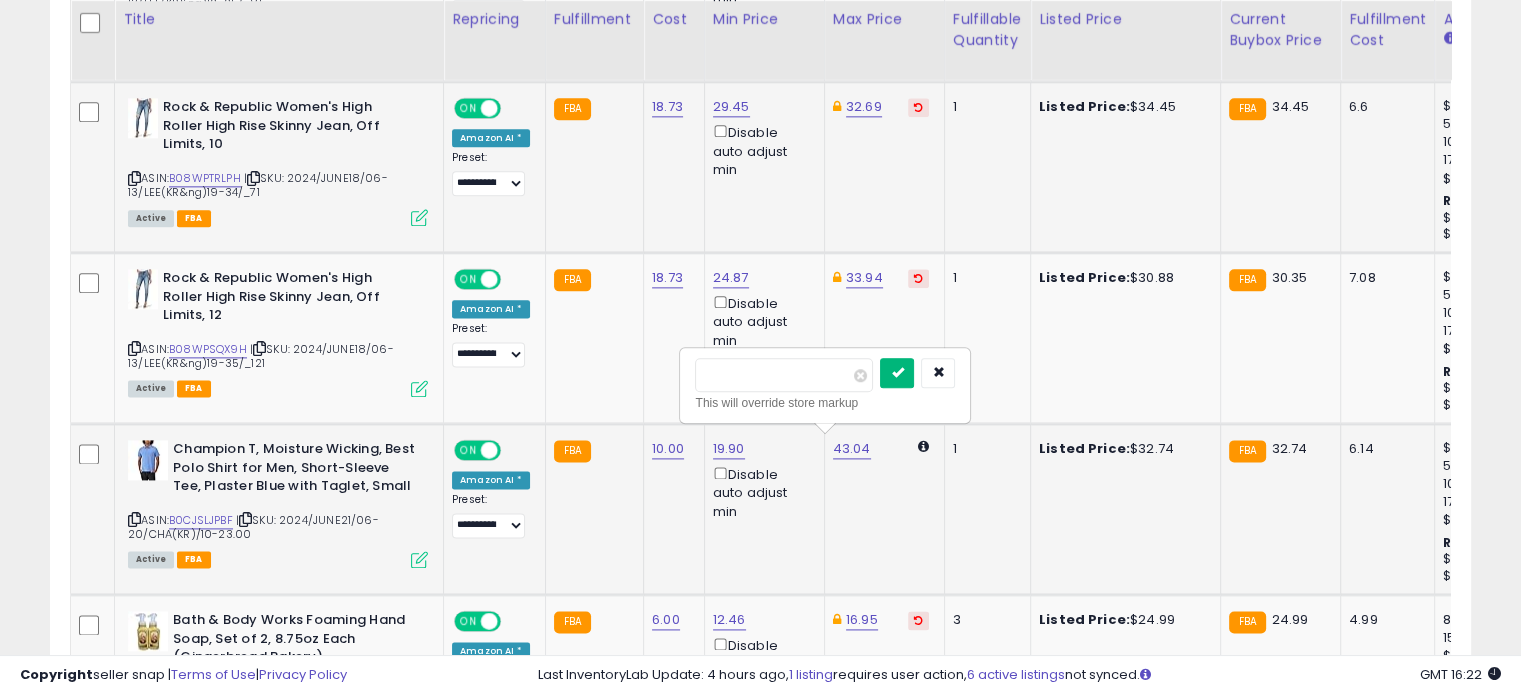 type on "*****" 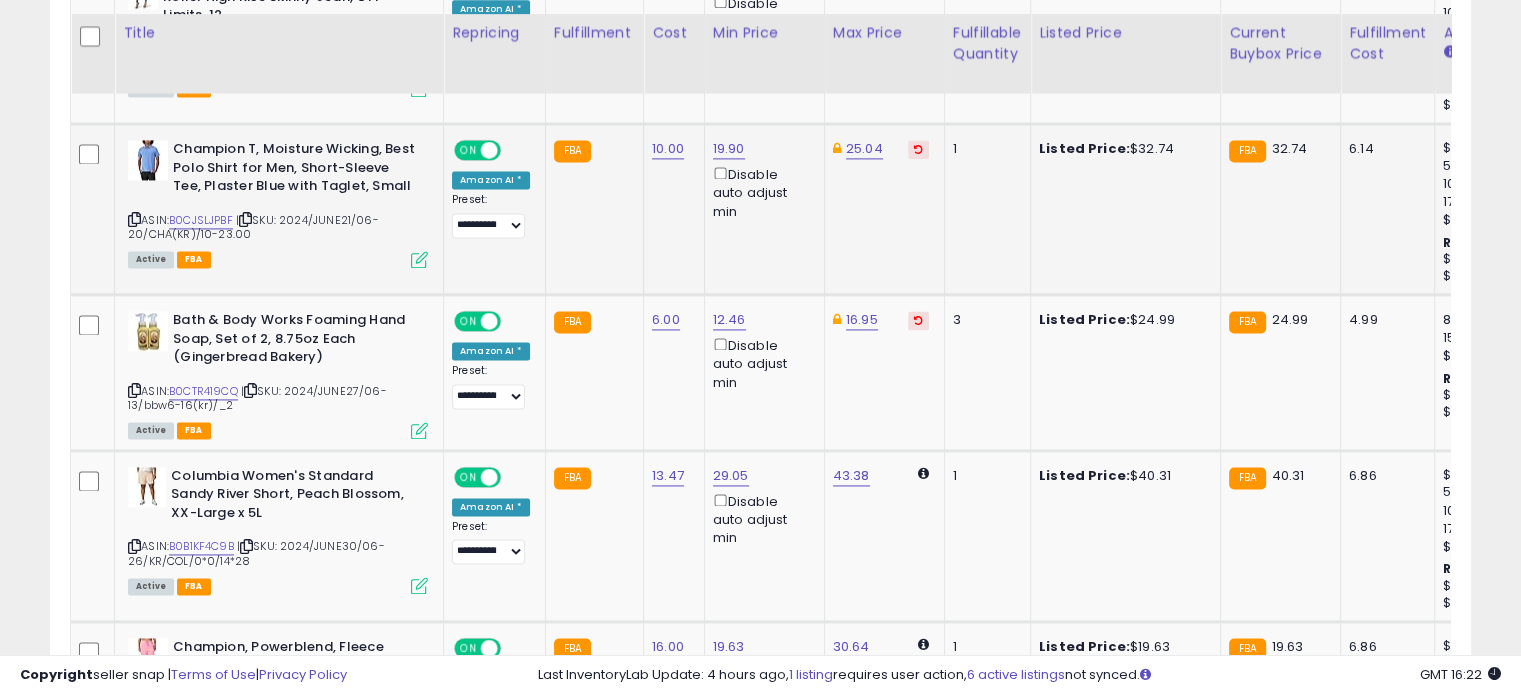 scroll, scrollTop: 2944, scrollLeft: 0, axis: vertical 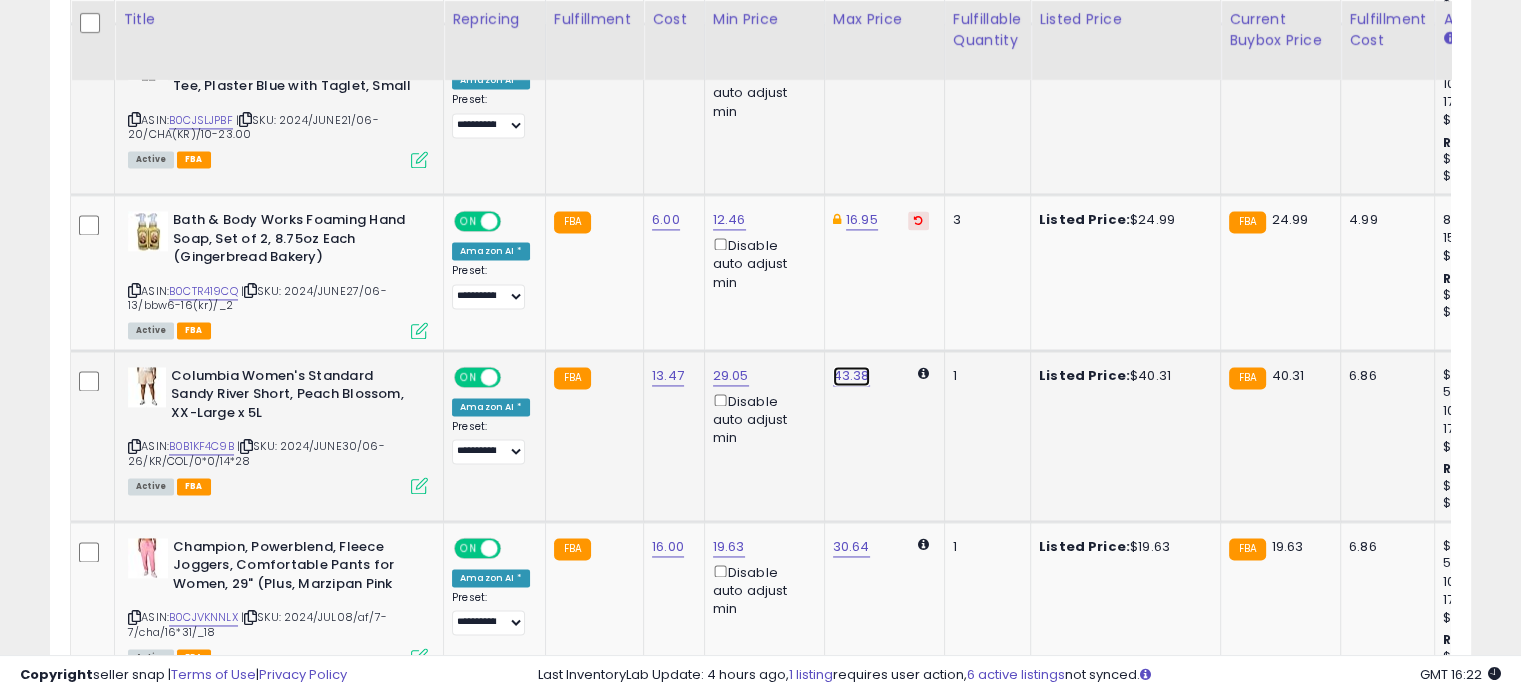 click on "43.38" at bounding box center (851, 376) 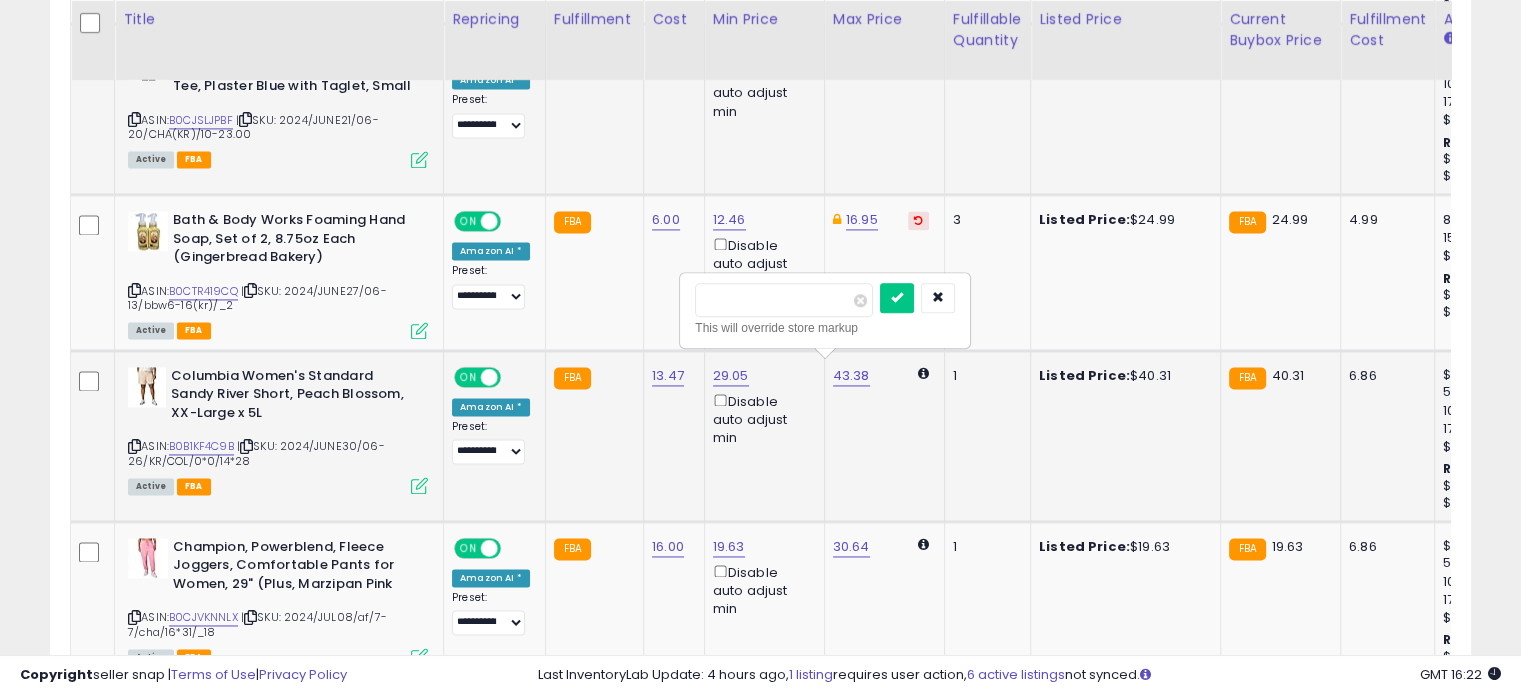 drag, startPoint x: 723, startPoint y: 306, endPoint x: 686, endPoint y: 296, distance: 38.327538 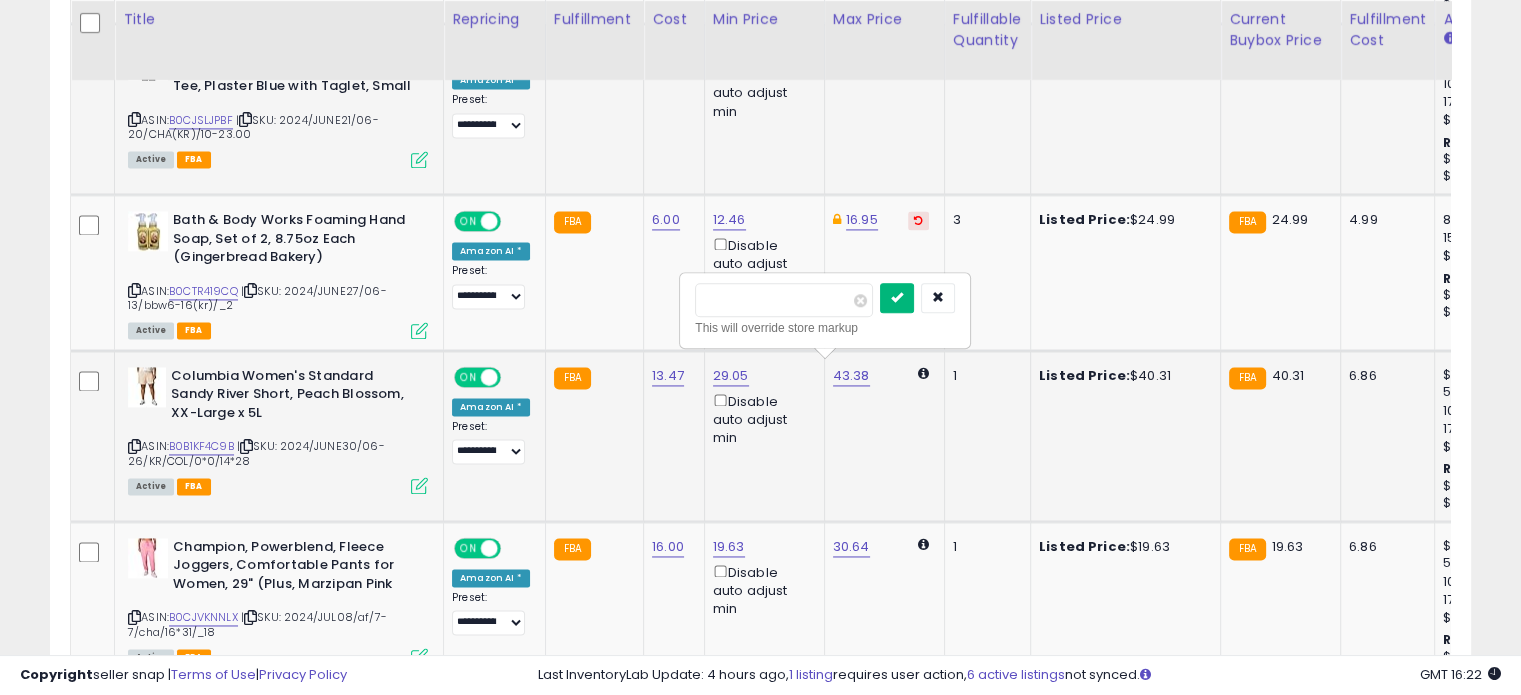 type on "*****" 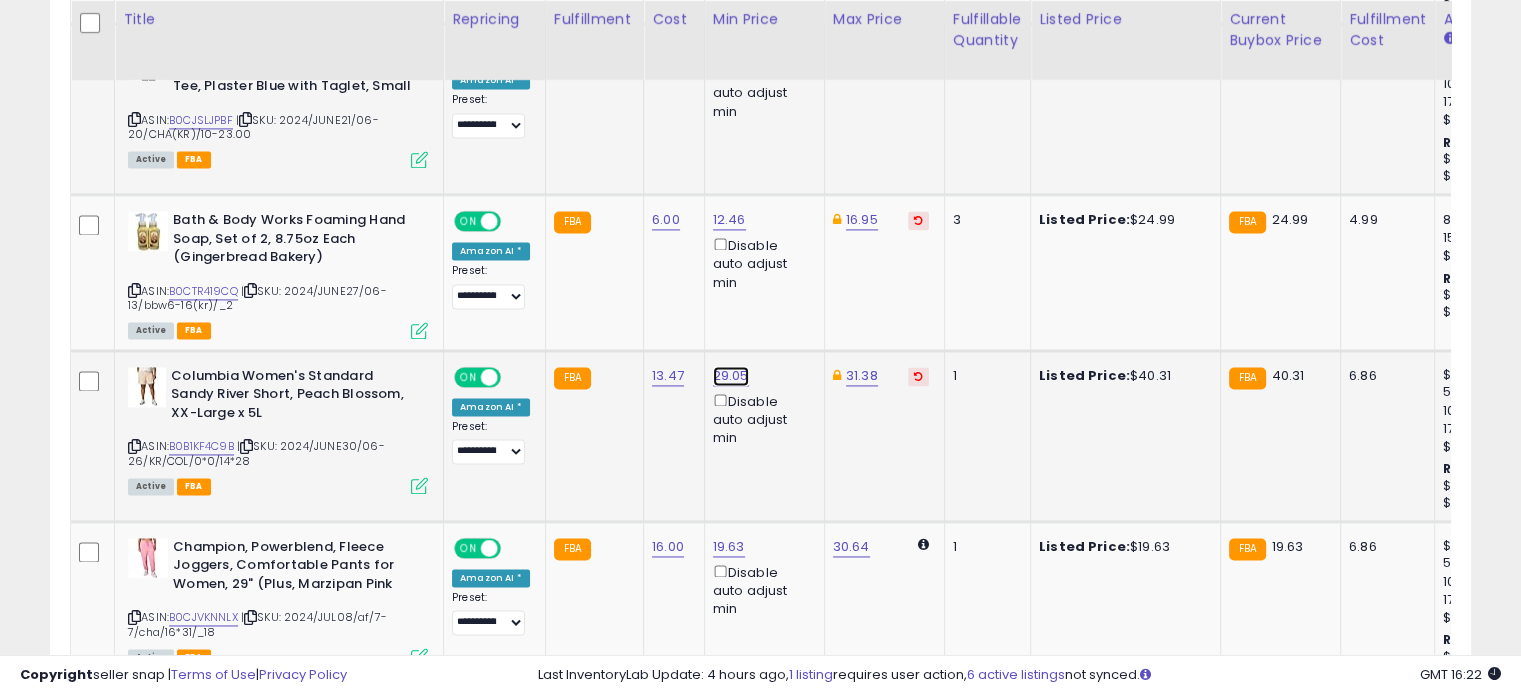 click on "29.05" at bounding box center (729, -1870) 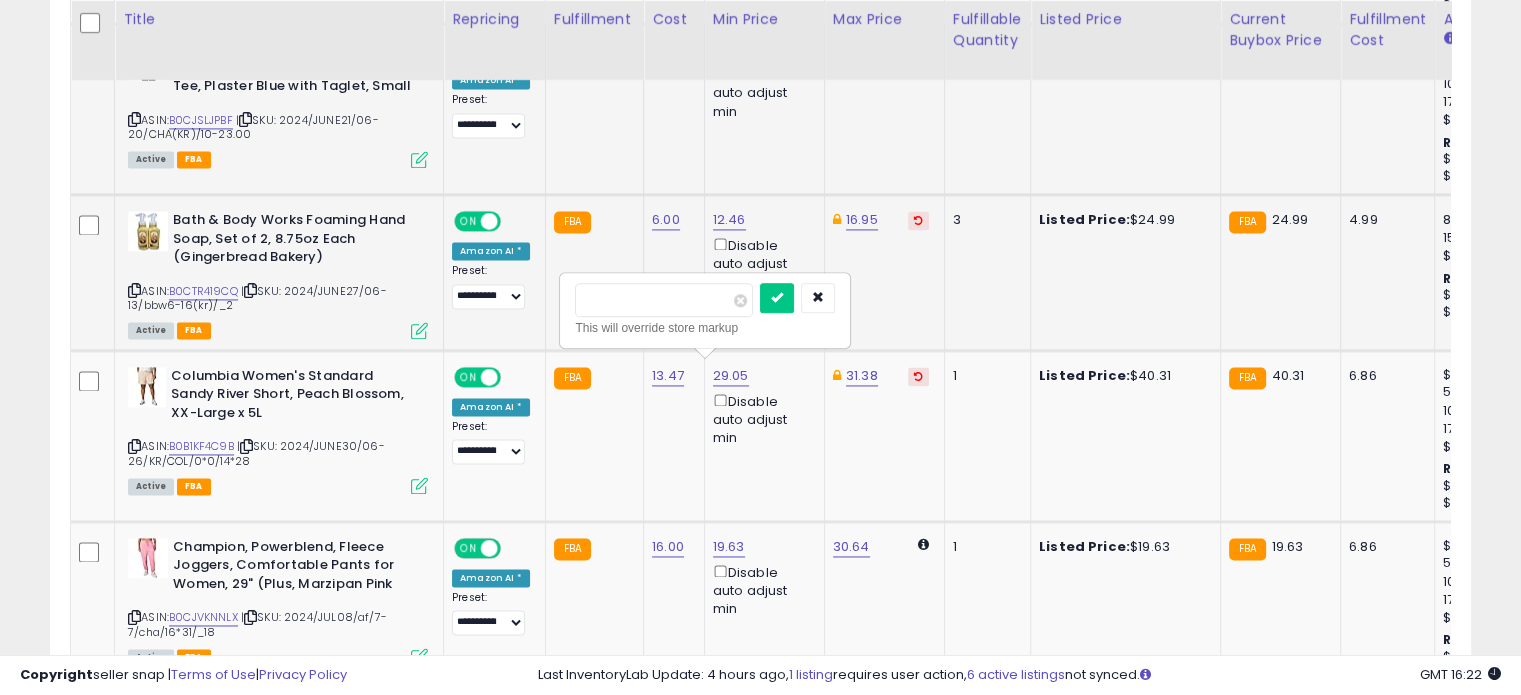 drag, startPoint x: 602, startPoint y: 302, endPoint x: 546, endPoint y: 278, distance: 60.926186 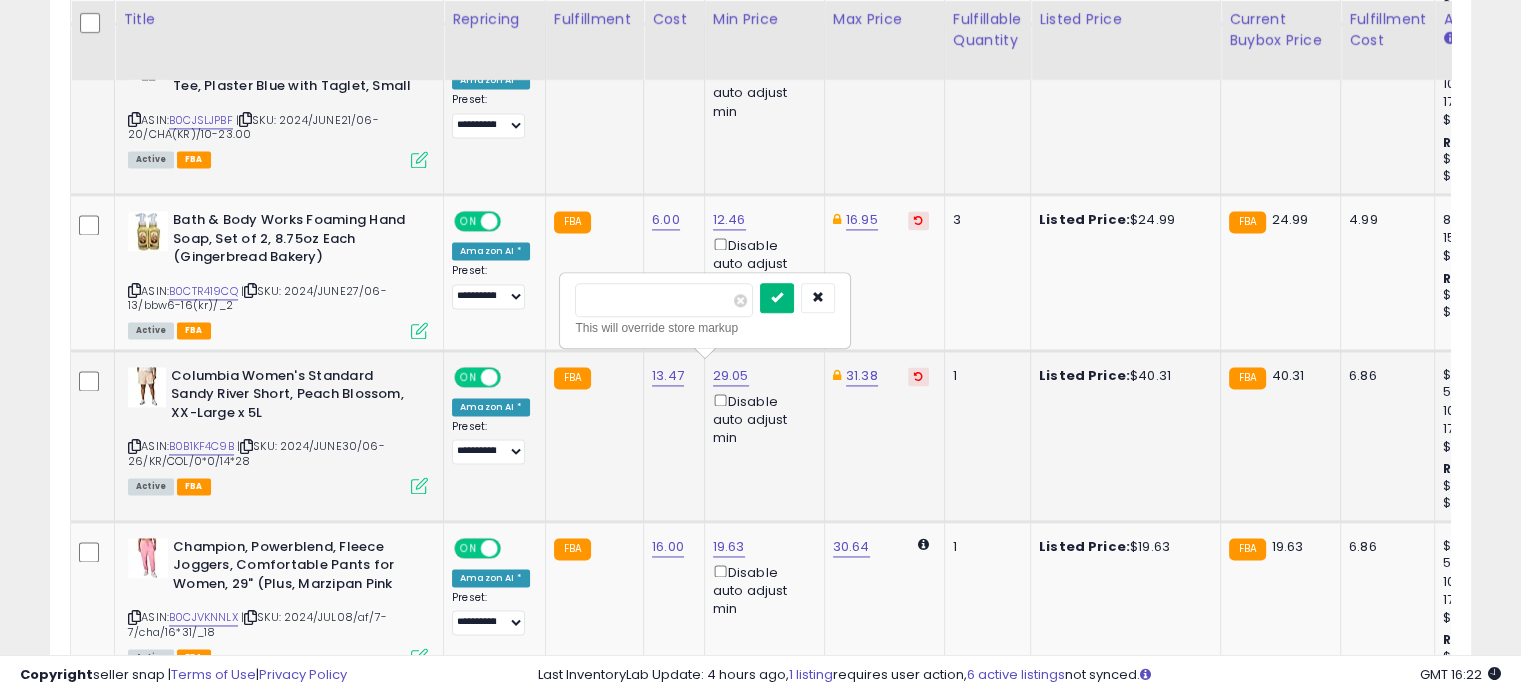 type on "*****" 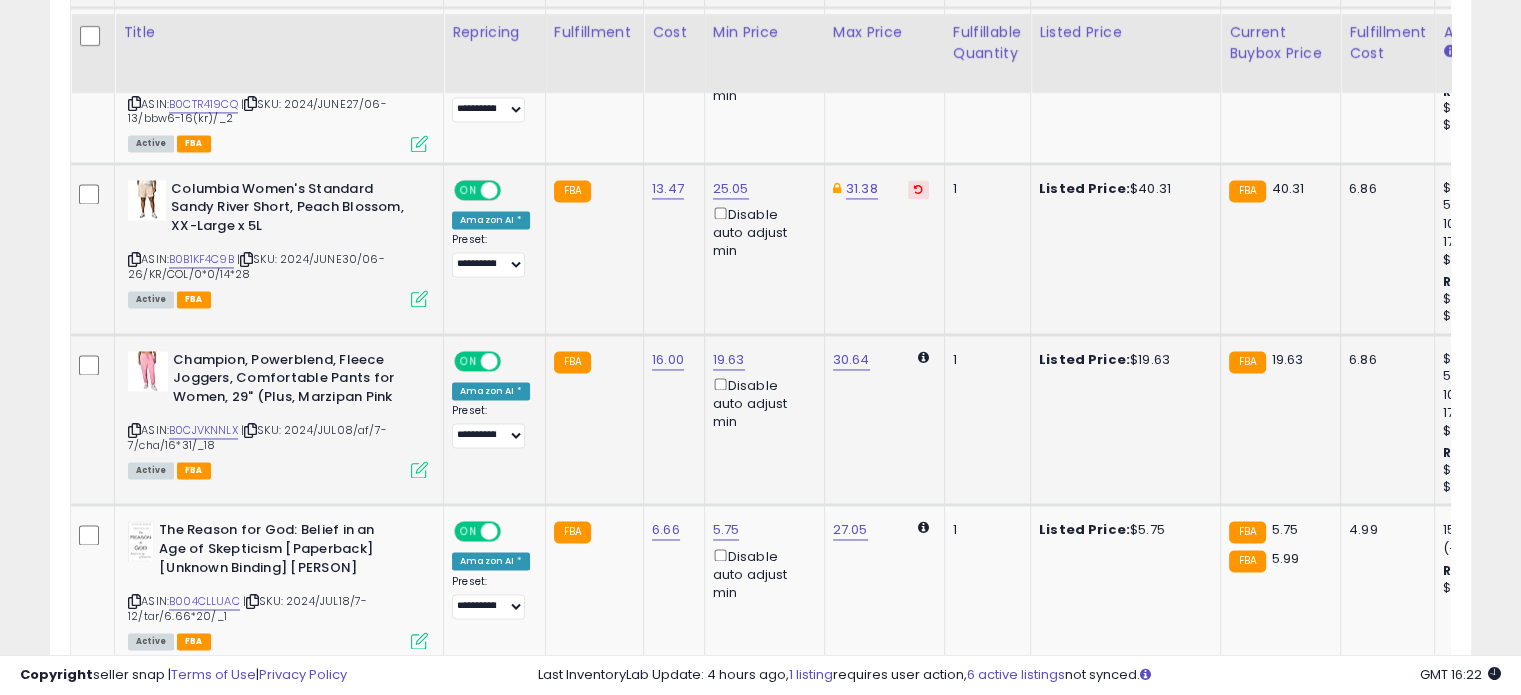 scroll, scrollTop: 3144, scrollLeft: 0, axis: vertical 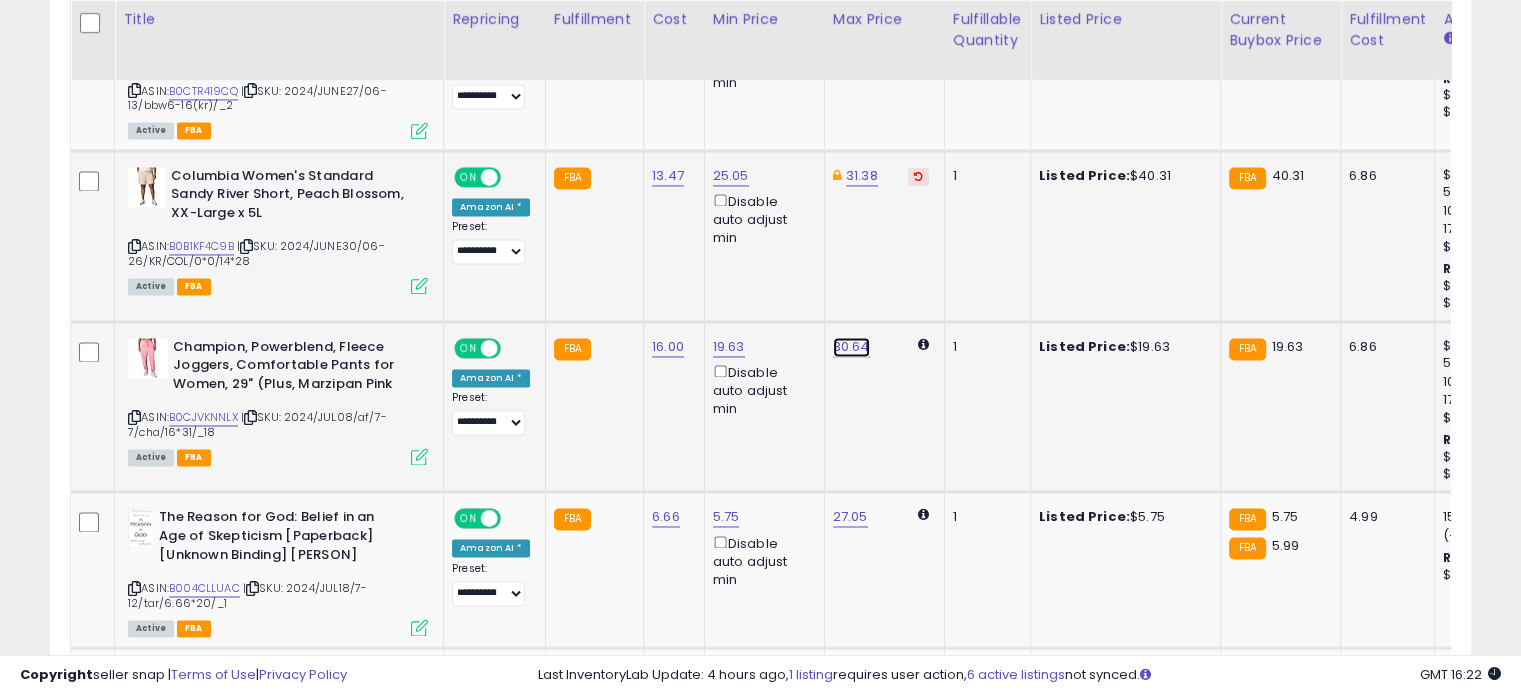 click on "30.64" at bounding box center (851, 347) 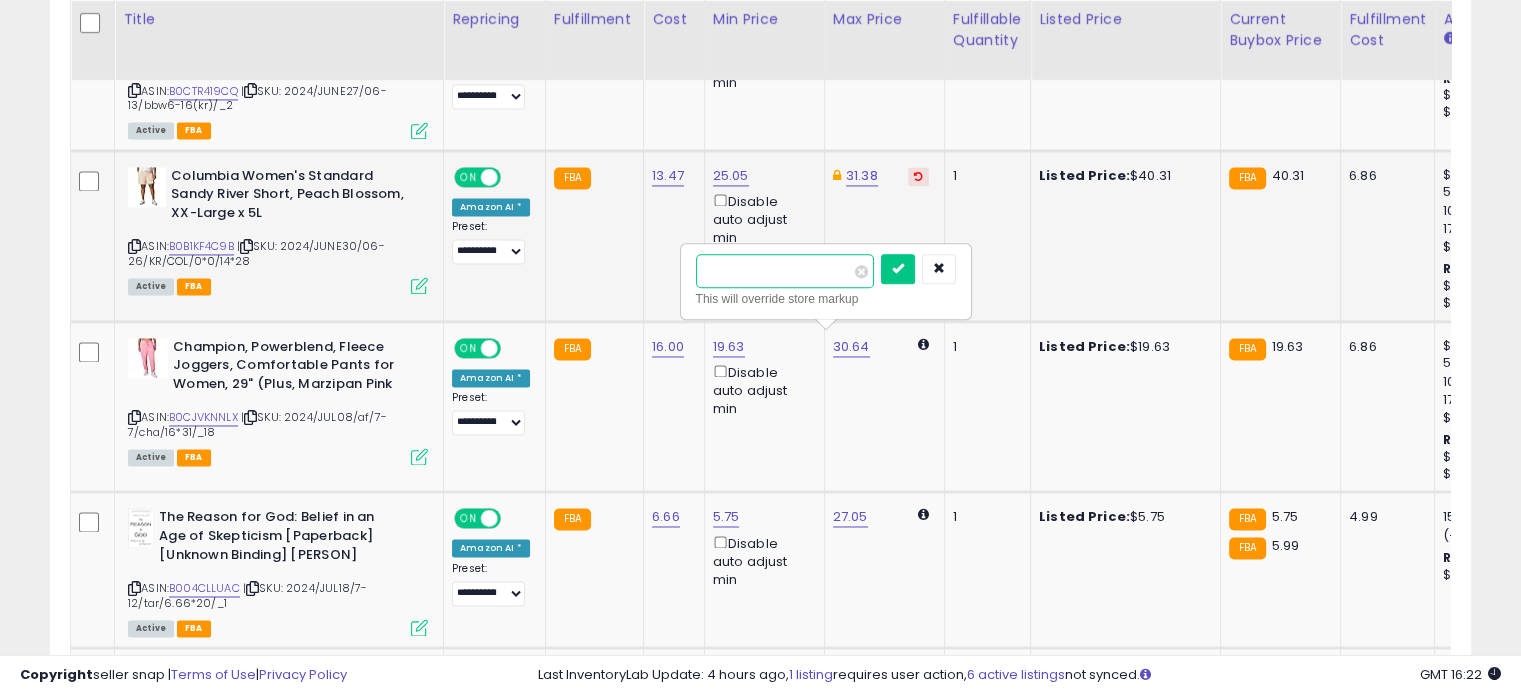 drag, startPoint x: 716, startPoint y: 274, endPoint x: 664, endPoint y: 253, distance: 56.0803 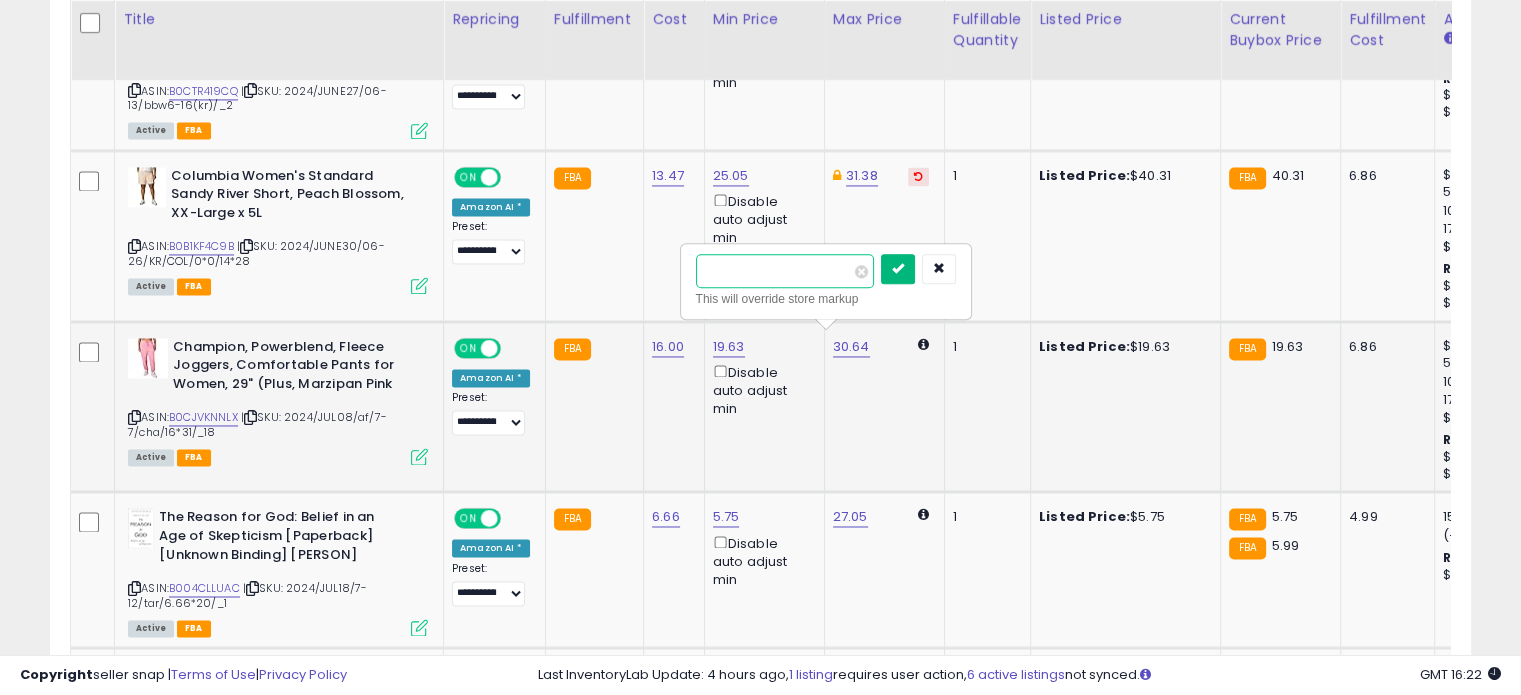 type on "*****" 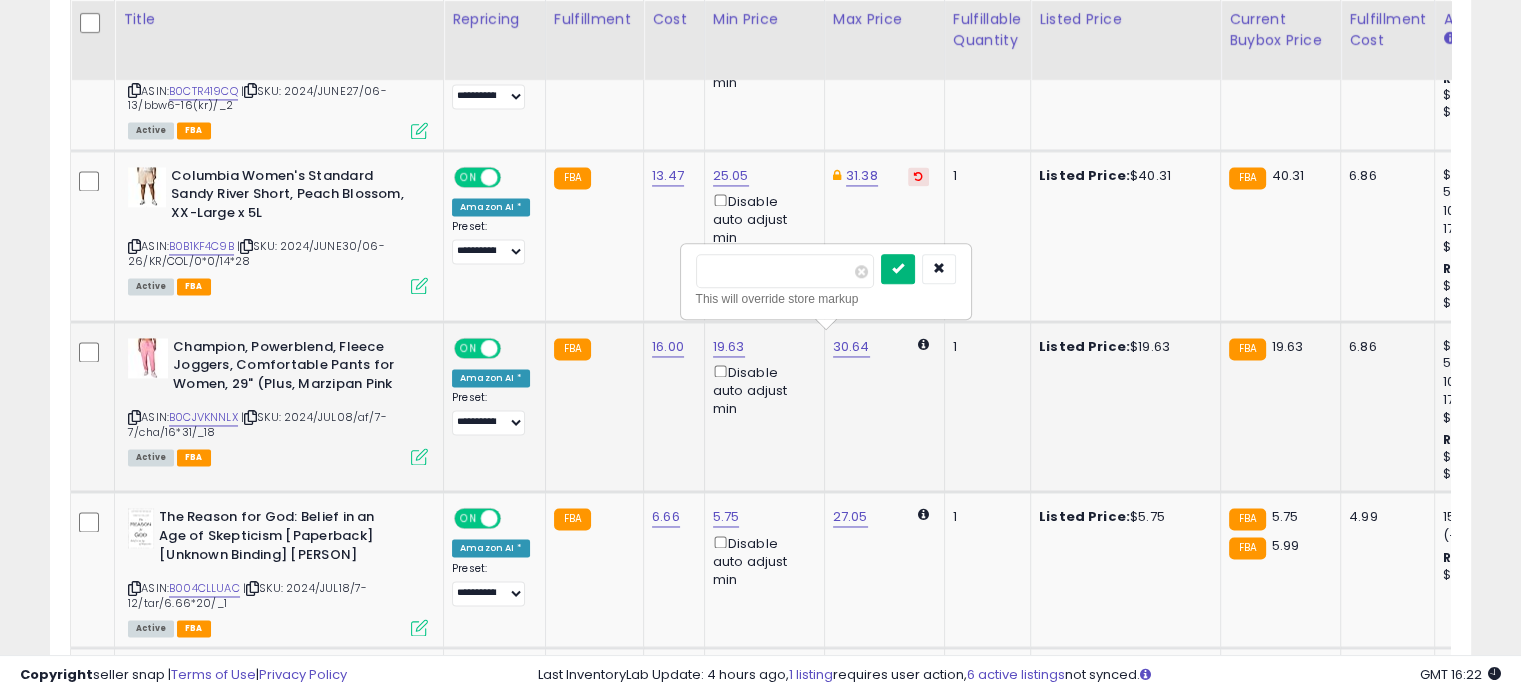 click at bounding box center (898, 269) 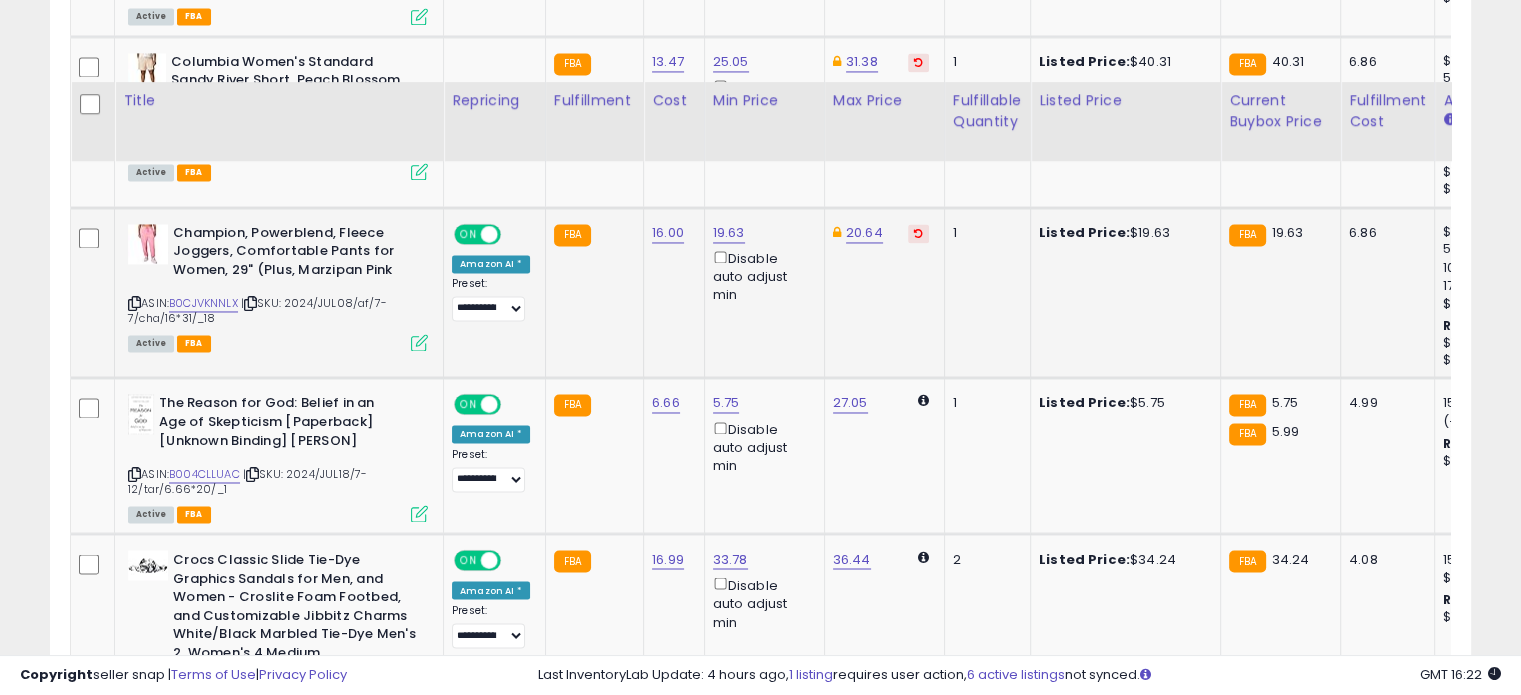 scroll, scrollTop: 3344, scrollLeft: 0, axis: vertical 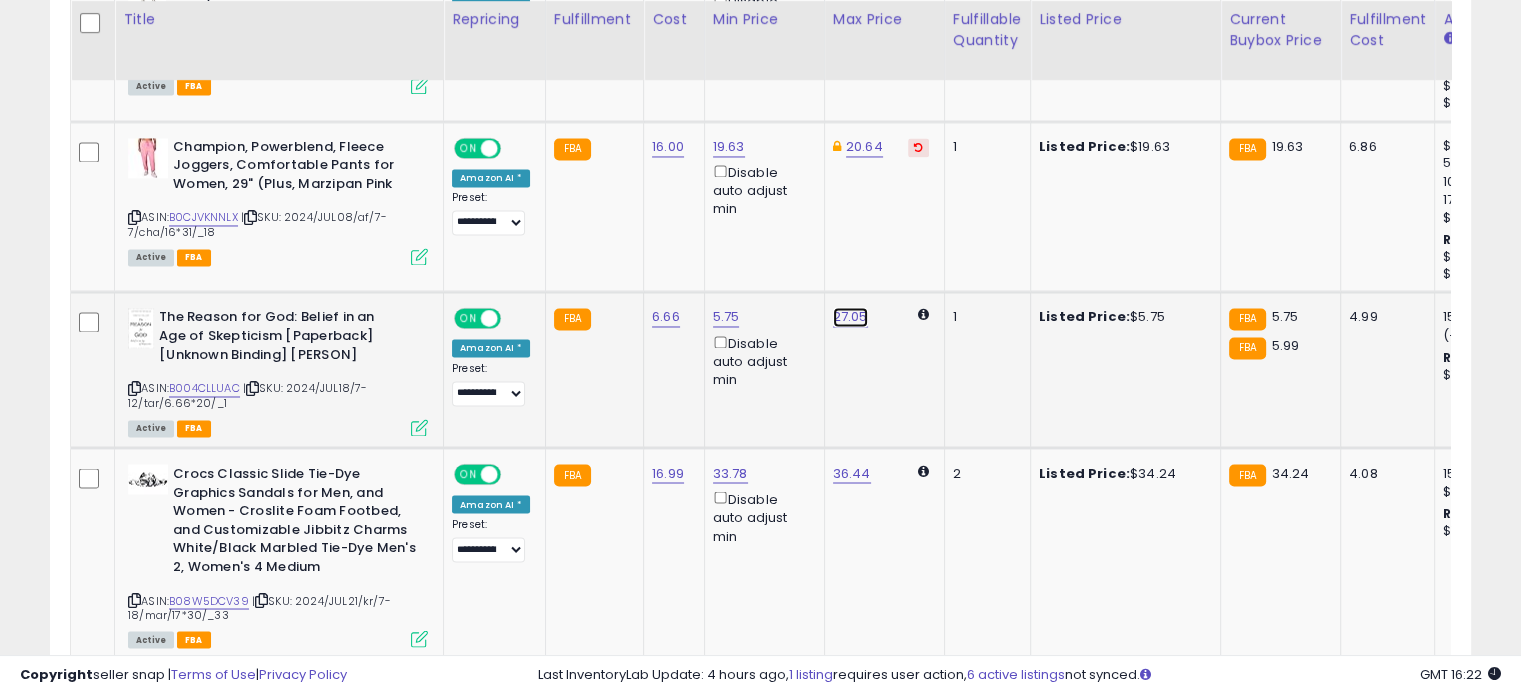 click on "27.05" at bounding box center (850, 317) 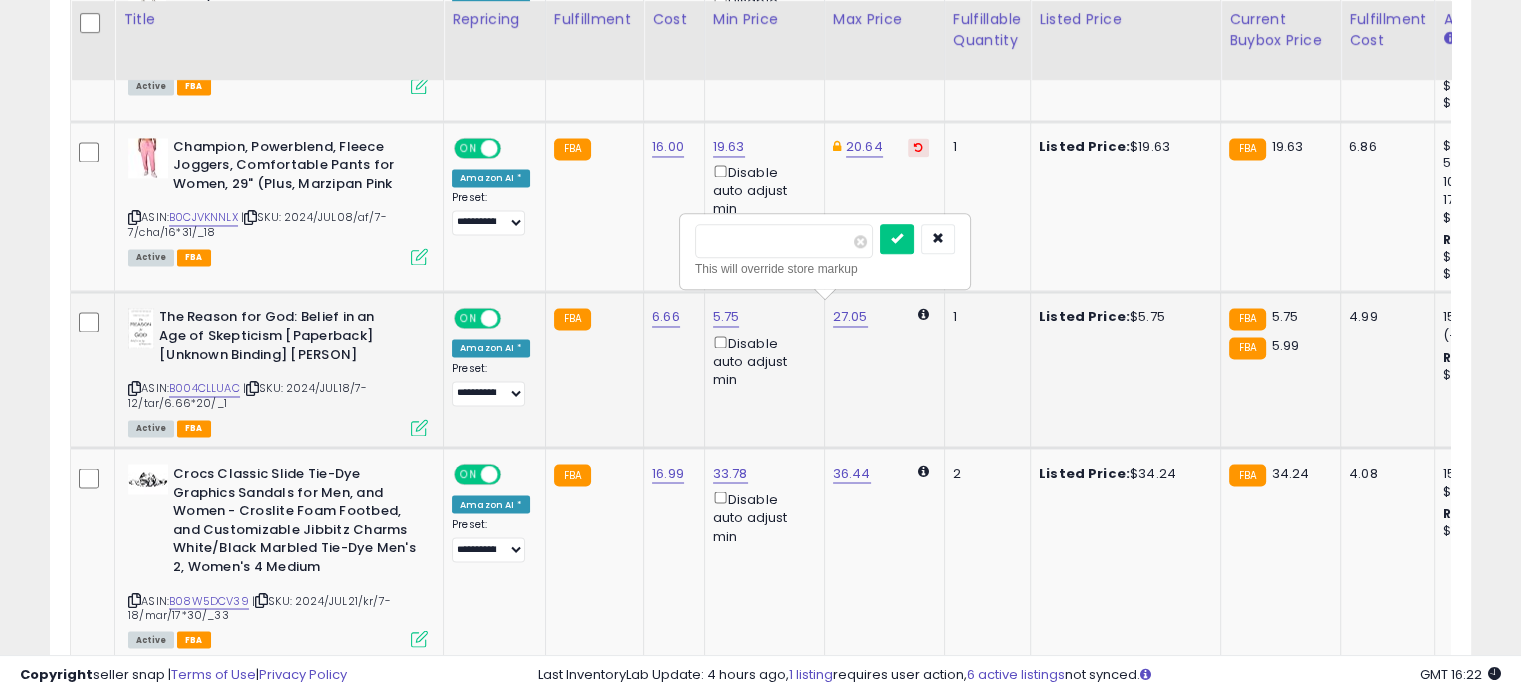 drag, startPoint x: 722, startPoint y: 239, endPoint x: 684, endPoint y: 227, distance: 39.849716 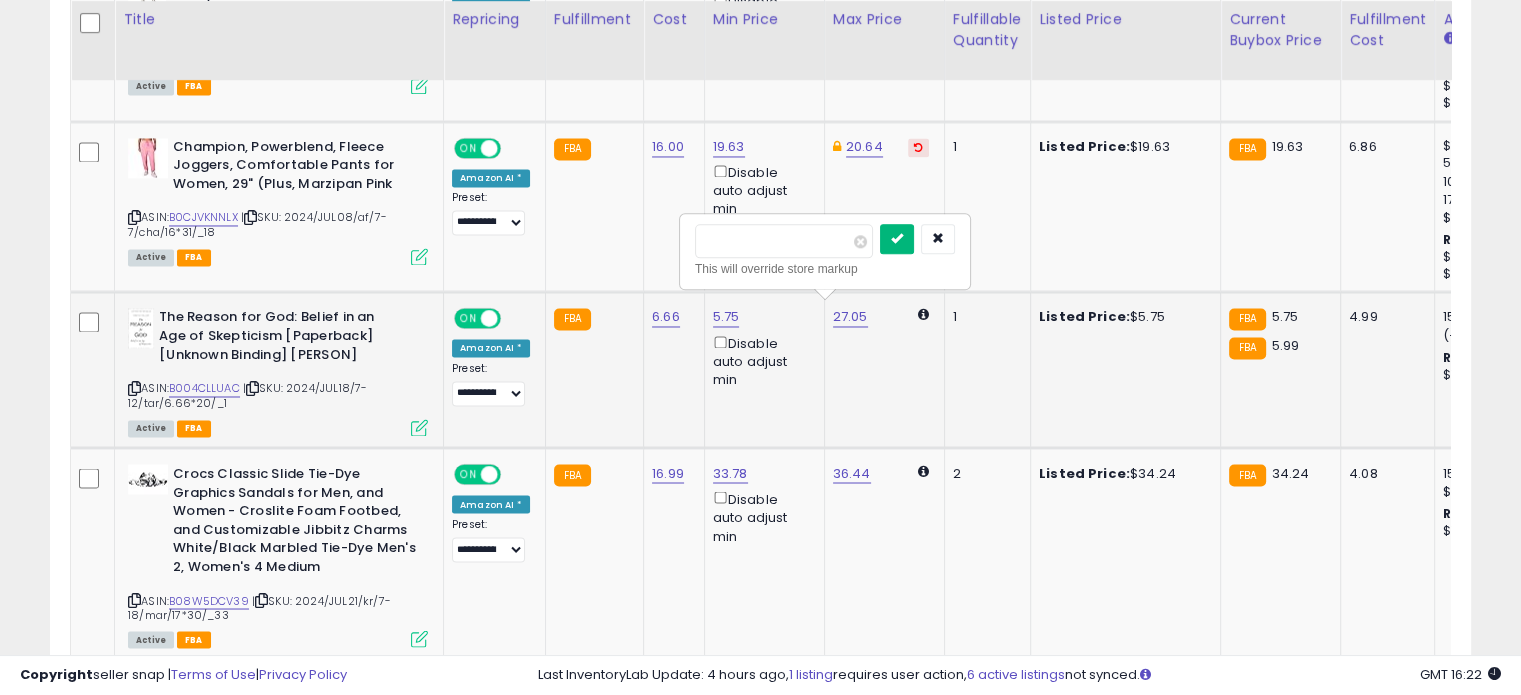 type on "*****" 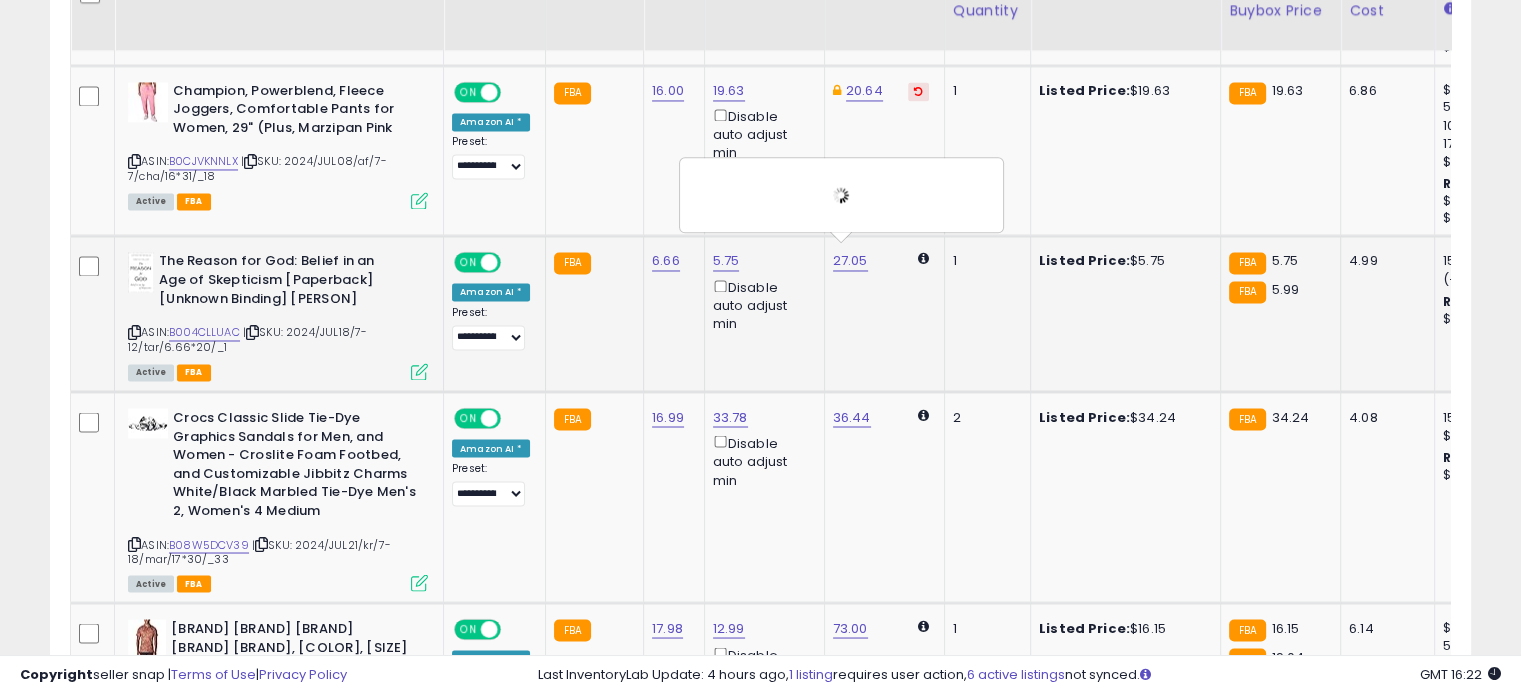 scroll, scrollTop: 3444, scrollLeft: 0, axis: vertical 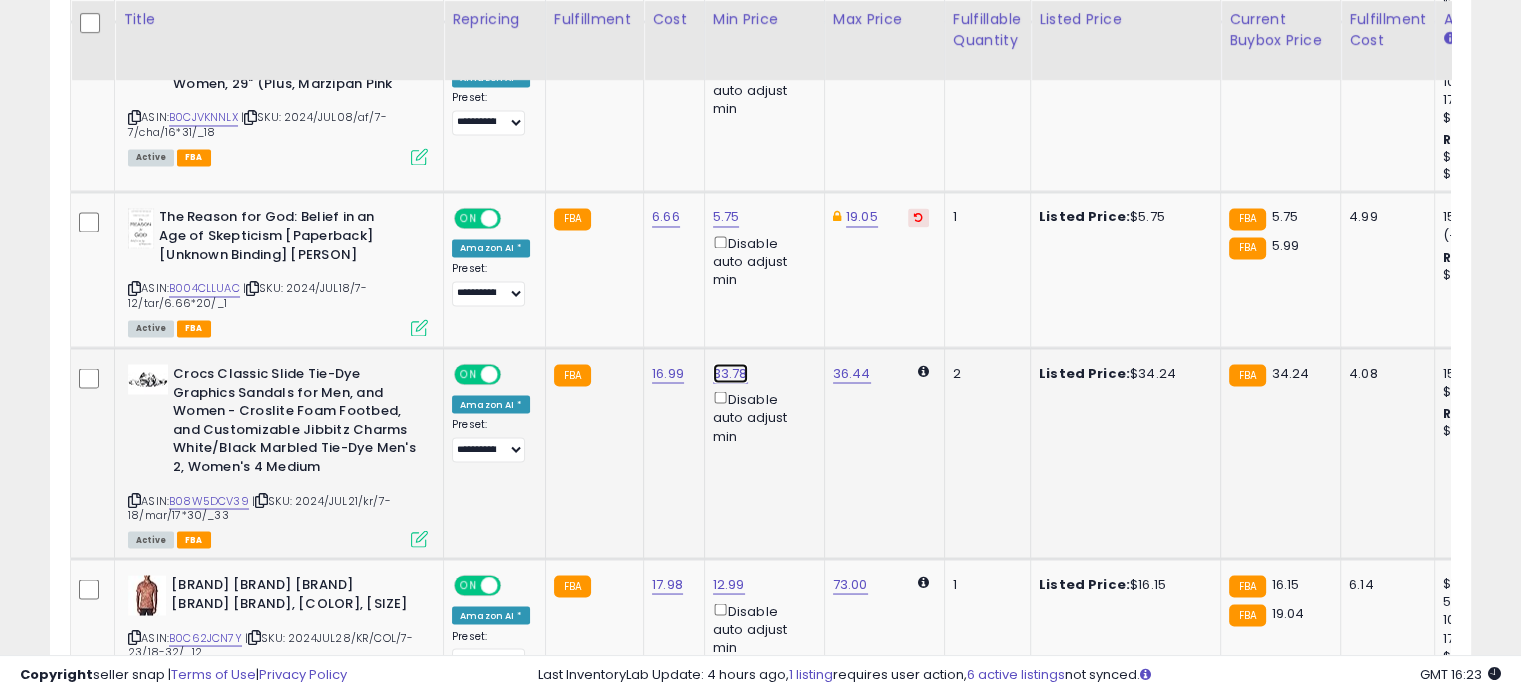 click on "33.78" at bounding box center [729, -2370] 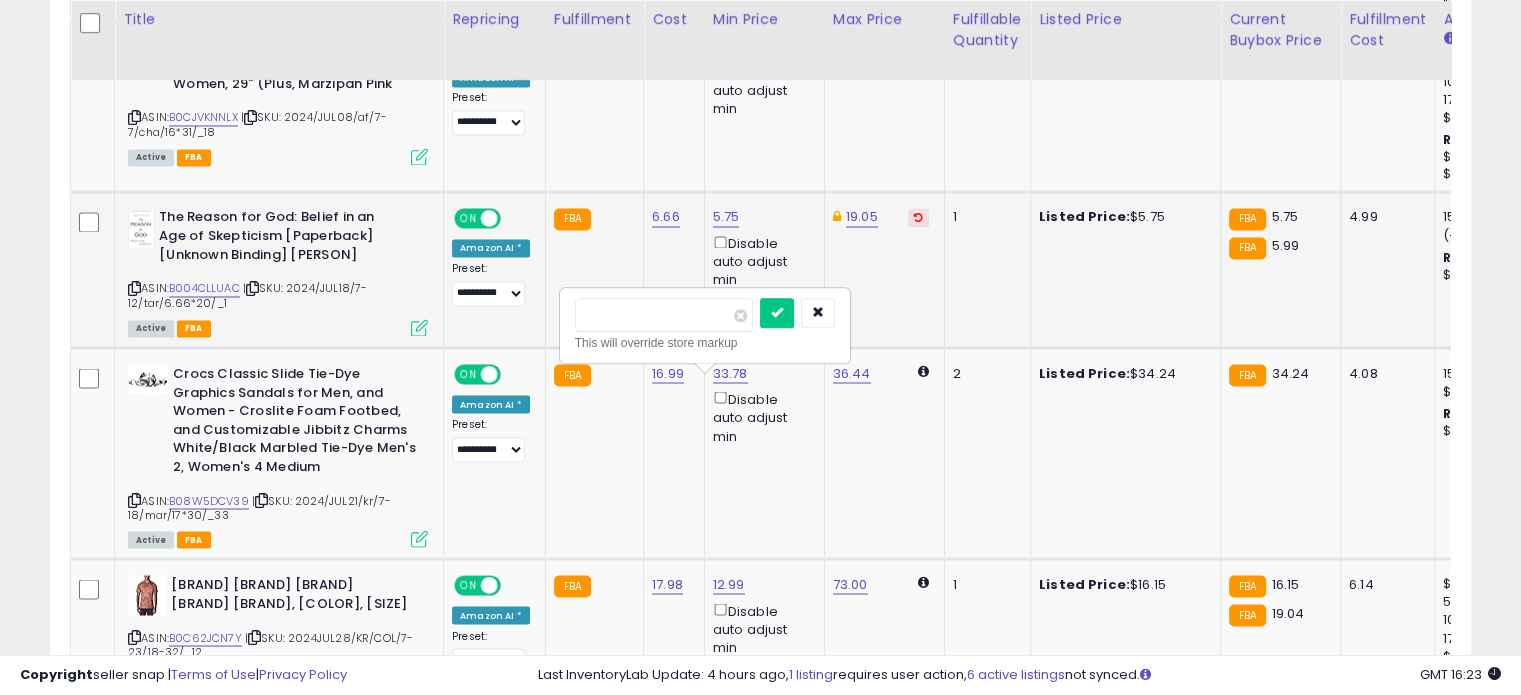 drag, startPoint x: 603, startPoint y: 315, endPoint x: 552, endPoint y: 310, distance: 51.24451 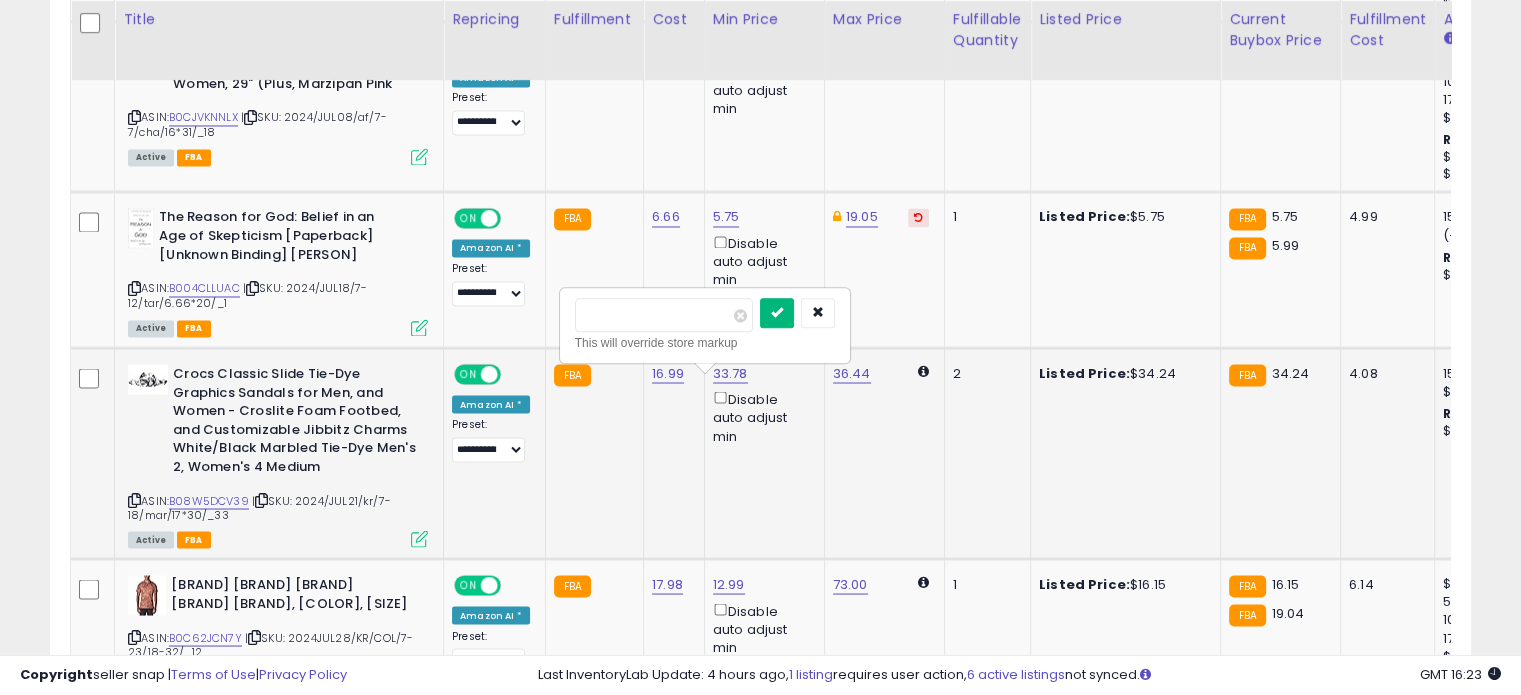type on "*****" 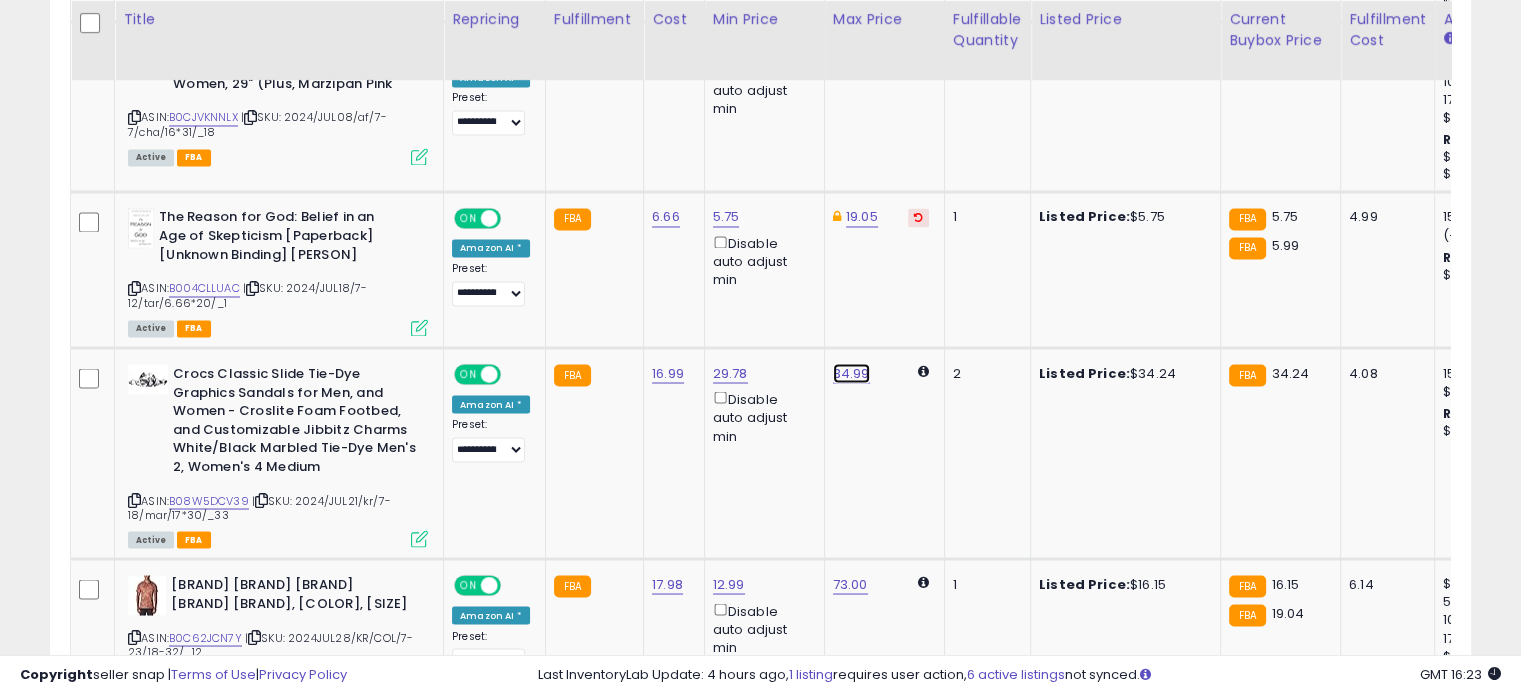 click on "34.99" at bounding box center (851, 373) 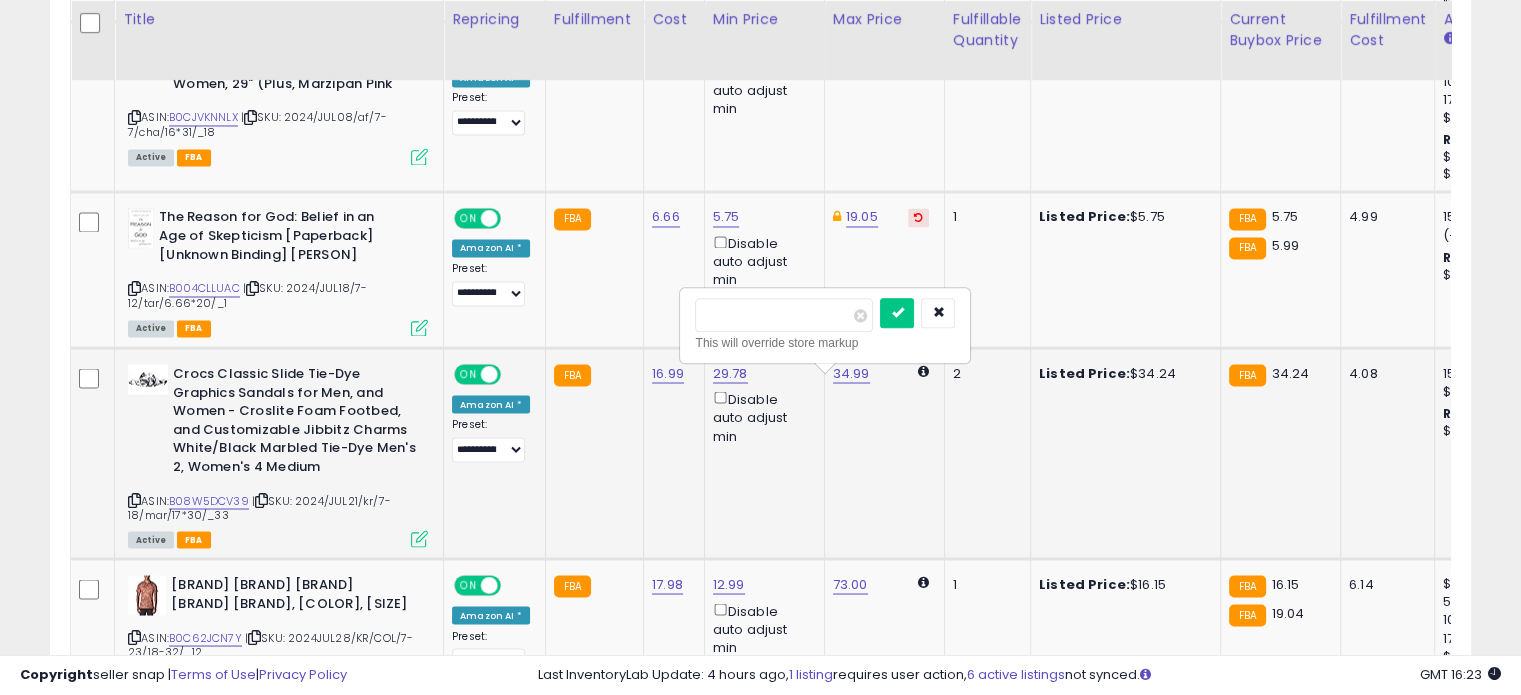 click on "*****" at bounding box center [784, 315] 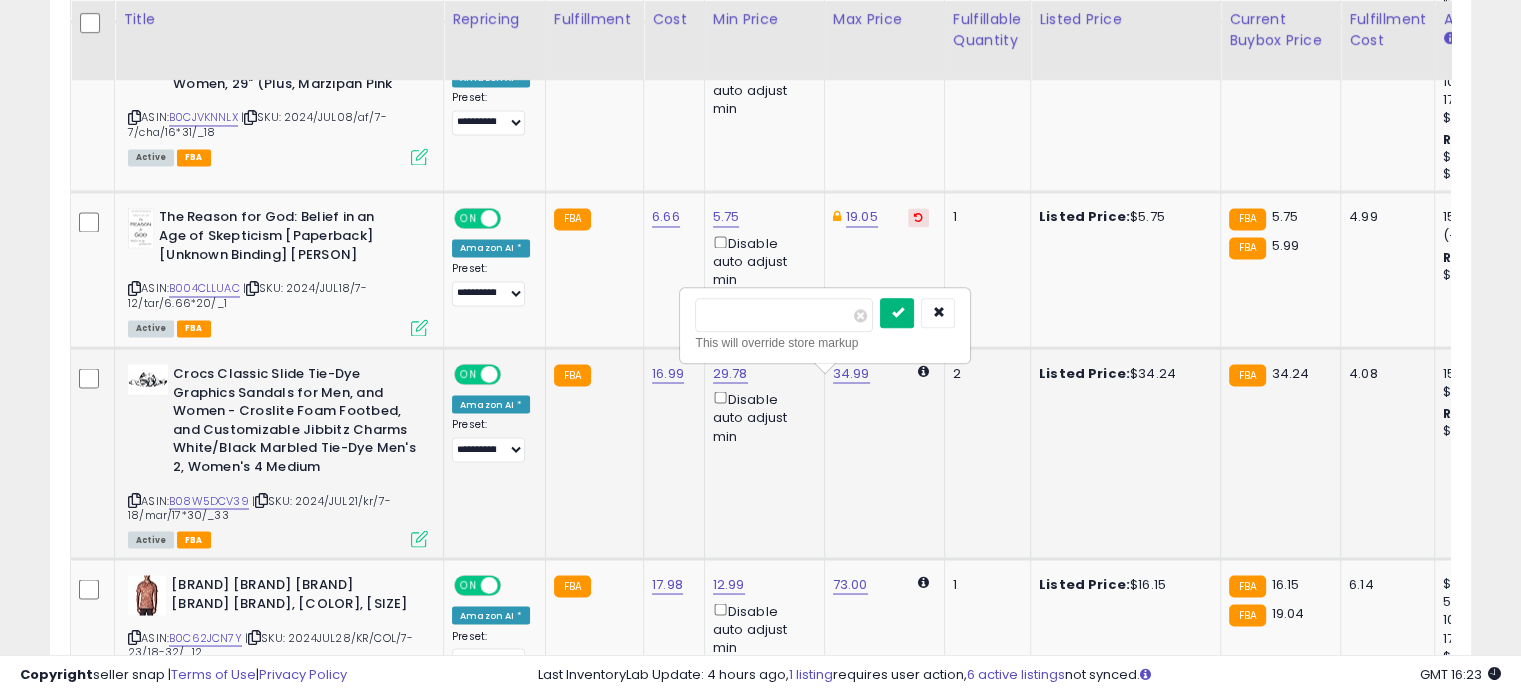 type on "*****" 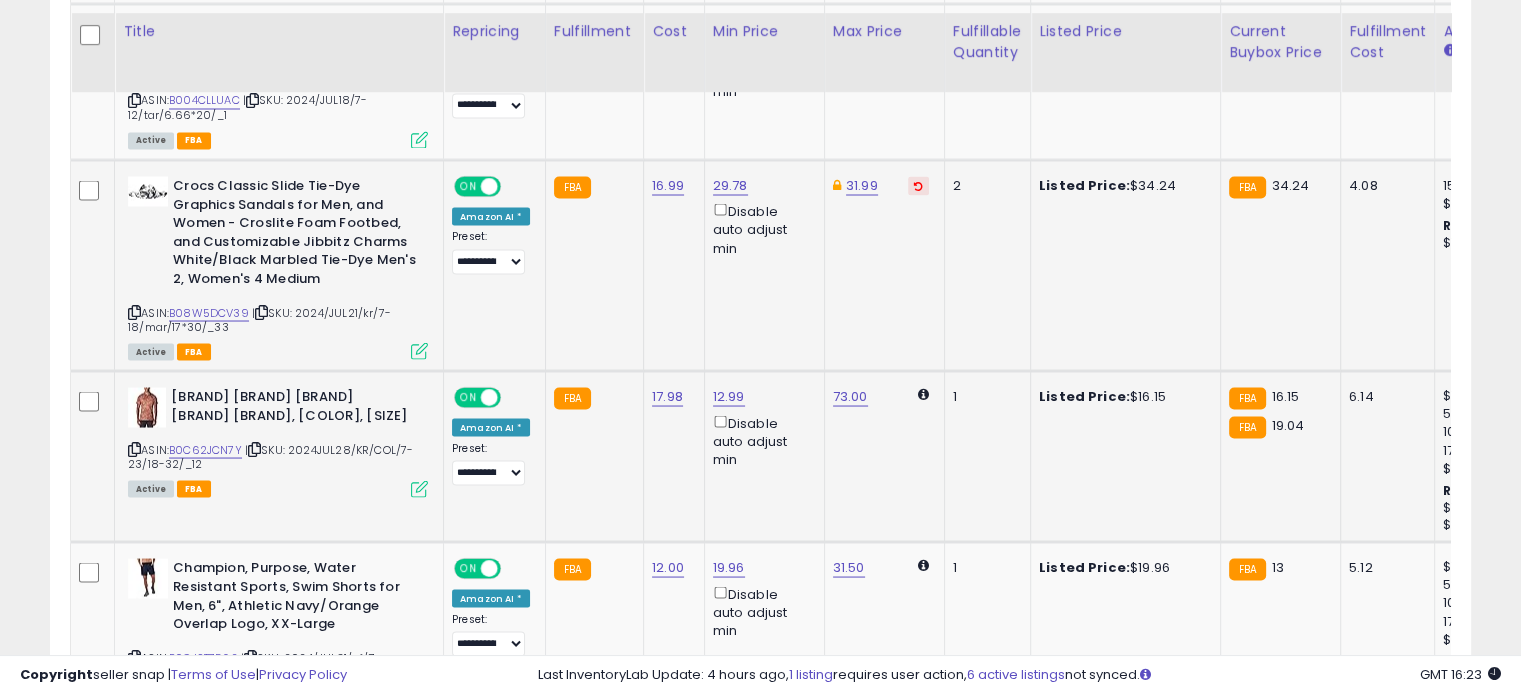 scroll, scrollTop: 3644, scrollLeft: 0, axis: vertical 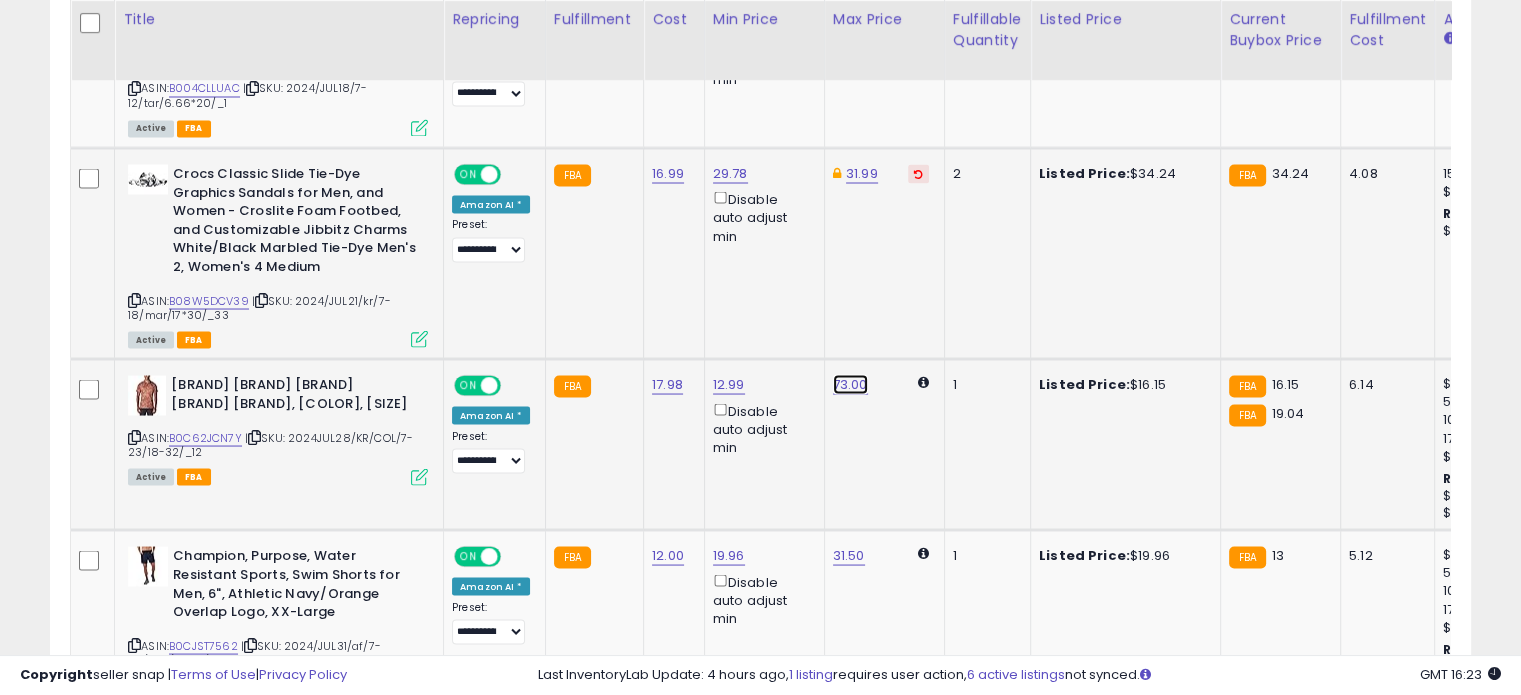 click on "73.00" at bounding box center (850, 384) 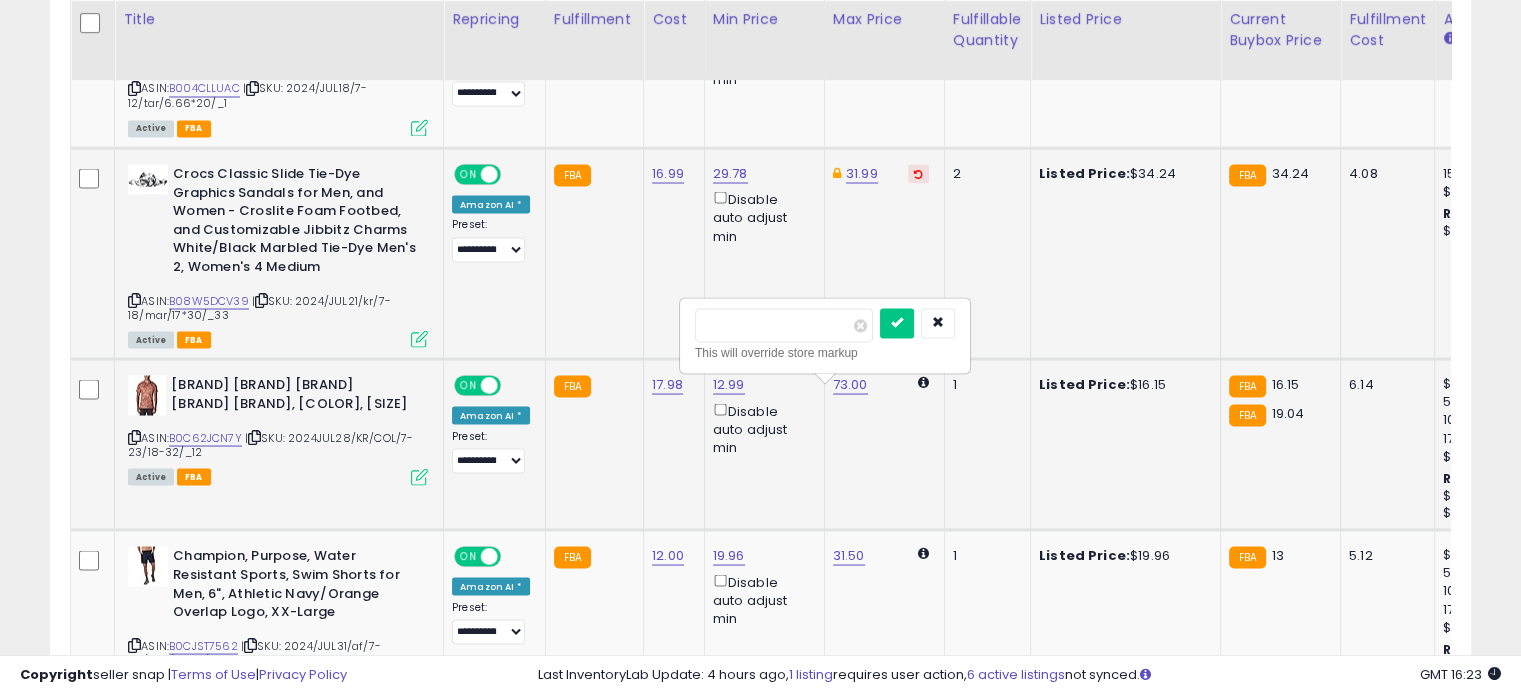 drag, startPoint x: 768, startPoint y: 336, endPoint x: 681, endPoint y: 319, distance: 88.64536 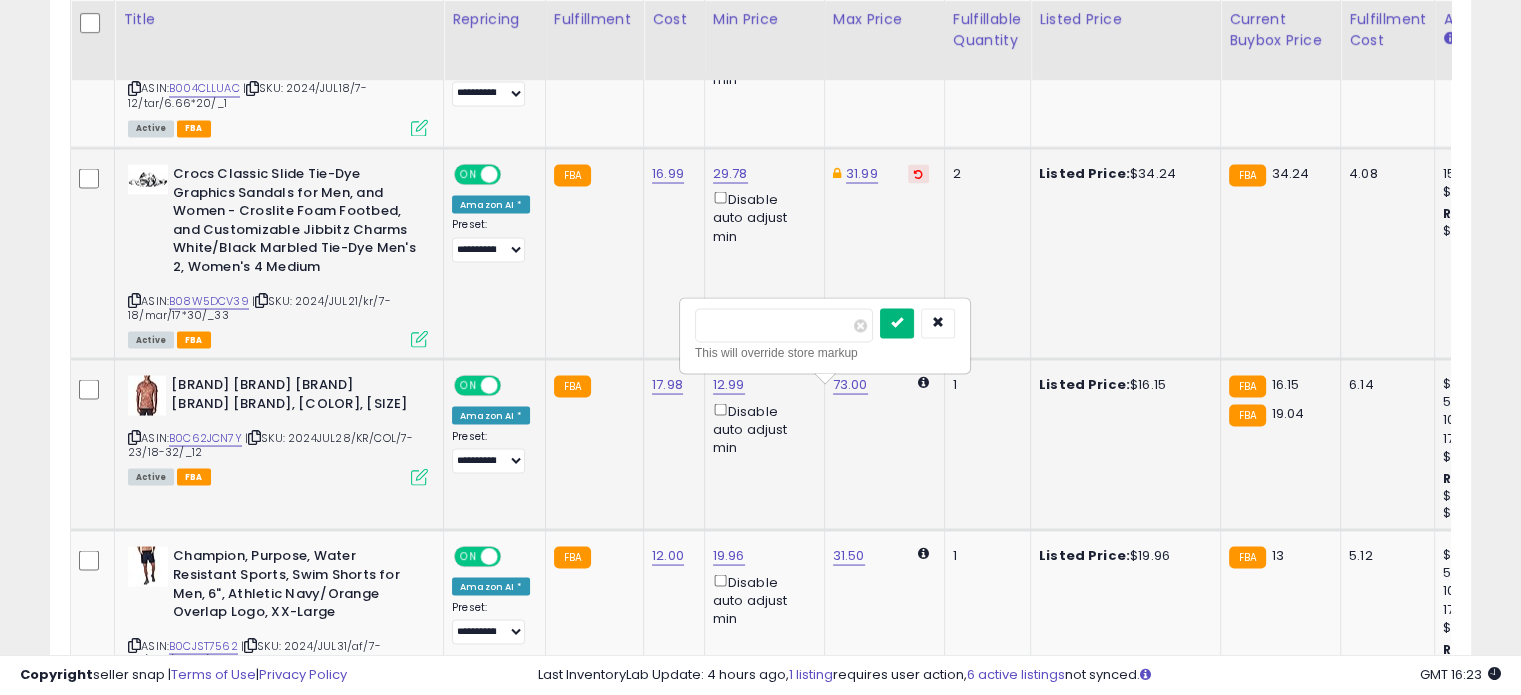 type on "*****" 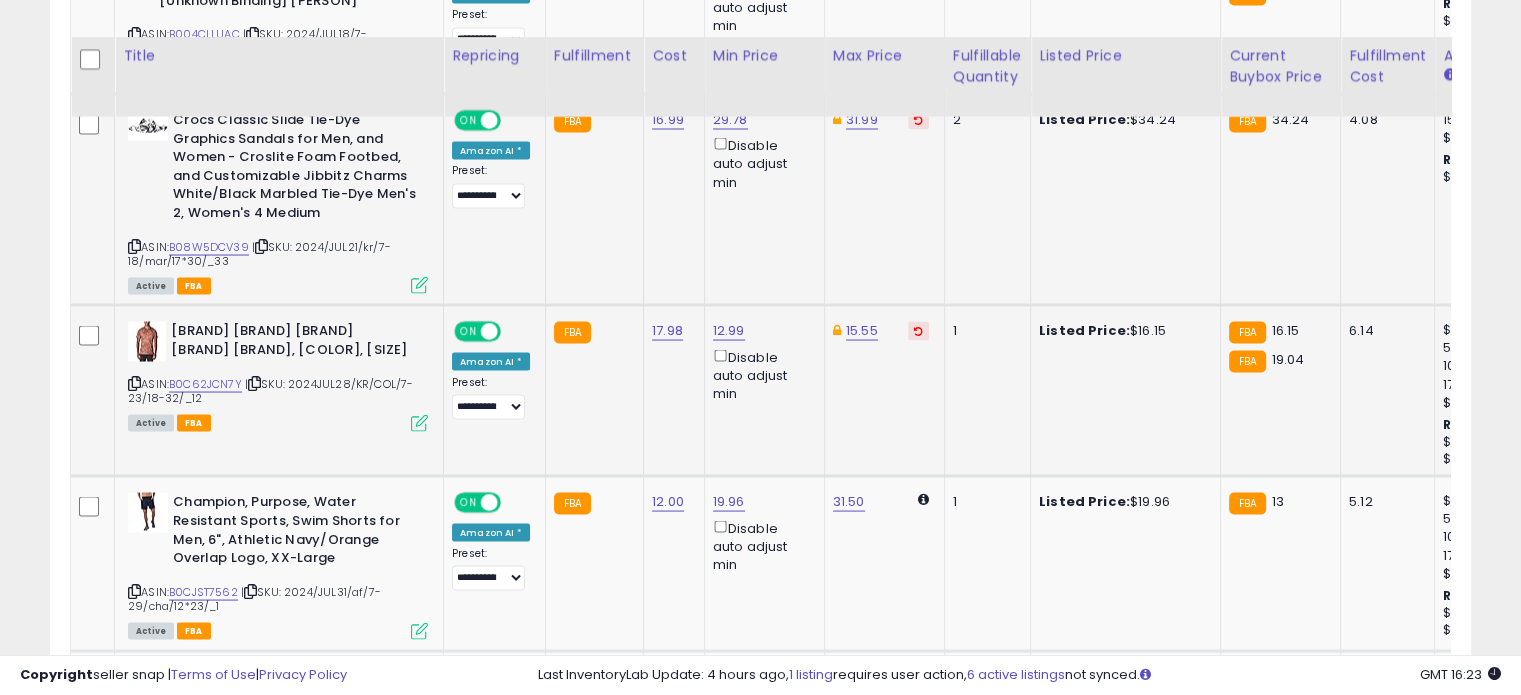 scroll, scrollTop: 3744, scrollLeft: 0, axis: vertical 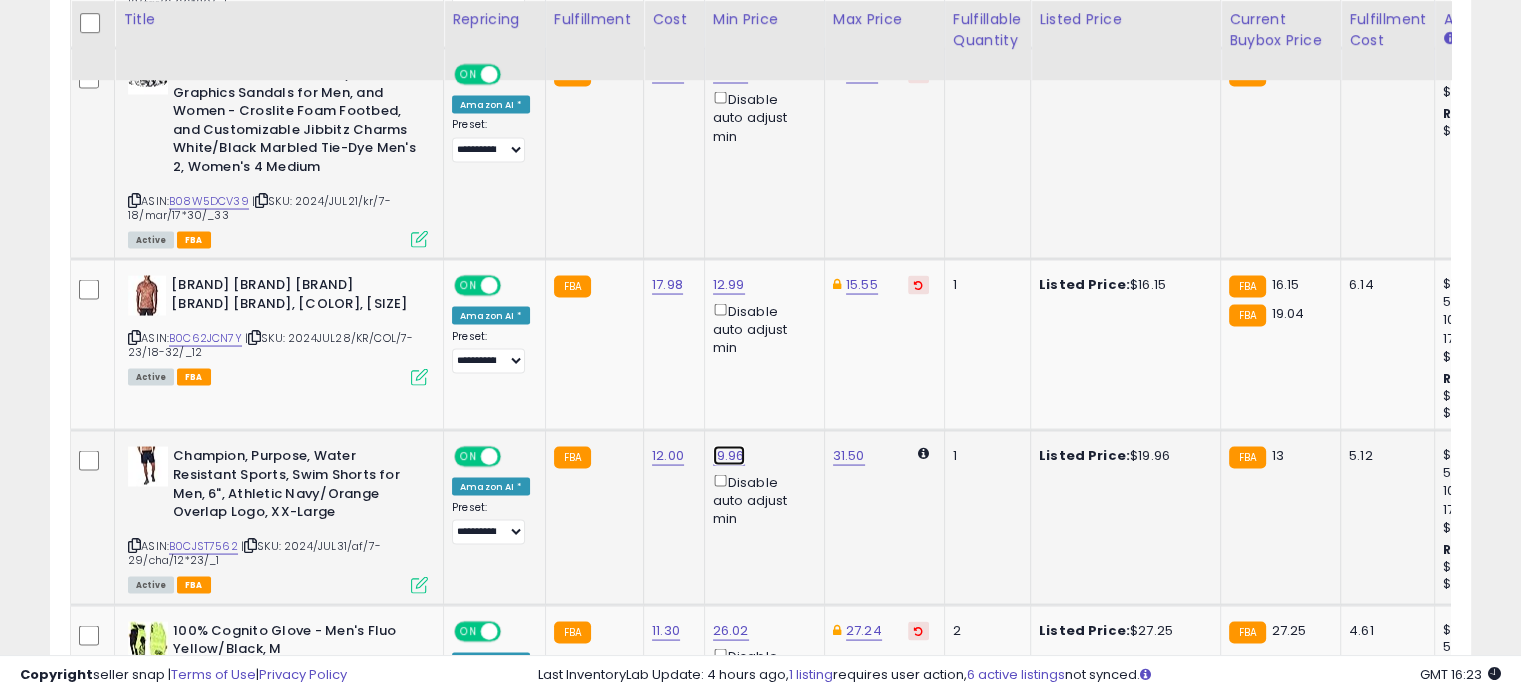click on "19.96" at bounding box center [729, -2670] 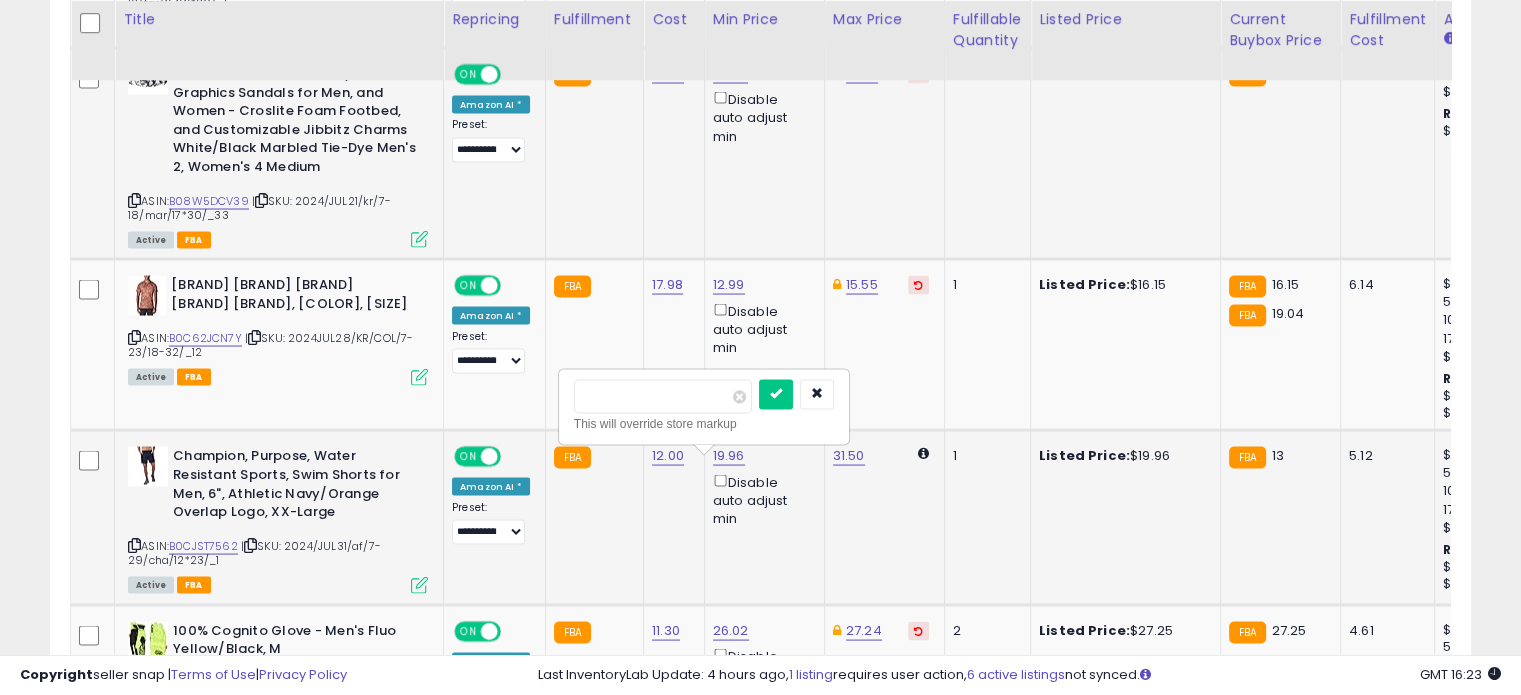 click on "*****" at bounding box center (663, 396) 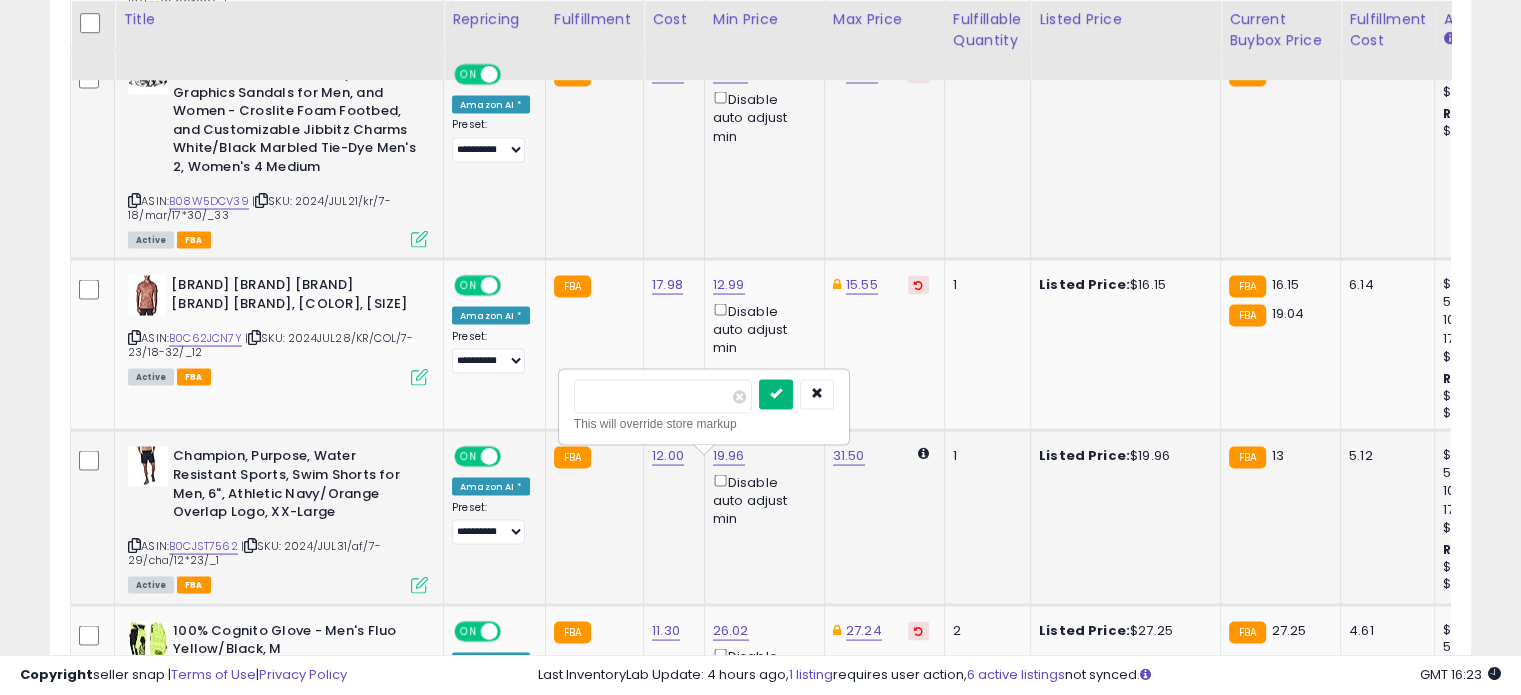 type on "*****" 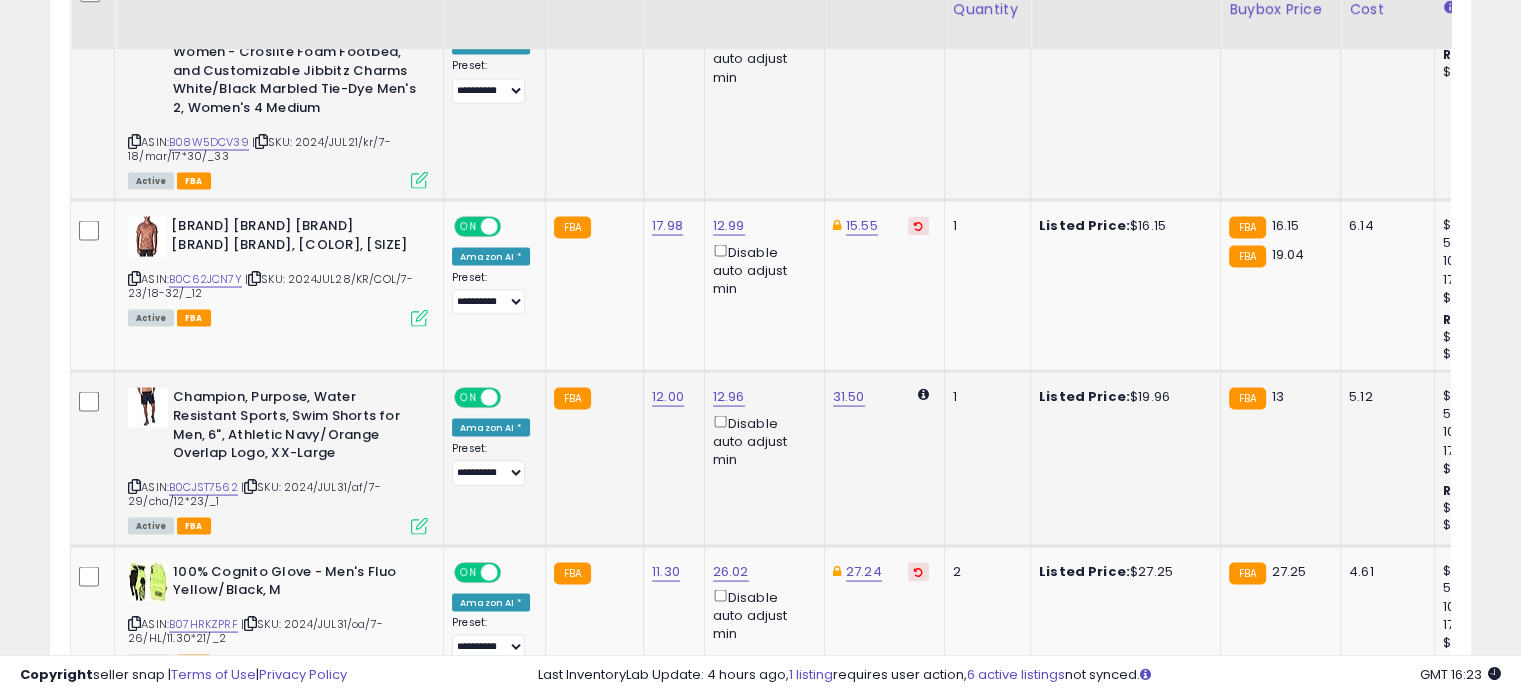 scroll, scrollTop: 3844, scrollLeft: 0, axis: vertical 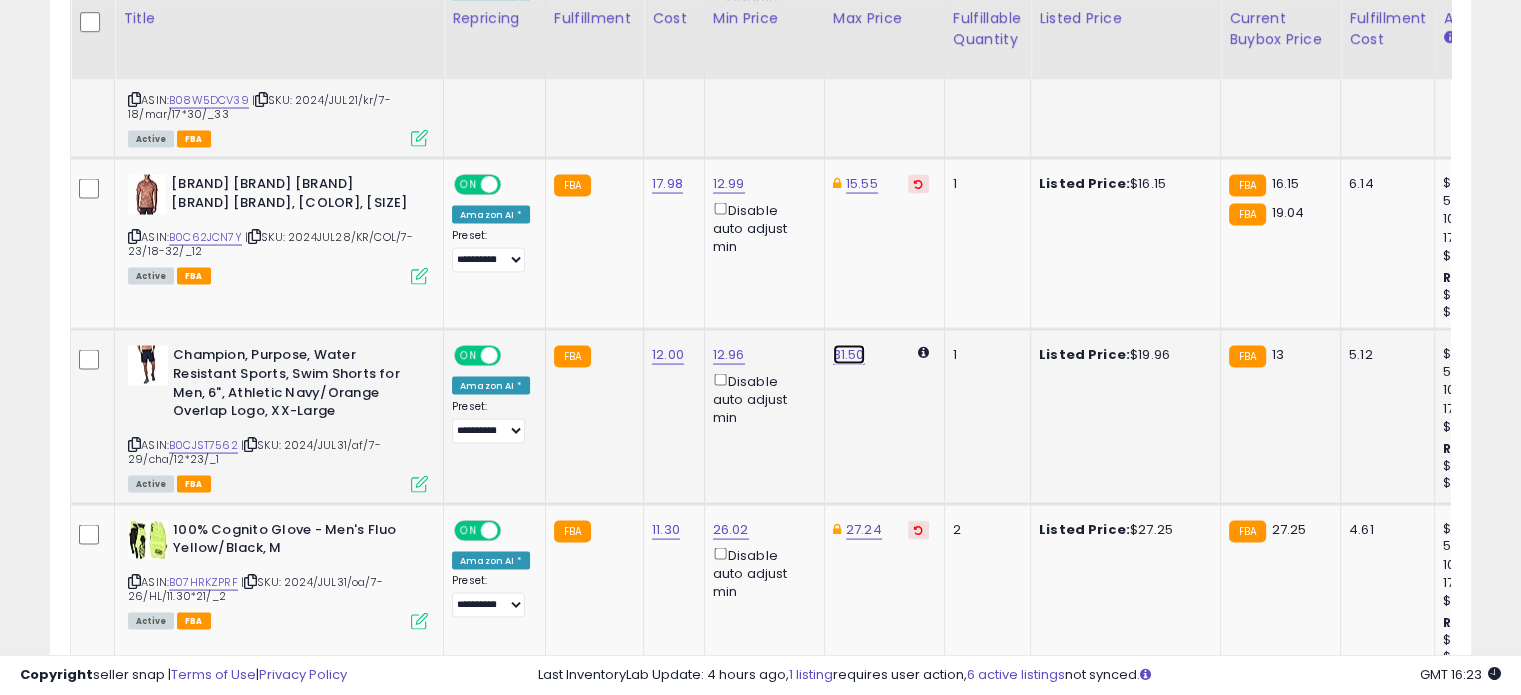 click on "31.50" at bounding box center [849, 355] 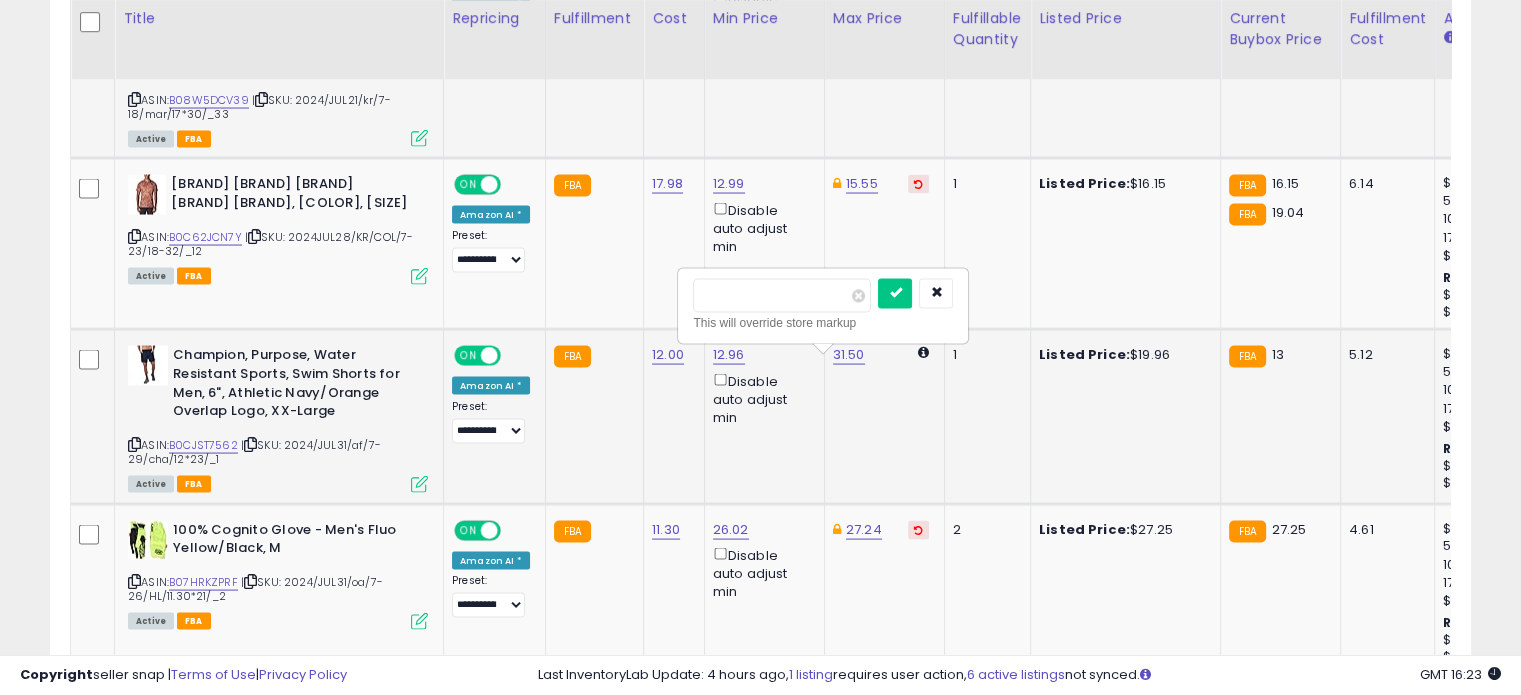 drag, startPoint x: 718, startPoint y: 293, endPoint x: 692, endPoint y: 294, distance: 26.019224 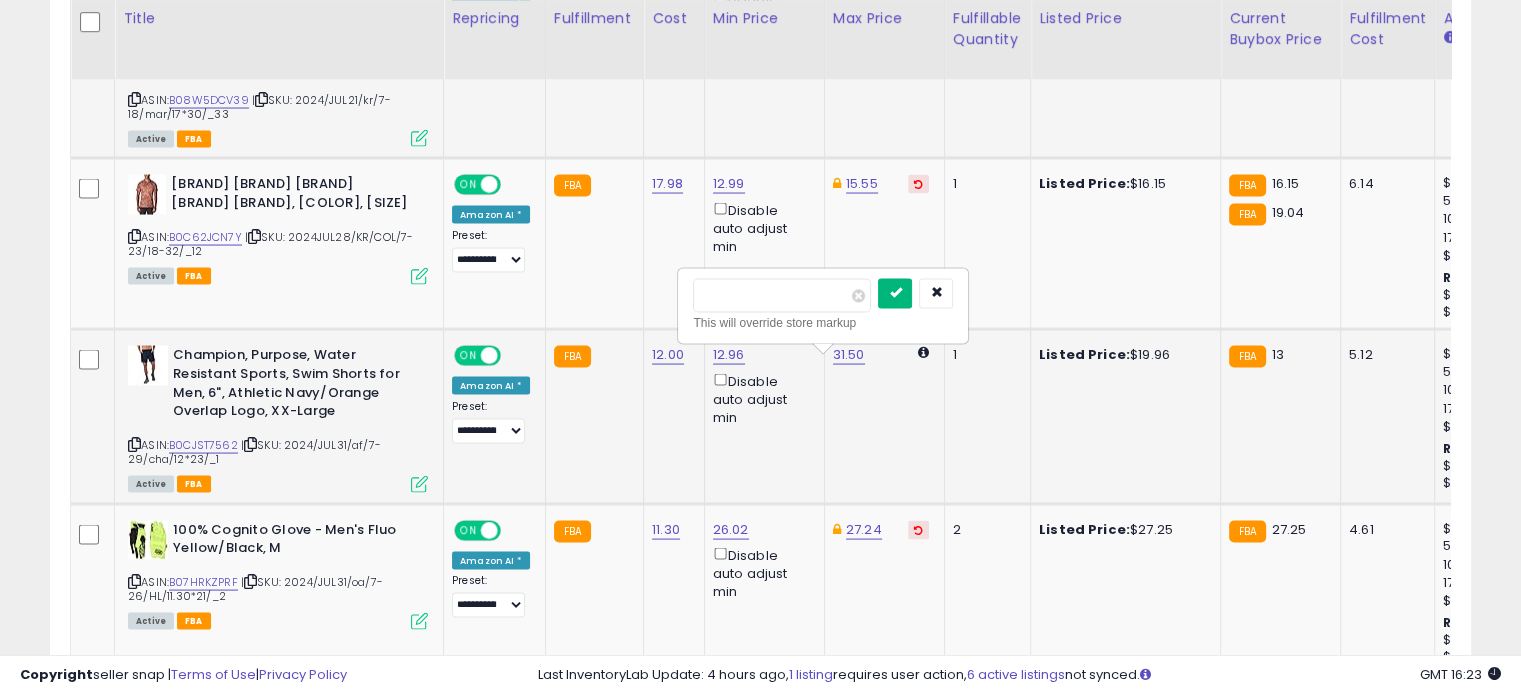 type on "*****" 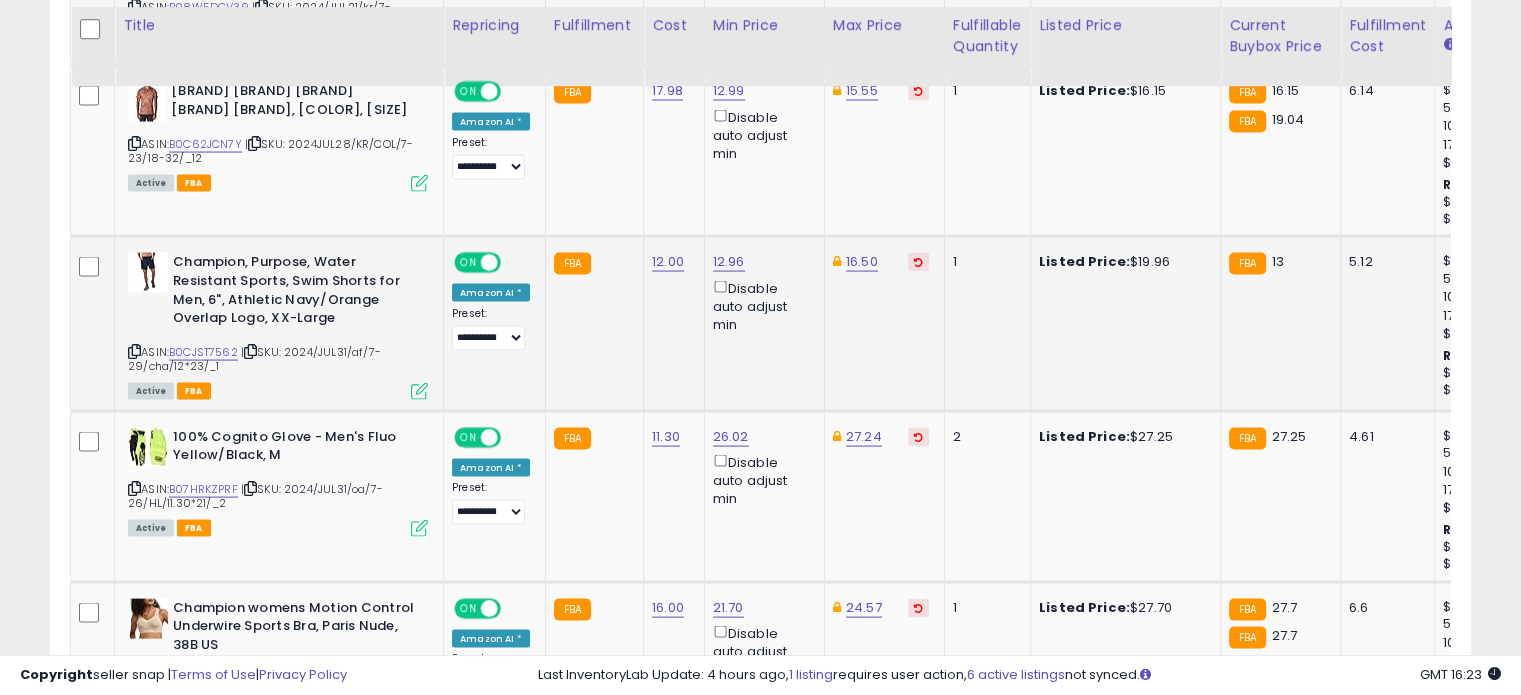 scroll, scrollTop: 3944, scrollLeft: 0, axis: vertical 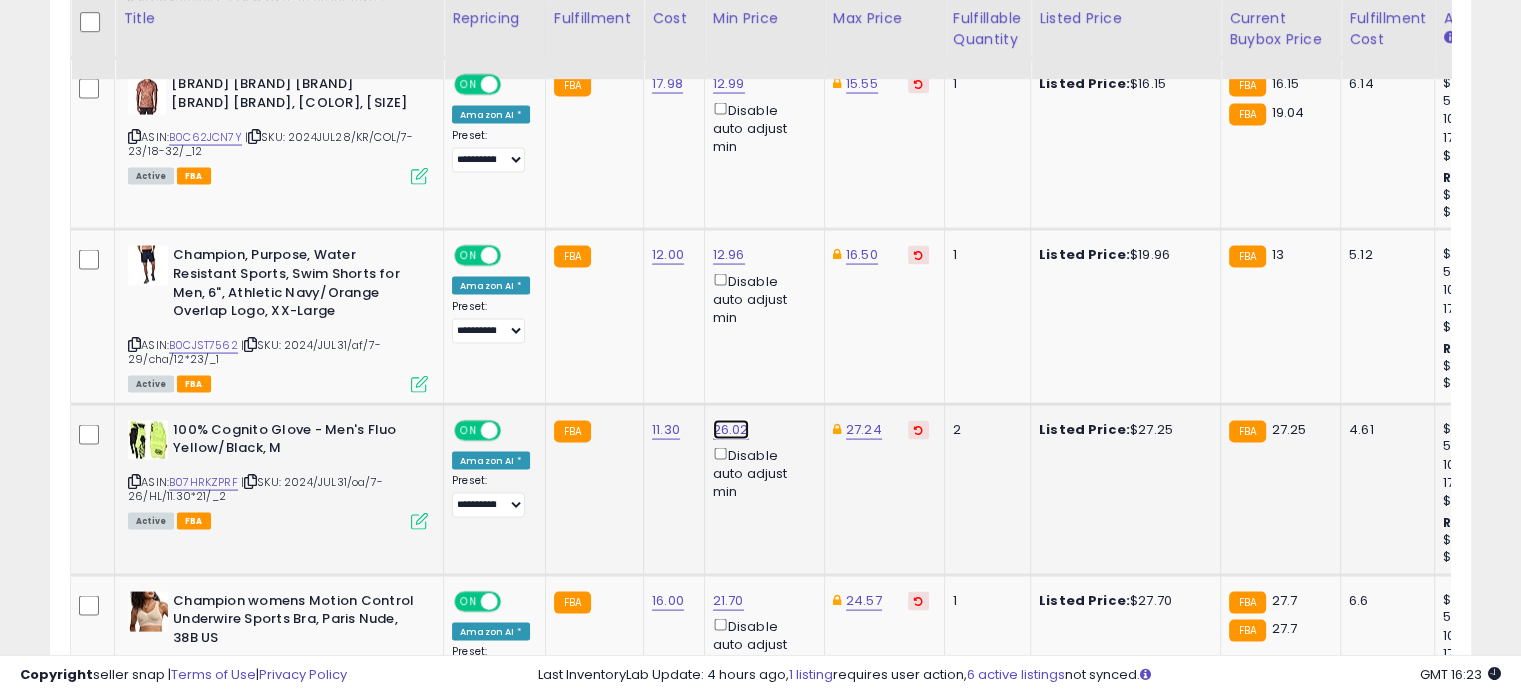 click on "26.02" at bounding box center (729, -2870) 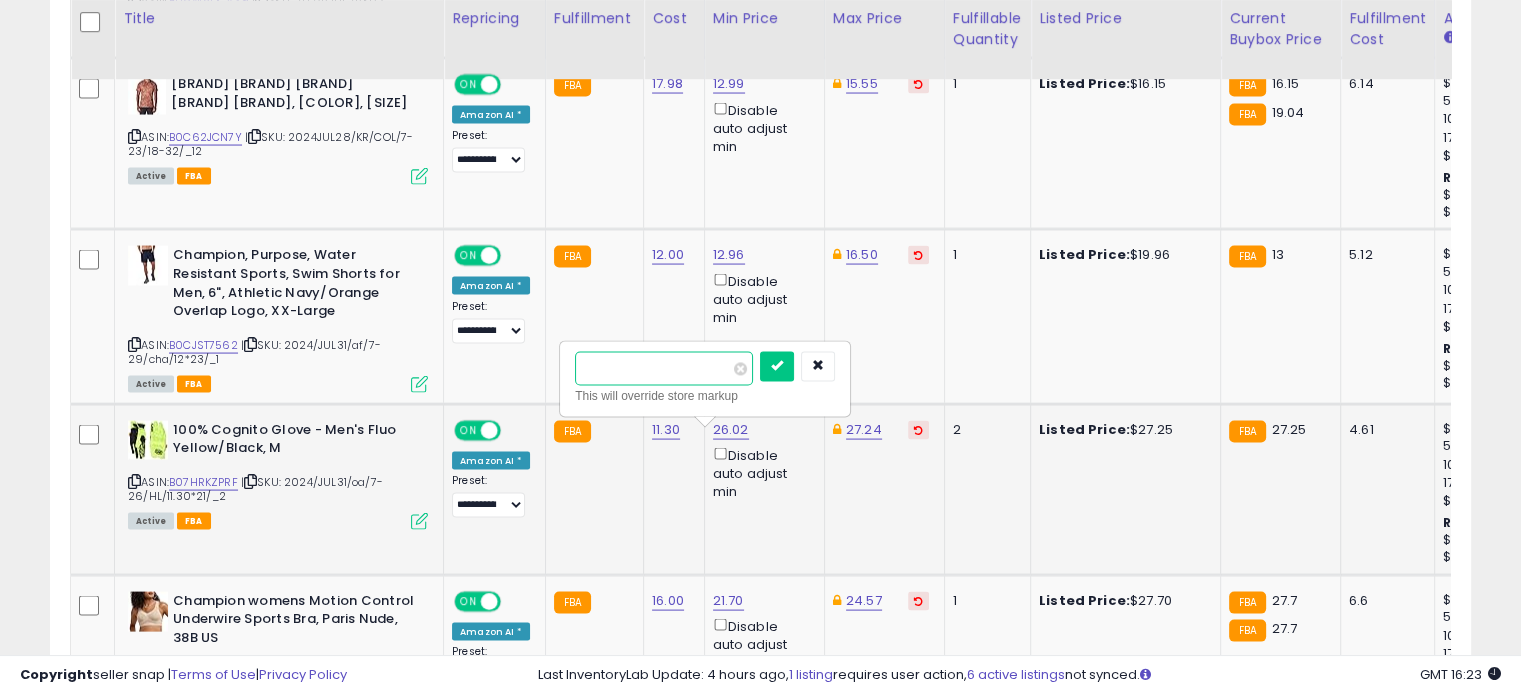 drag, startPoint x: 602, startPoint y: 374, endPoint x: 578, endPoint y: 365, distance: 25.632011 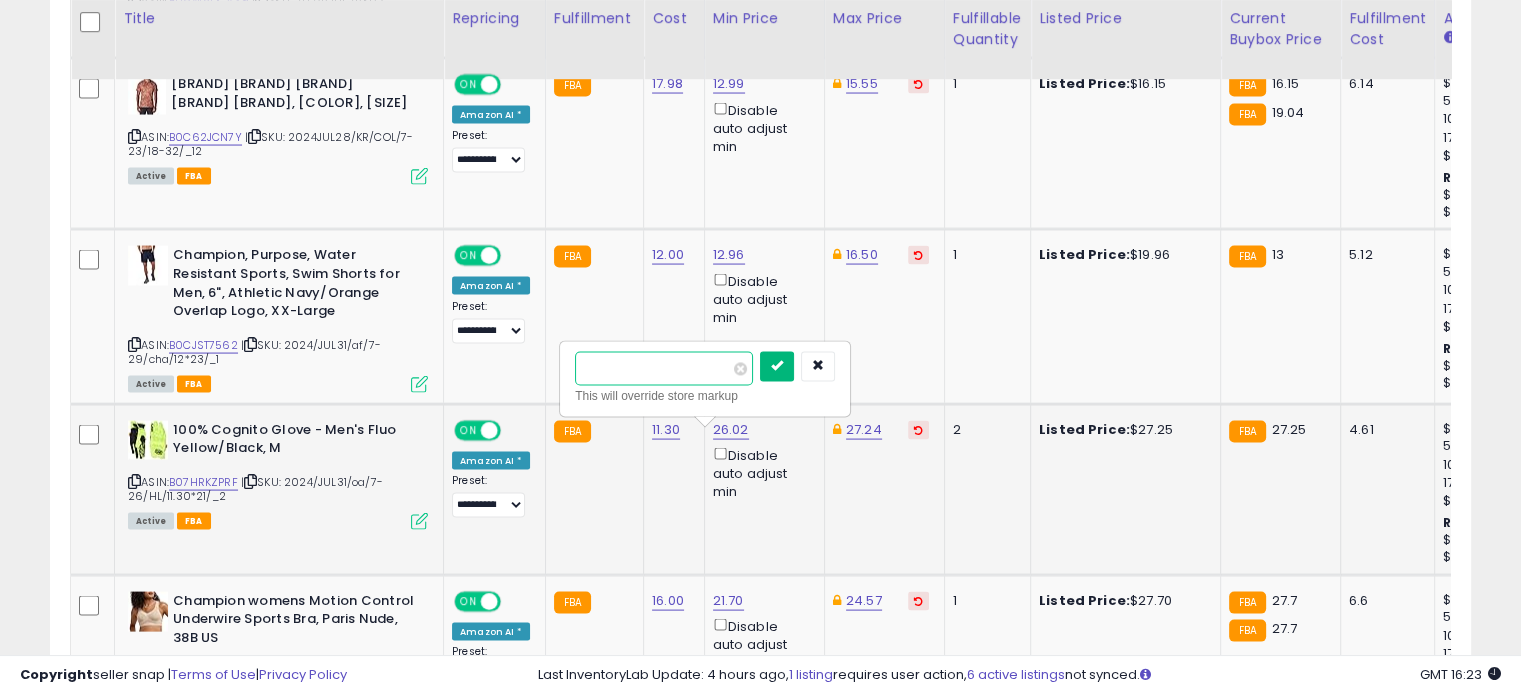 type on "*****" 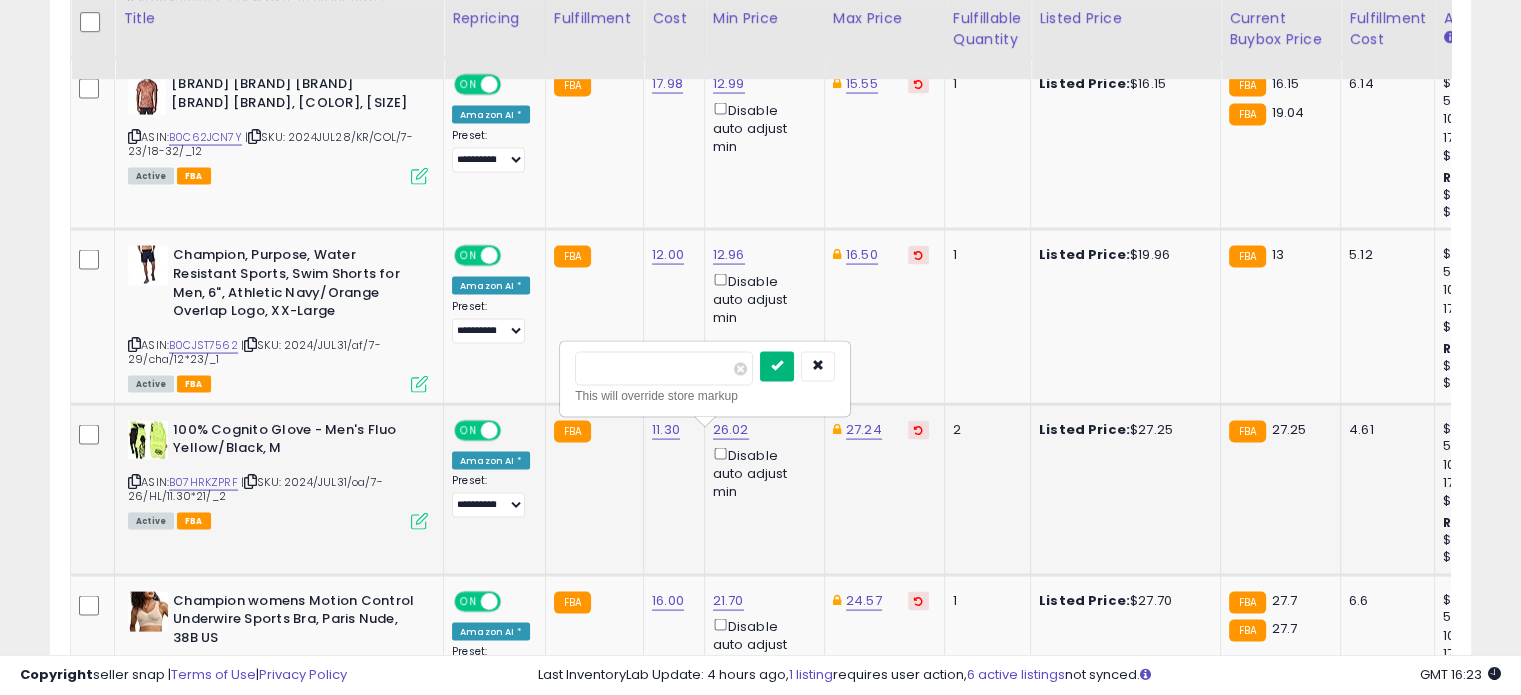 click at bounding box center (777, 367) 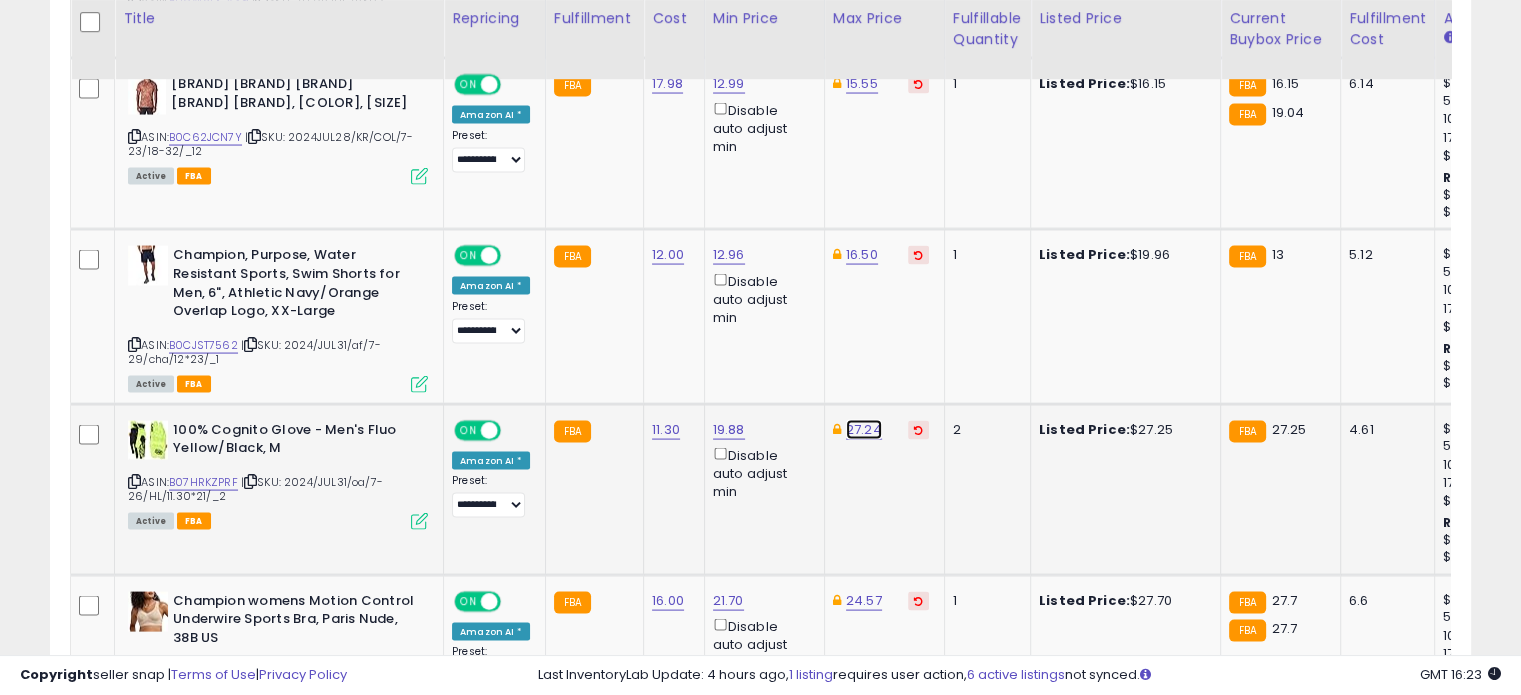 click on "27.24" at bounding box center (861, -2870) 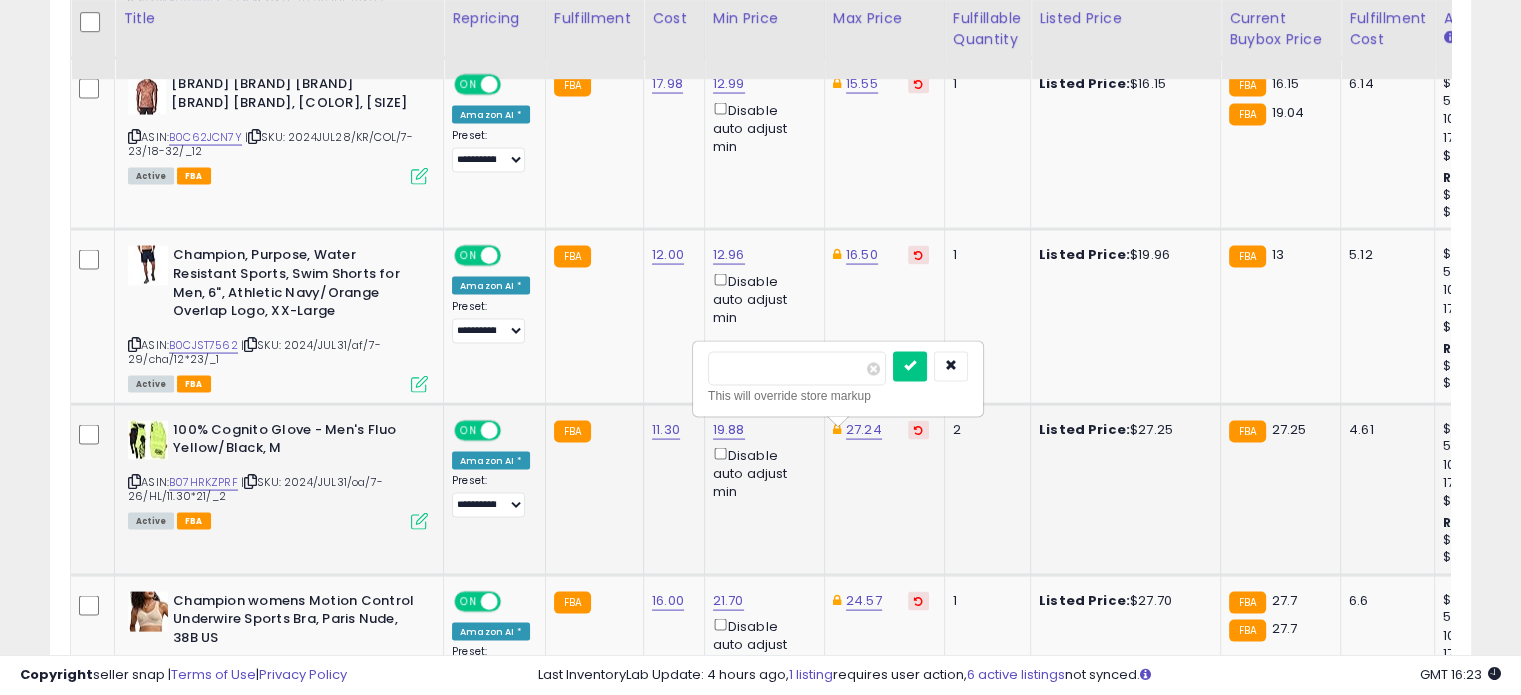 click on "*****" at bounding box center (797, 369) 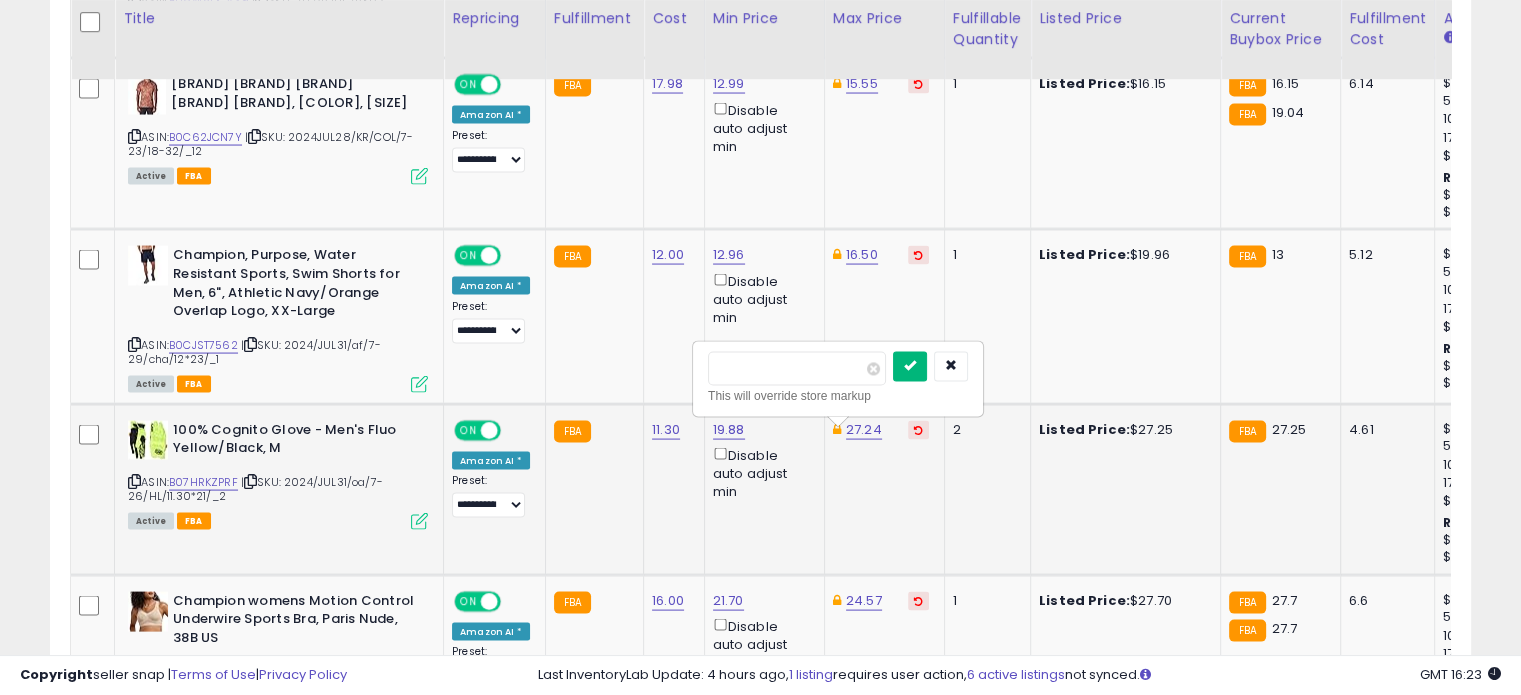 type on "*****" 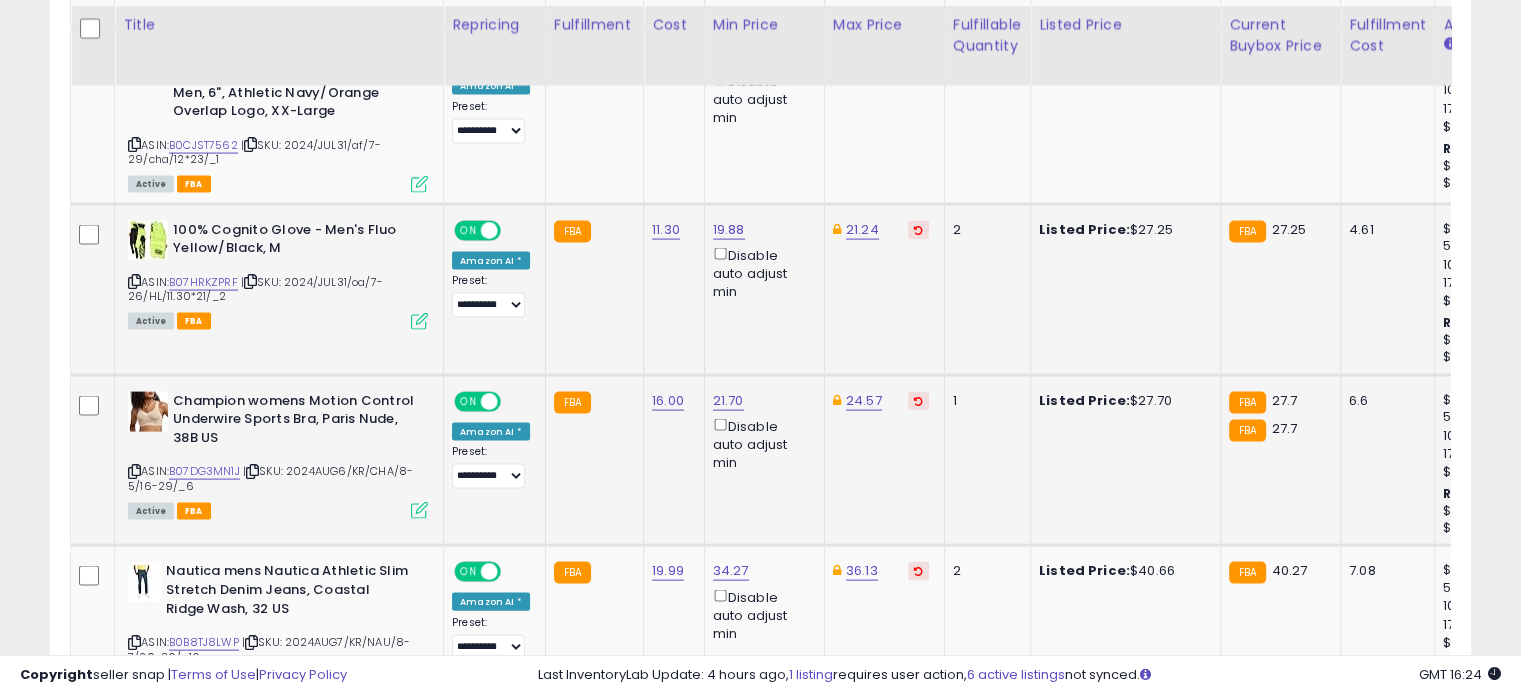 scroll, scrollTop: 4244, scrollLeft: 0, axis: vertical 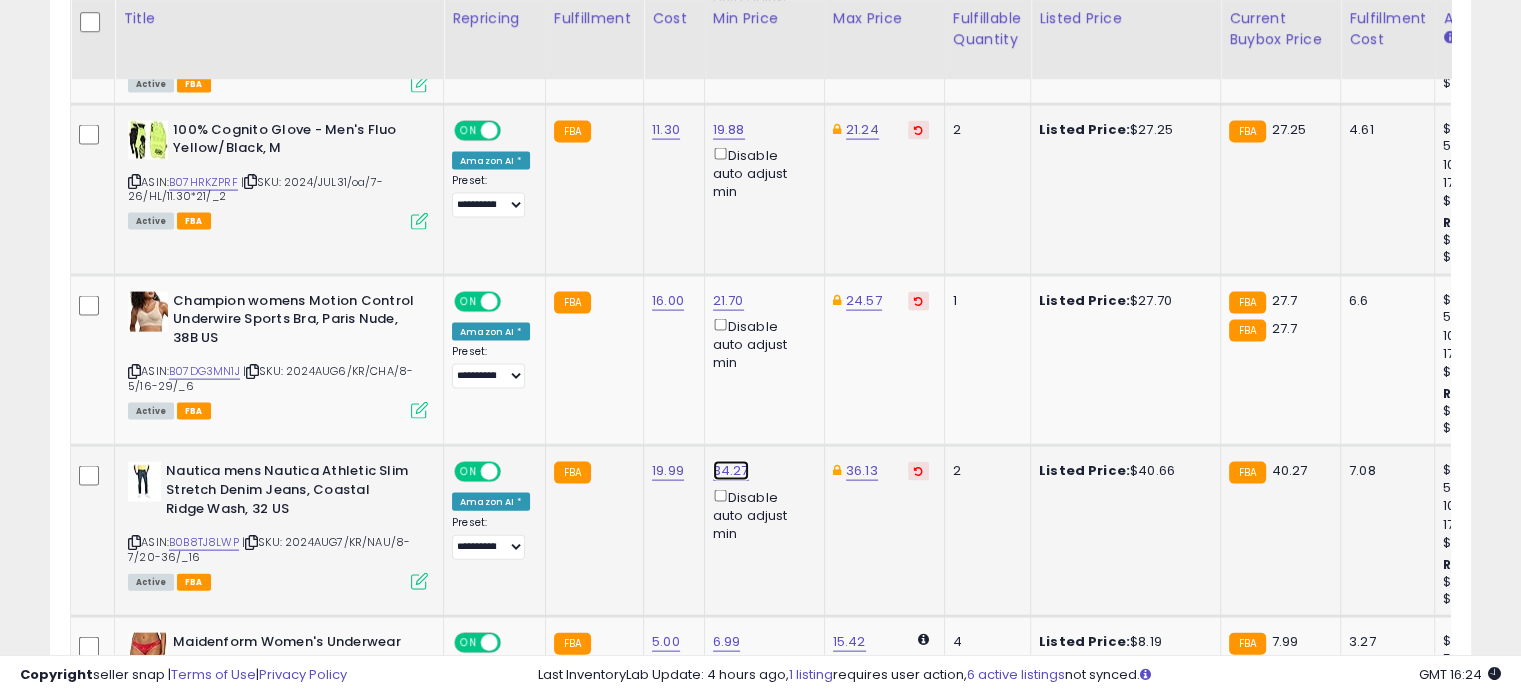 click on "34.27" at bounding box center [729, -3170] 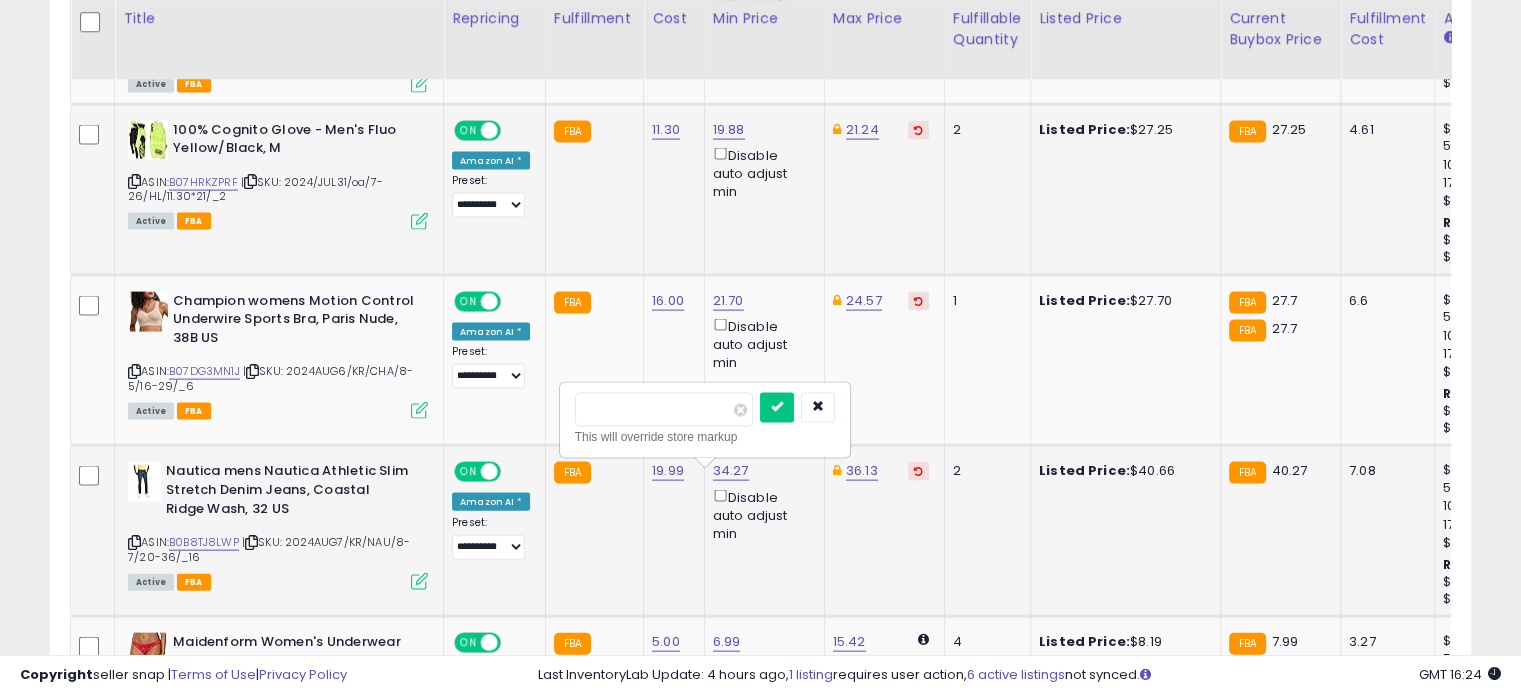 click on "*****" at bounding box center [664, 410] 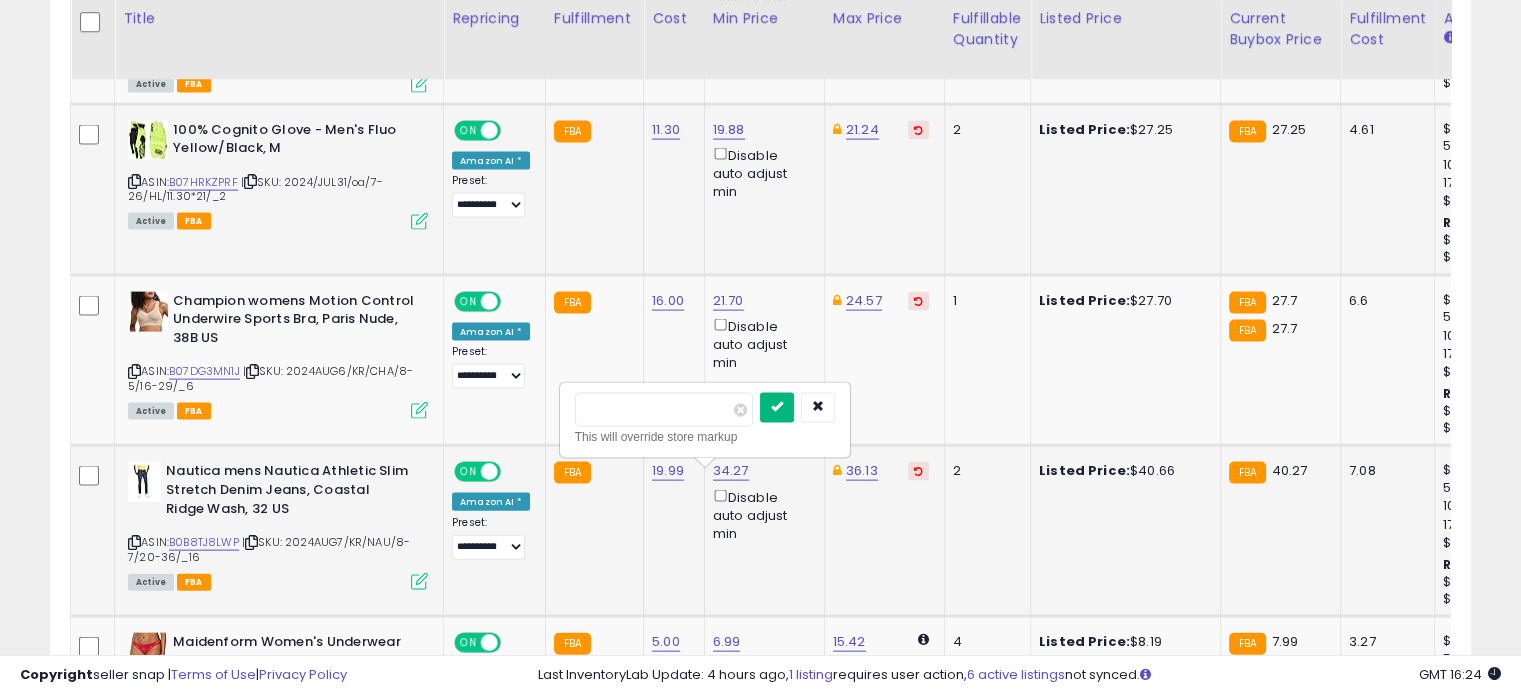 type on "*****" 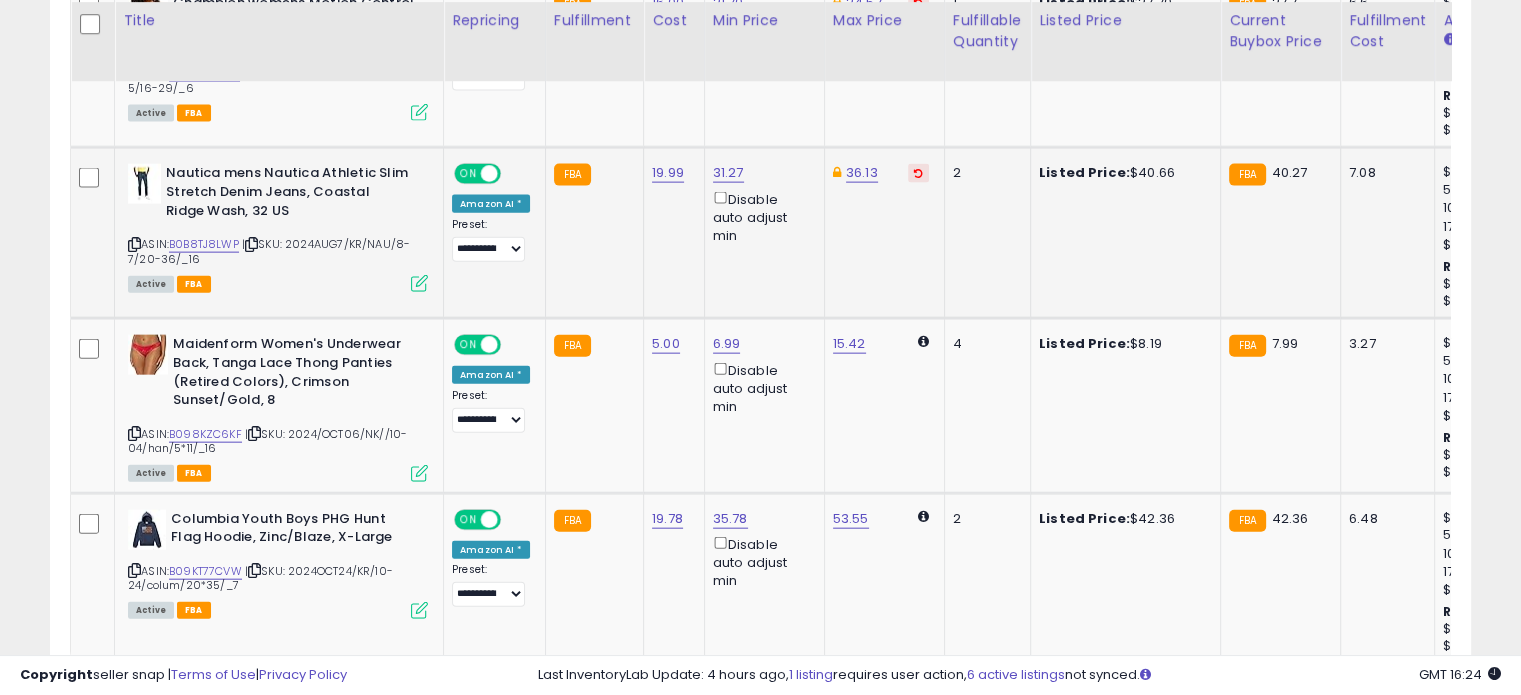 scroll, scrollTop: 4544, scrollLeft: 0, axis: vertical 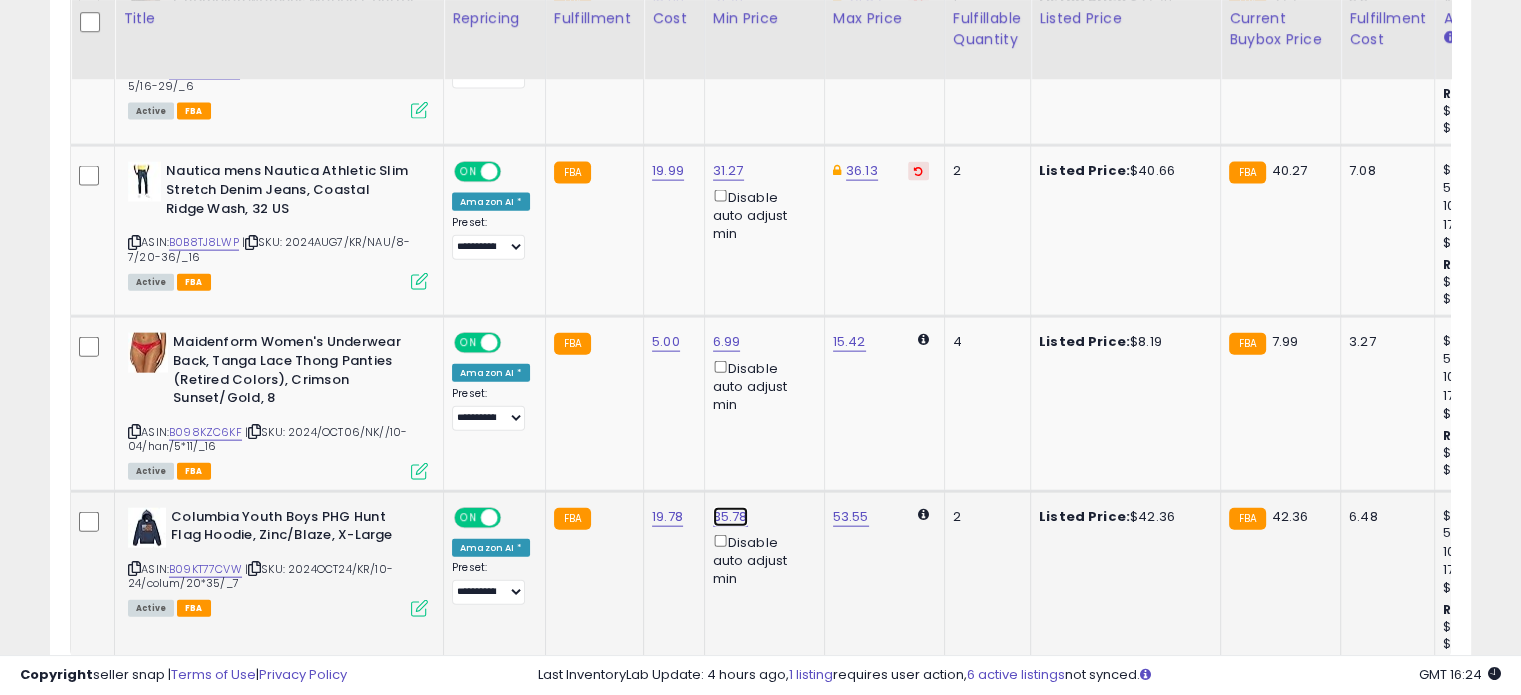 click on "35.78" at bounding box center (729, -3470) 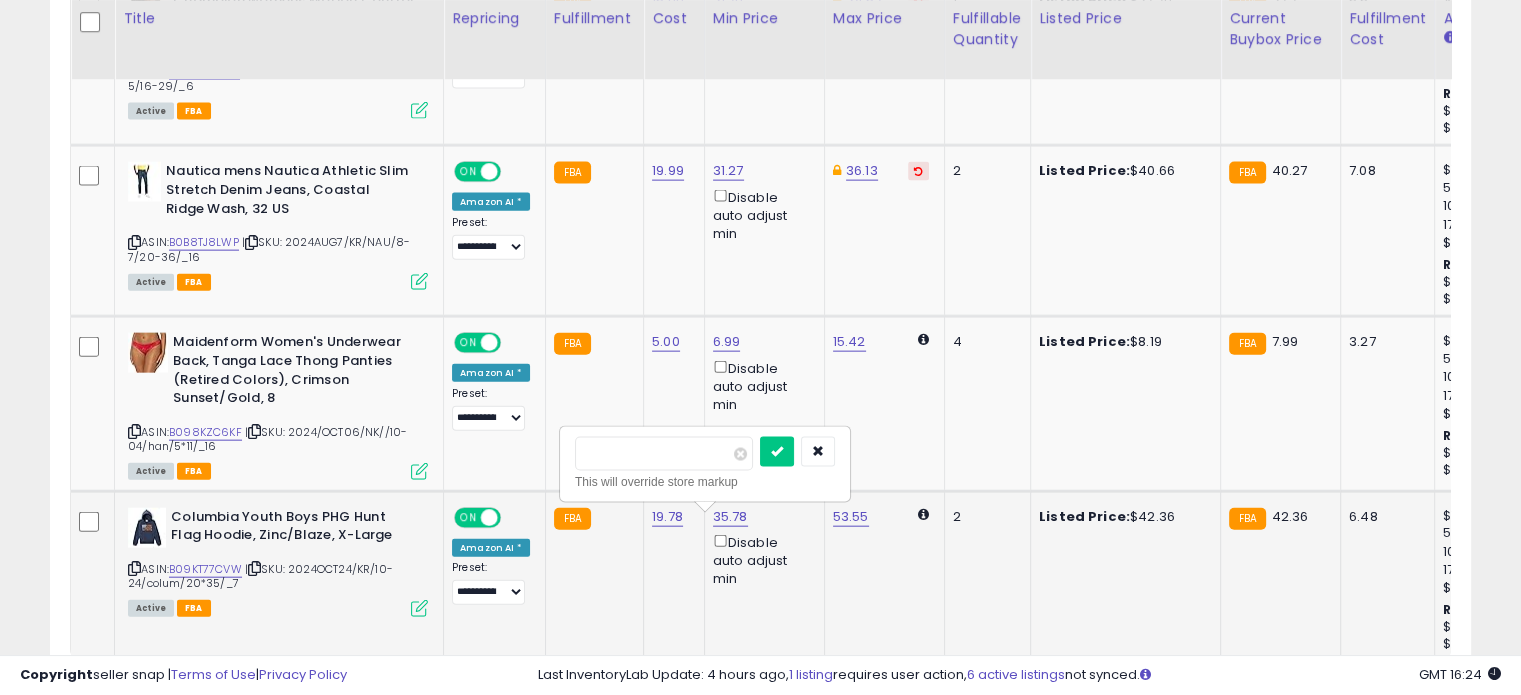 click on "*****" at bounding box center [664, 454] 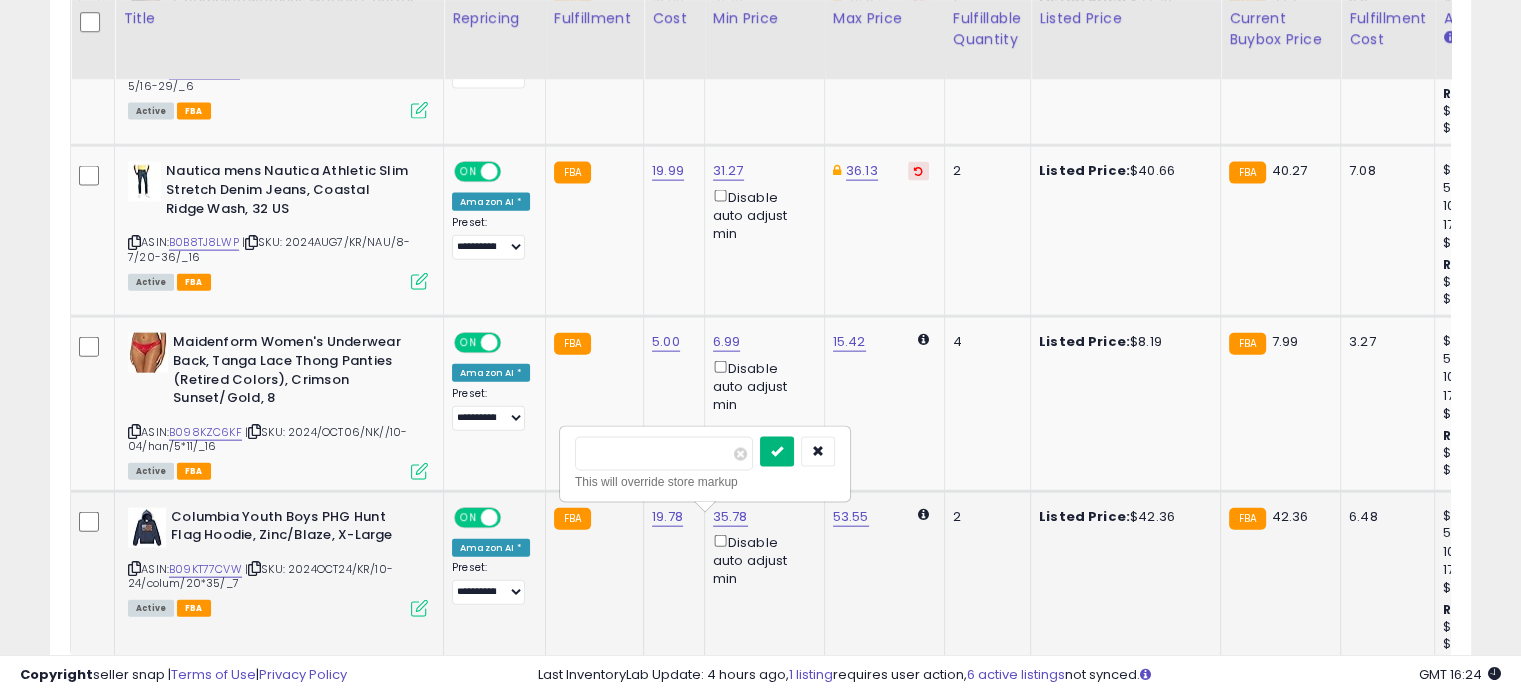 type on "*****" 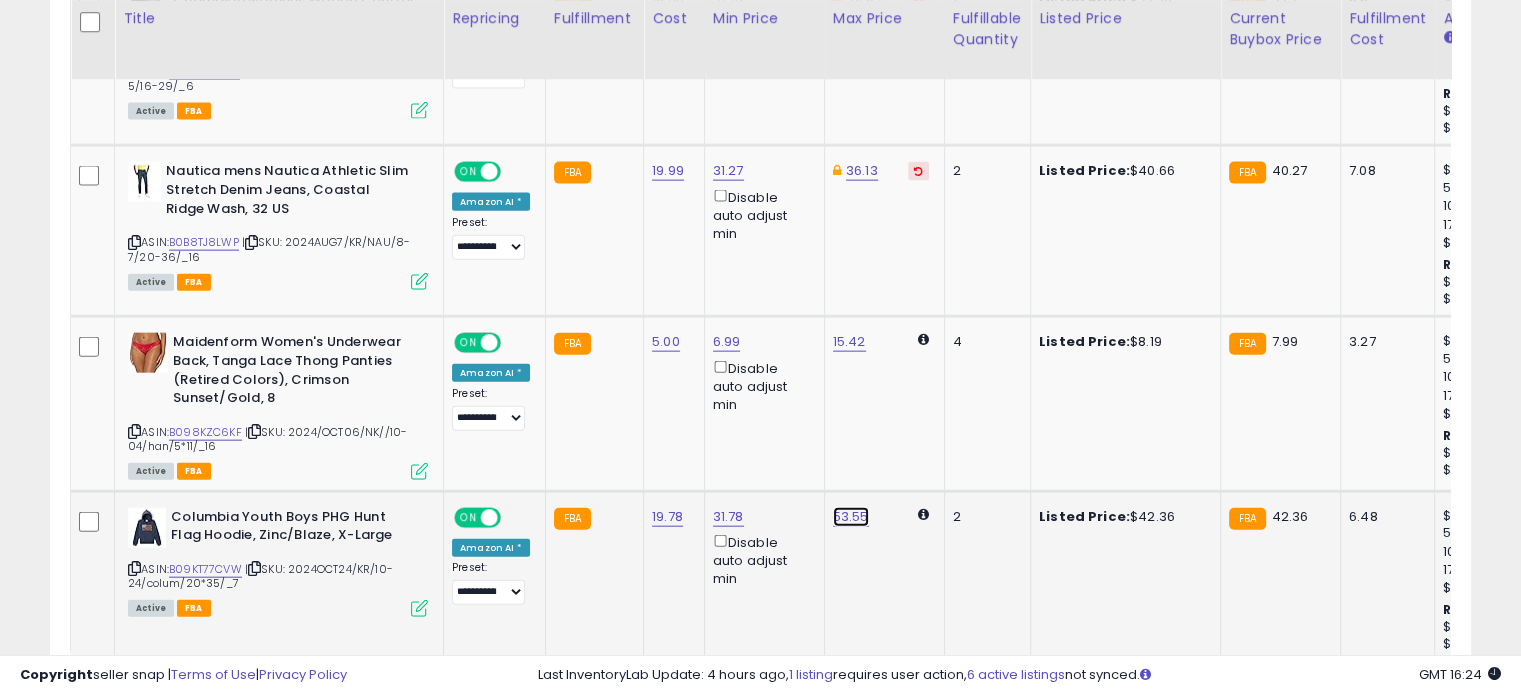 click on "53.55" at bounding box center (849, 342) 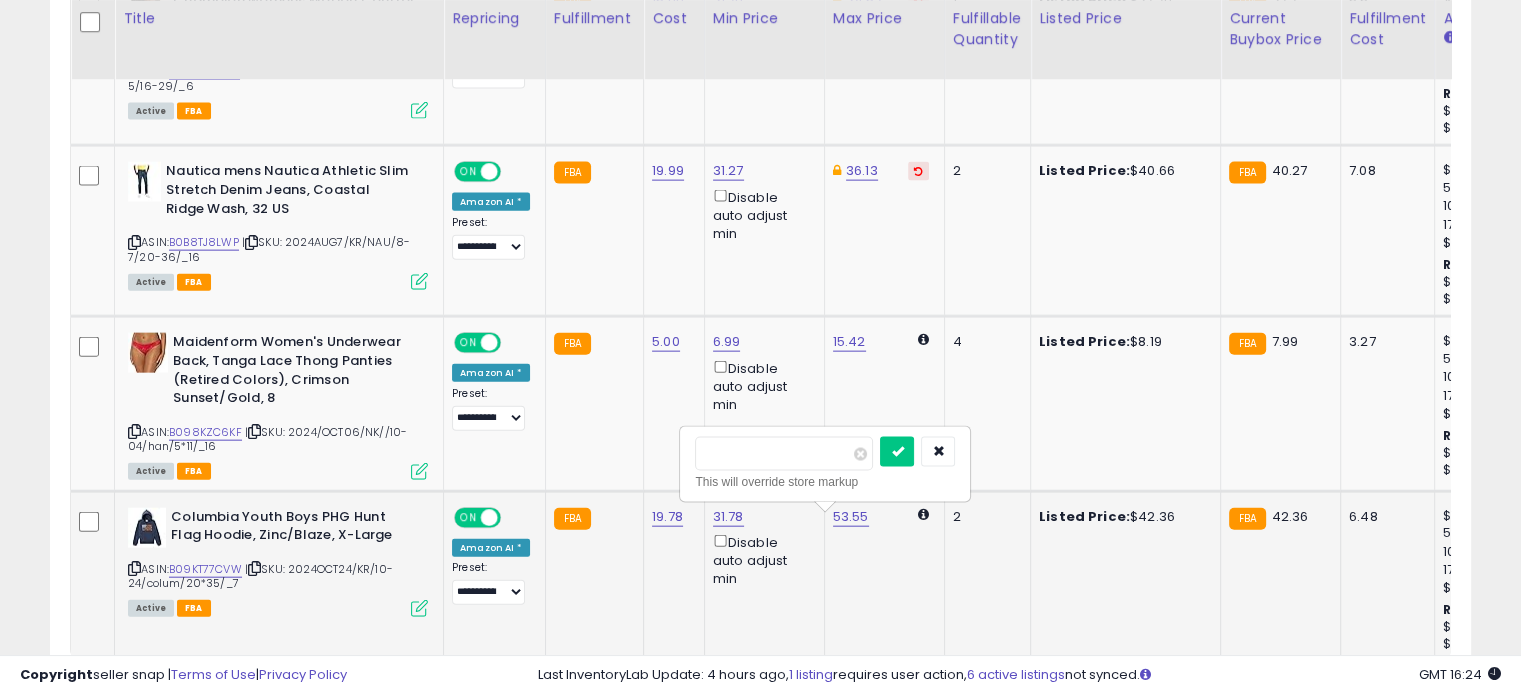 drag, startPoint x: 724, startPoint y: 452, endPoint x: 694, endPoint y: 444, distance: 31.04835 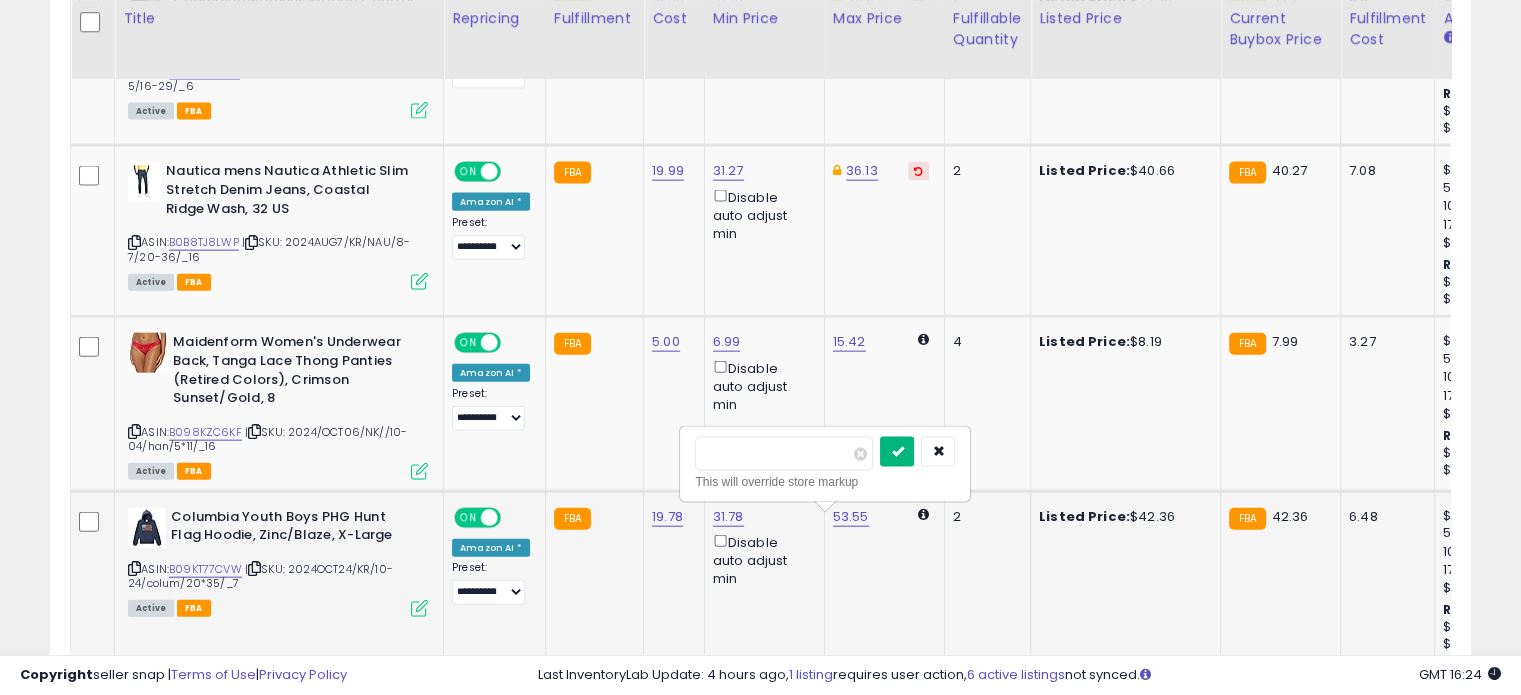 type on "*****" 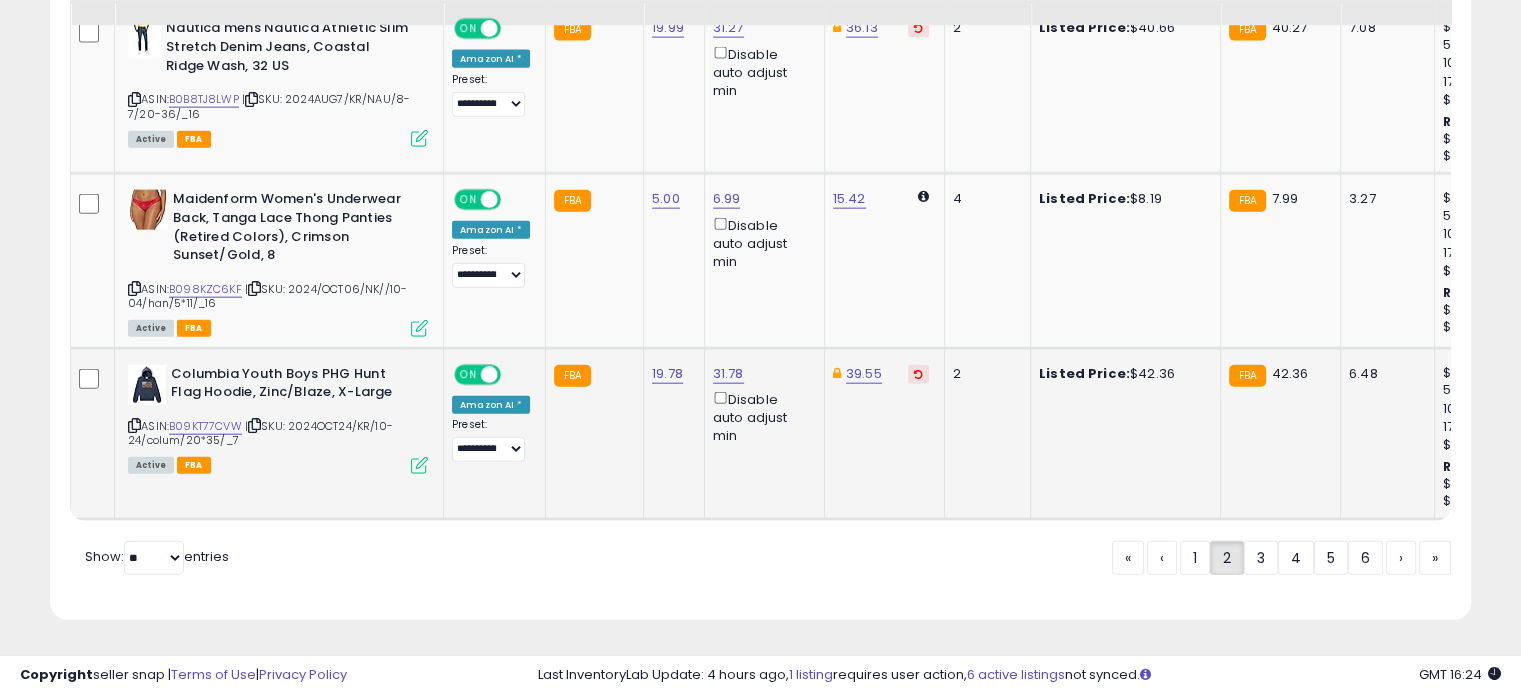 scroll, scrollTop: 4705, scrollLeft: 0, axis: vertical 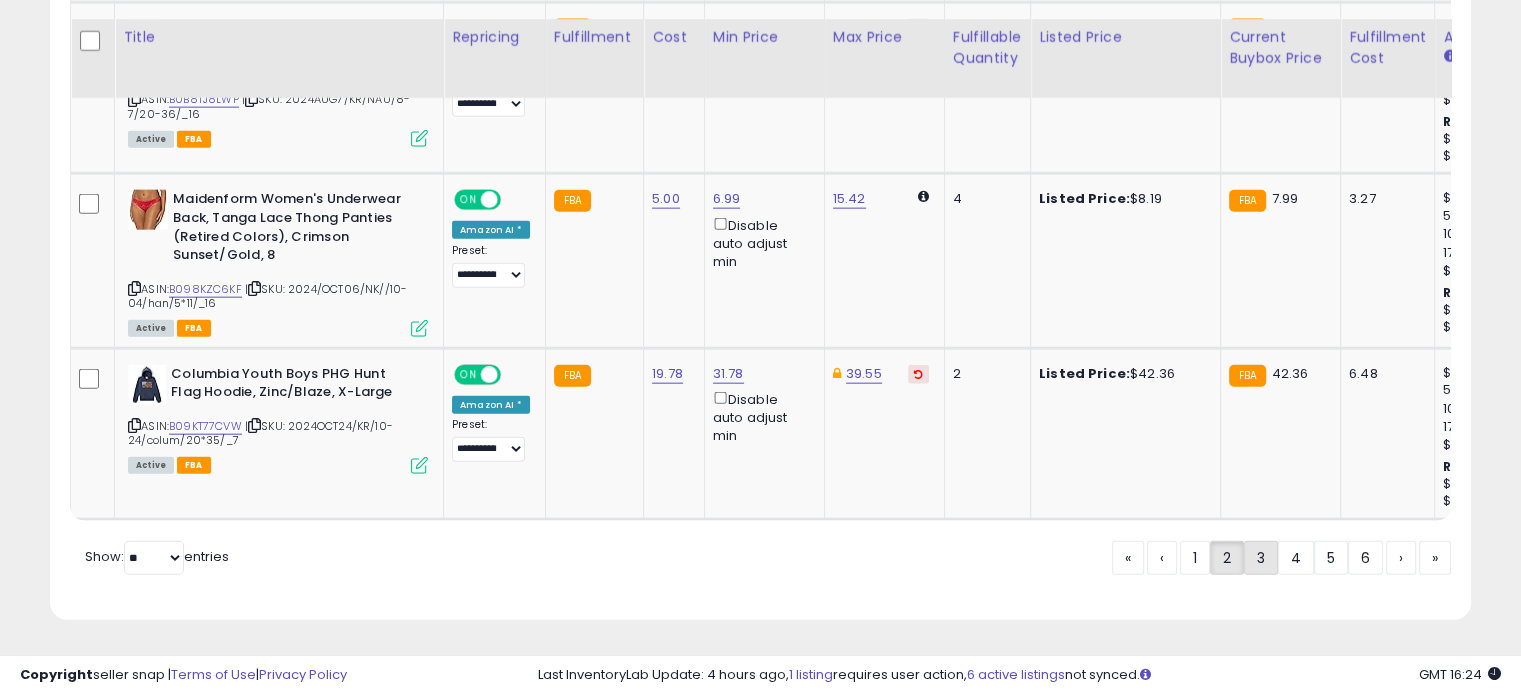 click on "3" 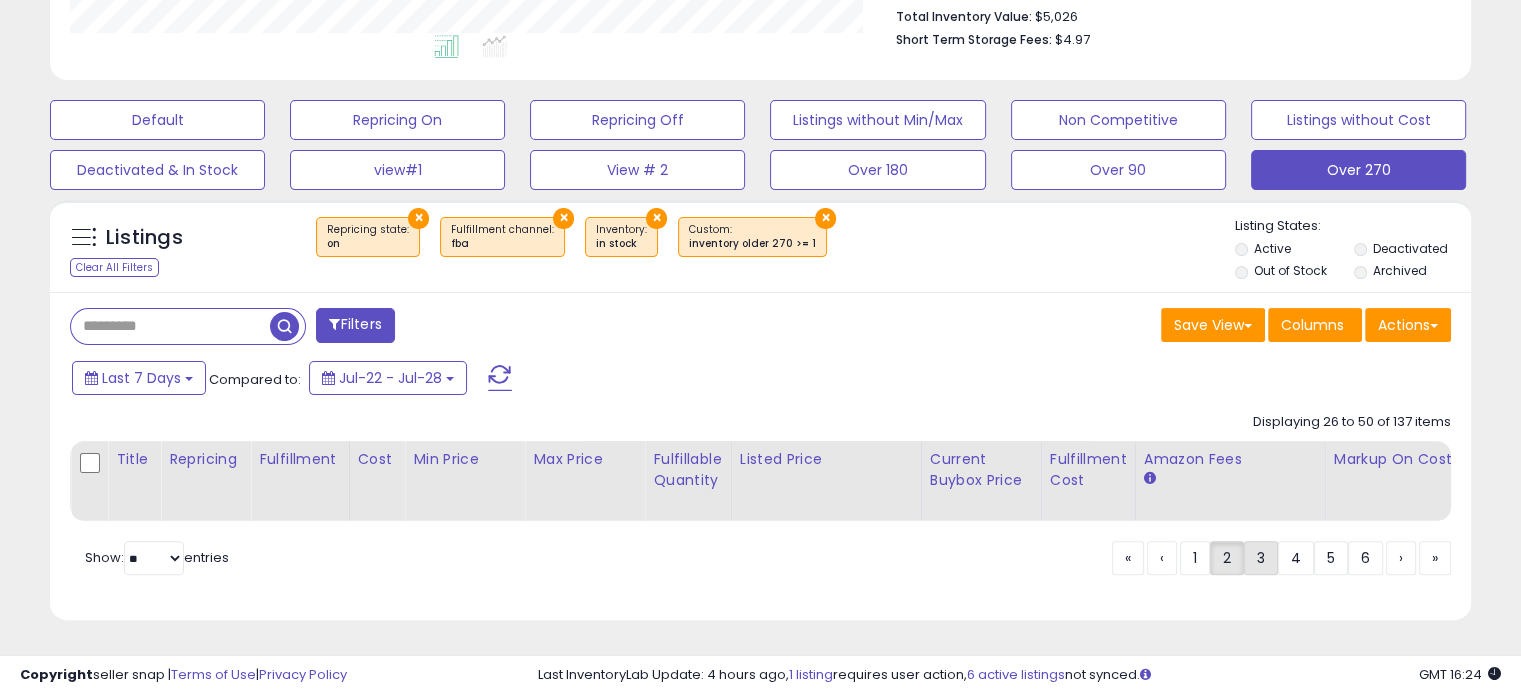 scroll, scrollTop: 544, scrollLeft: 0, axis: vertical 